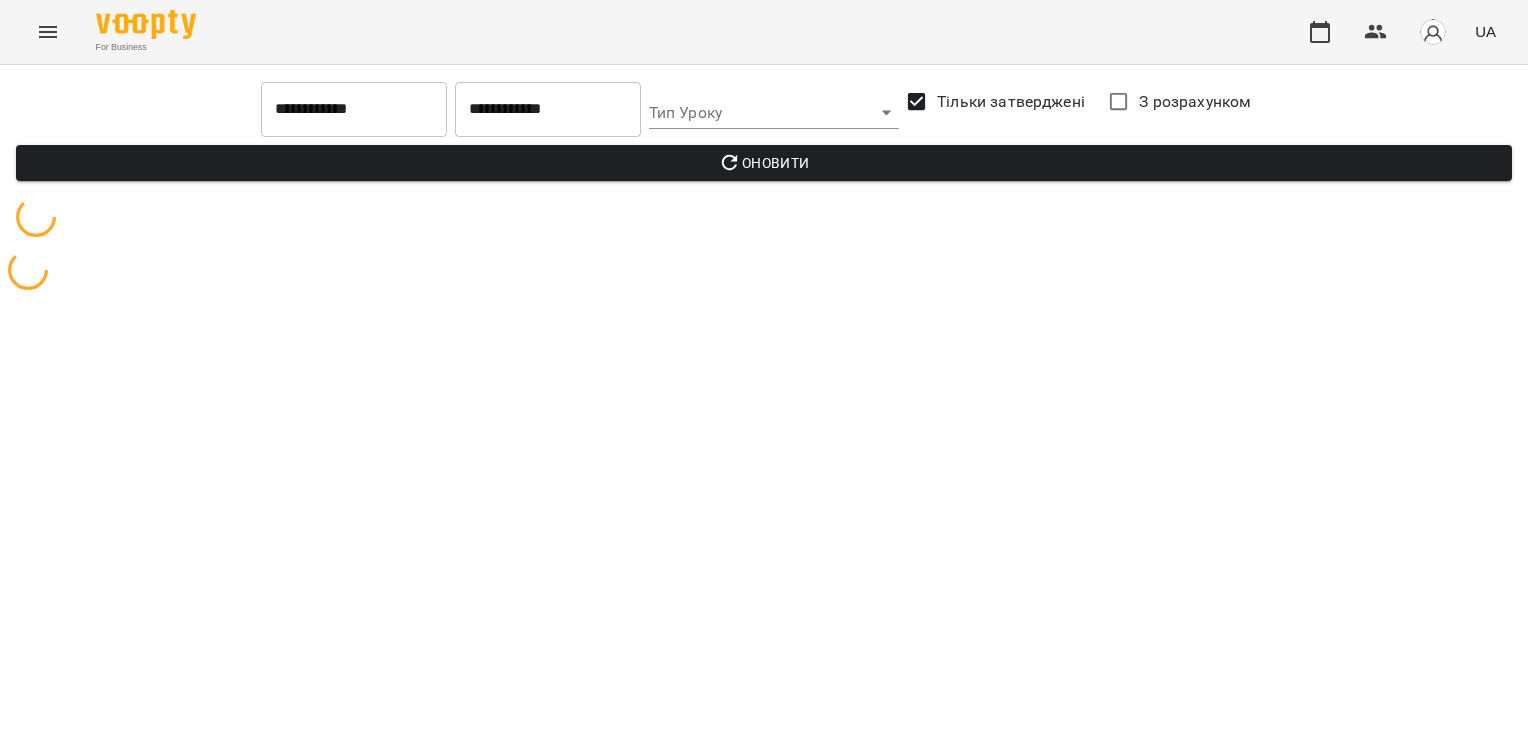 scroll, scrollTop: 0, scrollLeft: 0, axis: both 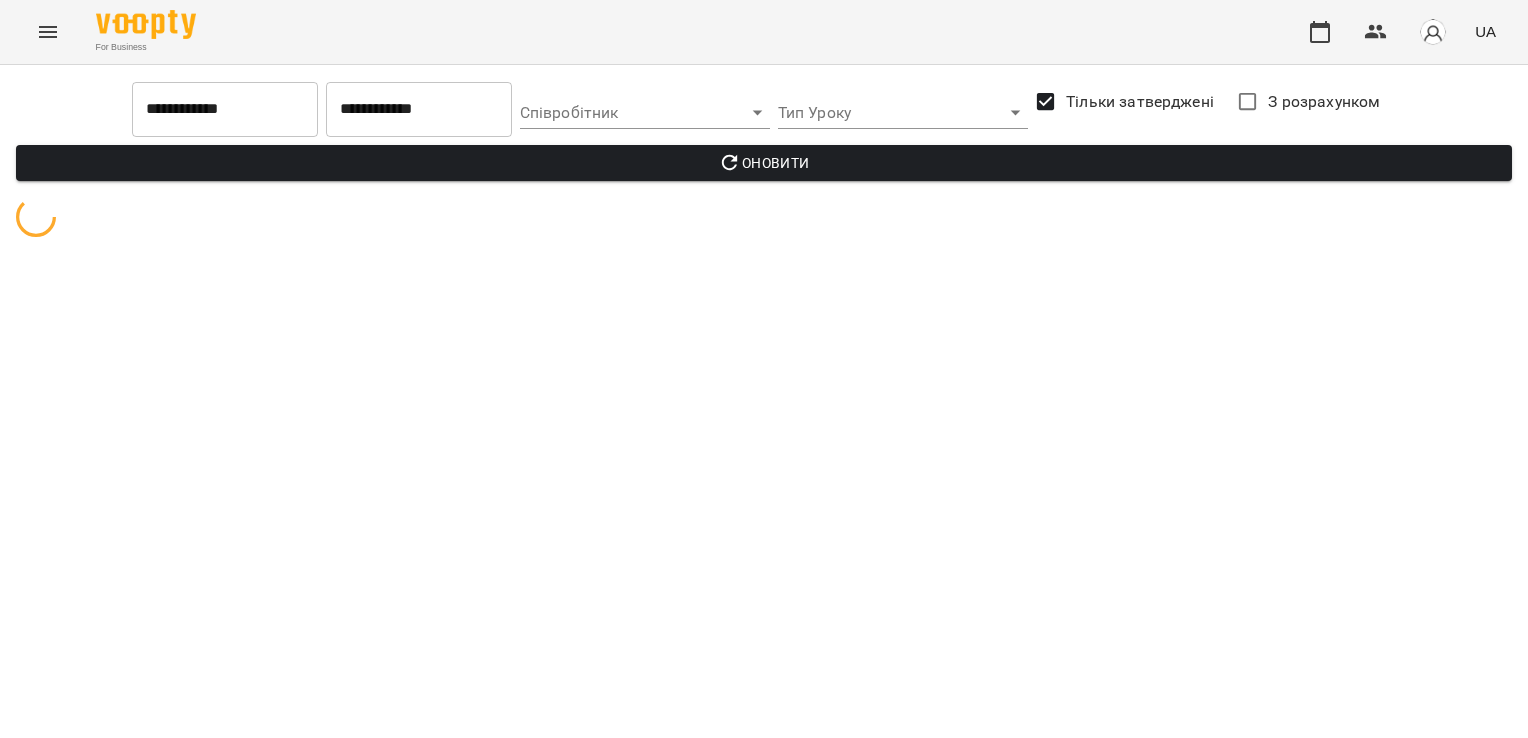 click on "**********" at bounding box center [419, 109] 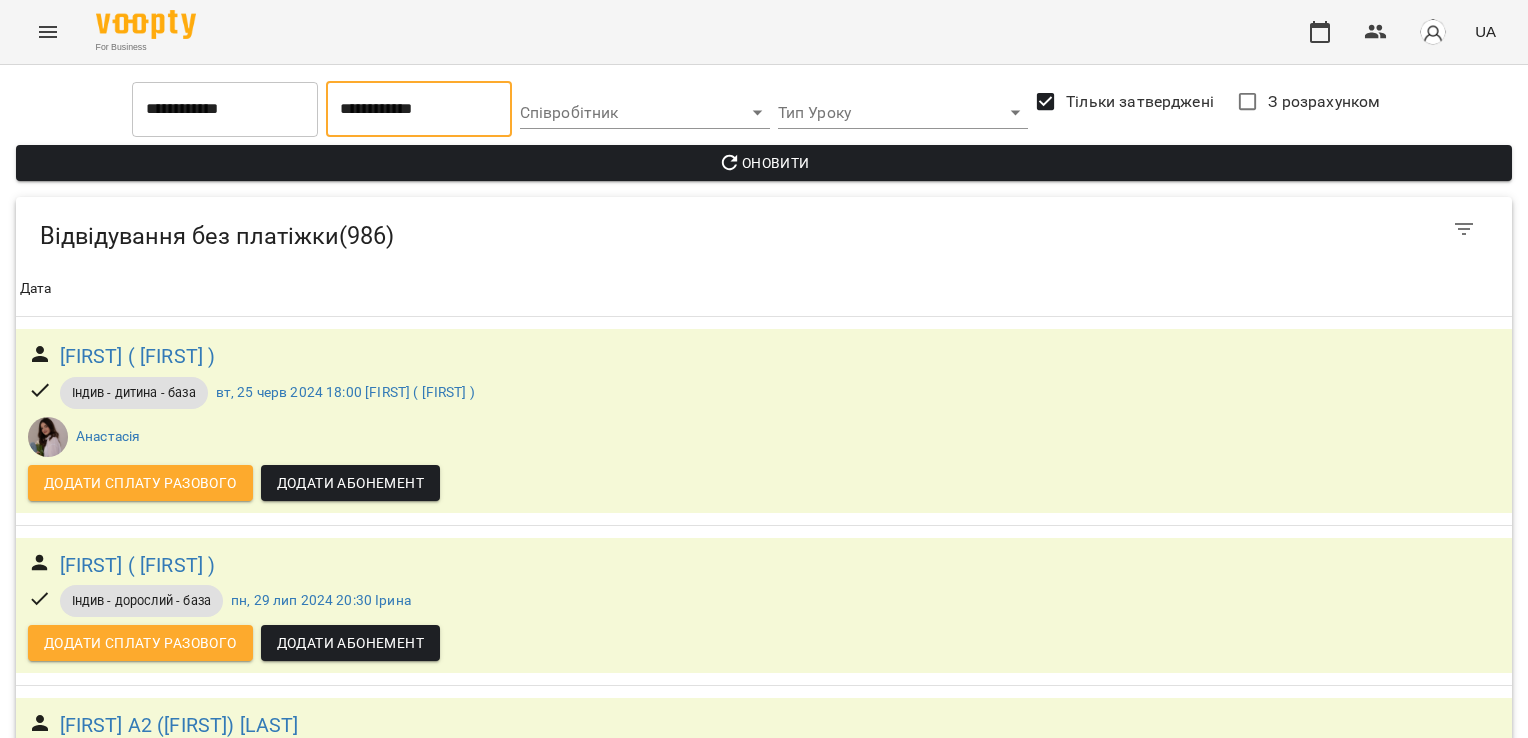 click on "2025 нд, серп 3 серпень 2025 пн вт ср чт пт сб нд 28 29 30 31 1 2 3 4 5 6 7 8 9 10 11 12 13 14 15 16 17 18 19 20 21 22 23 24 25 26 27 28 29 30 31 Cancel OK" at bounding box center (764, 369) 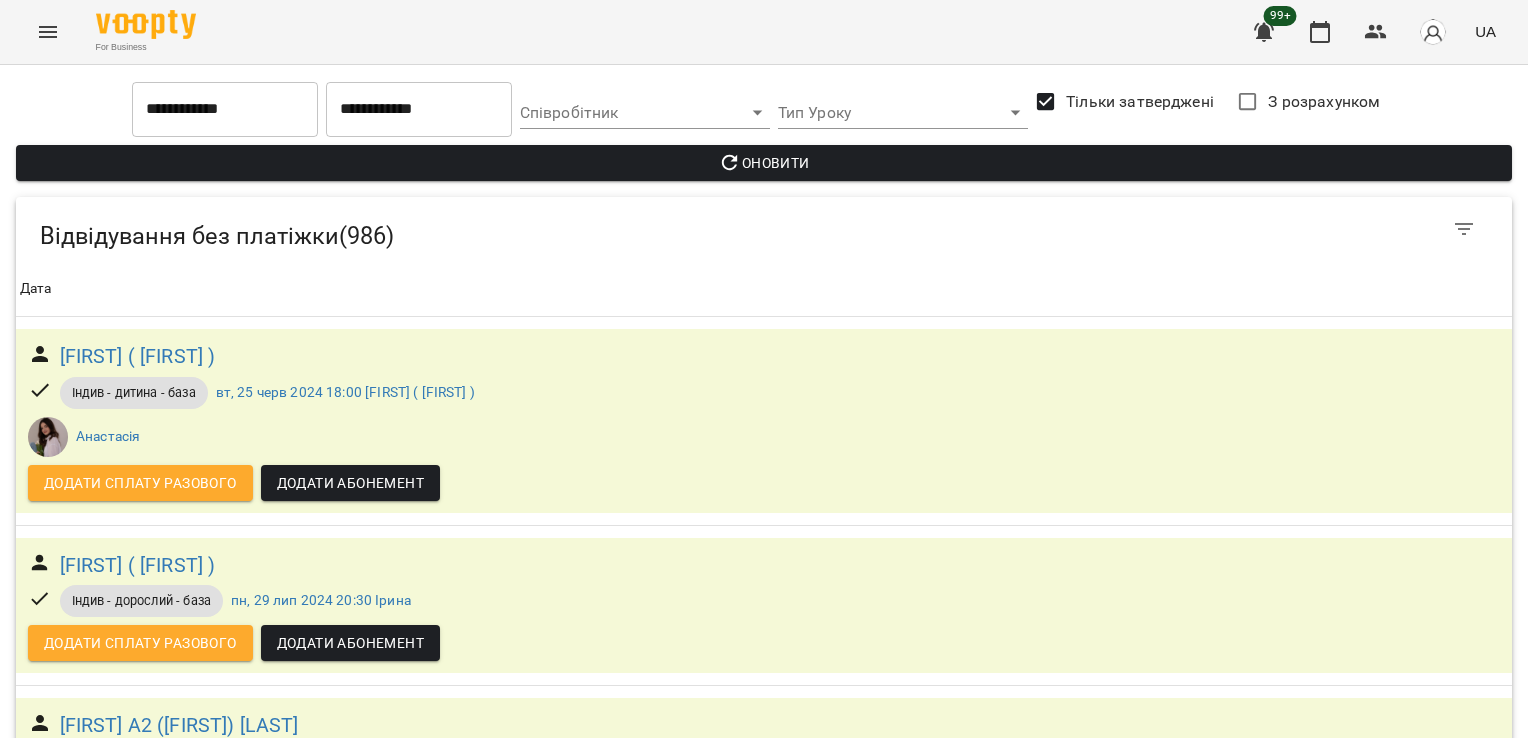 drag, startPoint x: 470, startPoint y: 95, endPoint x: 448, endPoint y: 106, distance: 24.596748 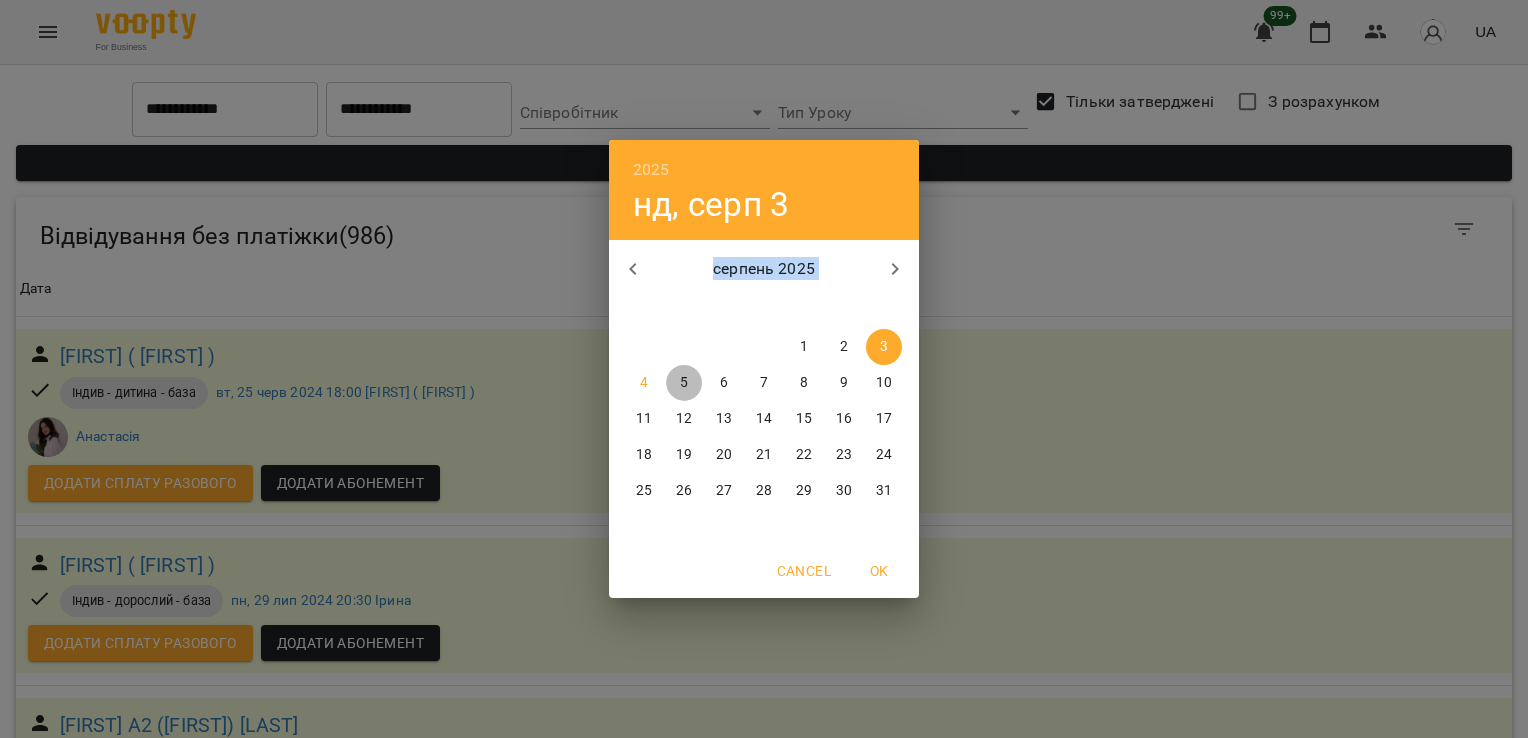 click on "5" at bounding box center [684, 383] 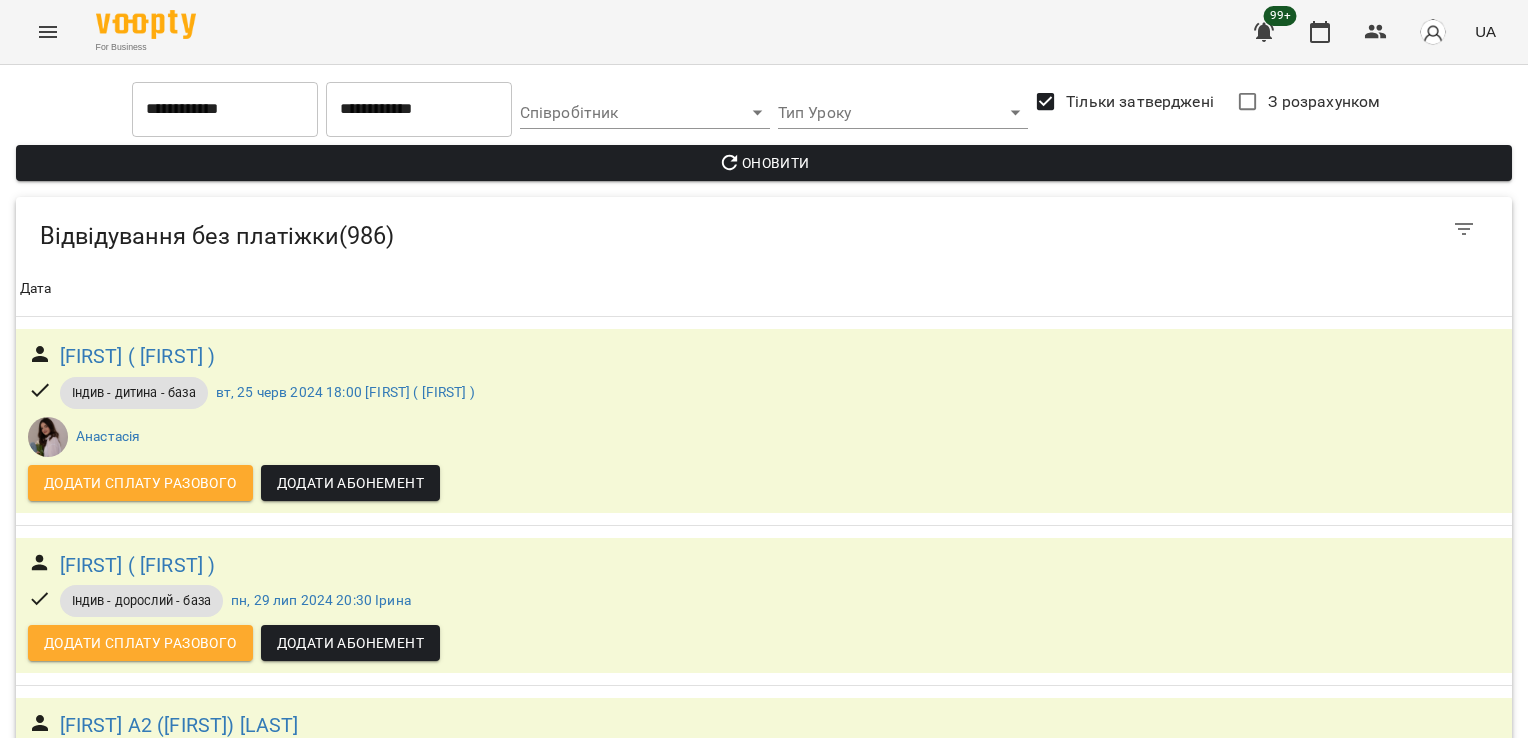 click on "For Business 99+ UA" at bounding box center (764, 32) 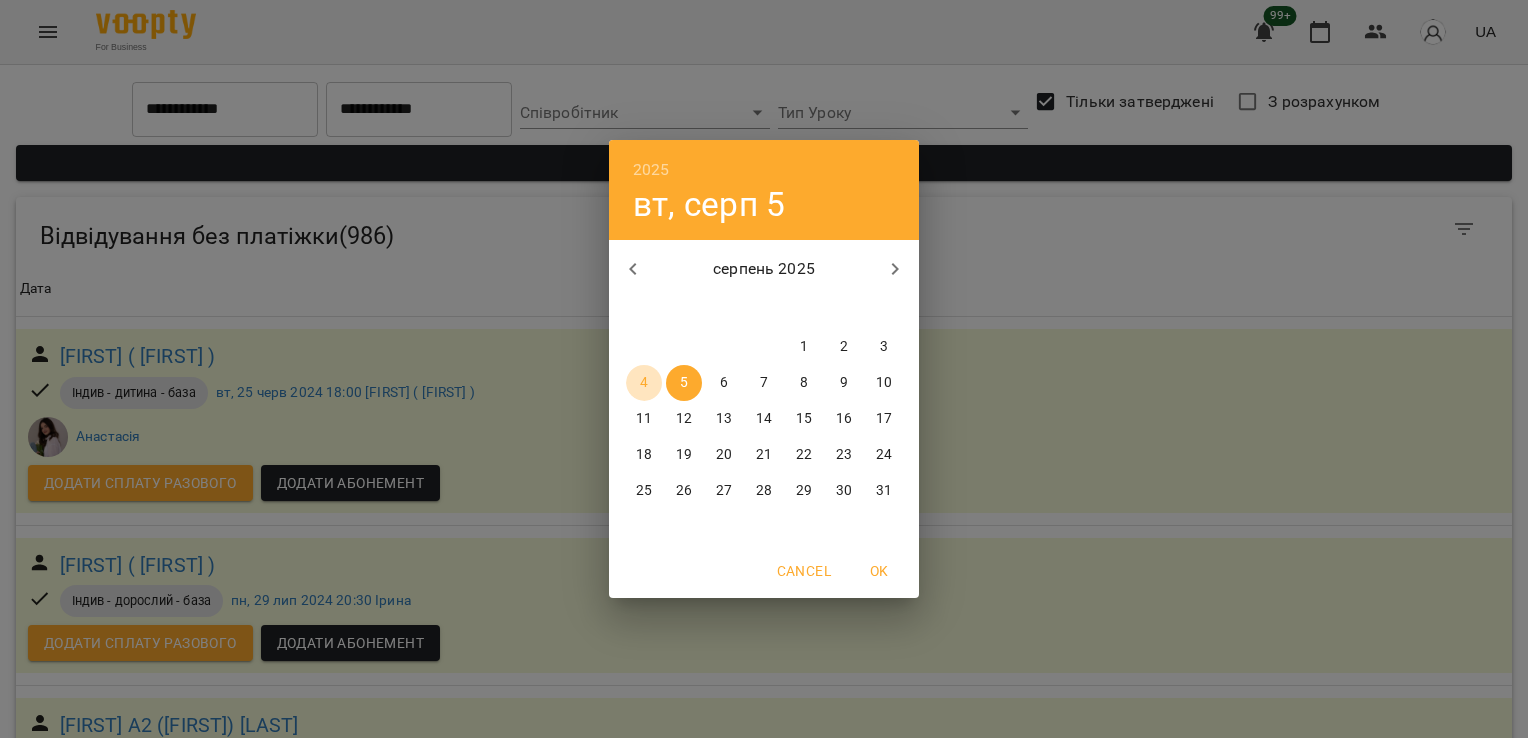 click on "4" at bounding box center (644, 383) 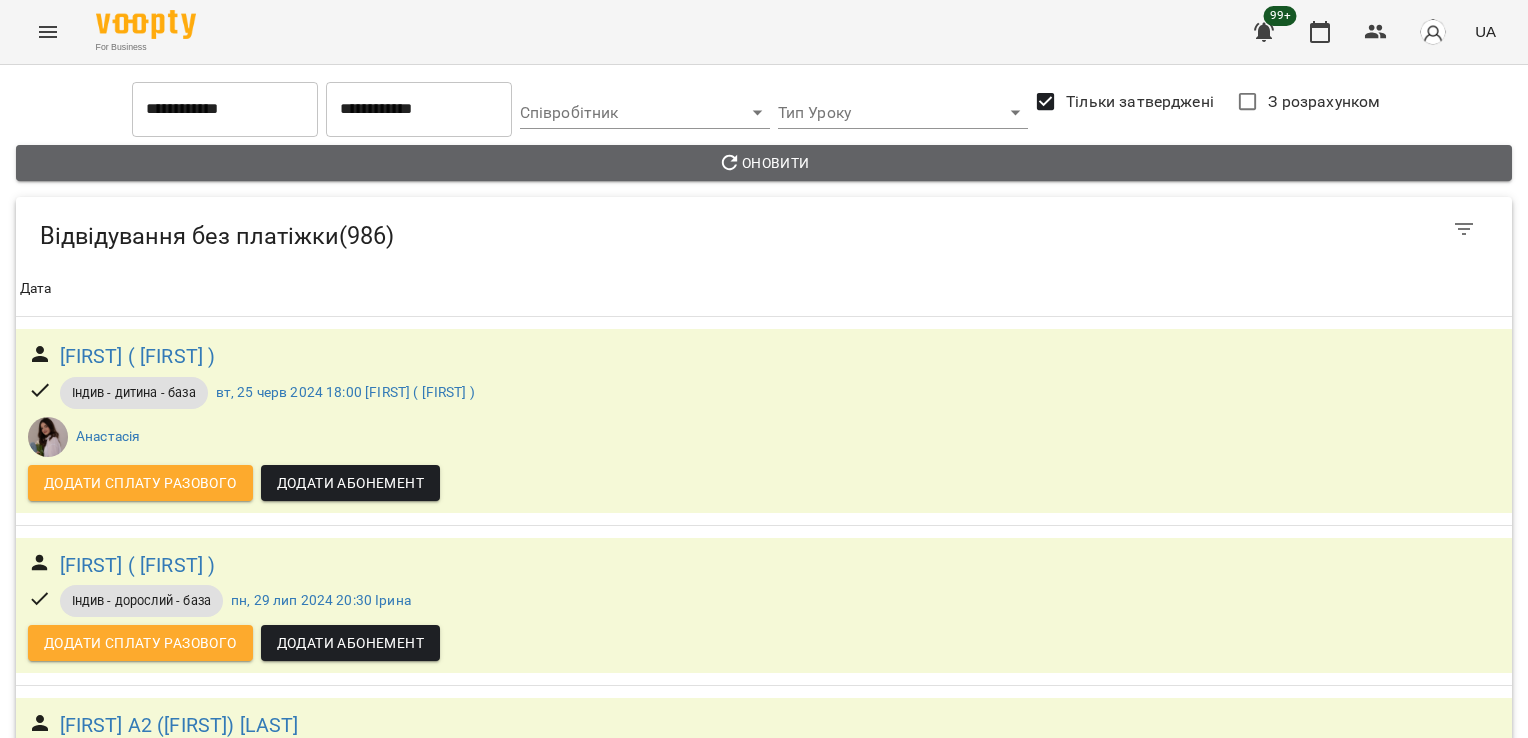 click on "Оновити" at bounding box center [764, 163] 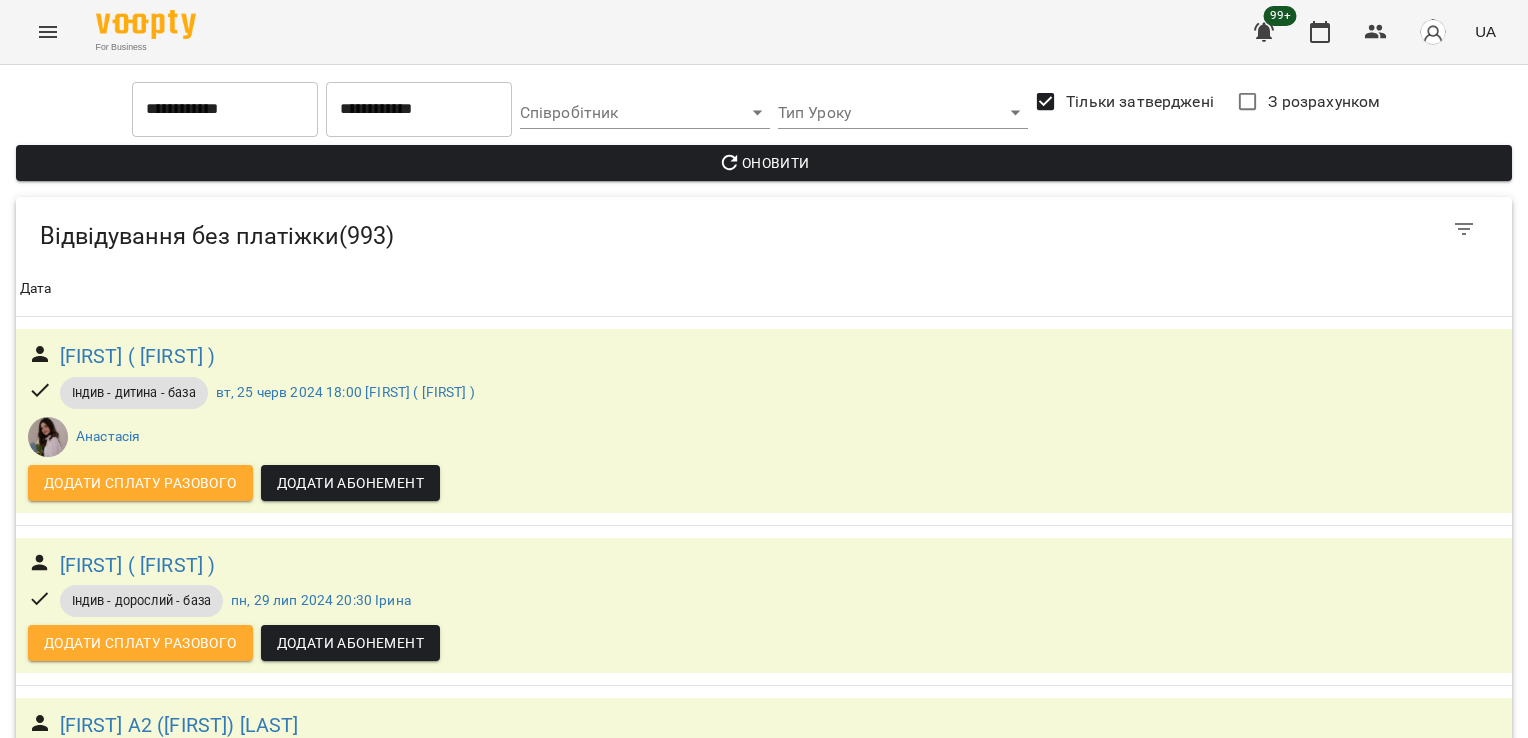 scroll, scrollTop: 190655, scrollLeft: 0, axis: vertical 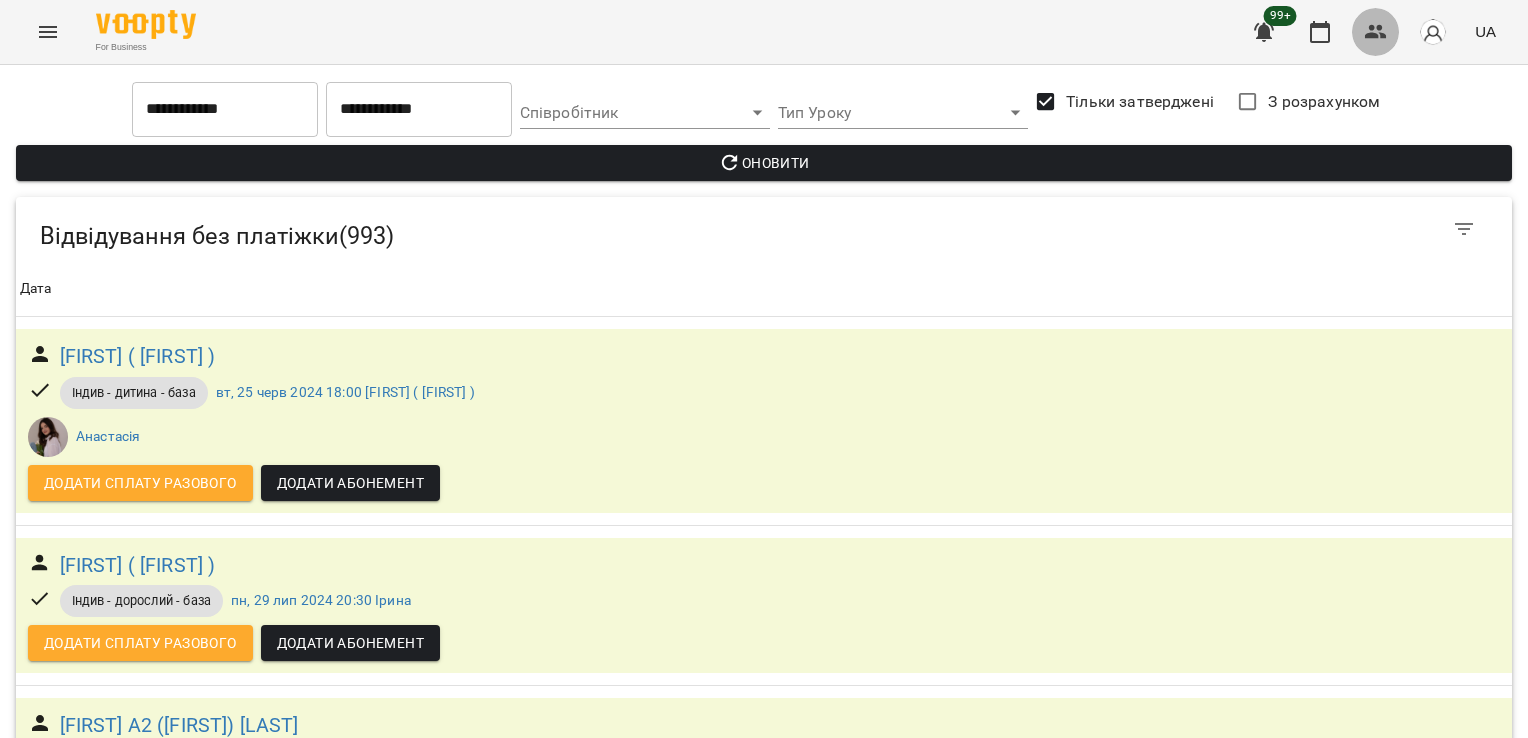 click 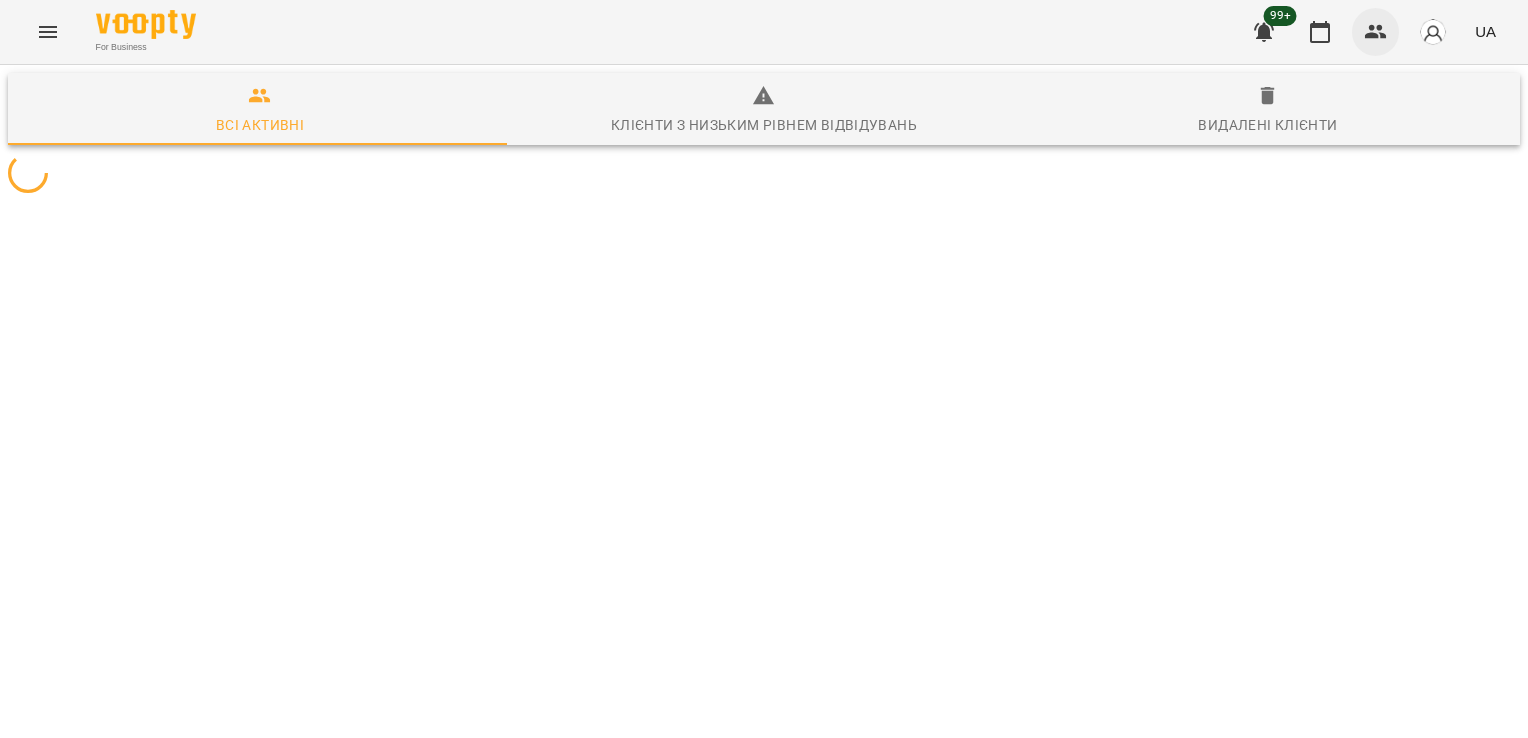 scroll, scrollTop: 0, scrollLeft: 0, axis: both 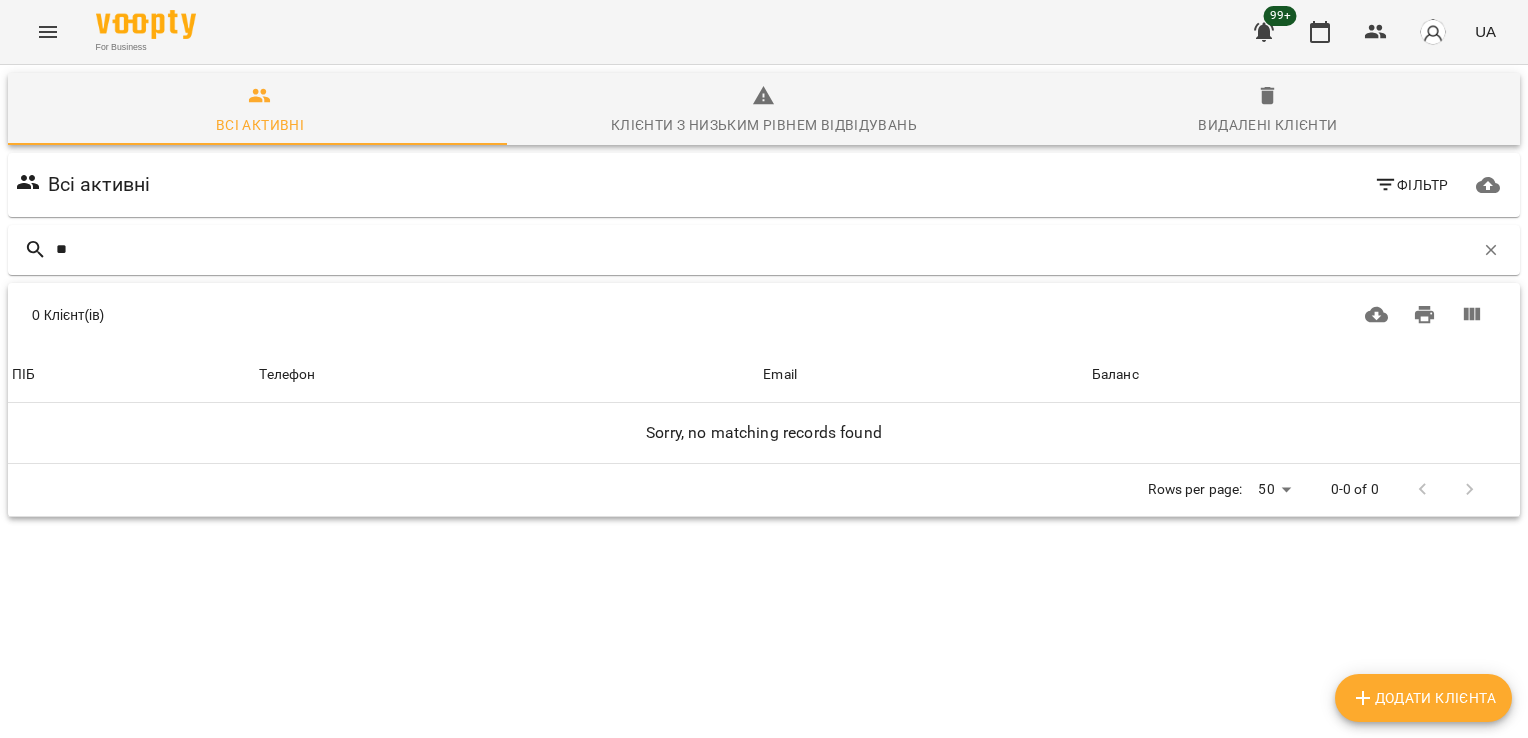 type on "*" 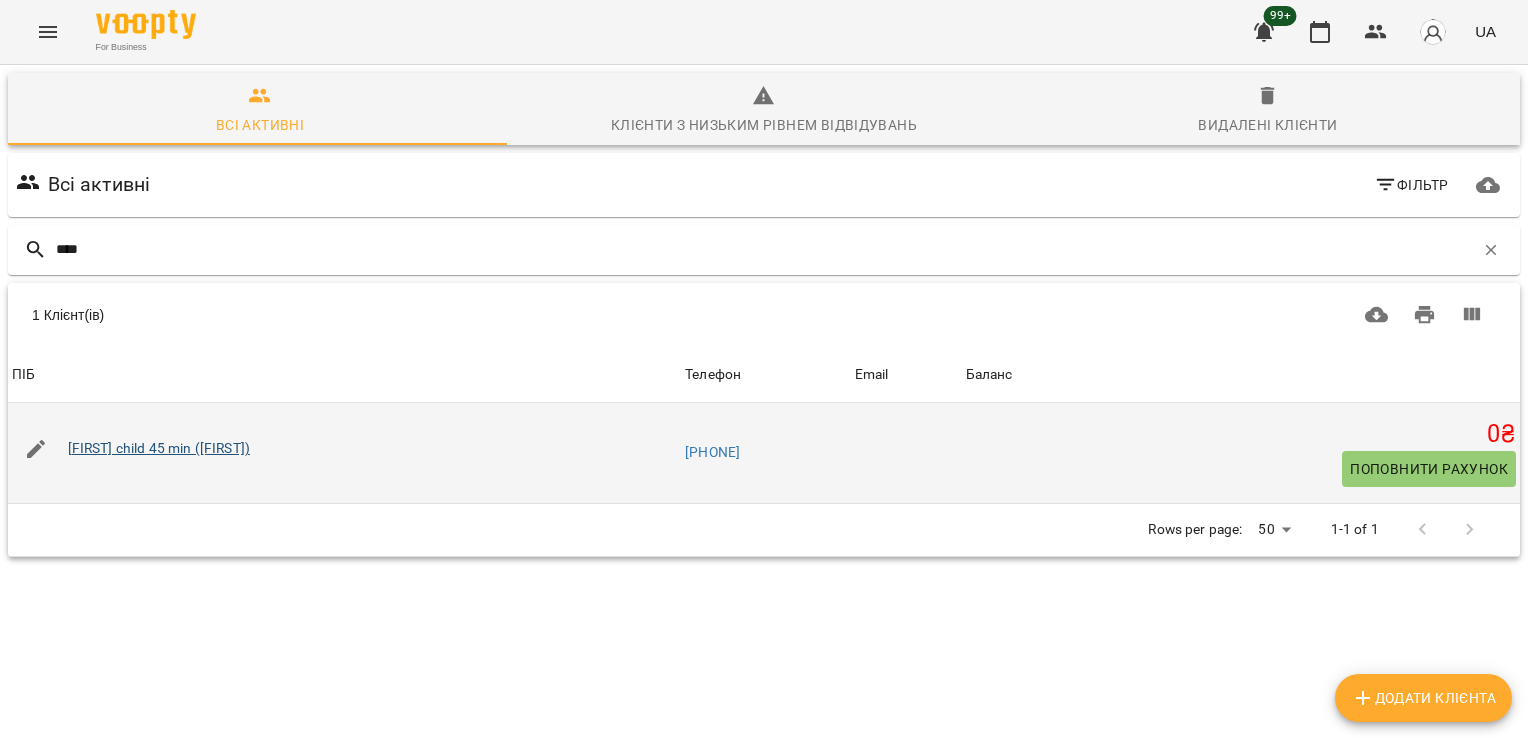 type on "****" 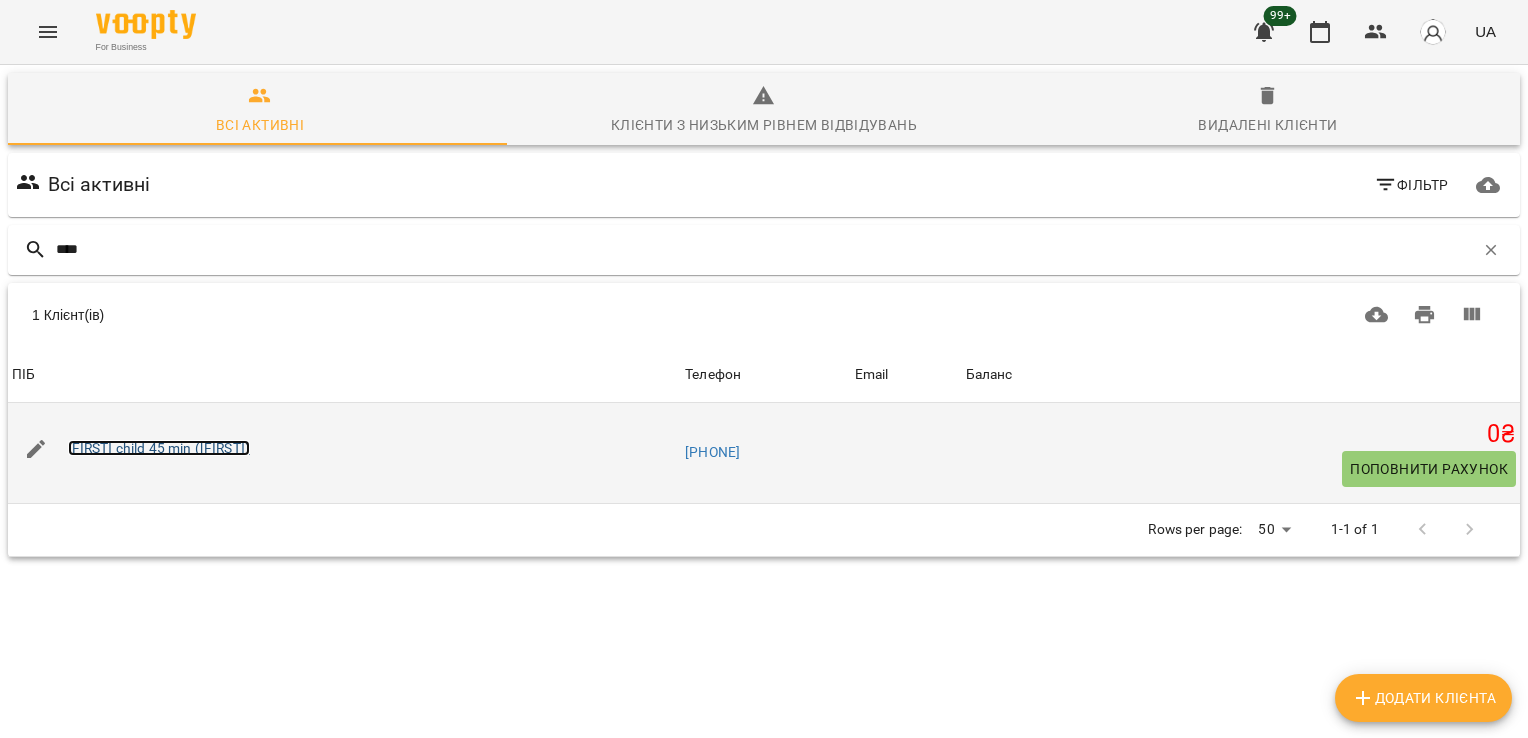 click on "Кирило child 45 min (Дарія)" at bounding box center (159, 448) 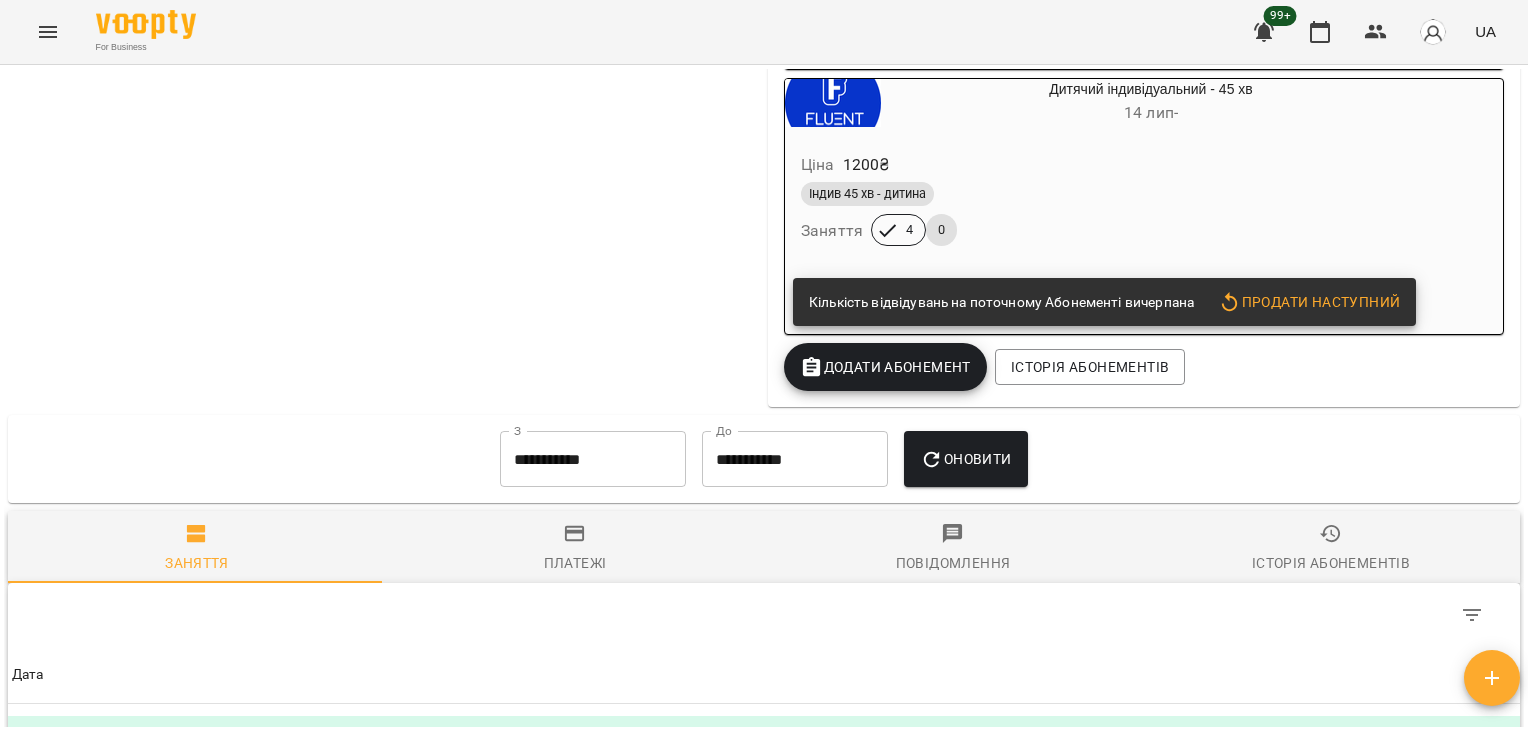 scroll, scrollTop: 5882, scrollLeft: 0, axis: vertical 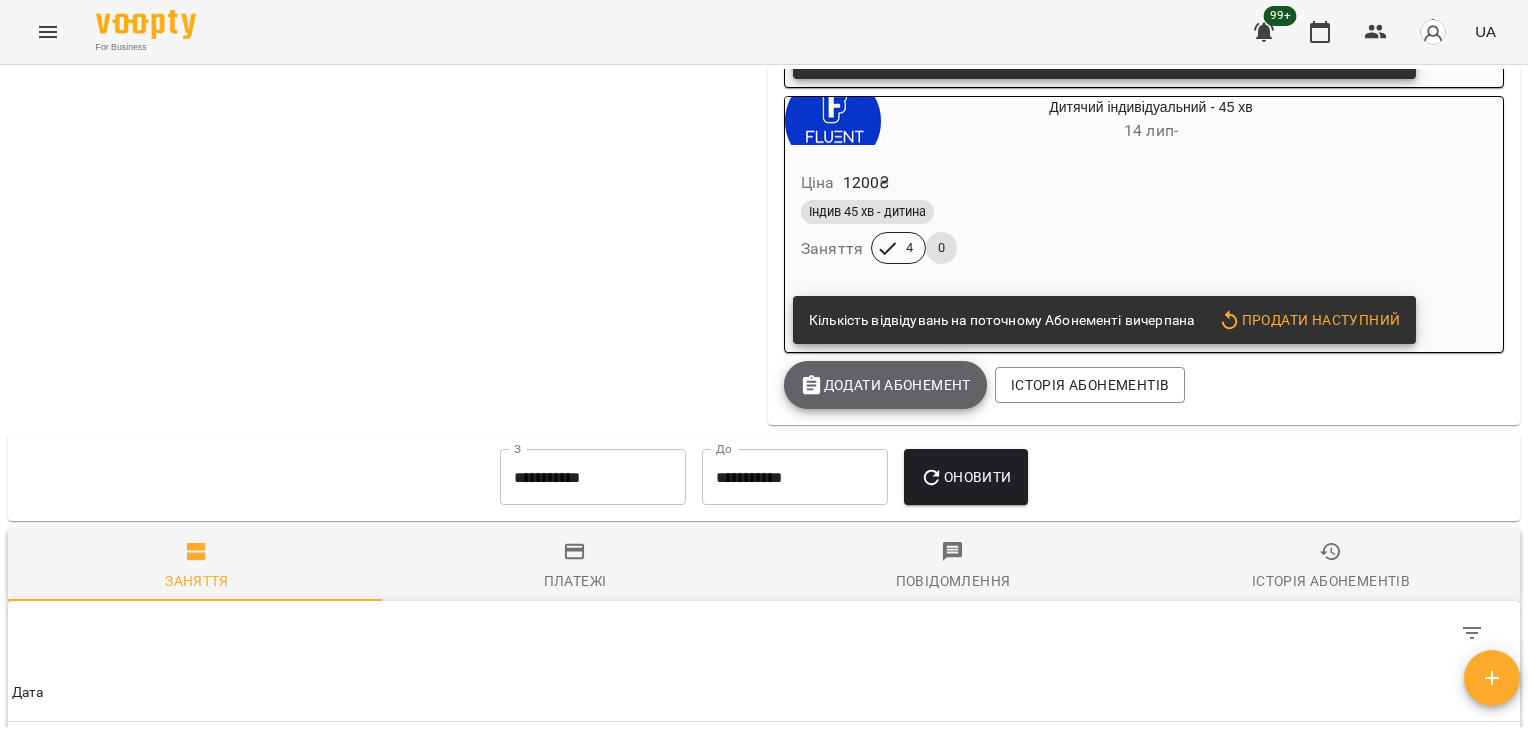 click on "Додати Абонемент" at bounding box center [885, 385] 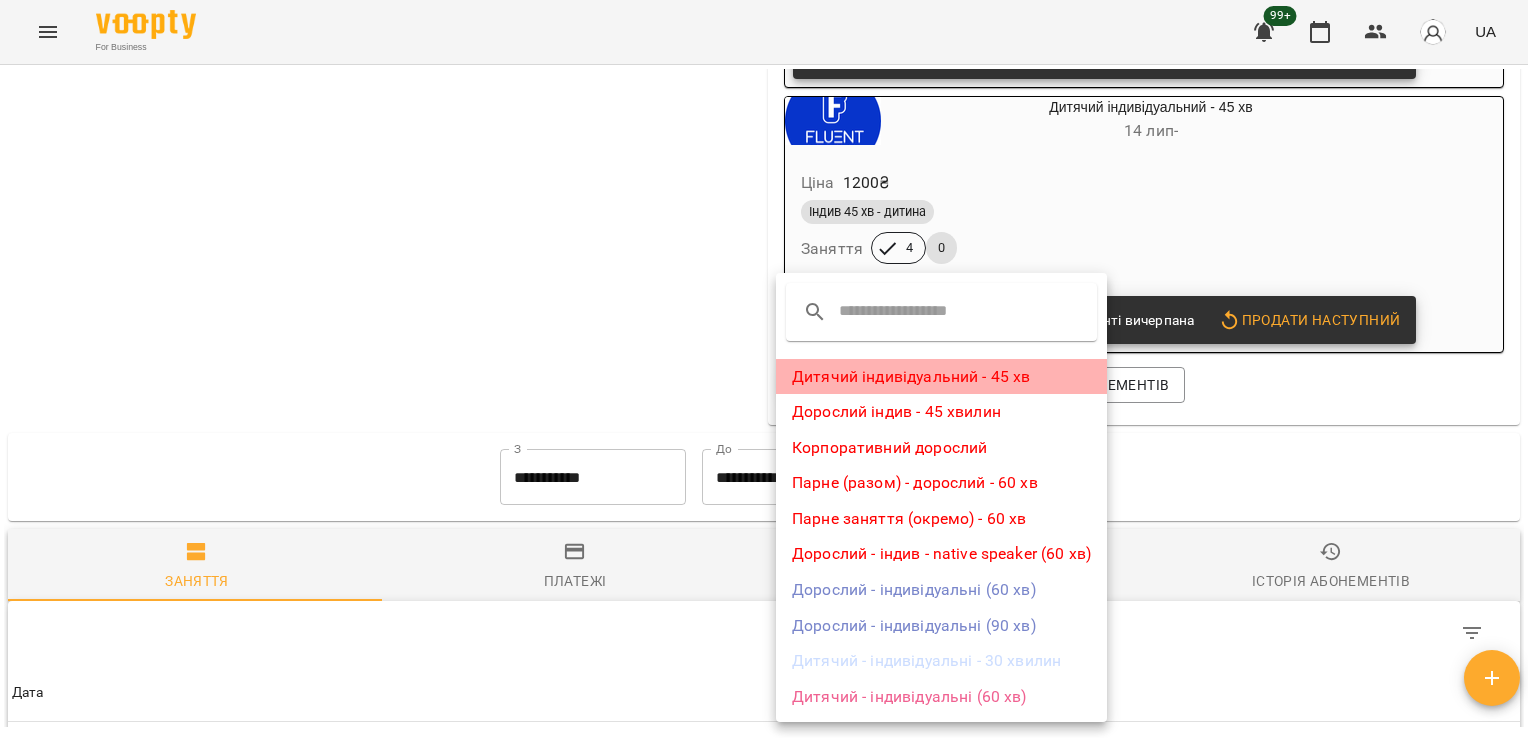 click on "Дитячий індивідуальний - 45 хв" at bounding box center (941, 377) 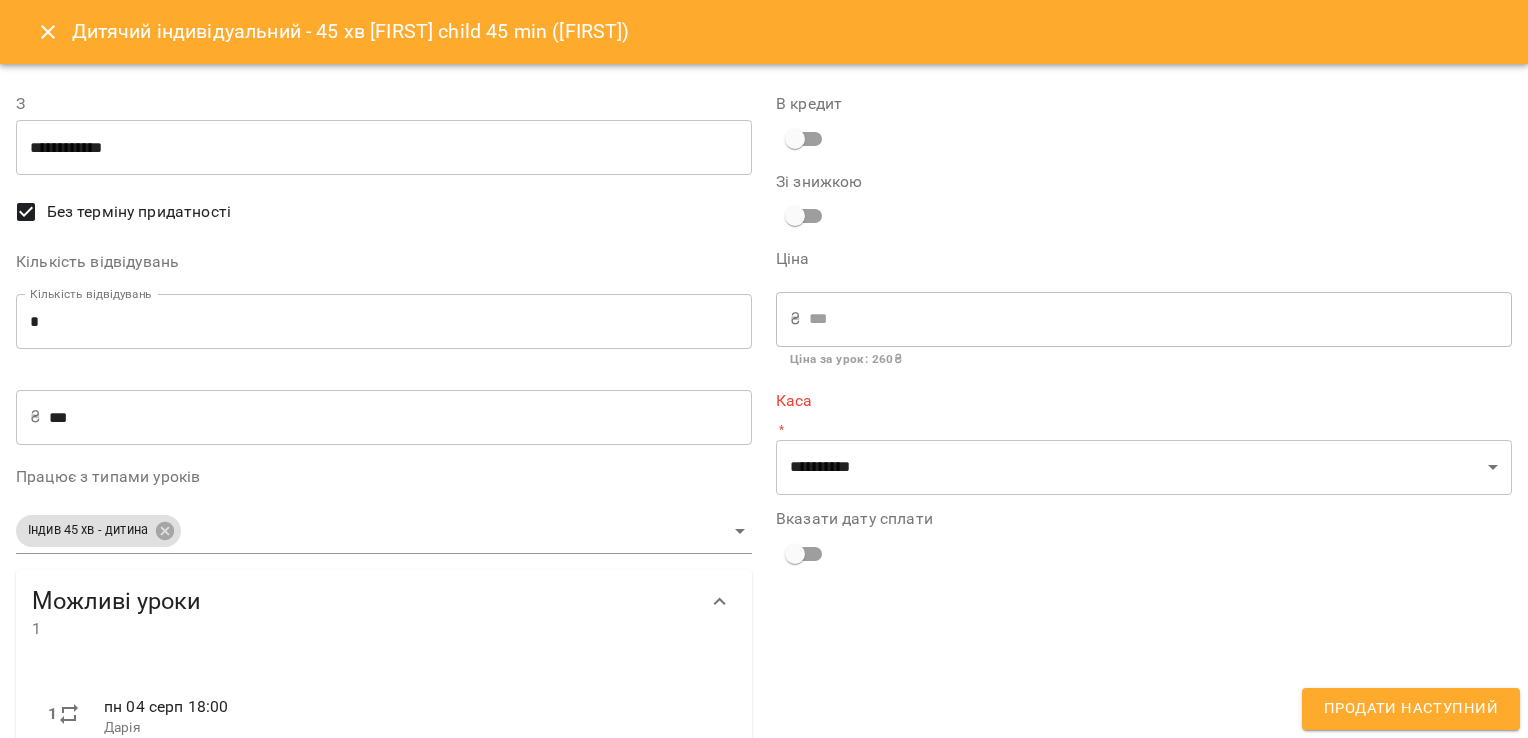 click on "*" at bounding box center [384, 322] 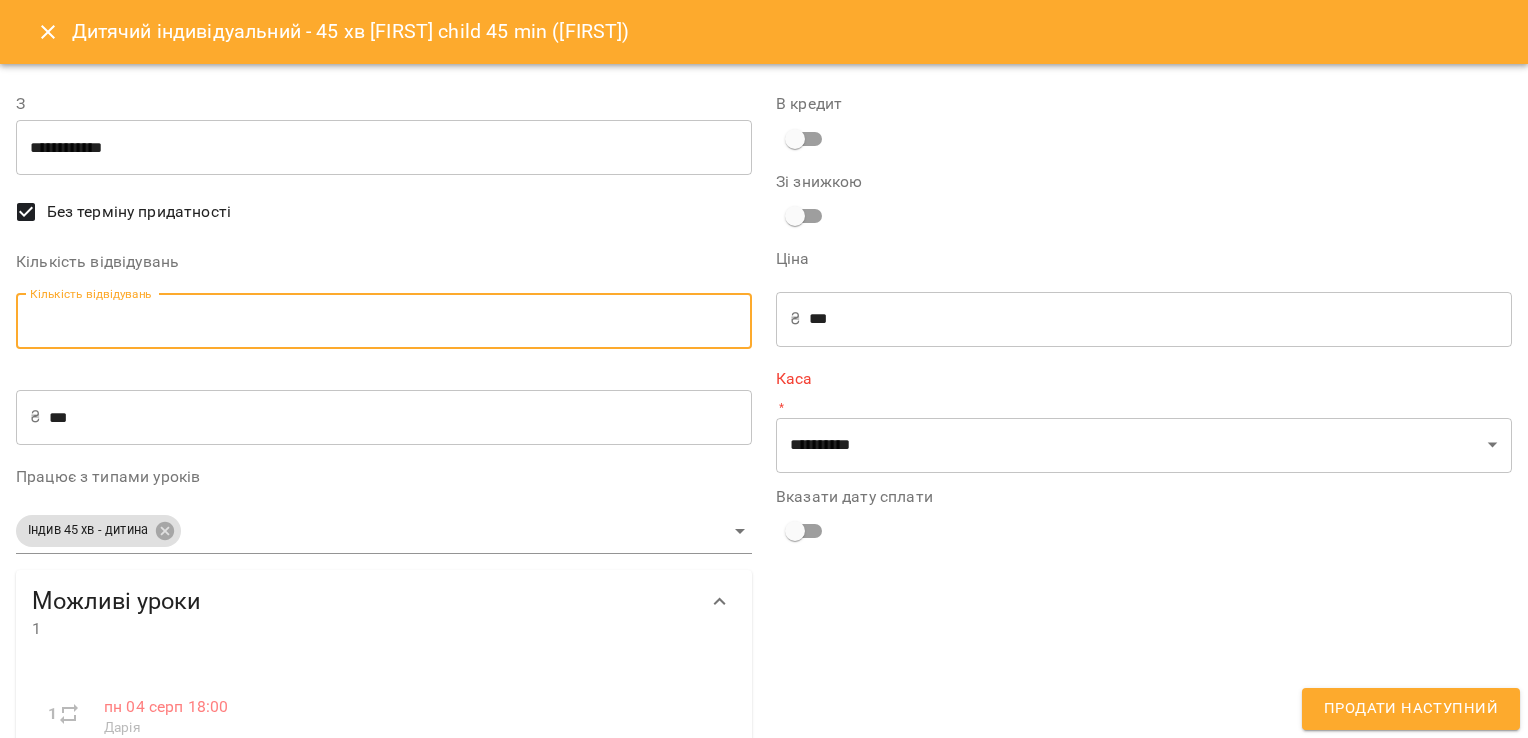 type on "*" 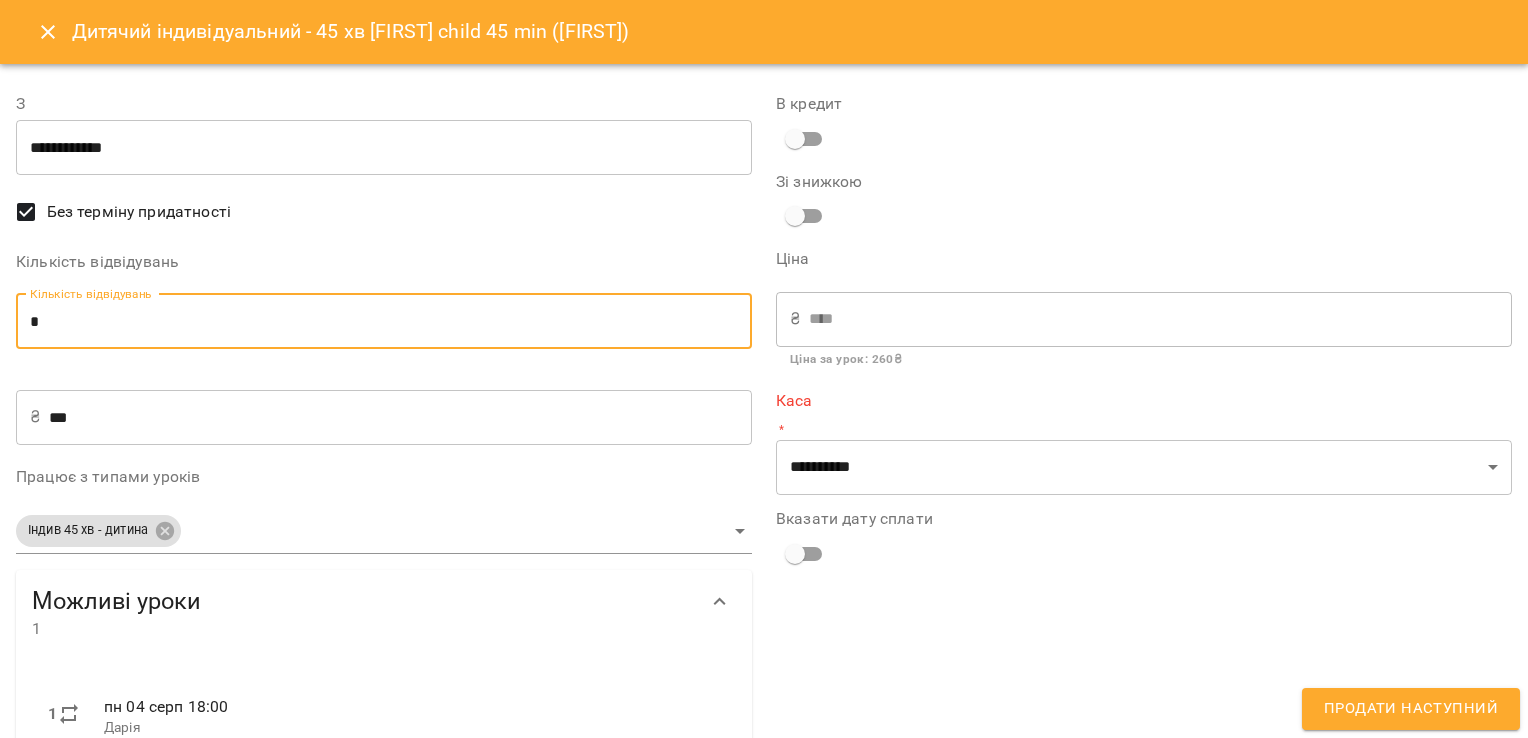 type on "*" 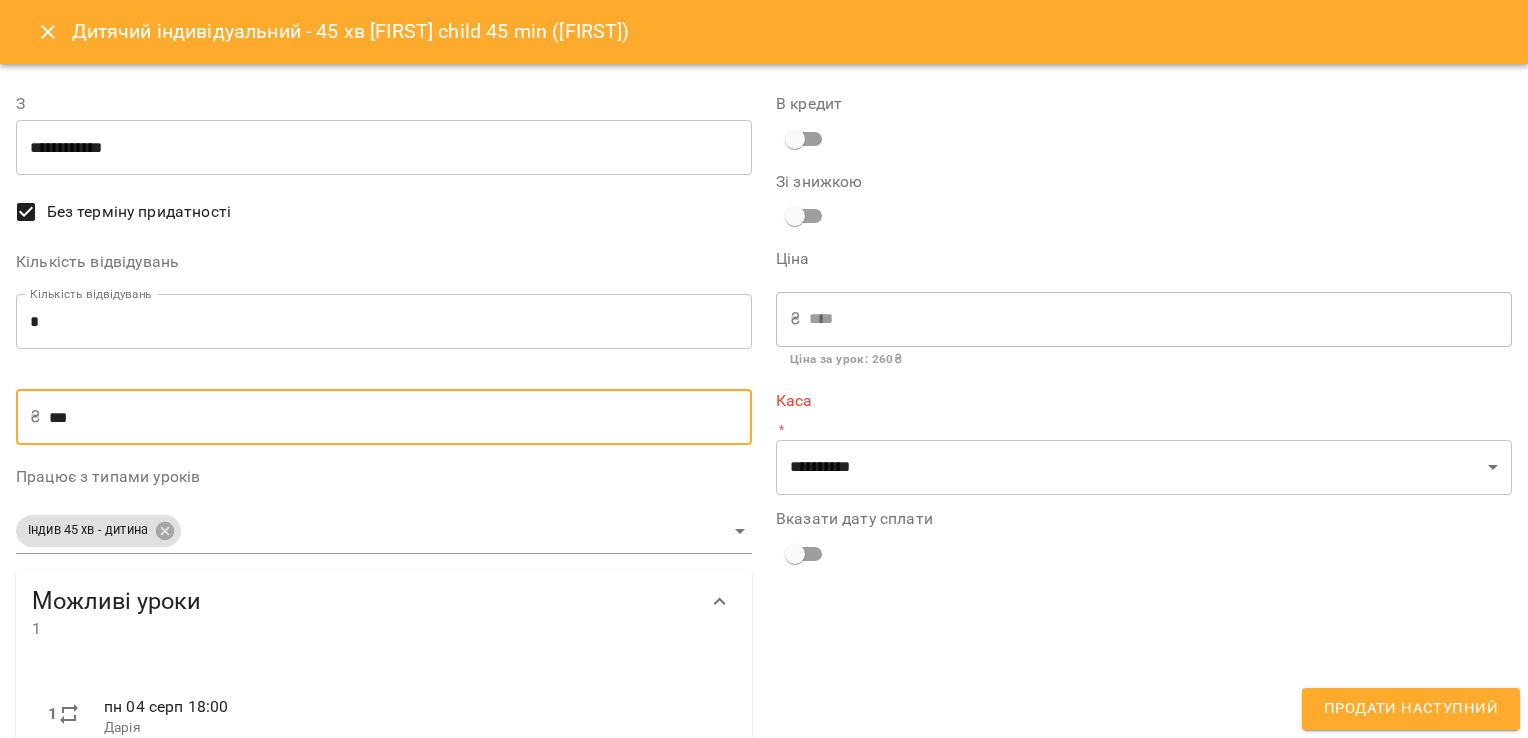 click on "***" at bounding box center [400, 417] 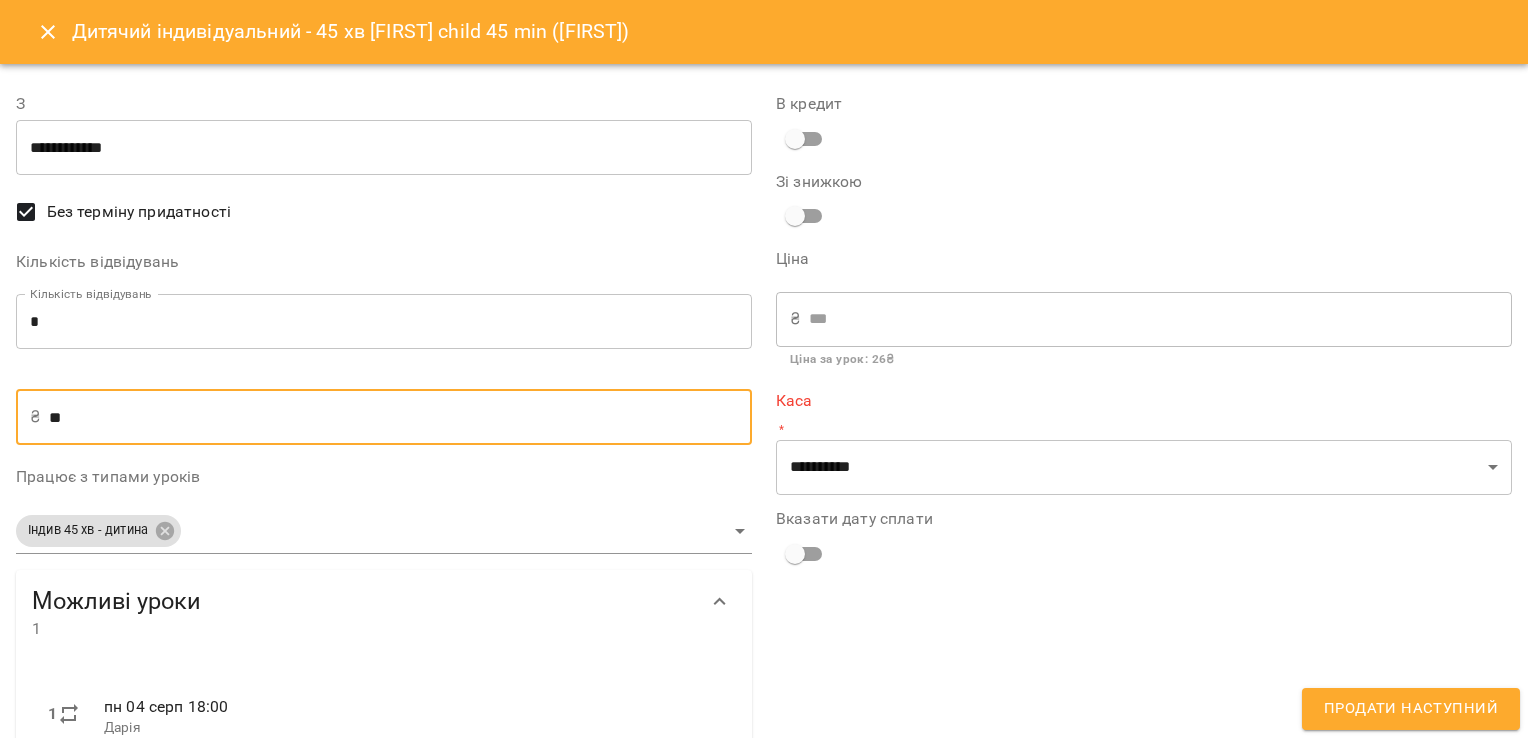 type on "*" 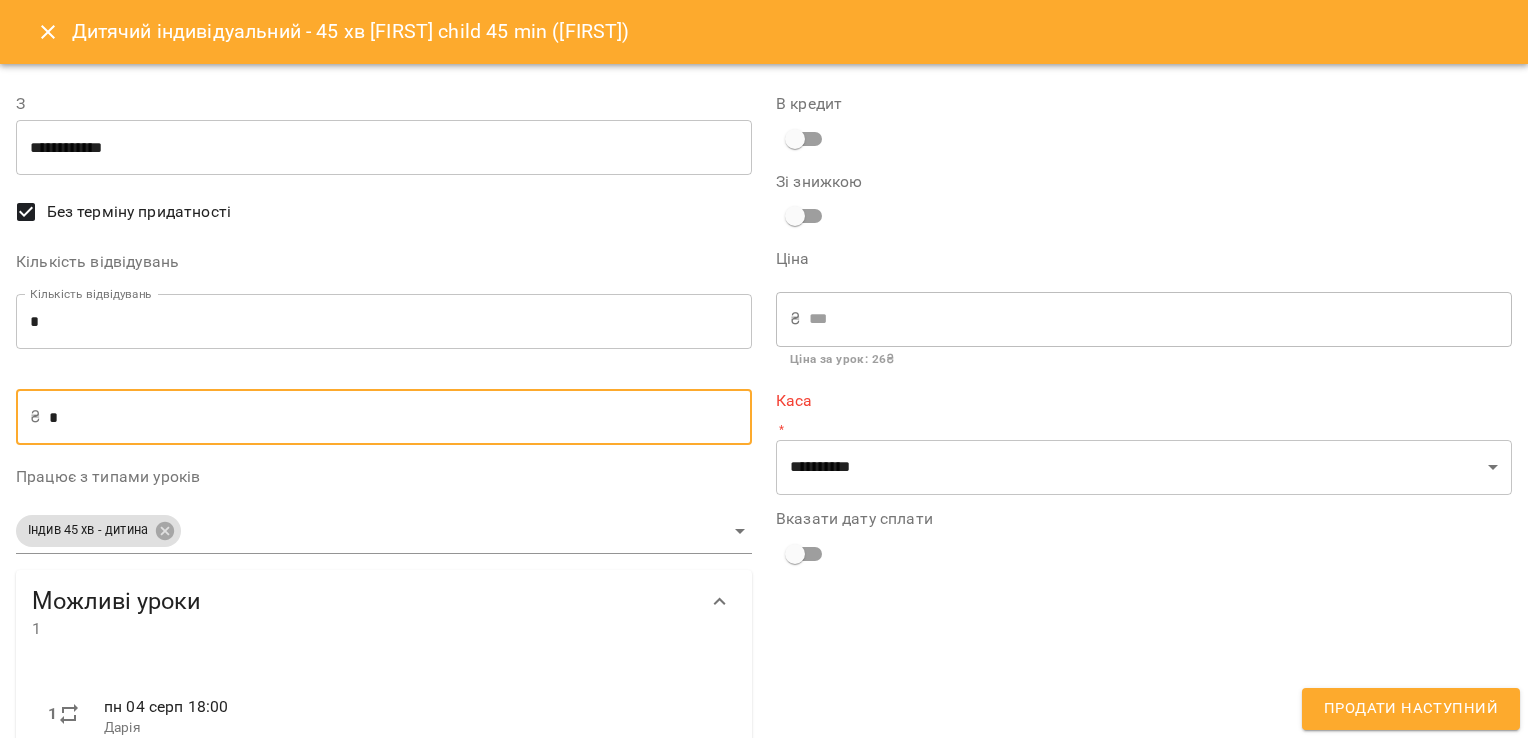 type 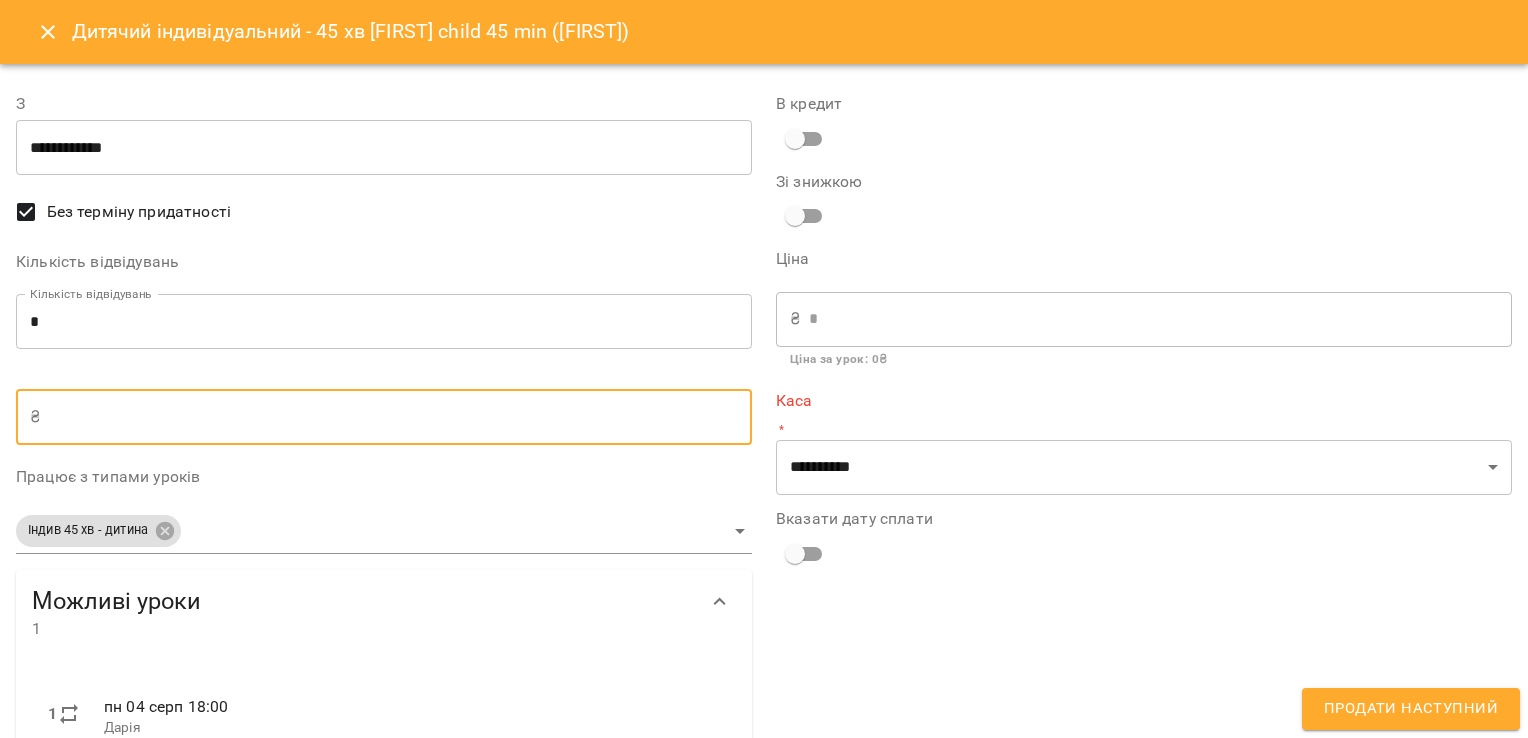 type on "*" 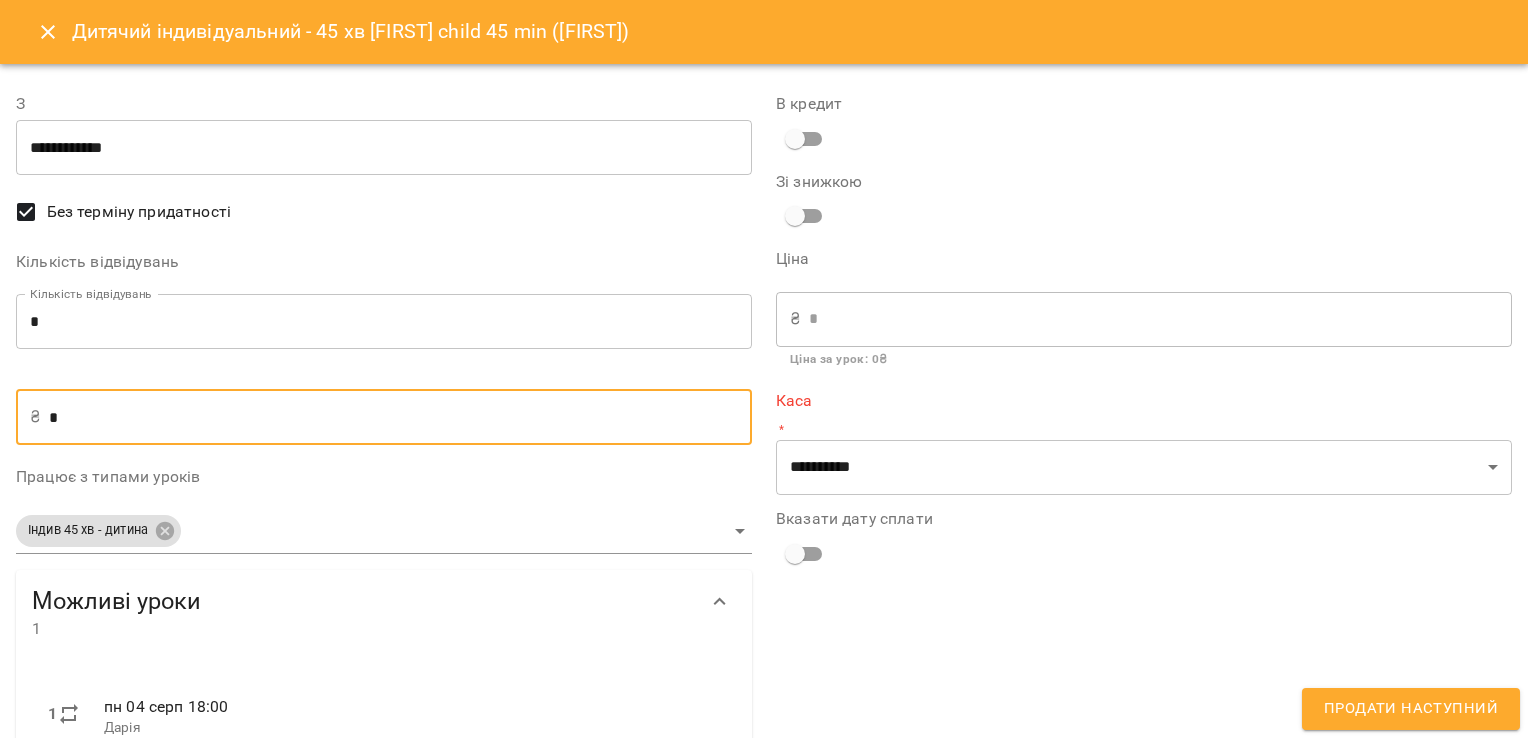 type on "**" 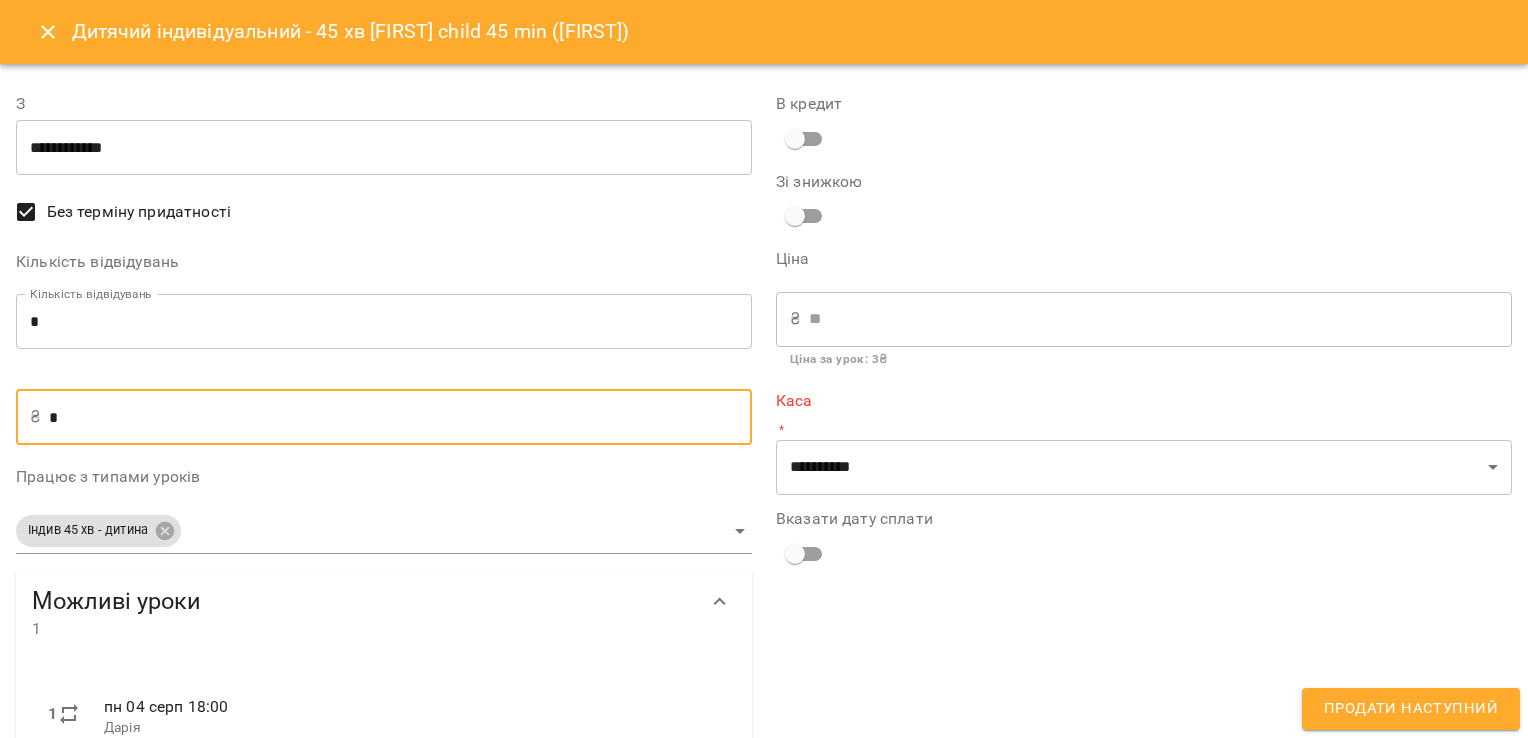 type on "**" 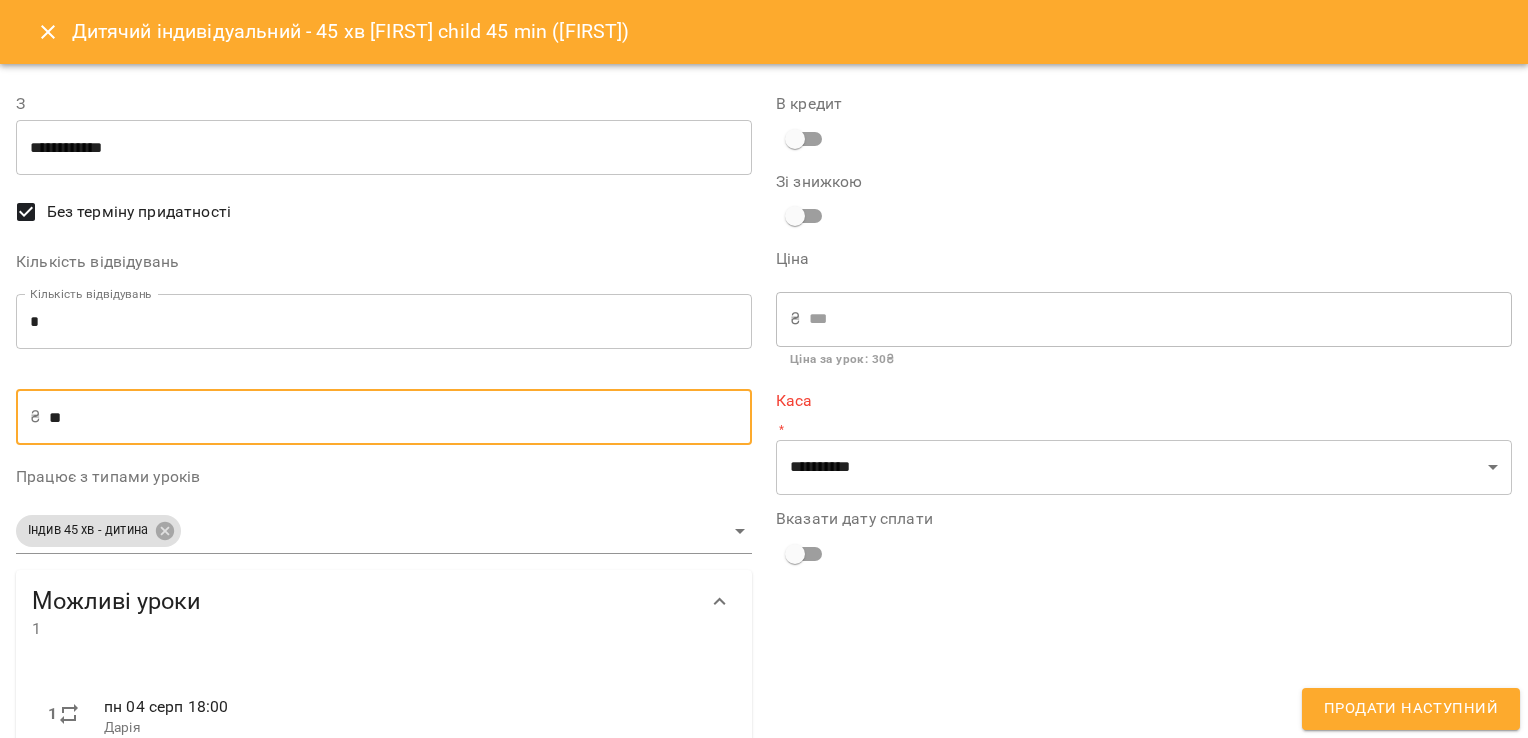 type on "***" 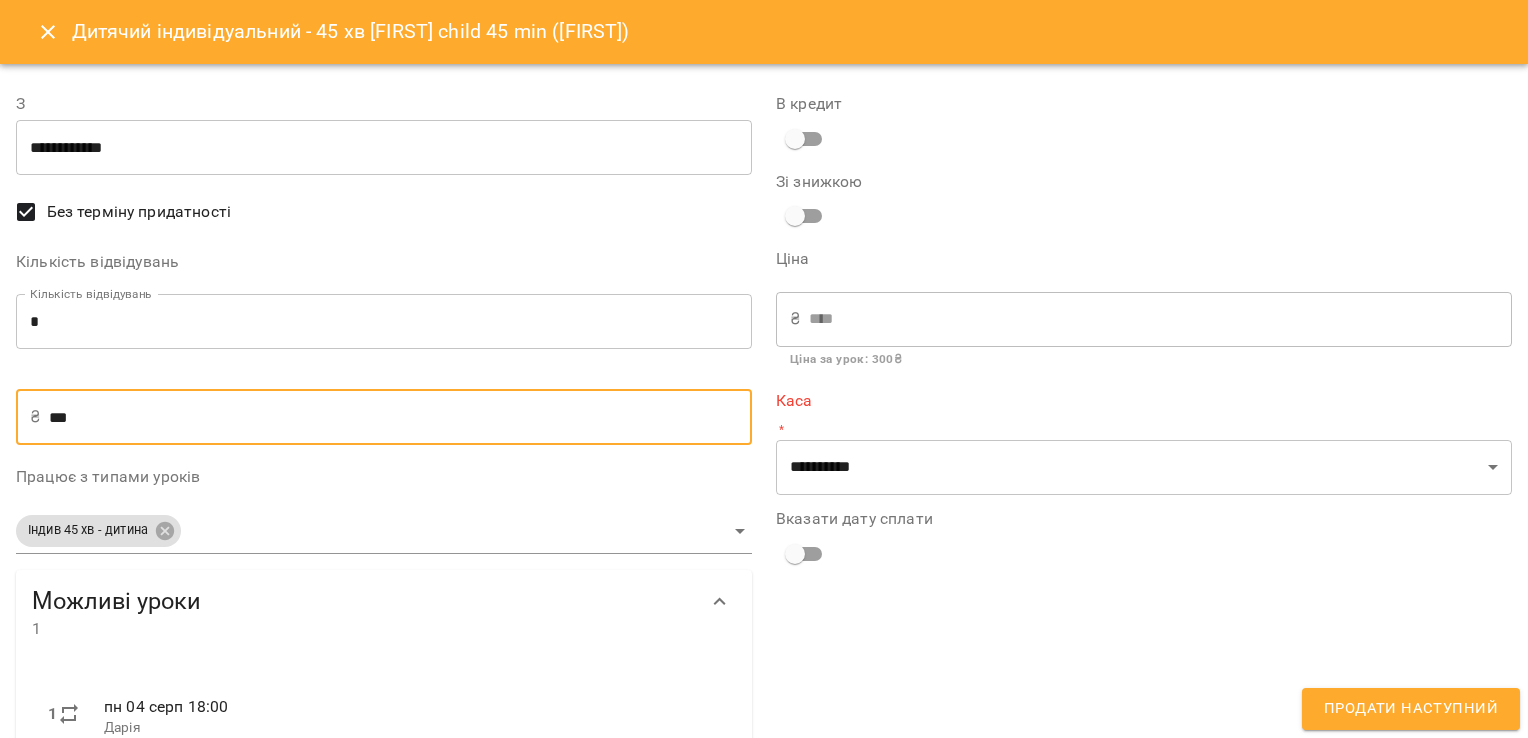 type on "***" 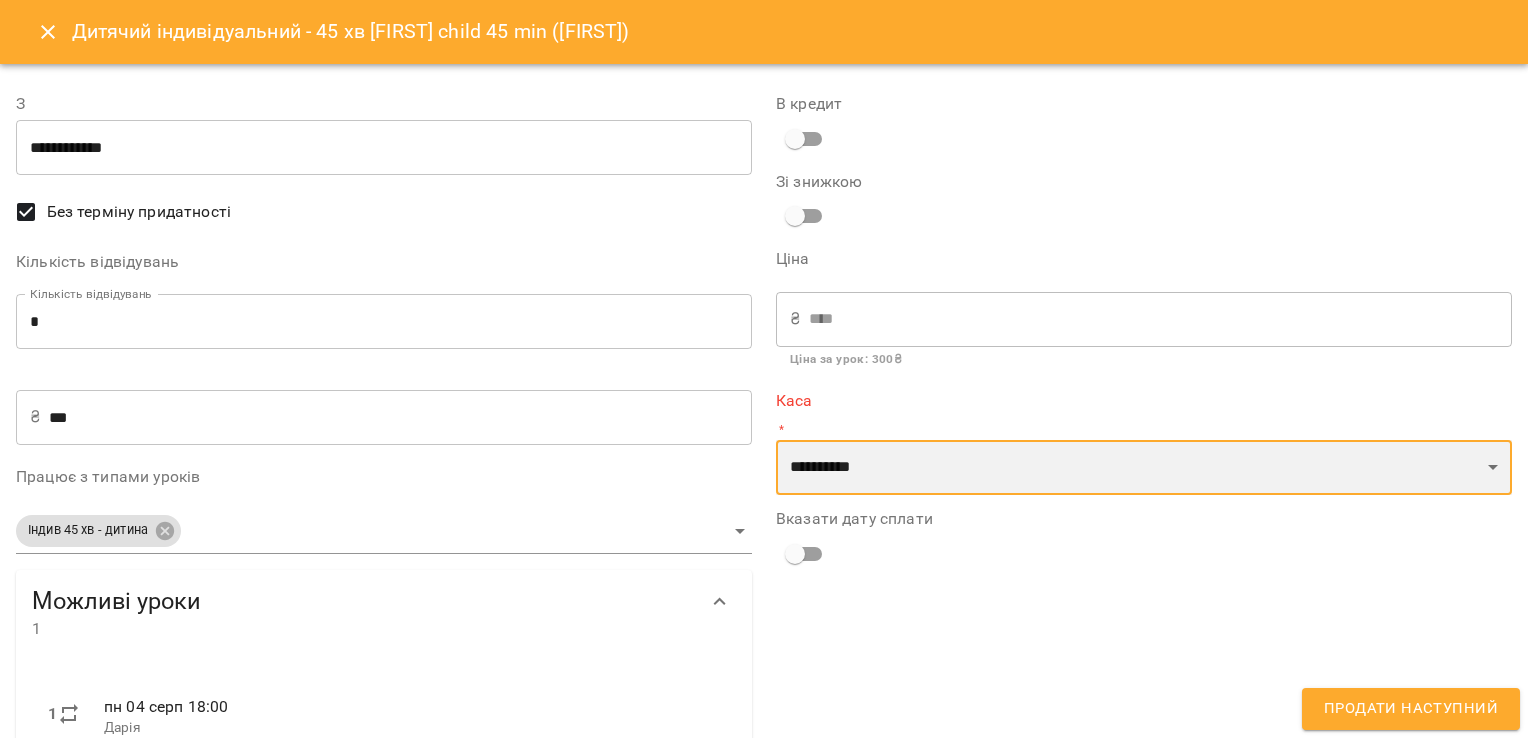 click on "**********" at bounding box center [1144, 468] 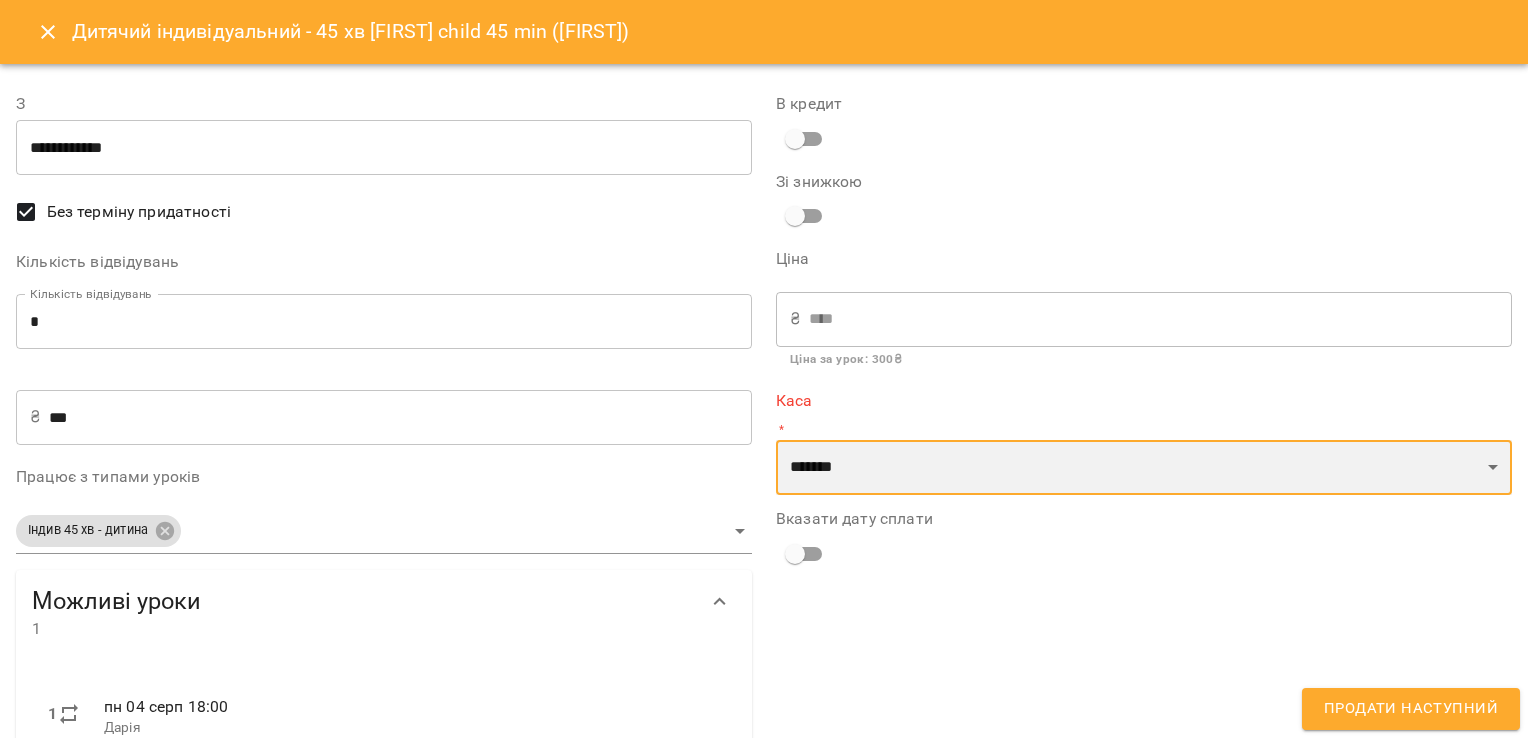 click on "**********" at bounding box center [1144, 468] 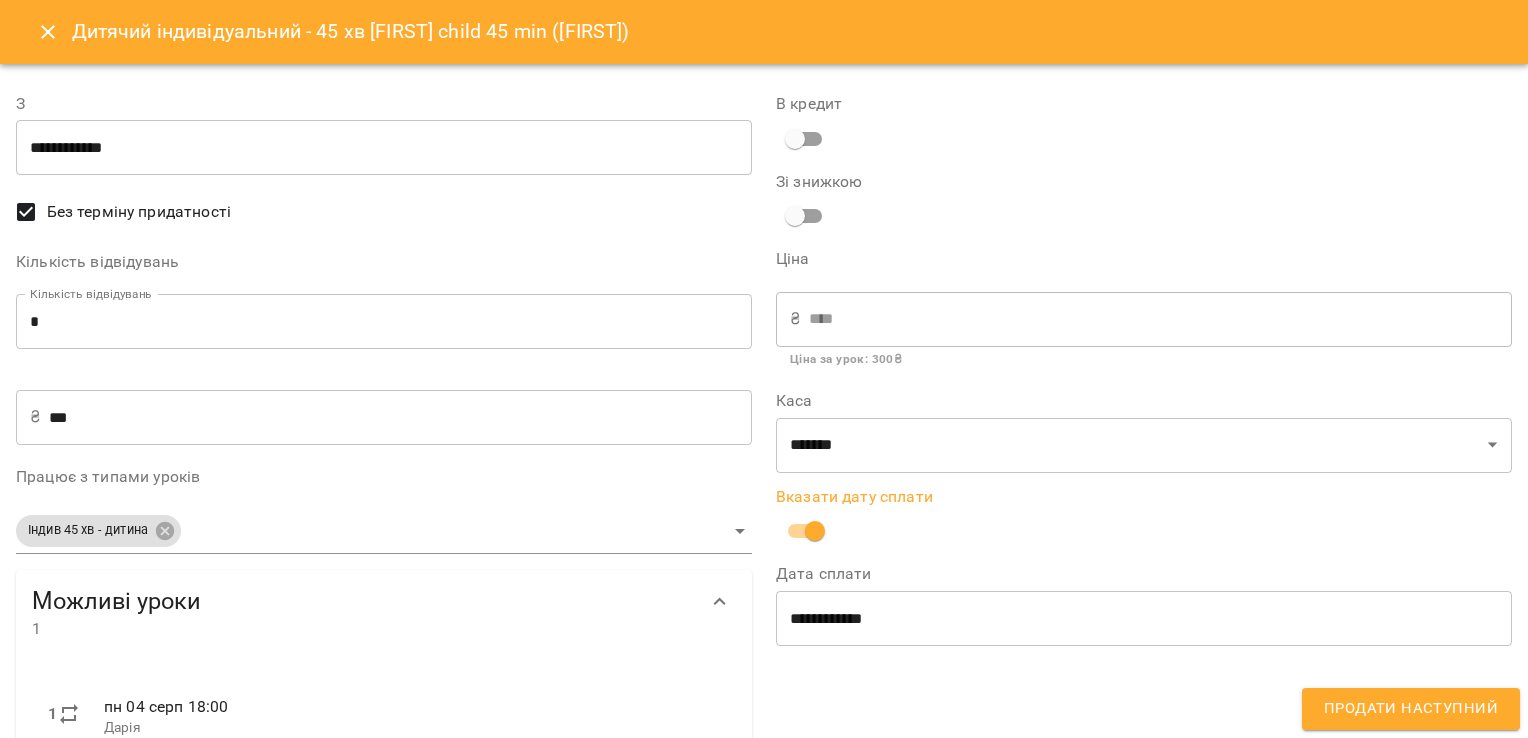 click on "Продати наступний" at bounding box center [1411, 709] 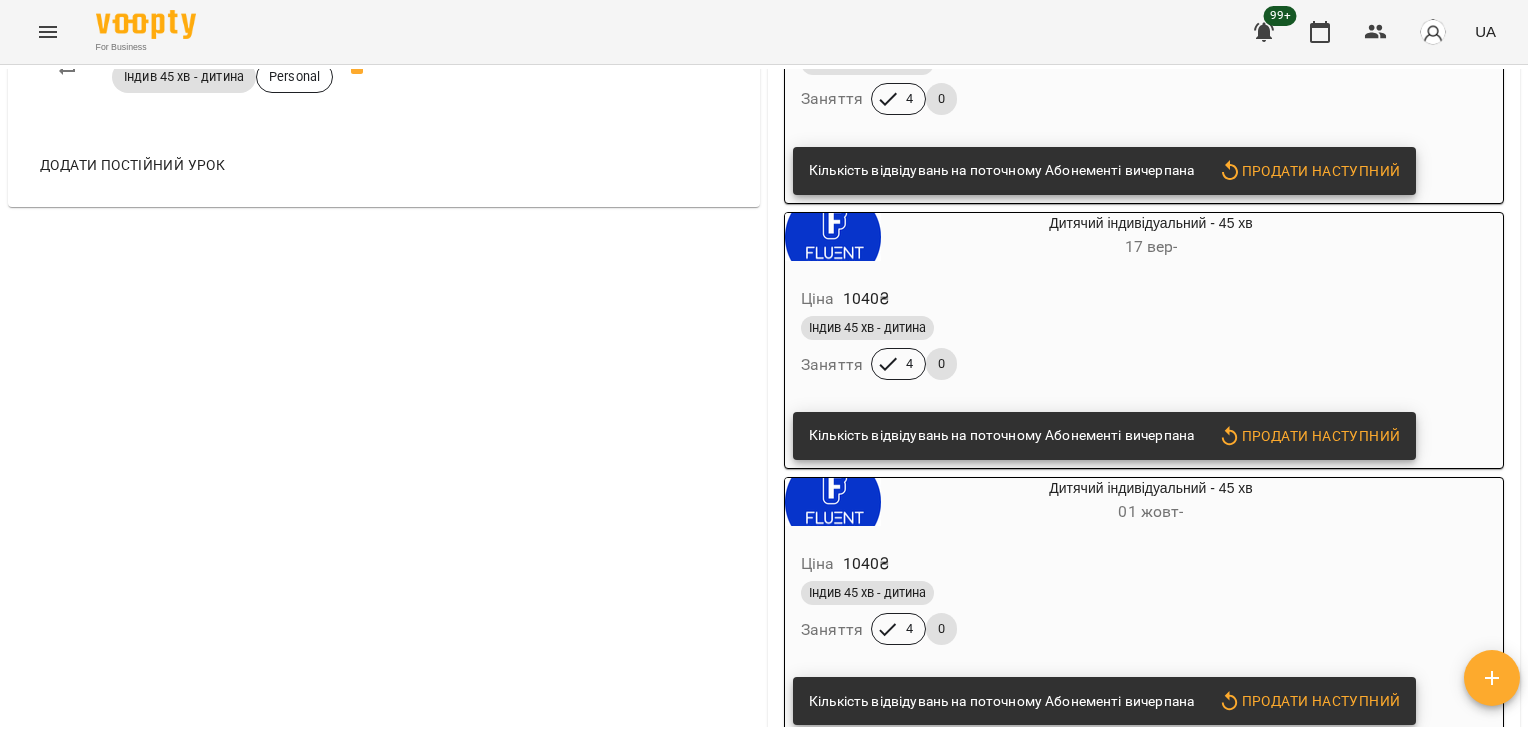 scroll, scrollTop: 6100, scrollLeft: 0, axis: vertical 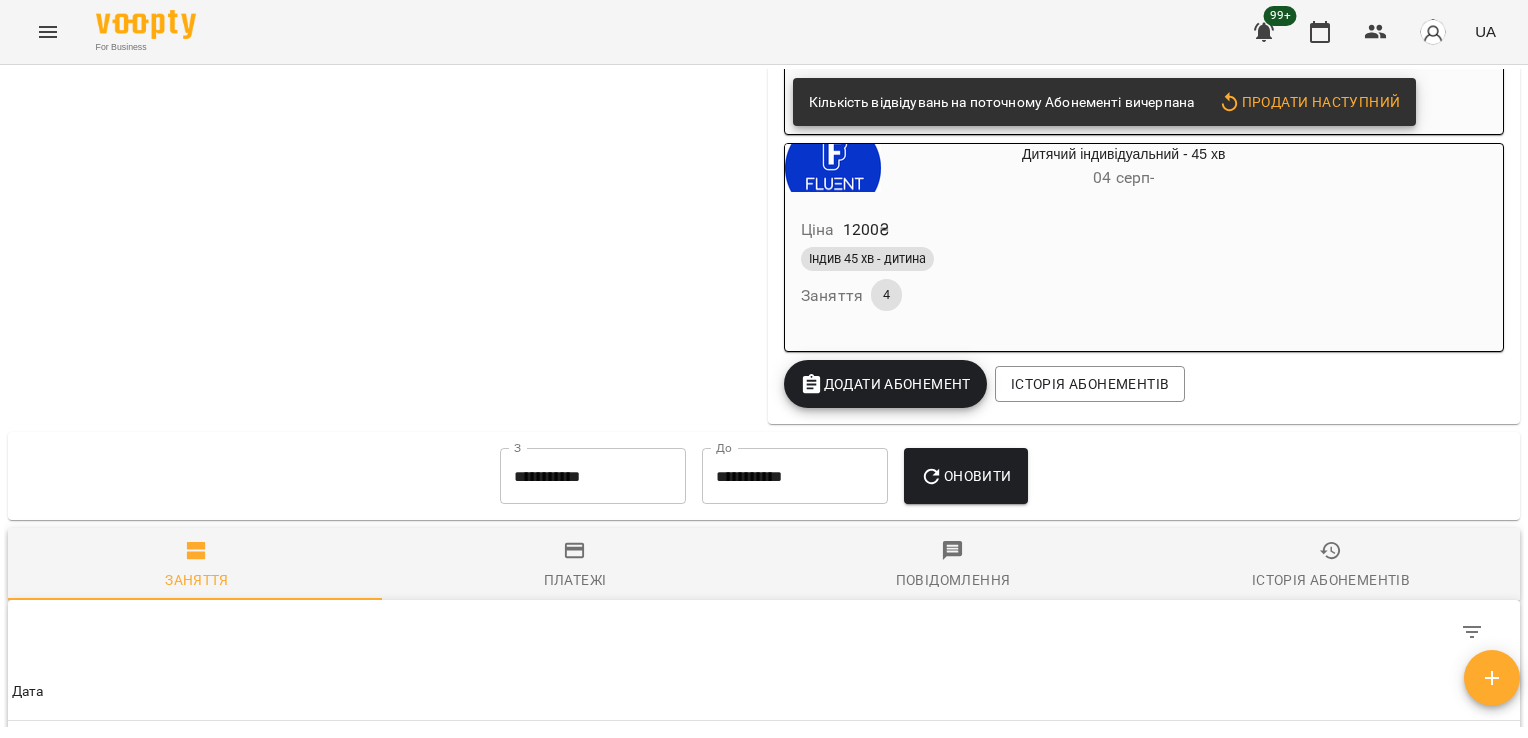click on "**********" at bounding box center (764, 476) 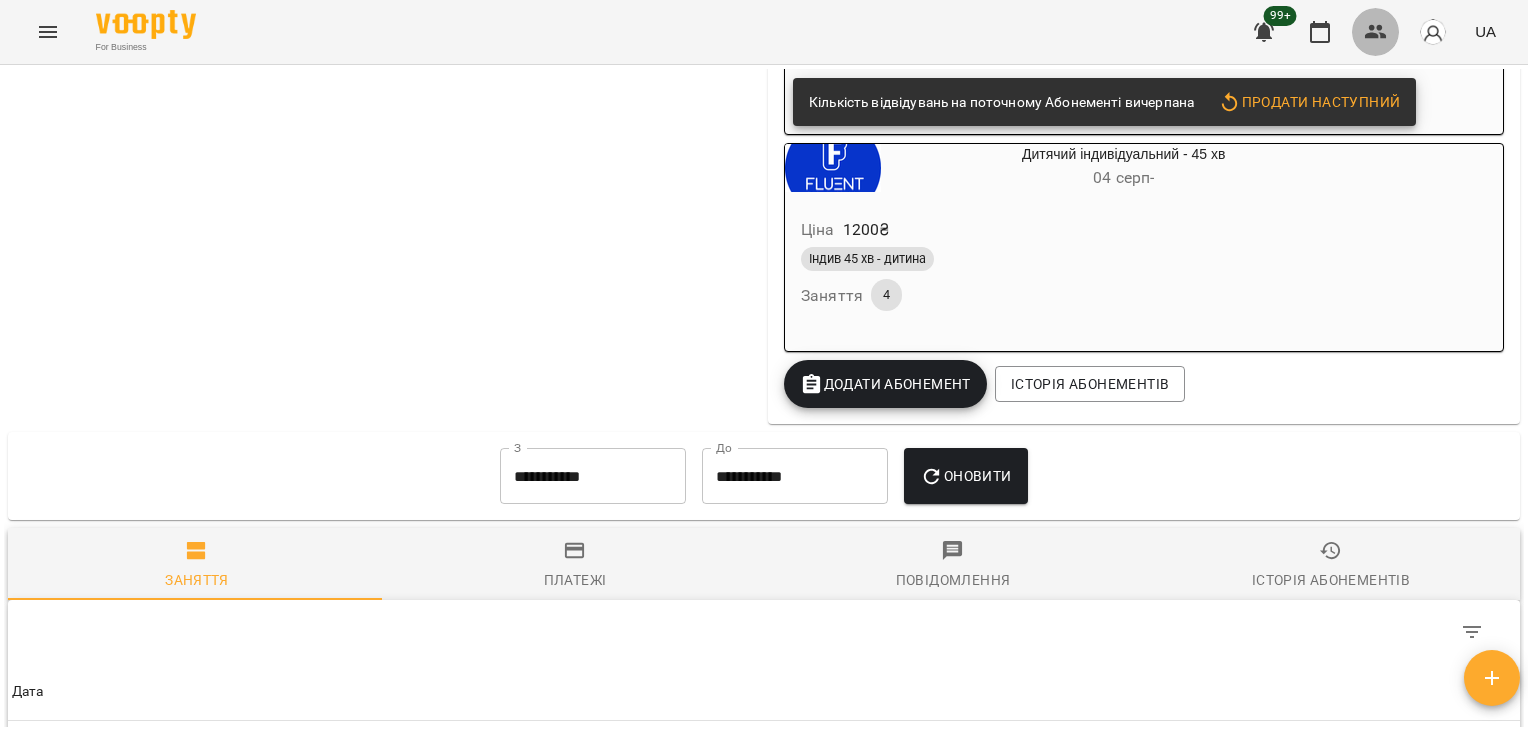 click 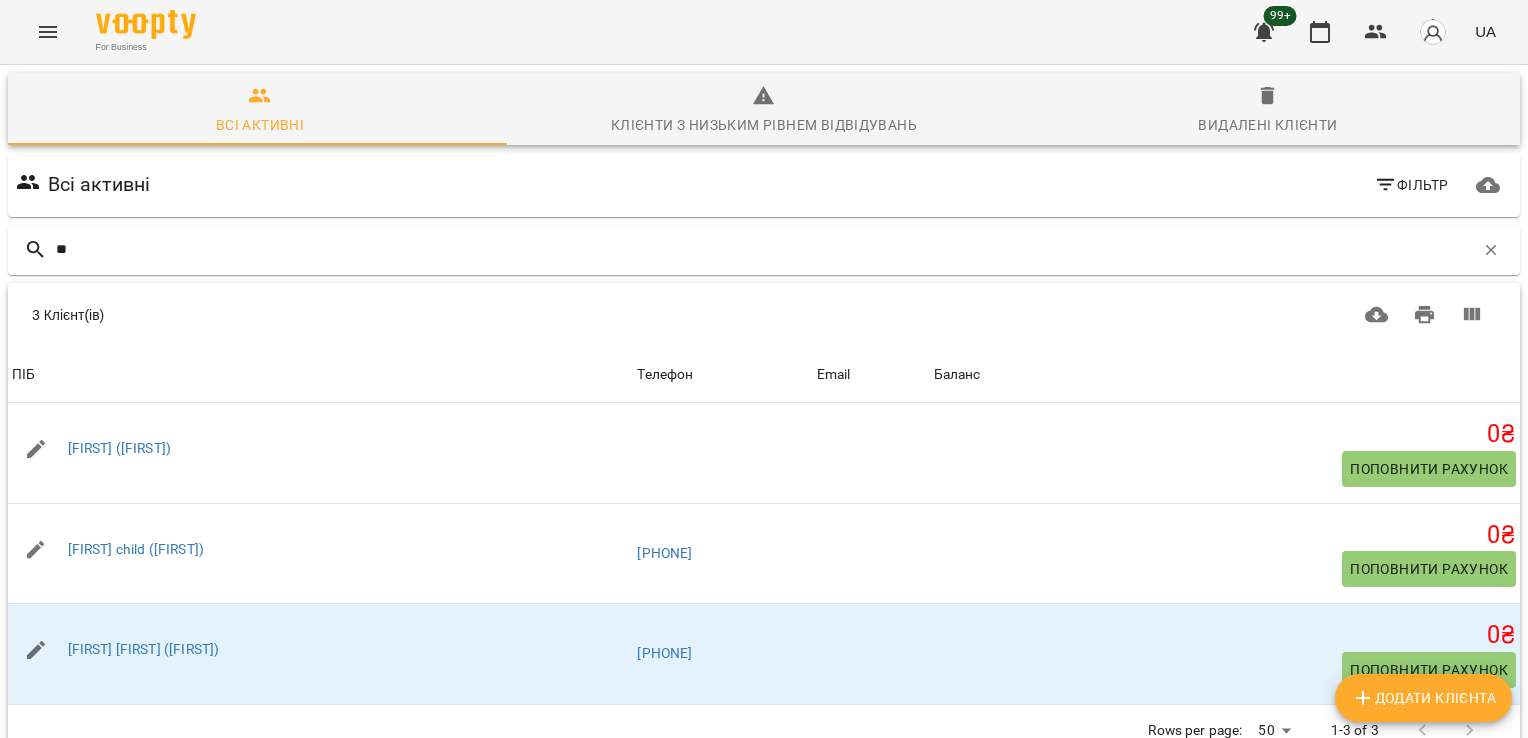 type on "*" 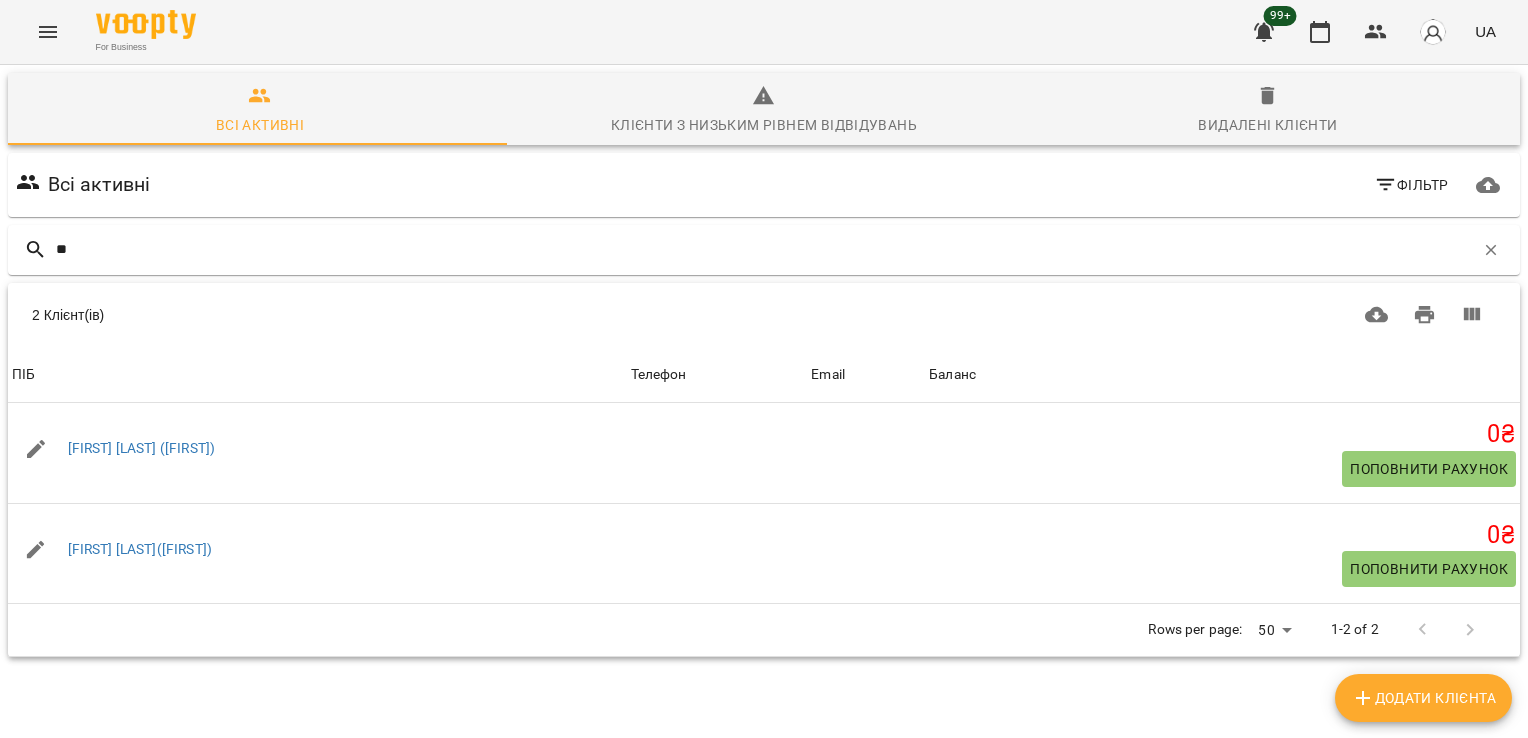 type on "*" 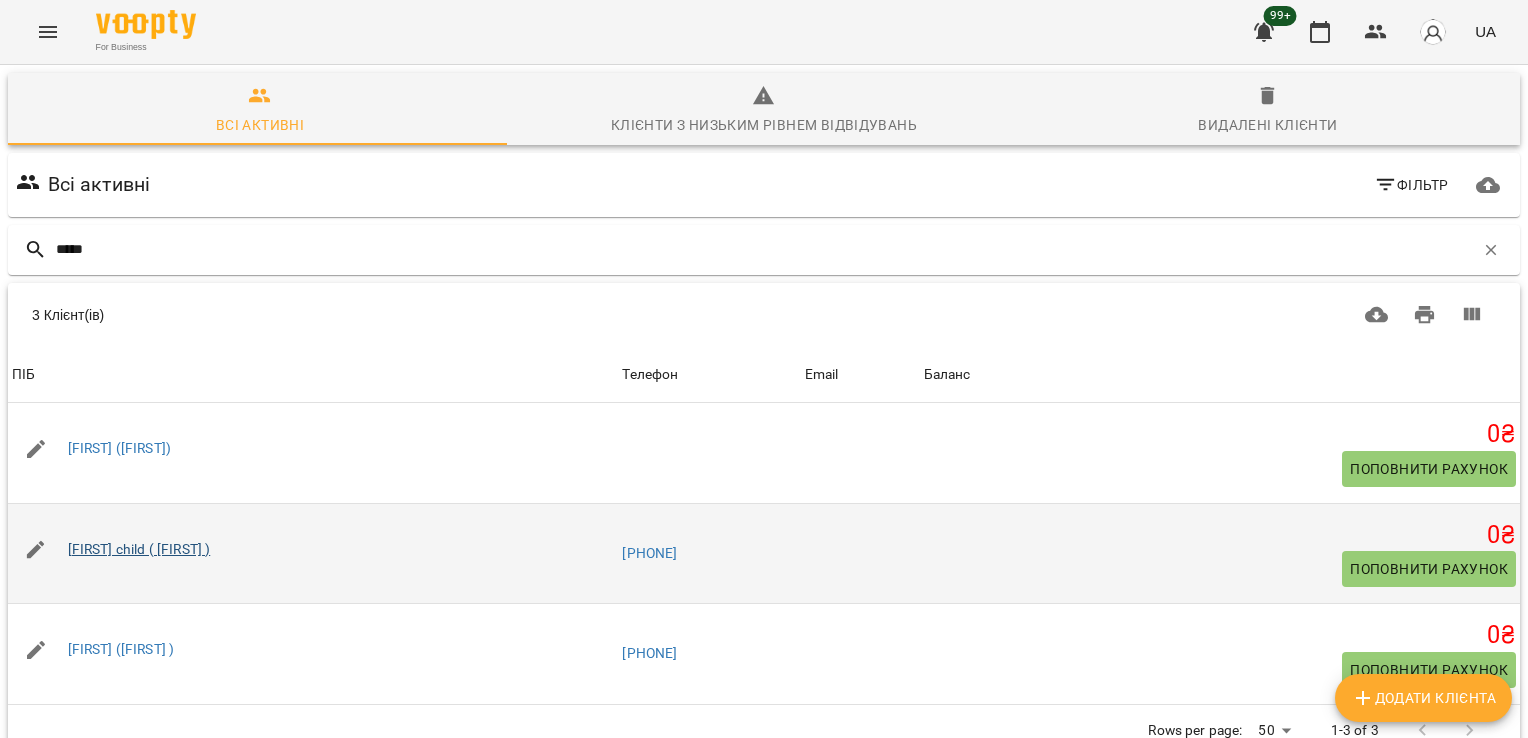 type on "*****" 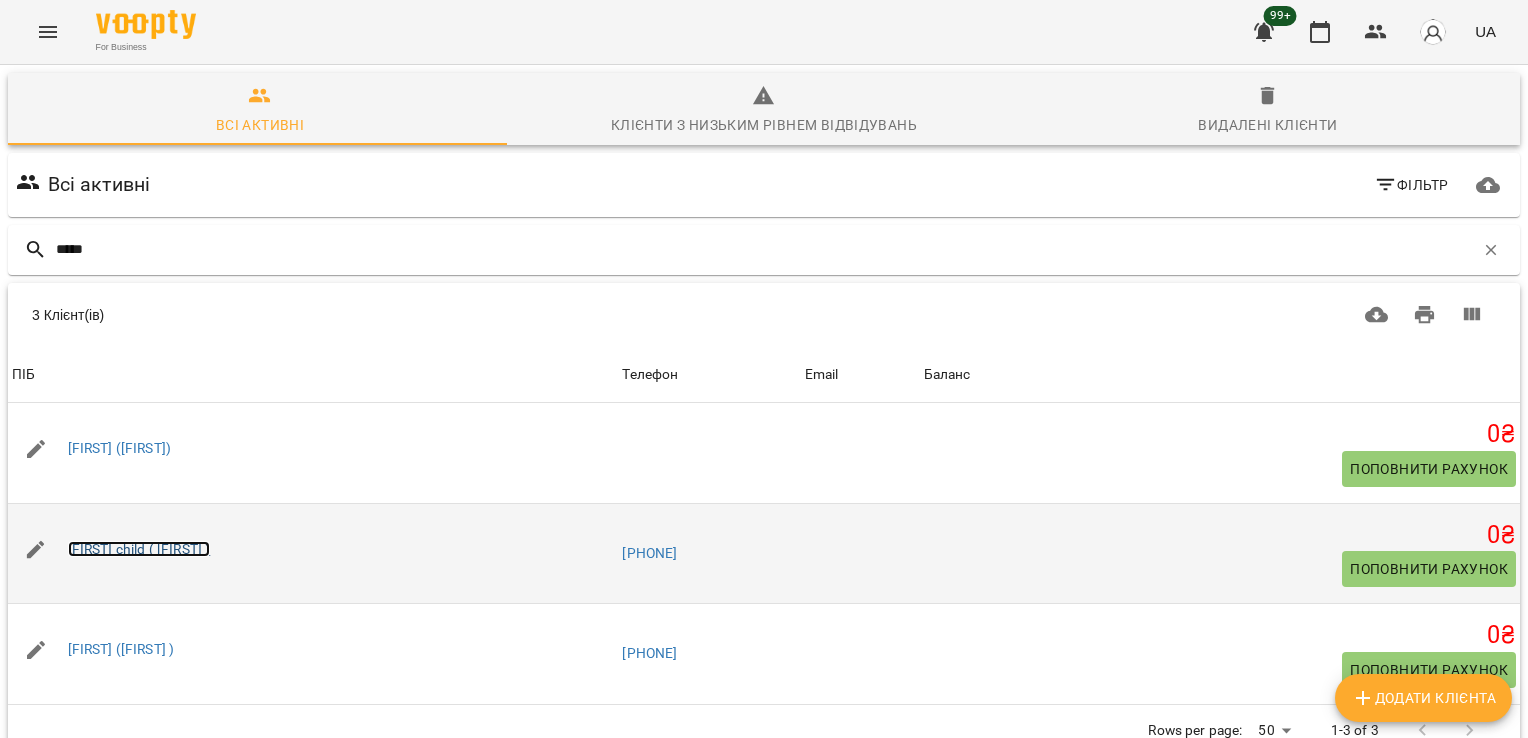 click on "[NAME] child ([NAME])" at bounding box center (139, 549) 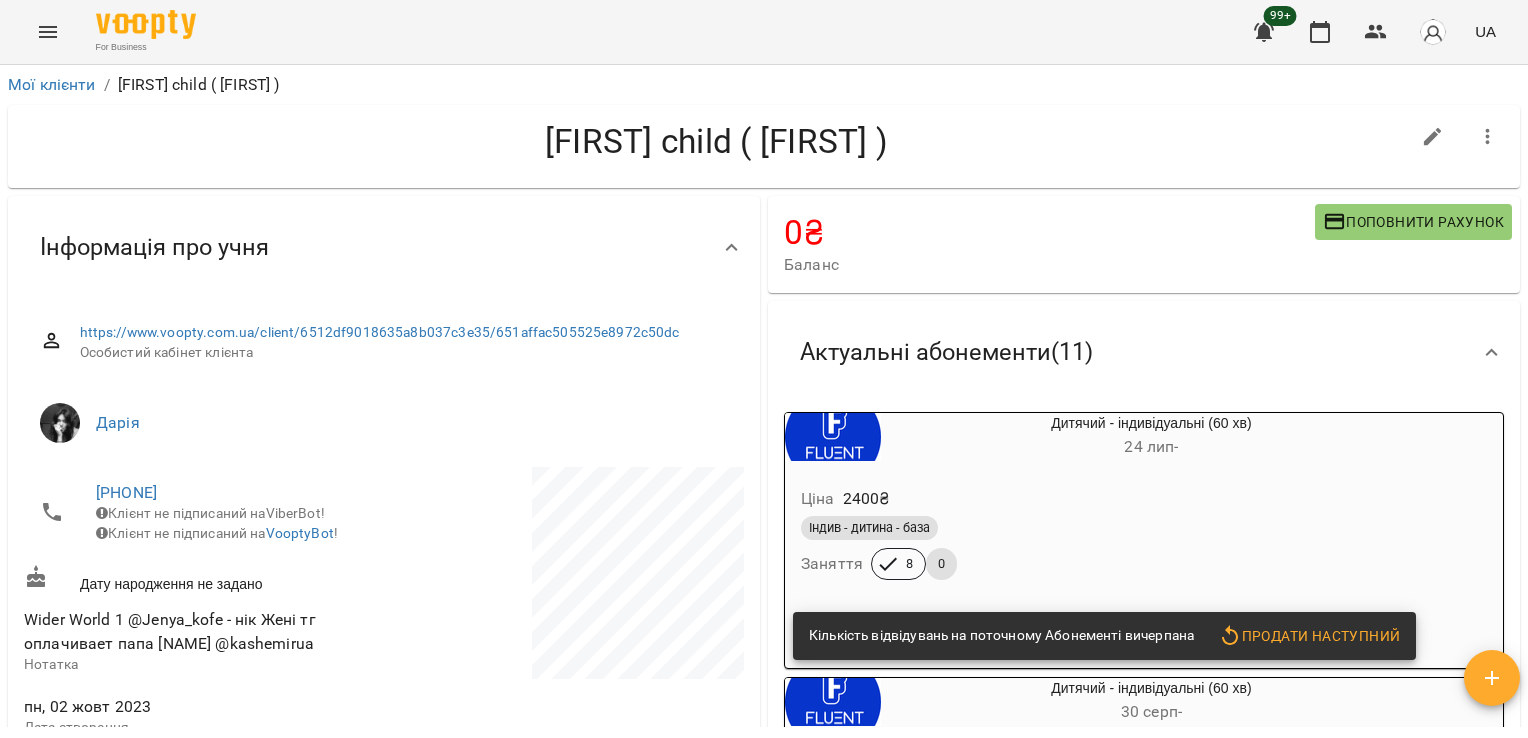 click on "0 ₴ Баланс Поповнити рахунок Актуальні абонементи ( 11 ) Дитячий - індивідуальні (60 хв)  24 лип  -   Ціна 2400 ₴ Індив - дитина - база Заняття 8 0 Кількість відвідувань на поточному Абонементі вичерпана Продати наступний Дитячий - індивідуальні (60 хв)  30 серп  -   Ціна 2400 ₴ Індив - дитина - база Заняття 8 0 Кількість відвідувань на поточному Абонементі вичерпана Продати наступний Дитячий - індивідуальні (60 хв)  02 жовт  -   Ціна 2400 ₴ Індив - дитина - база Заняття 8 0 Кількість відвідувань на поточному Абонементі вичерпана Продати наступний Дитячий - індивідуальні (60 хв)  15 лист" at bounding box center (764, 1794) 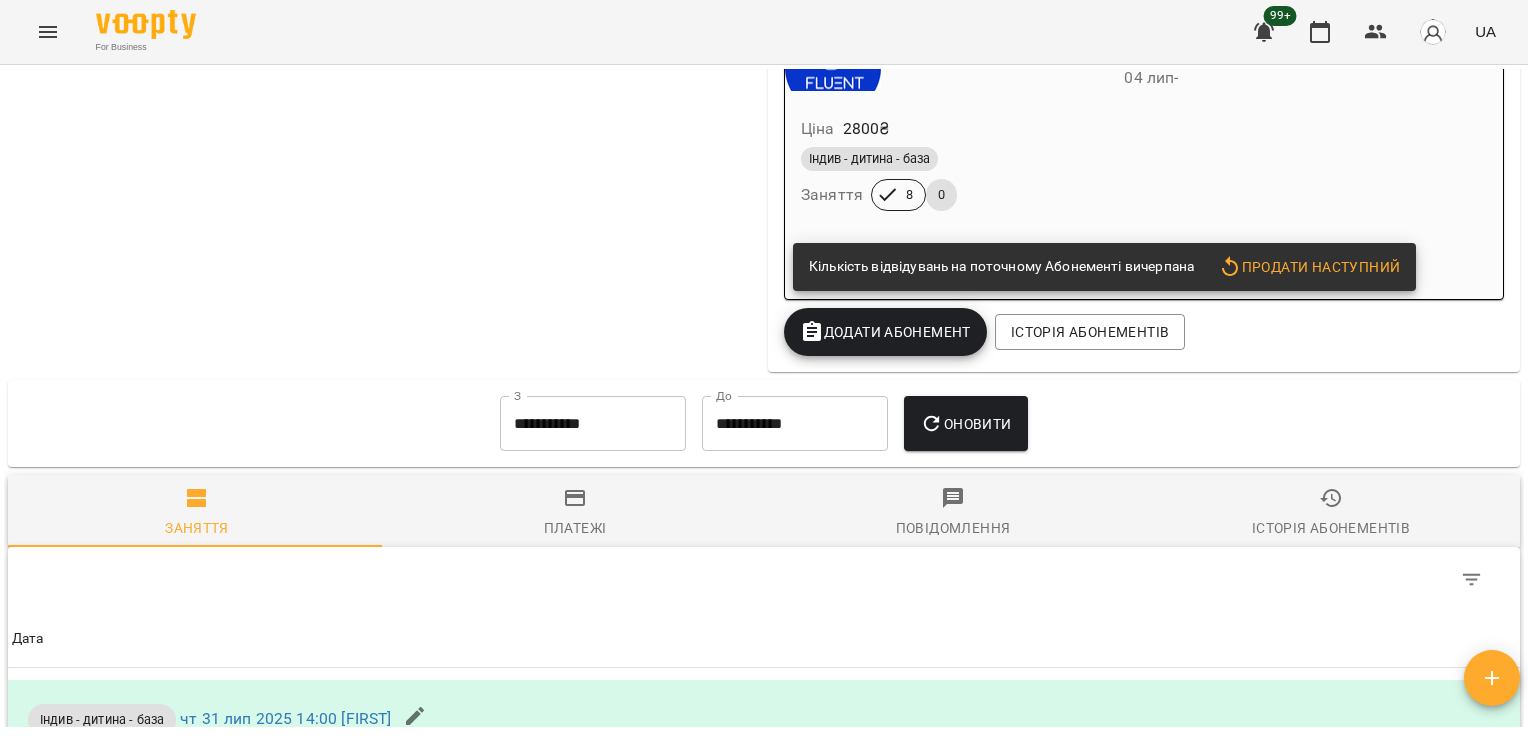 scroll, scrollTop: 2979, scrollLeft: 0, axis: vertical 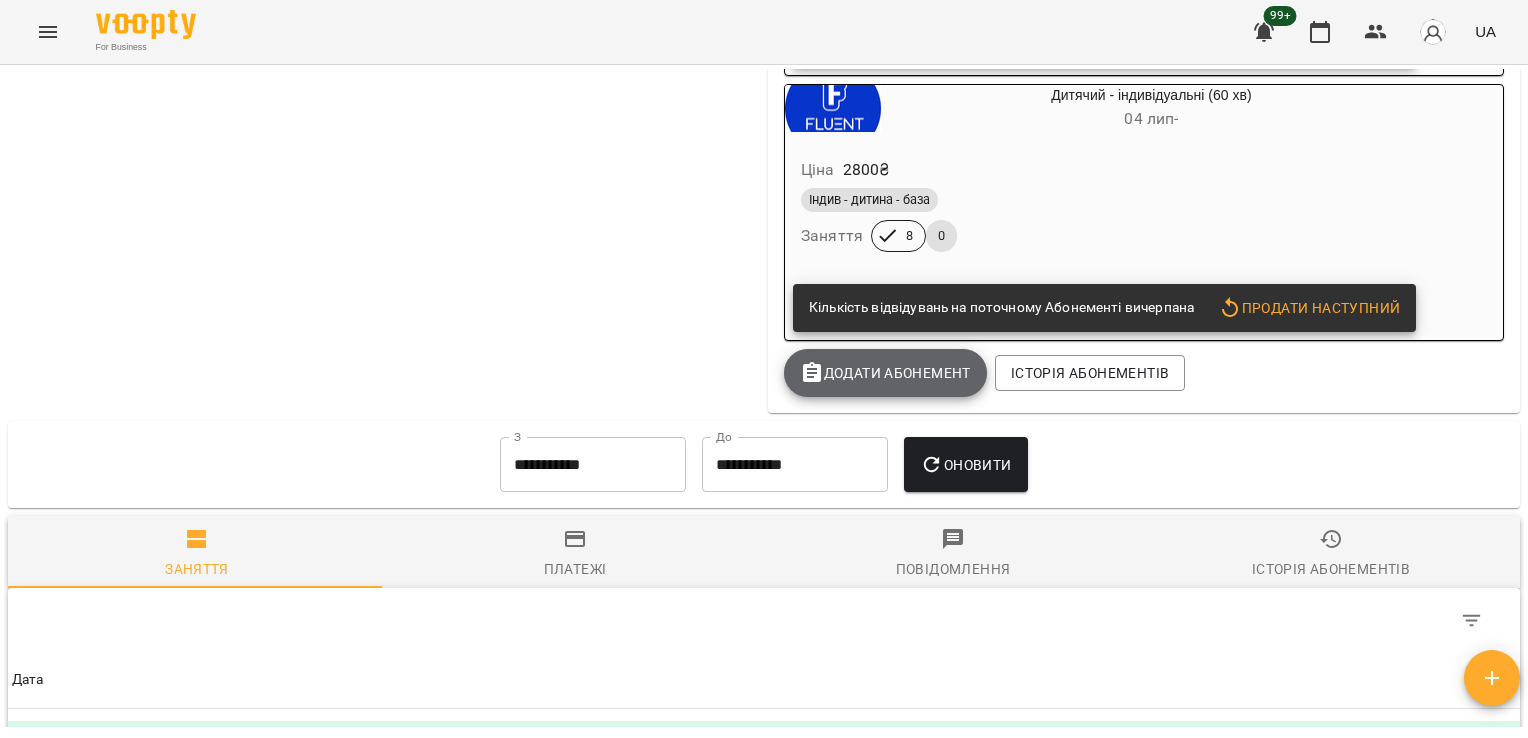 click on "Додати Абонемент" at bounding box center (885, 373) 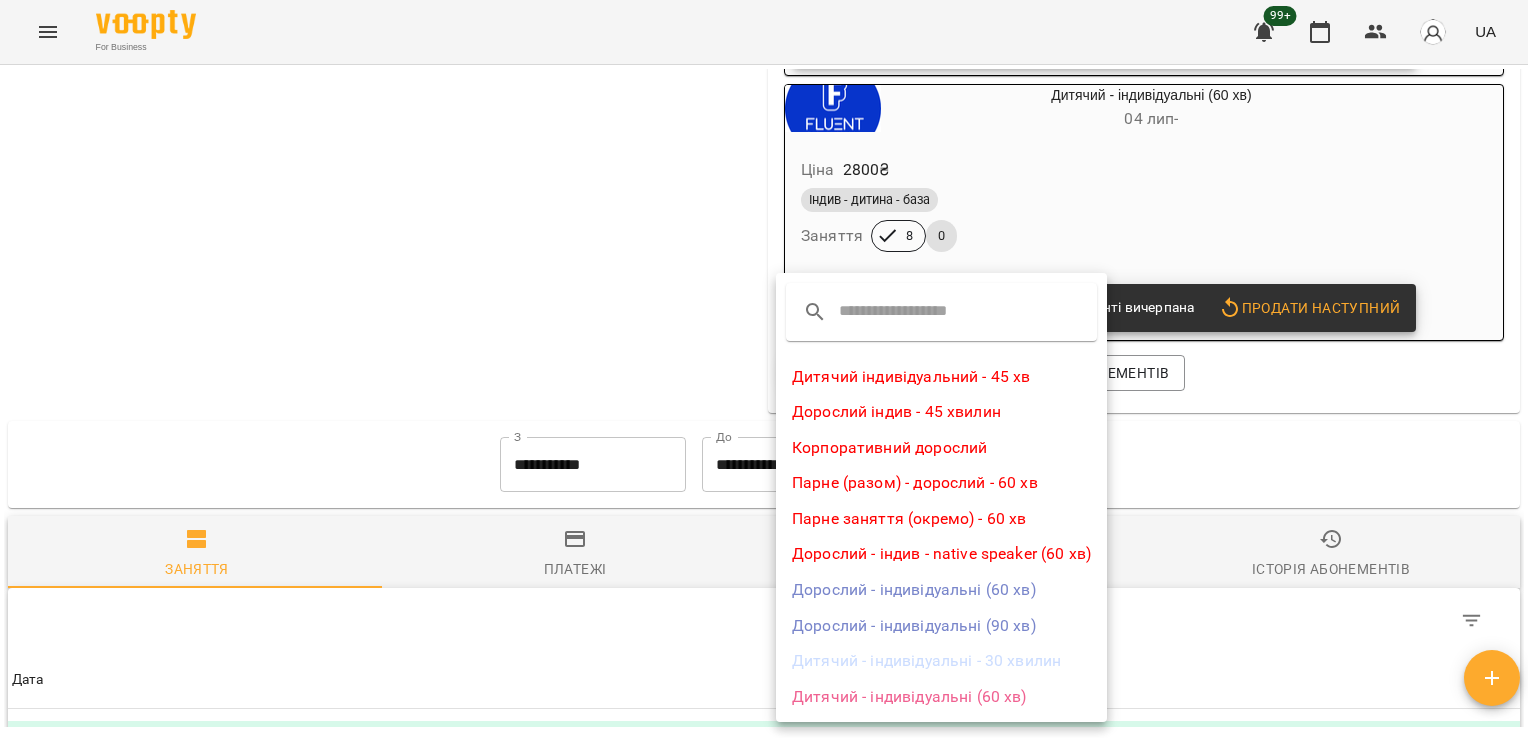 click on "Дитячий - індивідуальні (60 хв)" at bounding box center (941, 697) 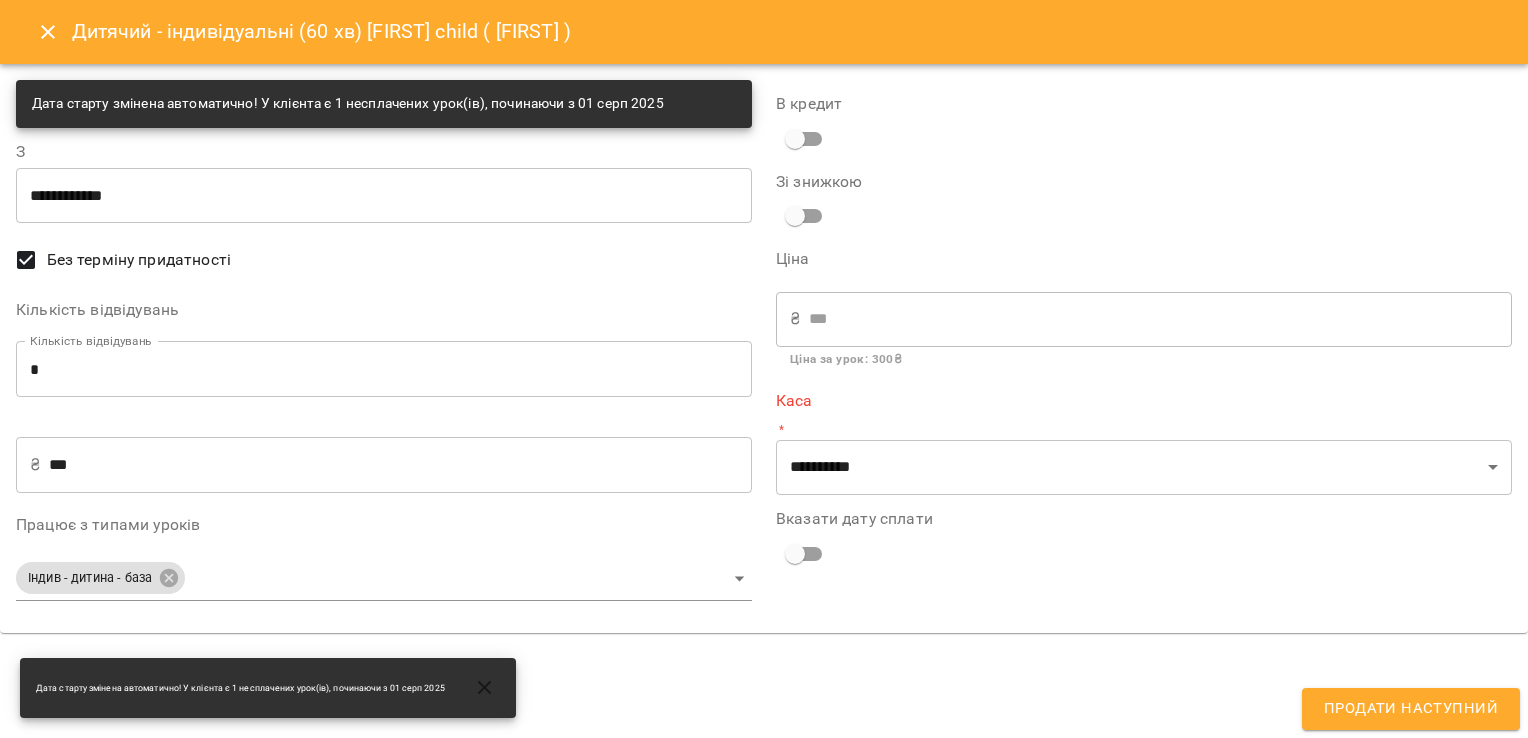 type on "**********" 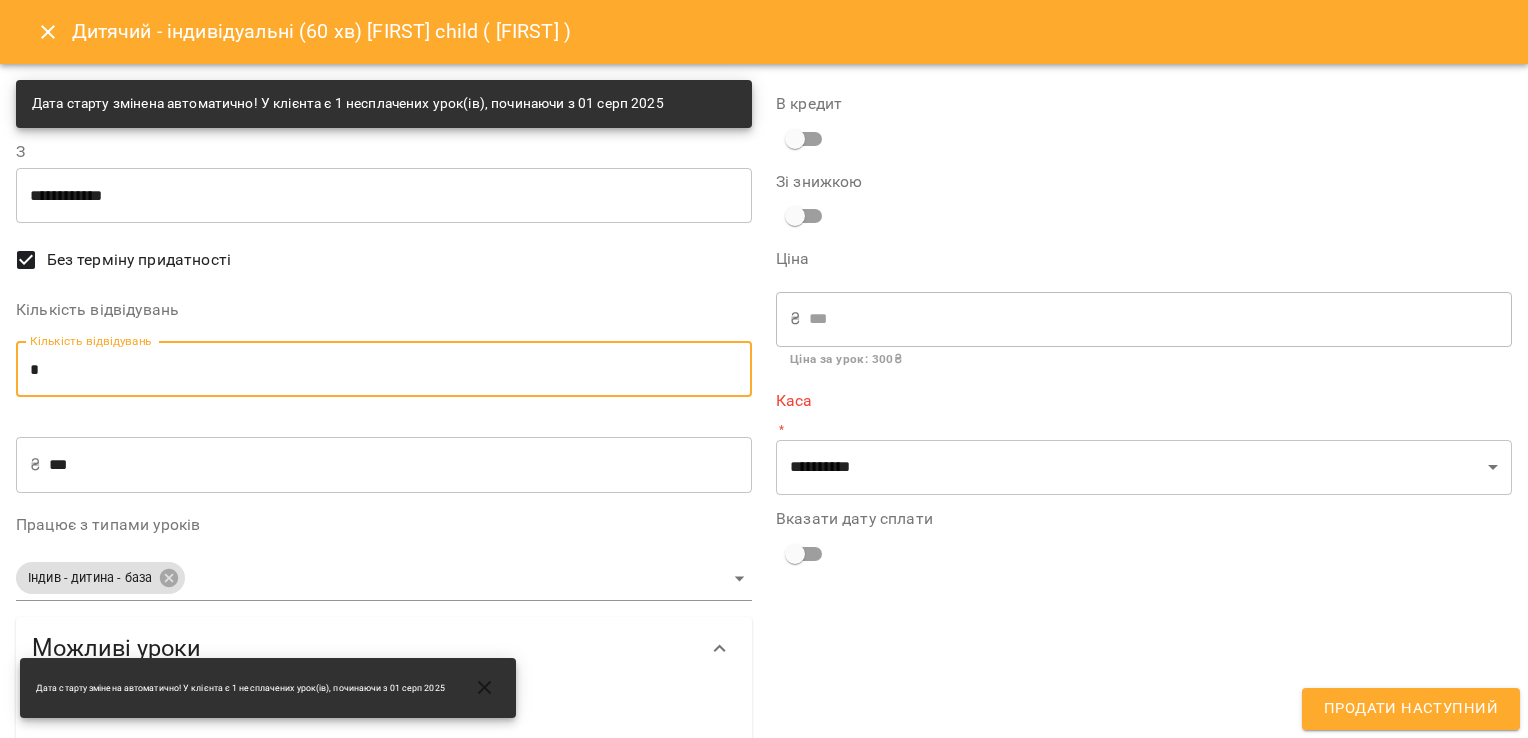 click on "*" at bounding box center (384, 369) 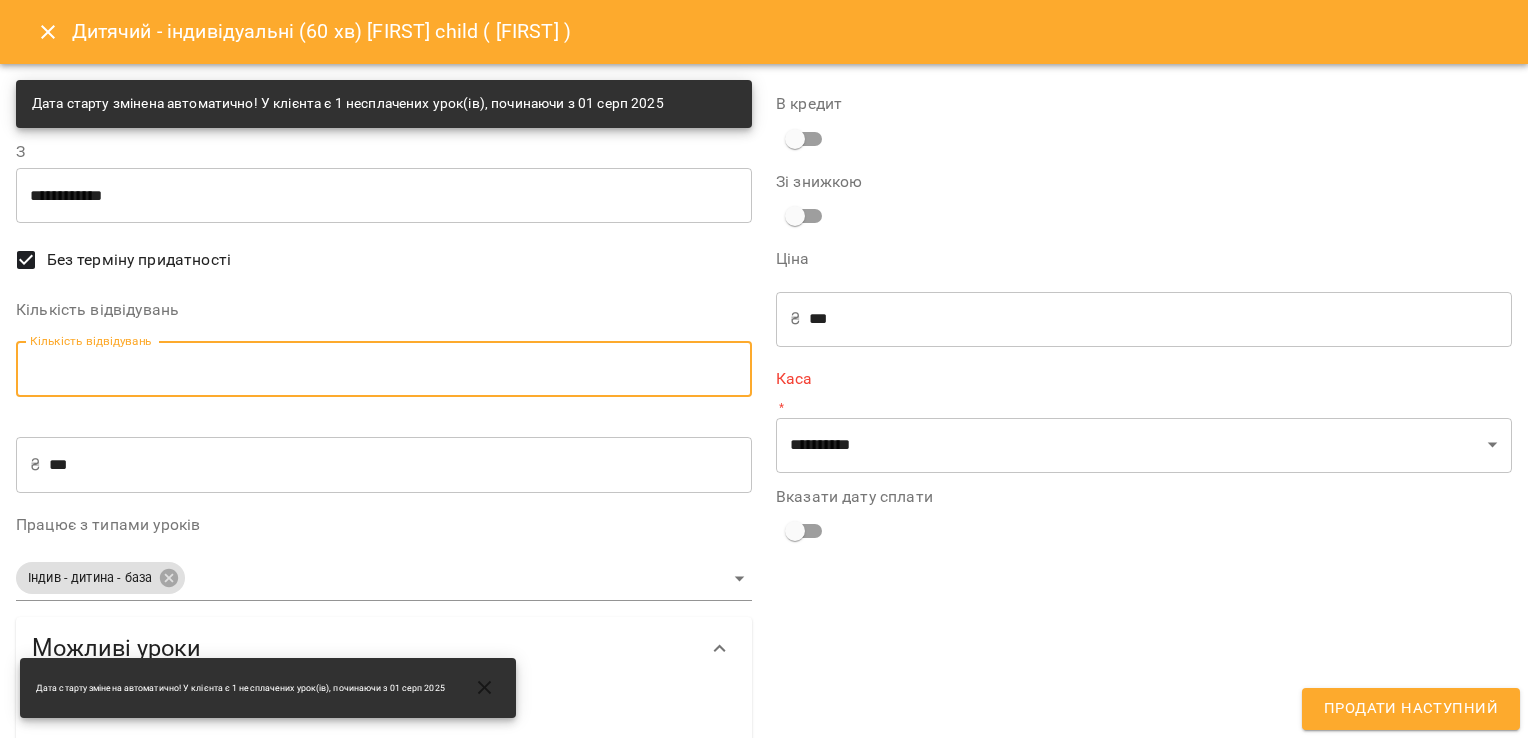 type on "*" 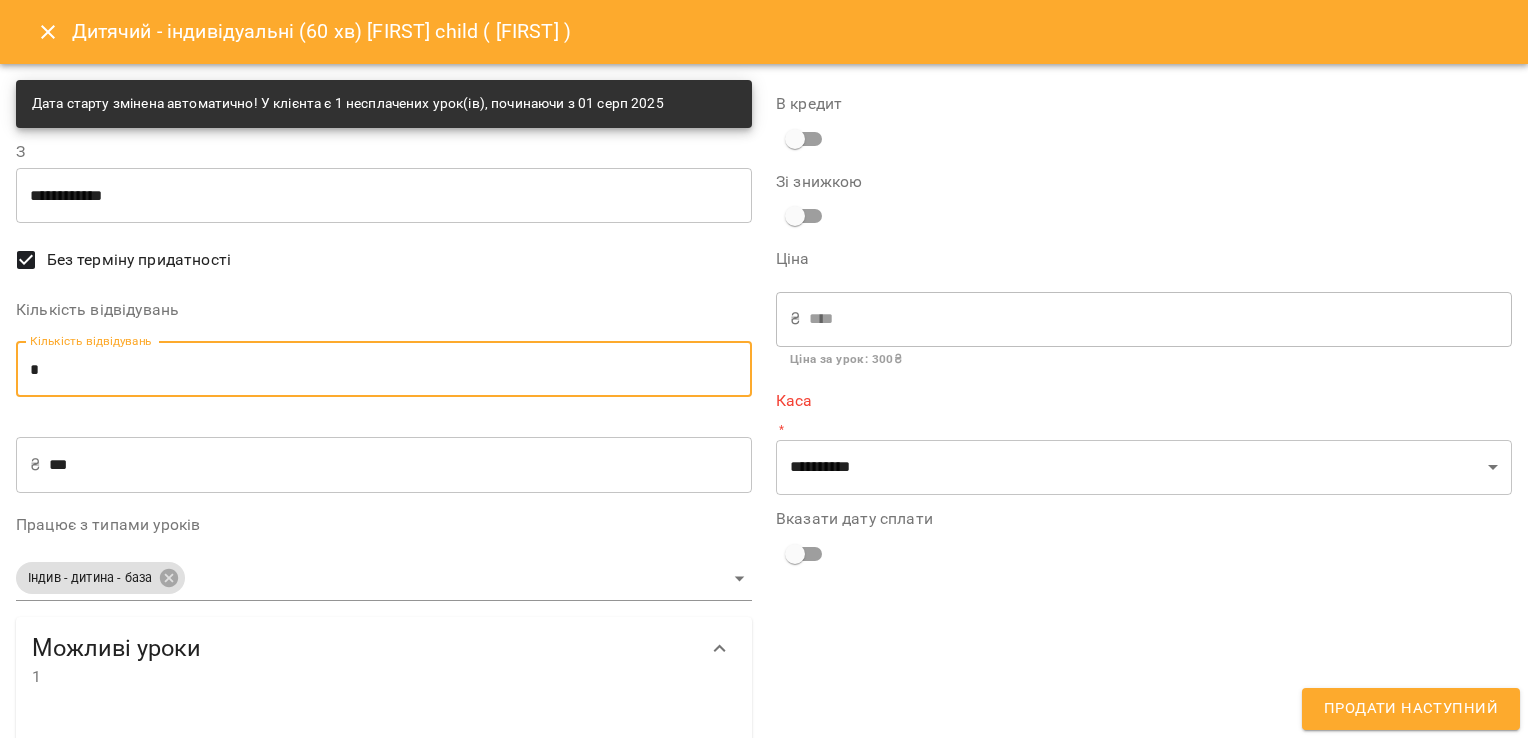 type on "*" 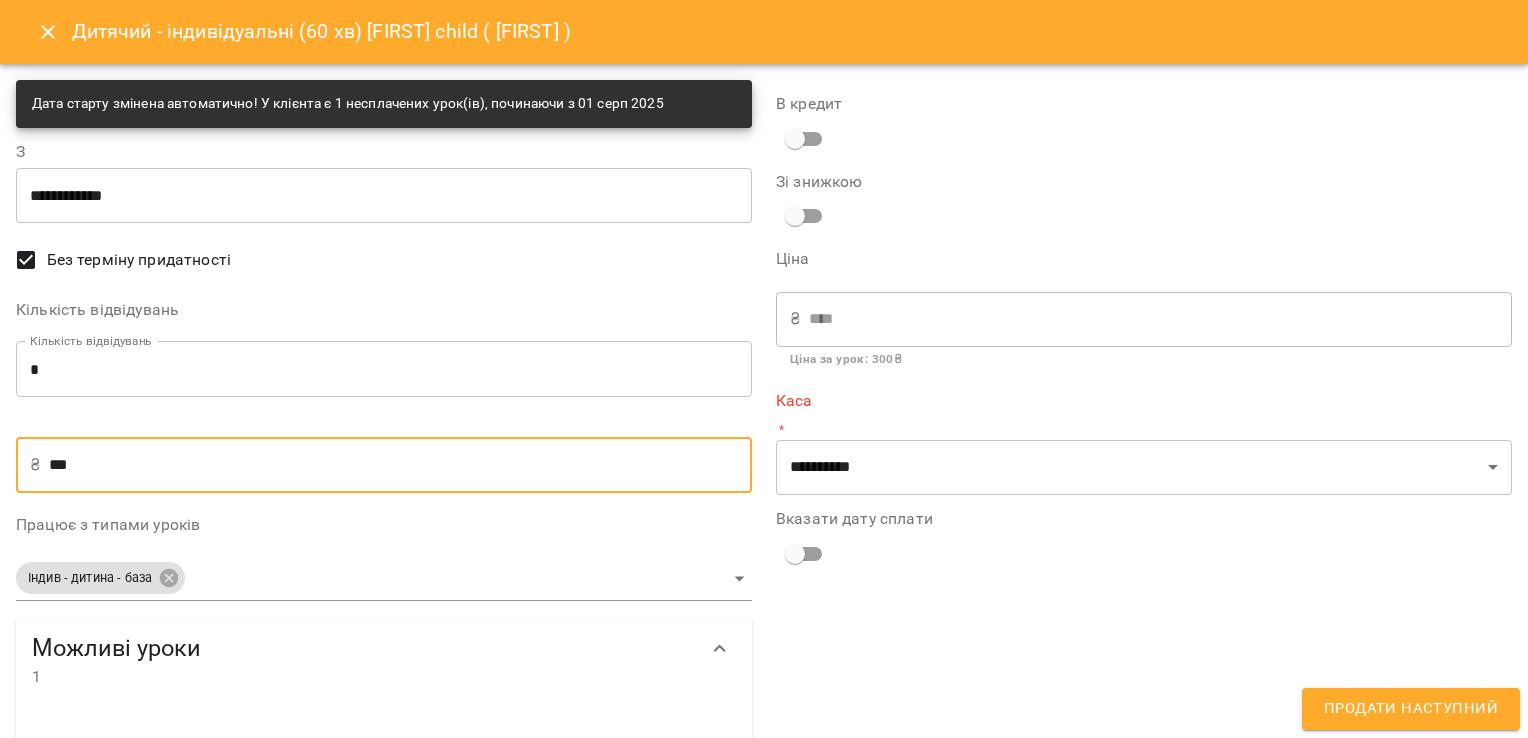 click on "***" at bounding box center [400, 465] 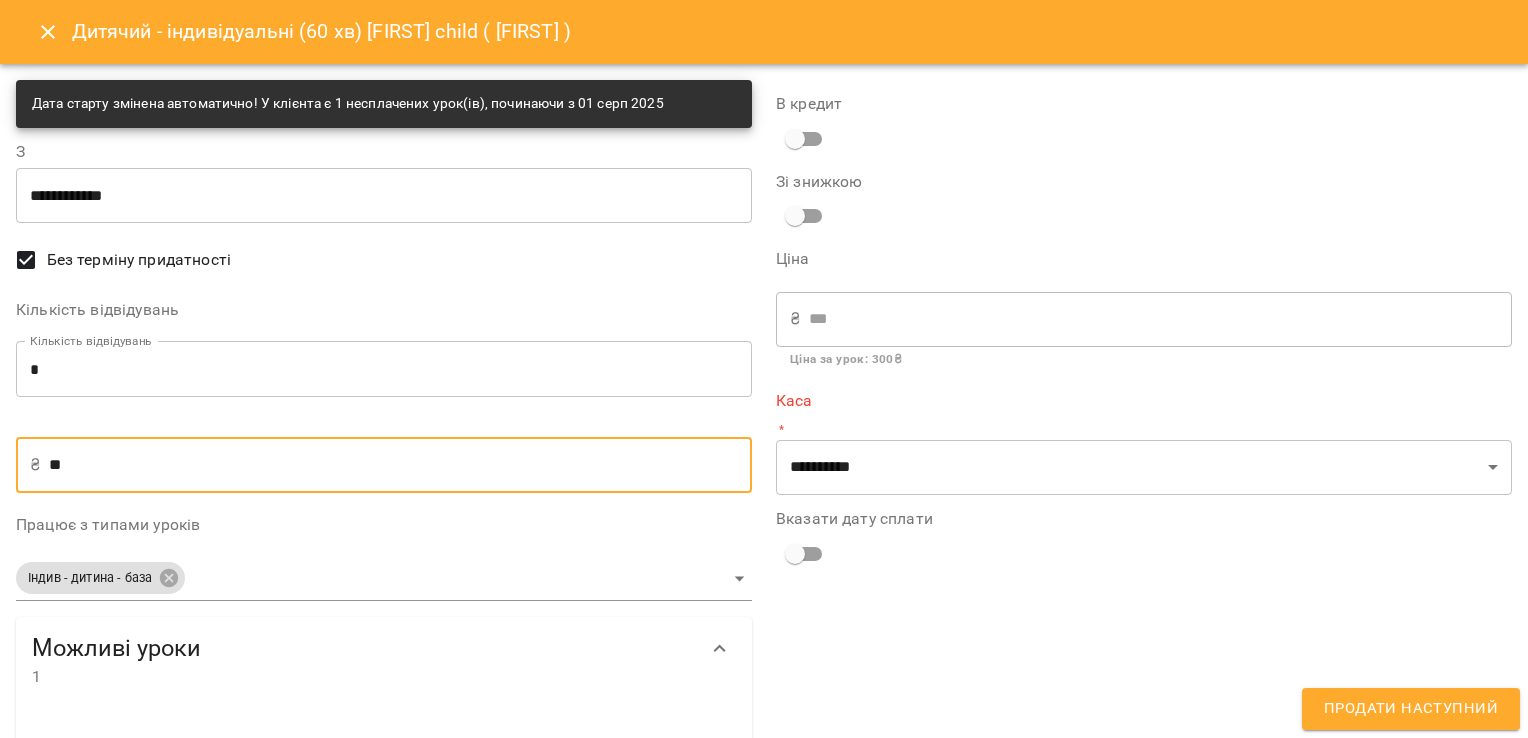type on "*" 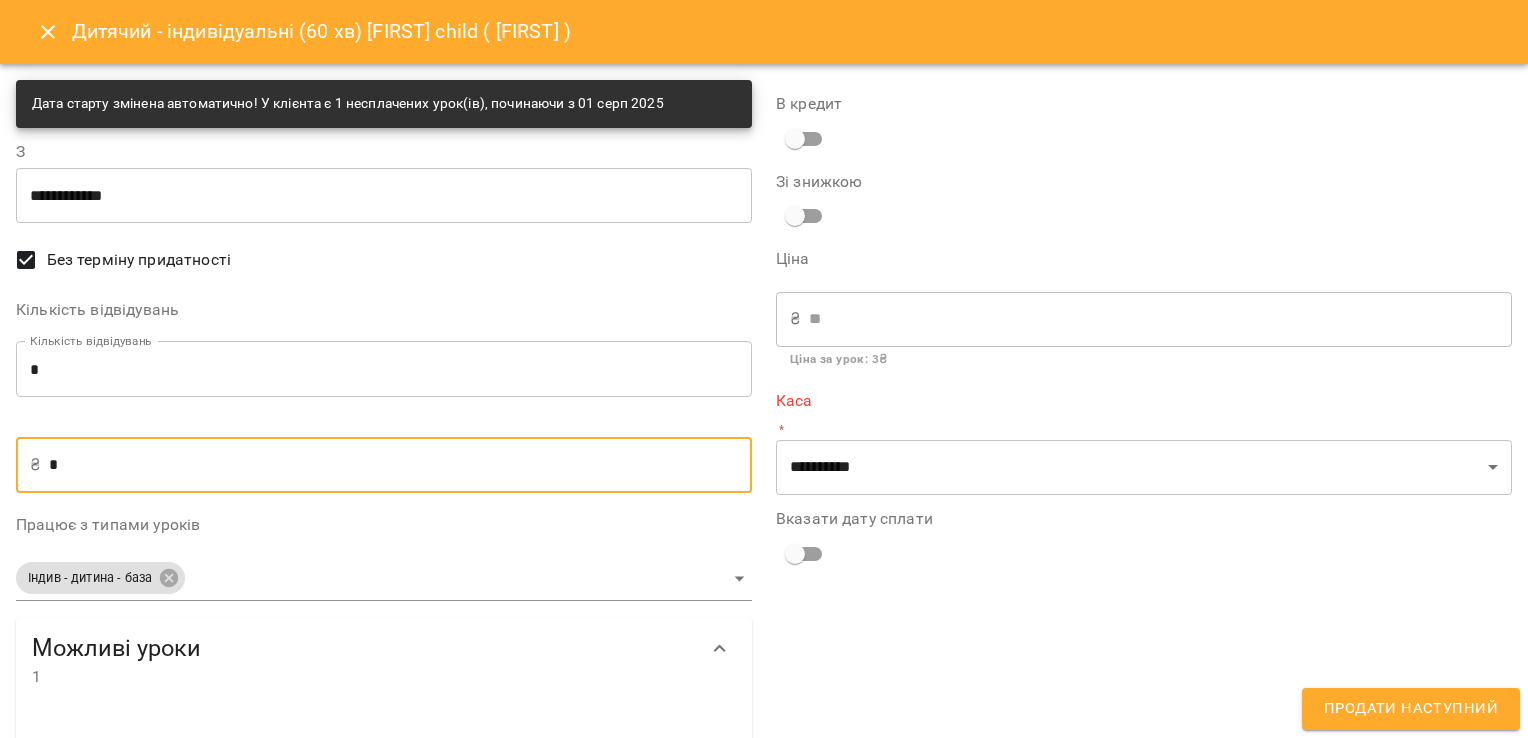 type on "**" 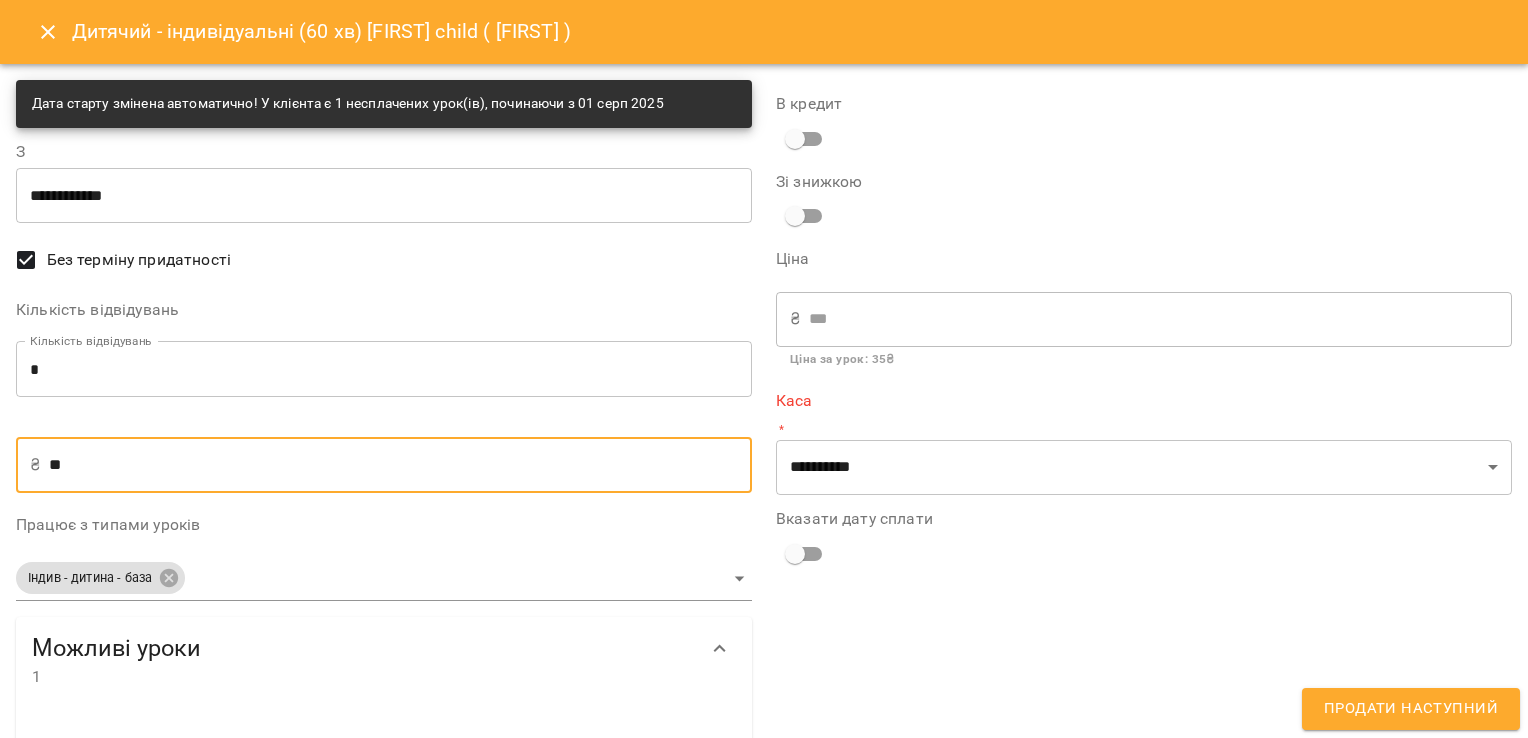 type on "***" 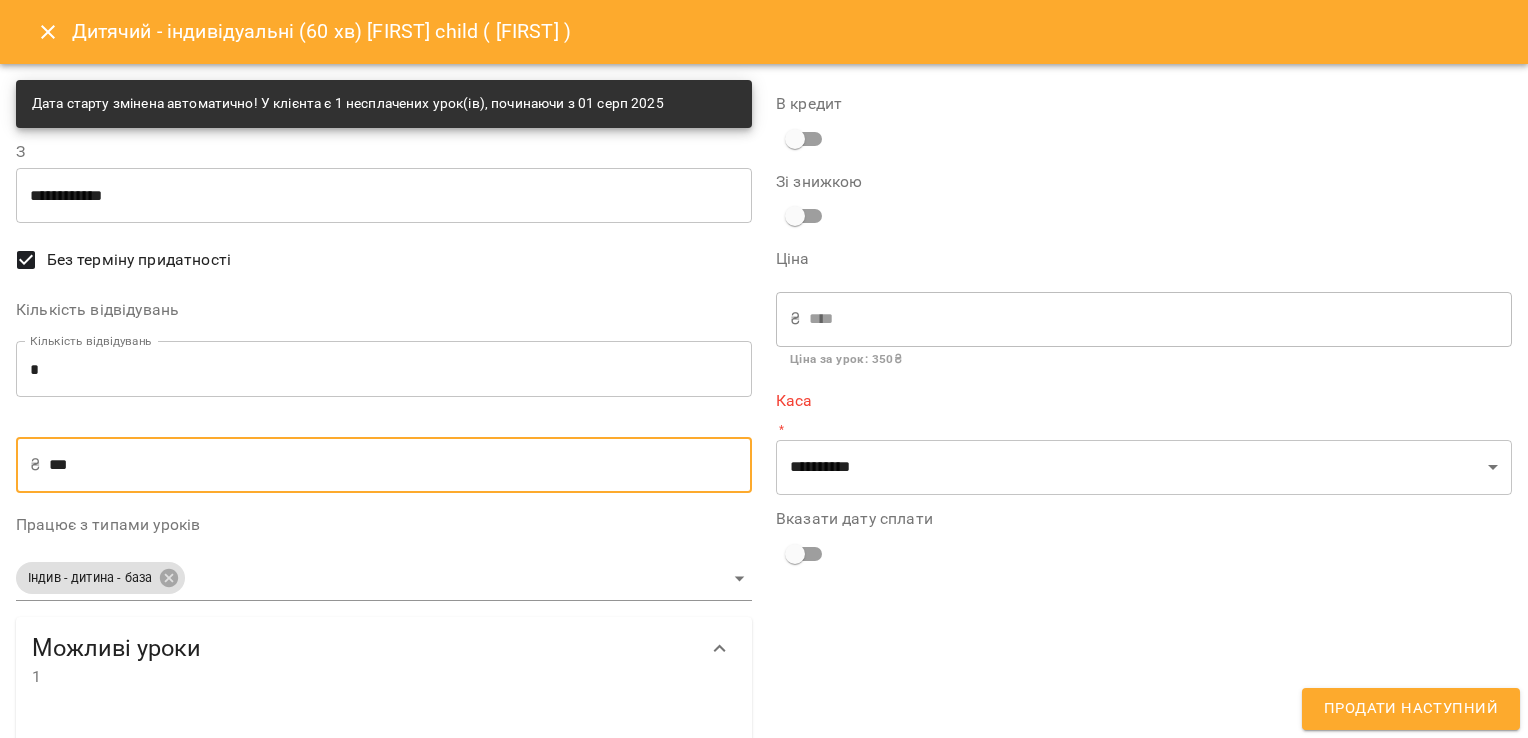 type on "***" 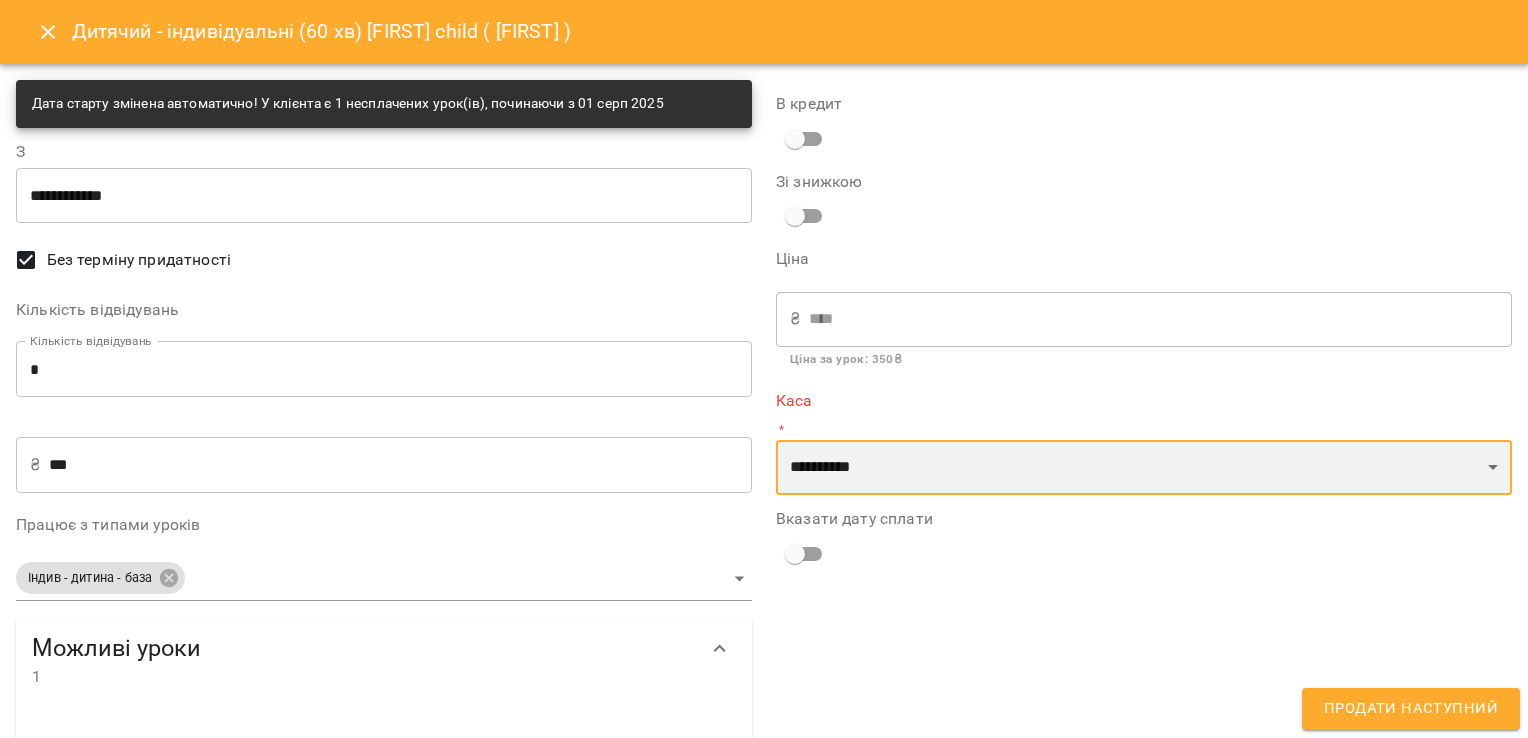 click on "**********" at bounding box center [1144, 468] 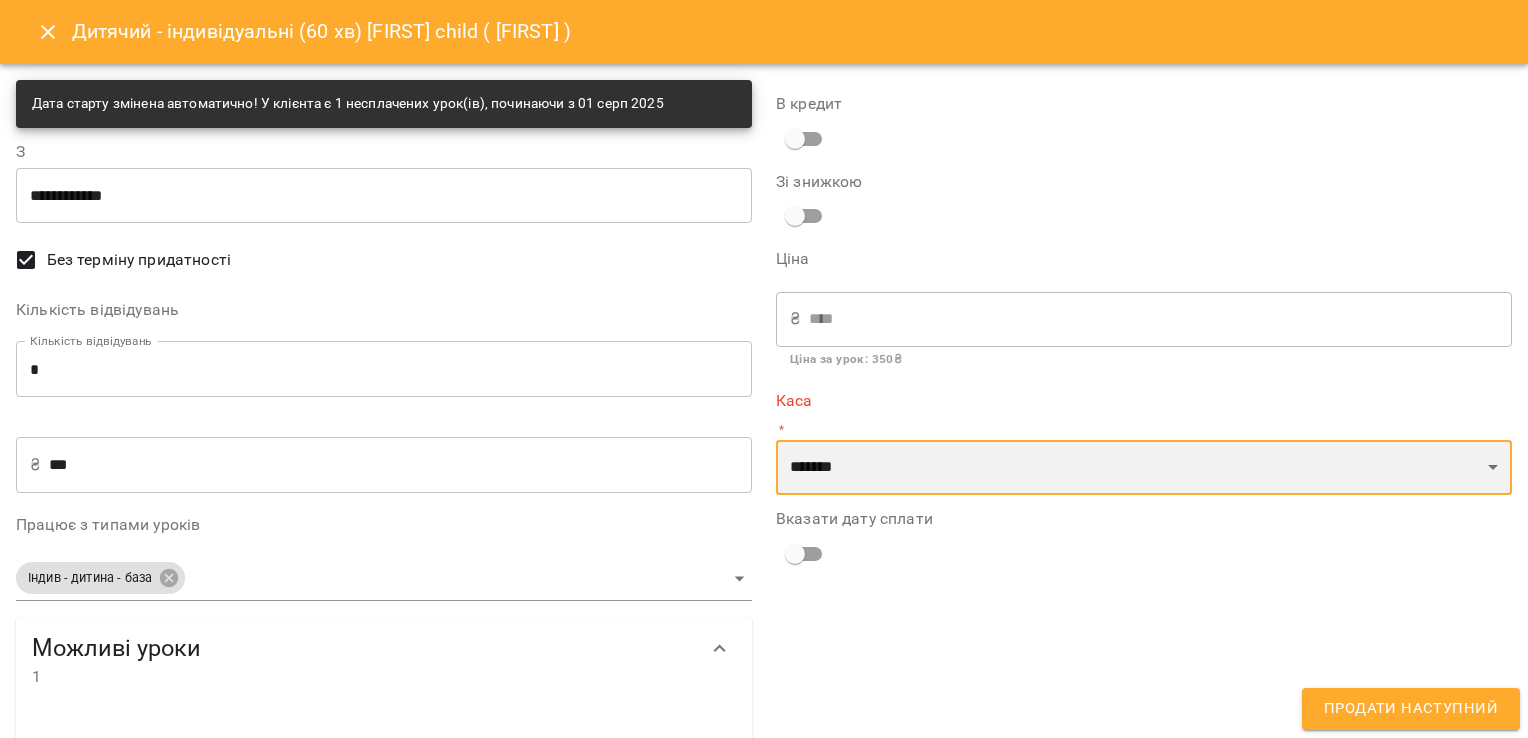 click on "**********" at bounding box center (1144, 468) 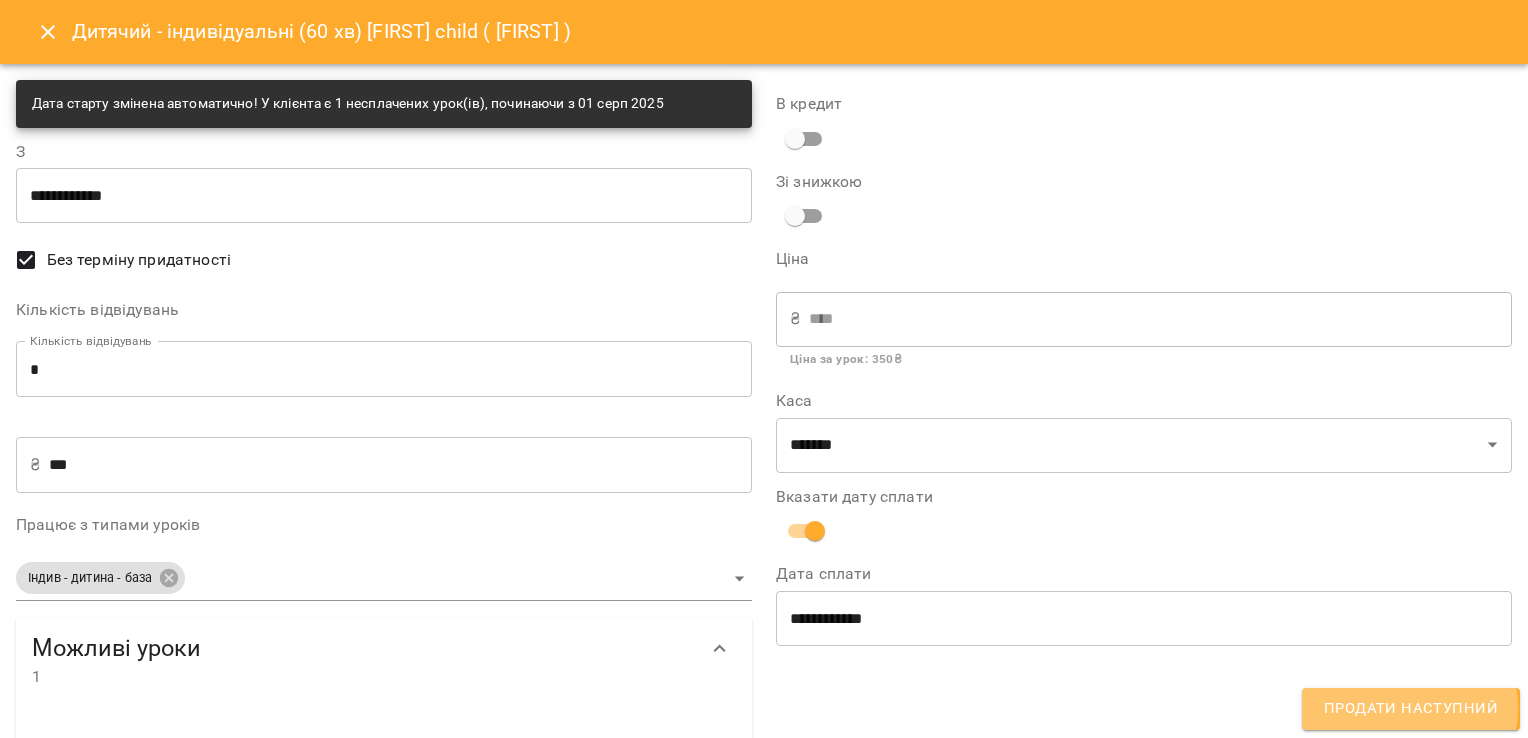 click on "Продати наступний" at bounding box center [1411, 709] 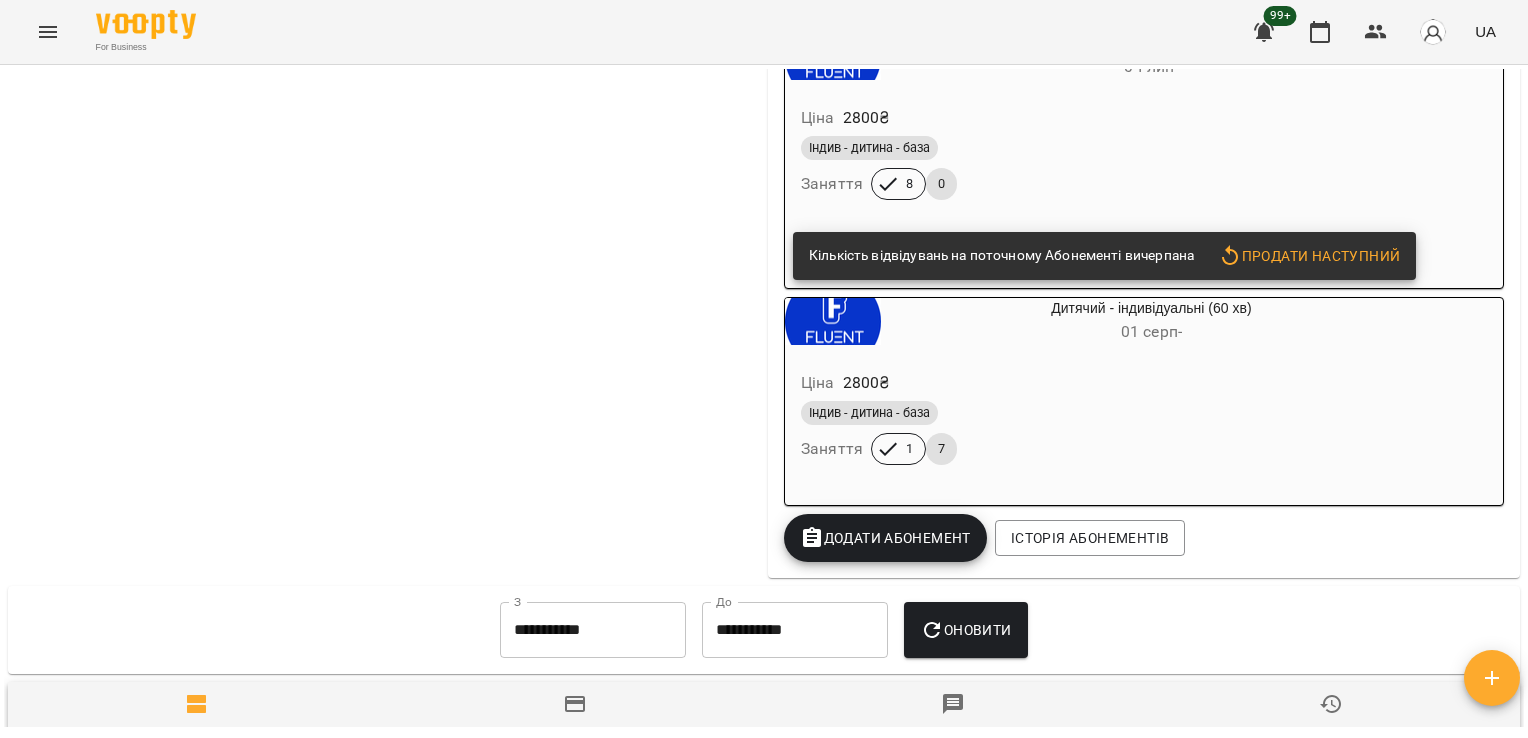 scroll, scrollTop: 3077, scrollLeft: 0, axis: vertical 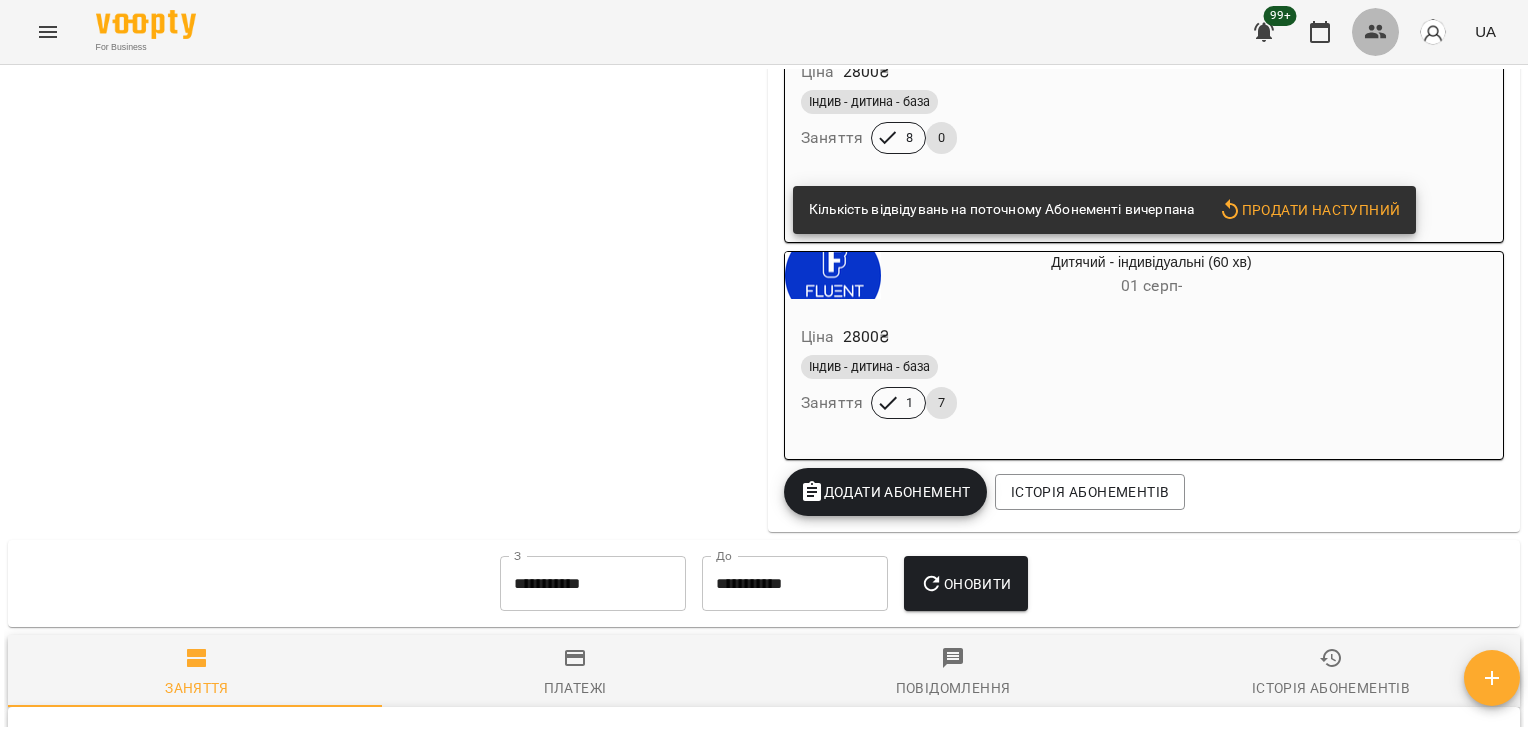 click 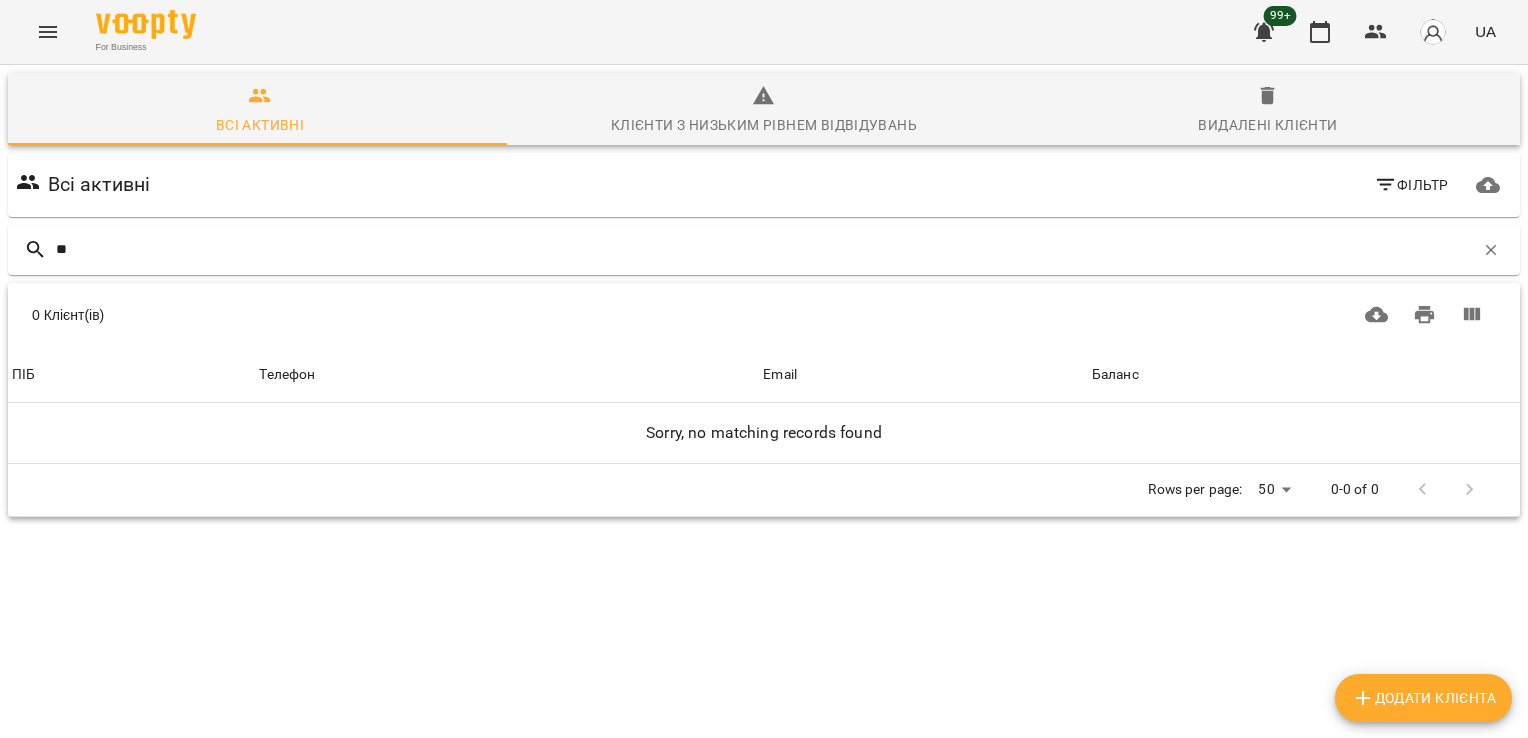 type on "*" 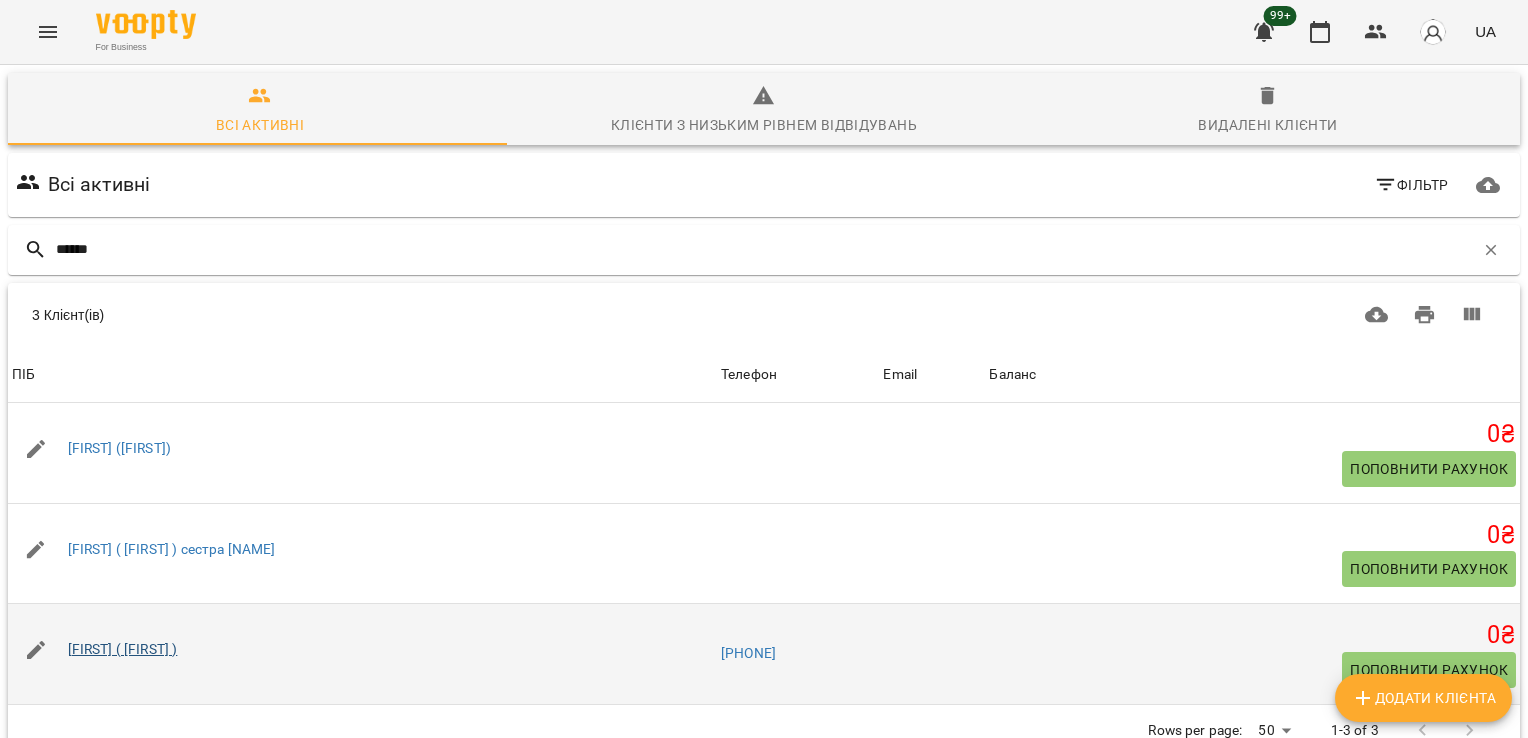 type on "******" 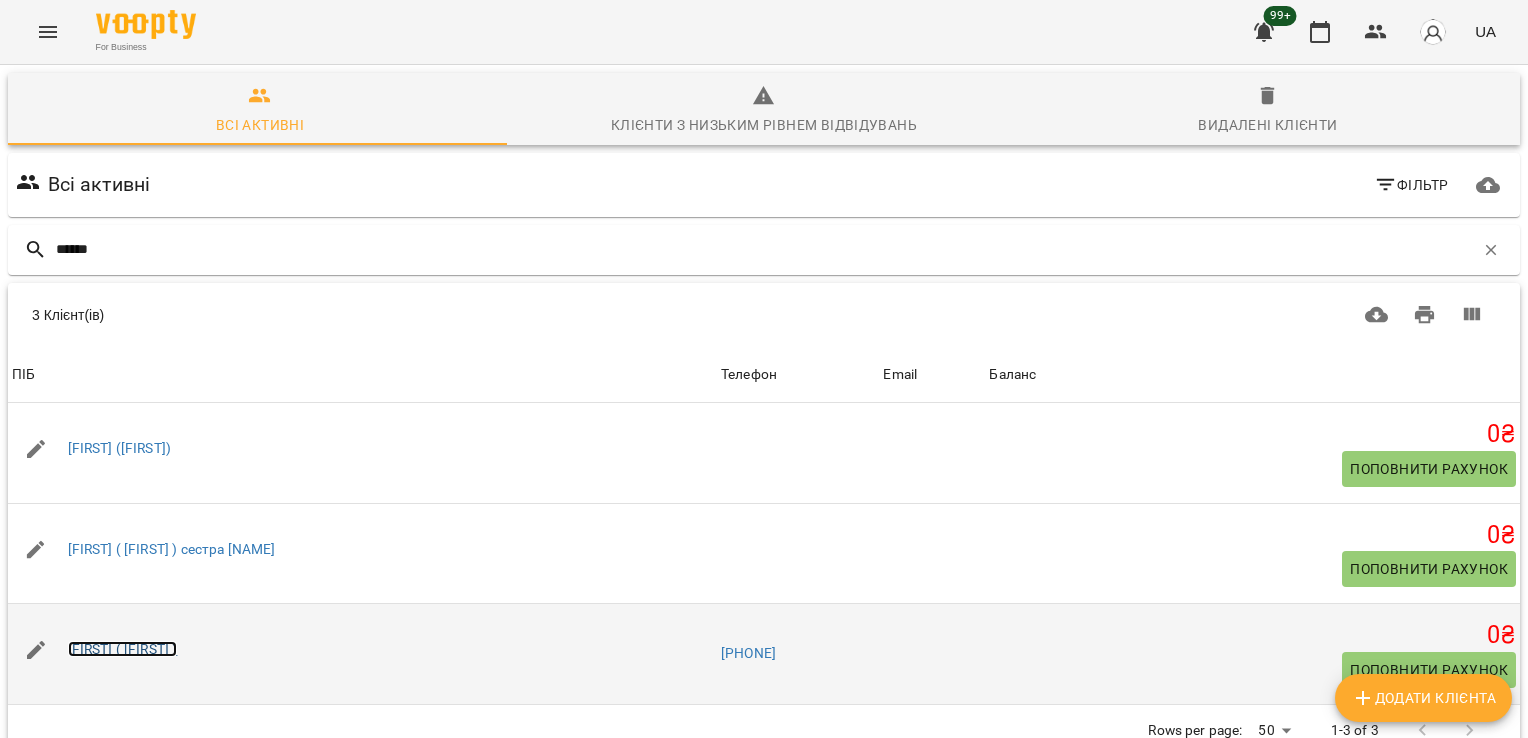 click on "[FIRST] ( [FIRST] )" at bounding box center [123, 649] 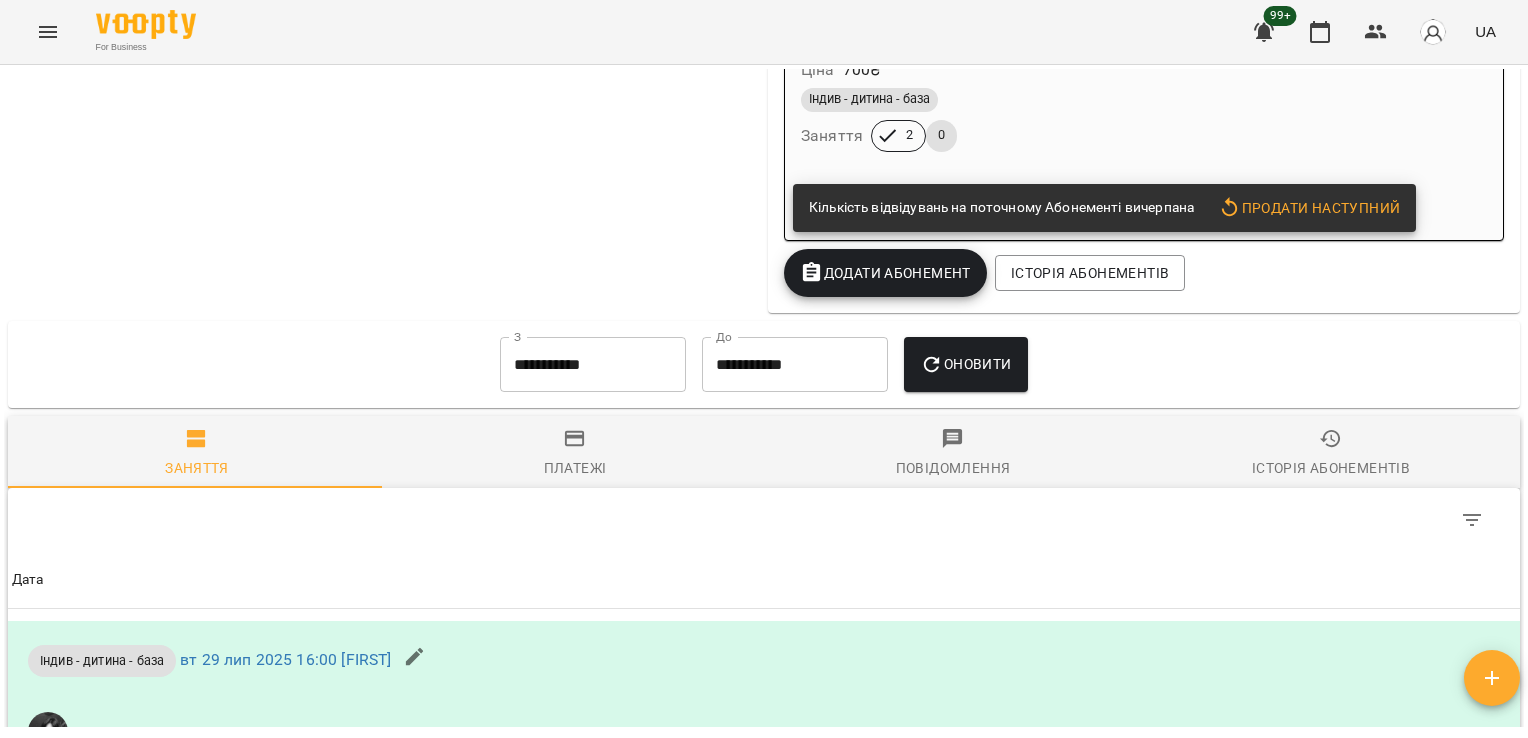 scroll, scrollTop: 10621, scrollLeft: 0, axis: vertical 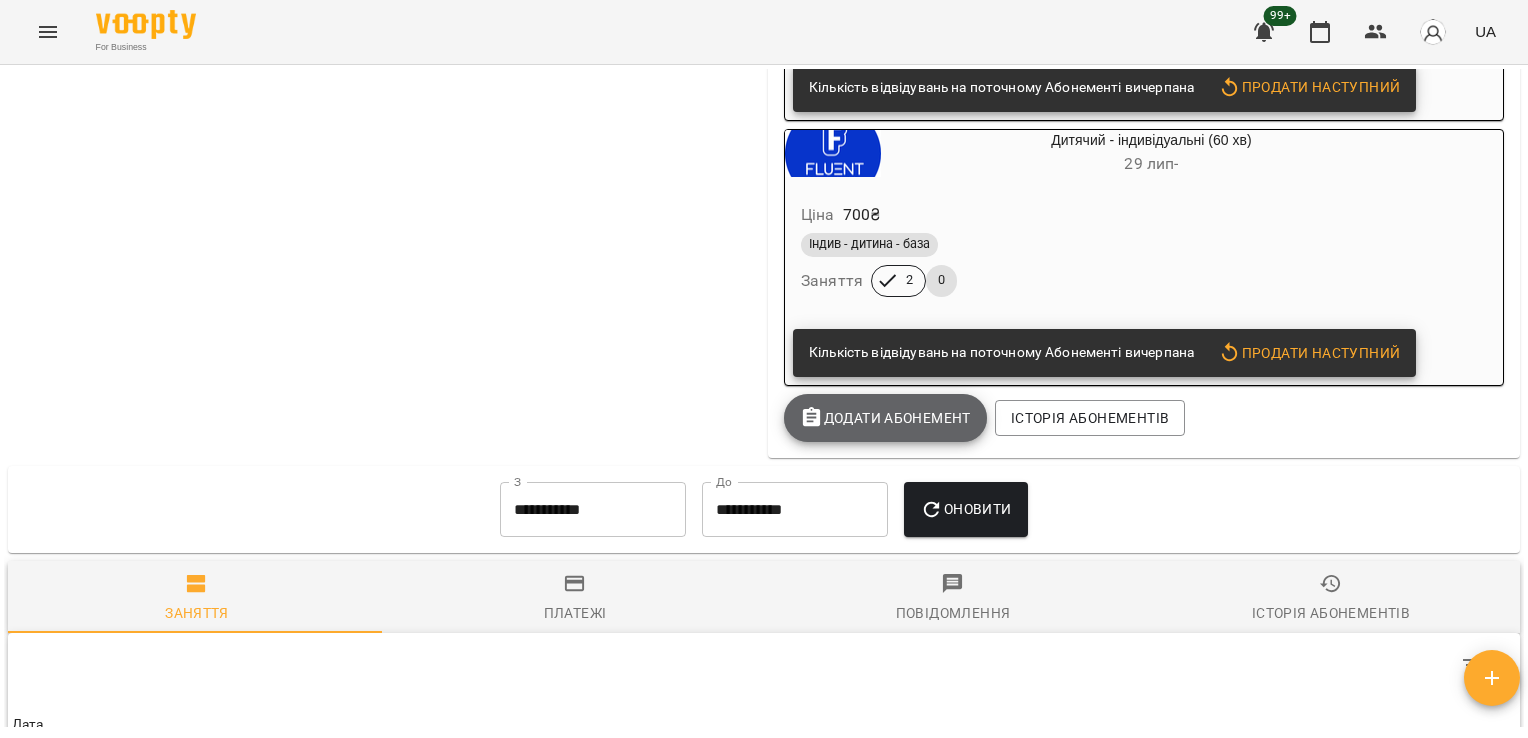 click on "Додати Абонемент" at bounding box center [885, 418] 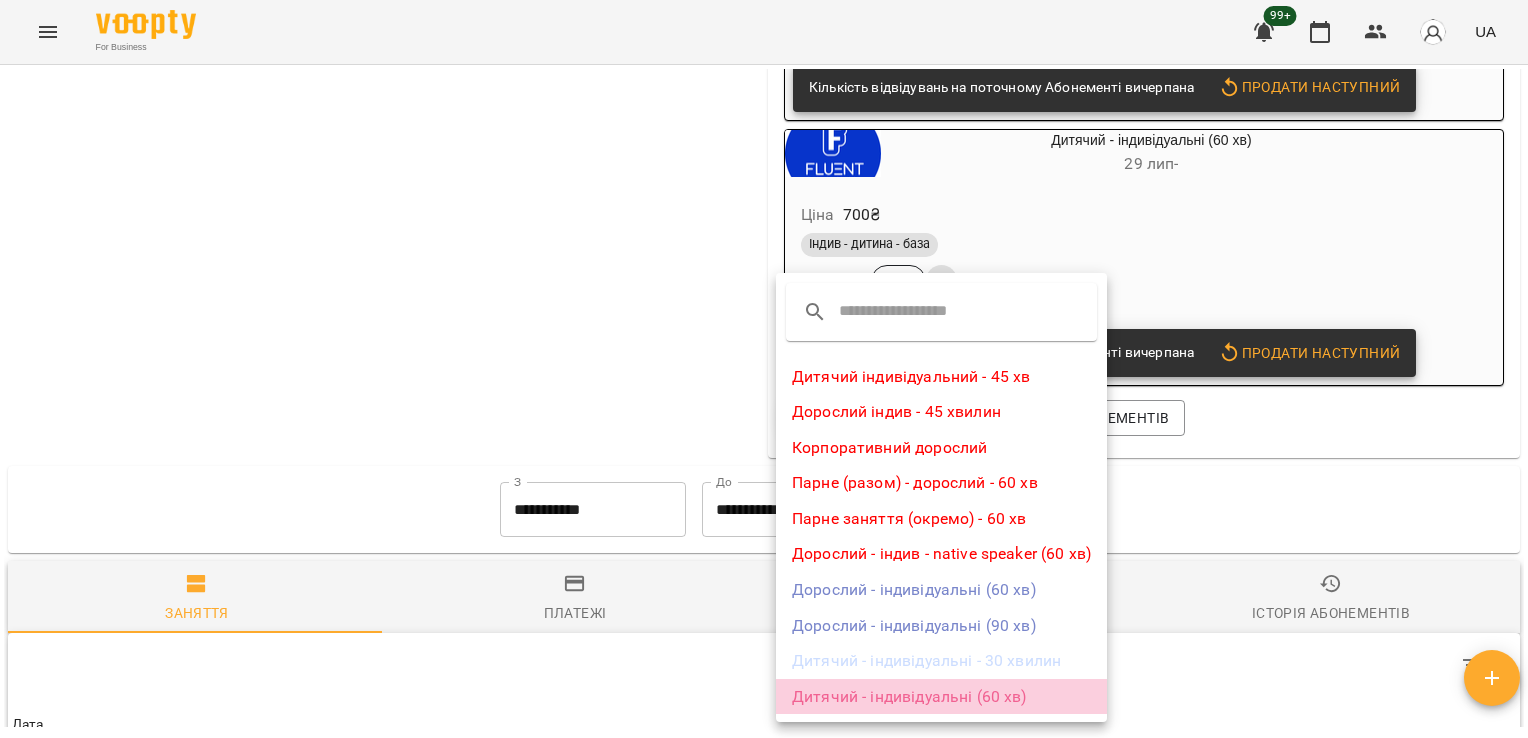 click on "Дитячий - індивідуальні (60 хв)" at bounding box center [941, 697] 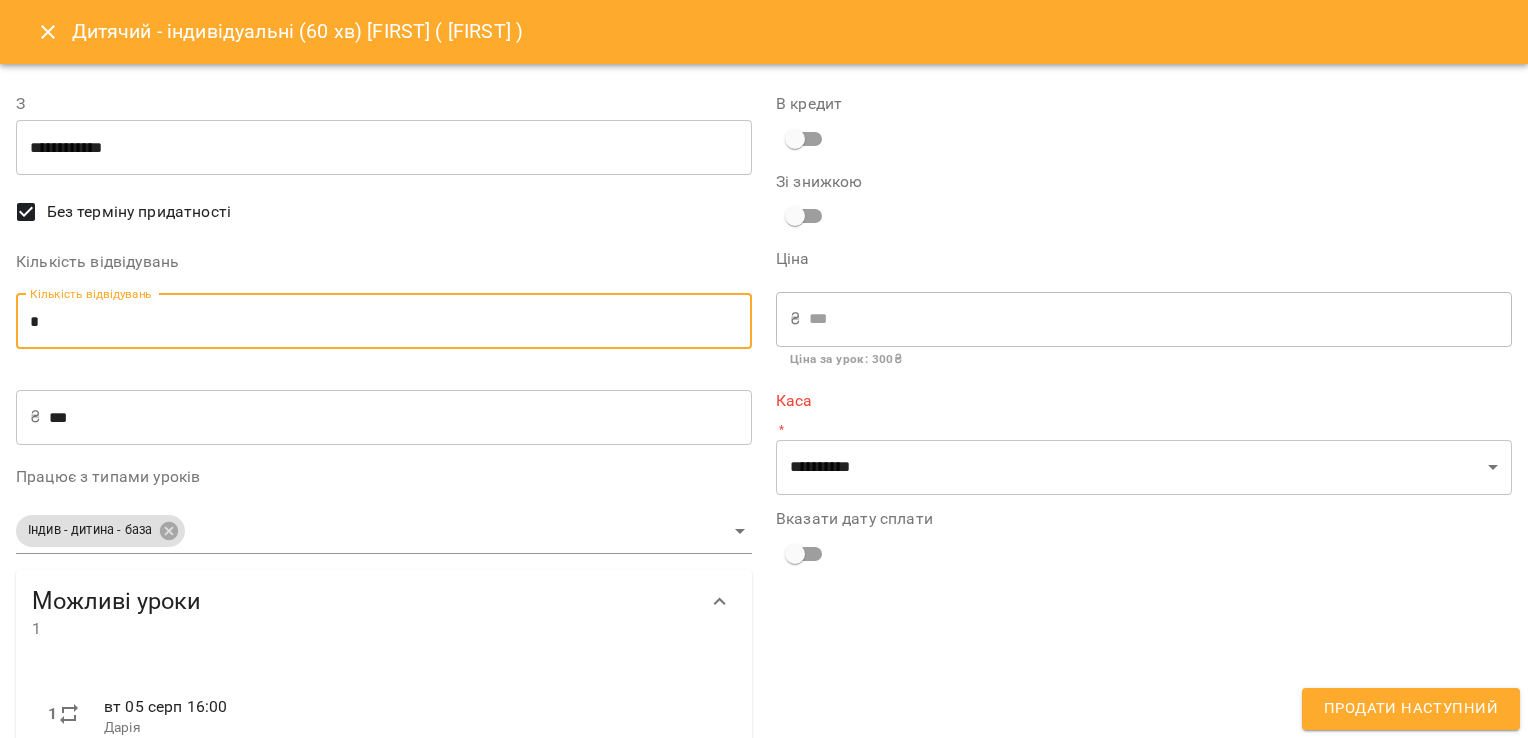 click on "*" at bounding box center [384, 322] 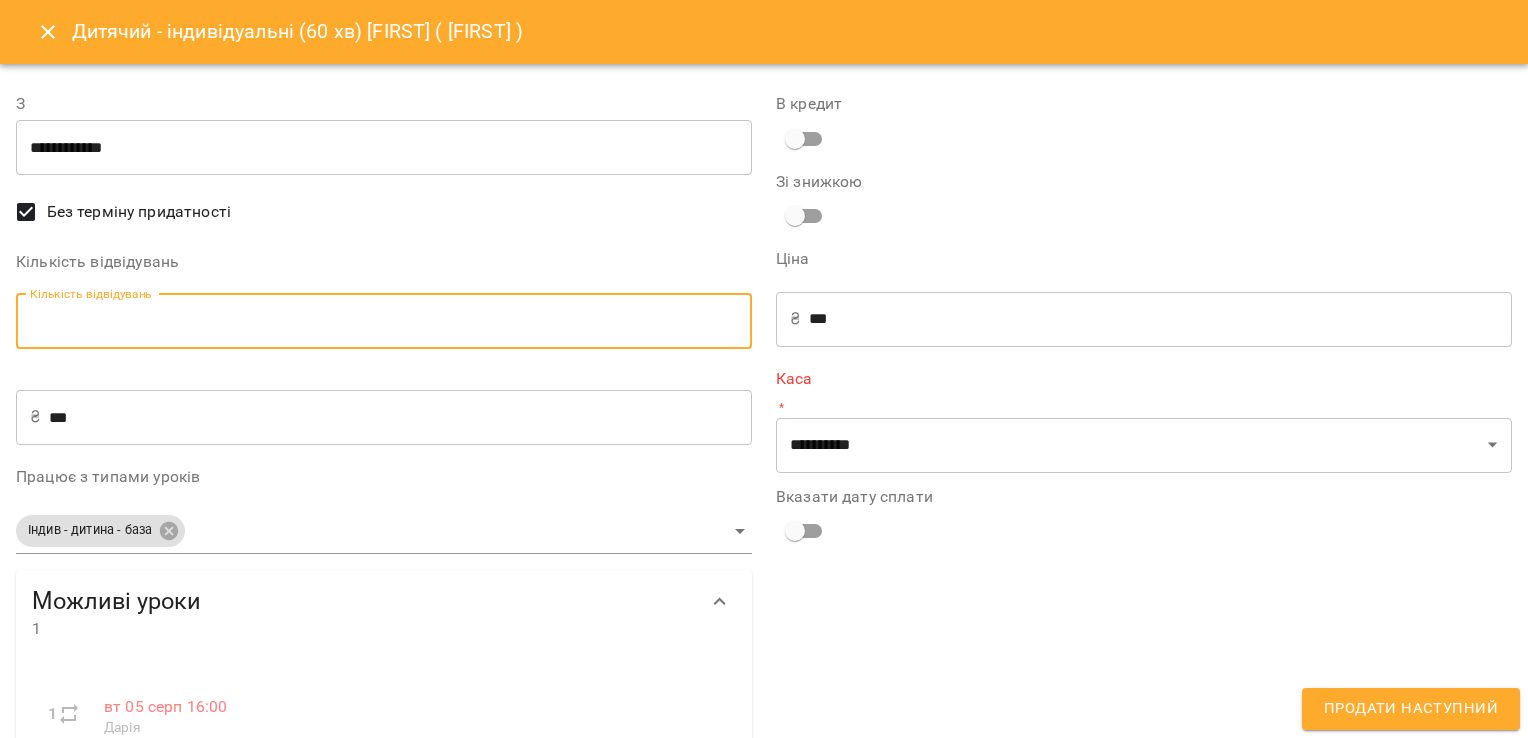 type on "*" 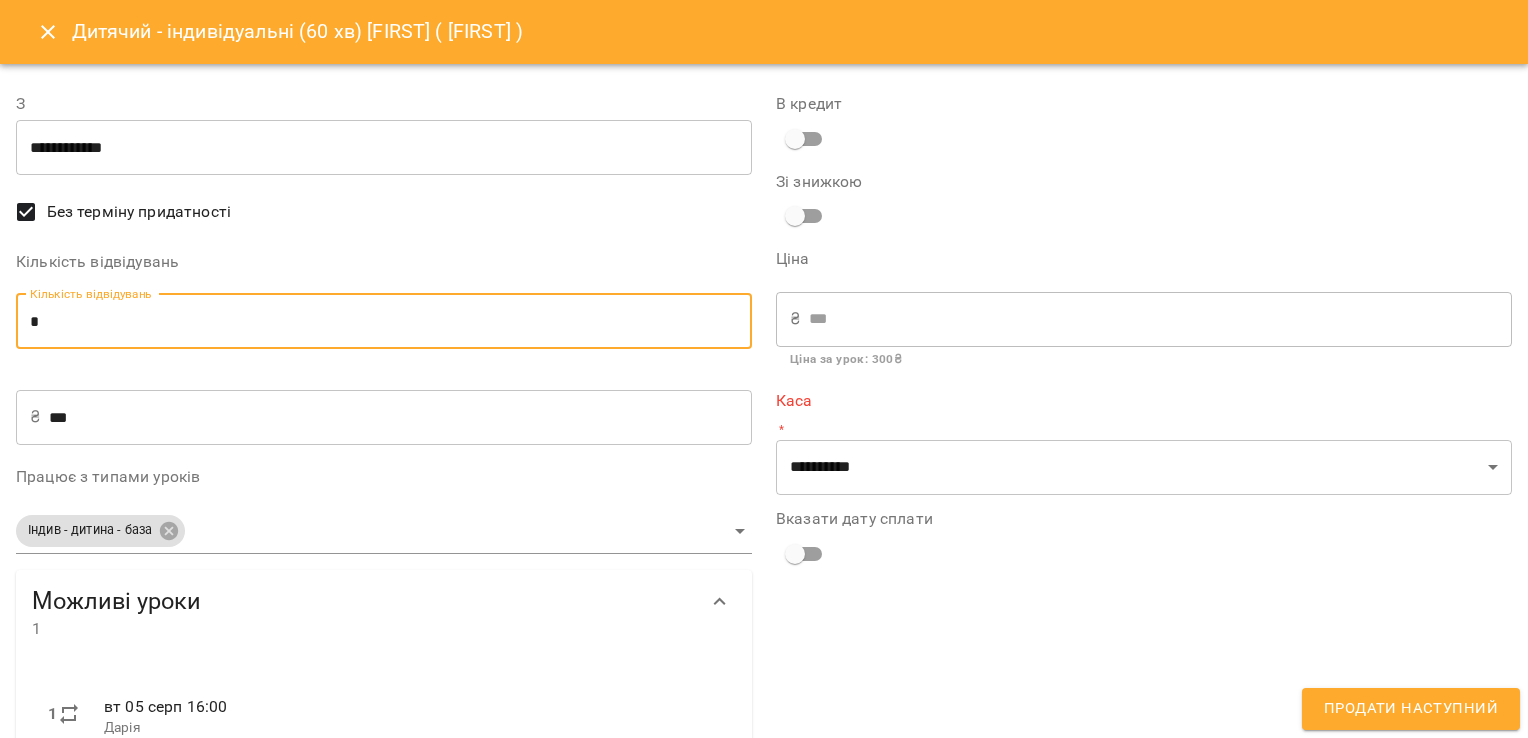 type on "*" 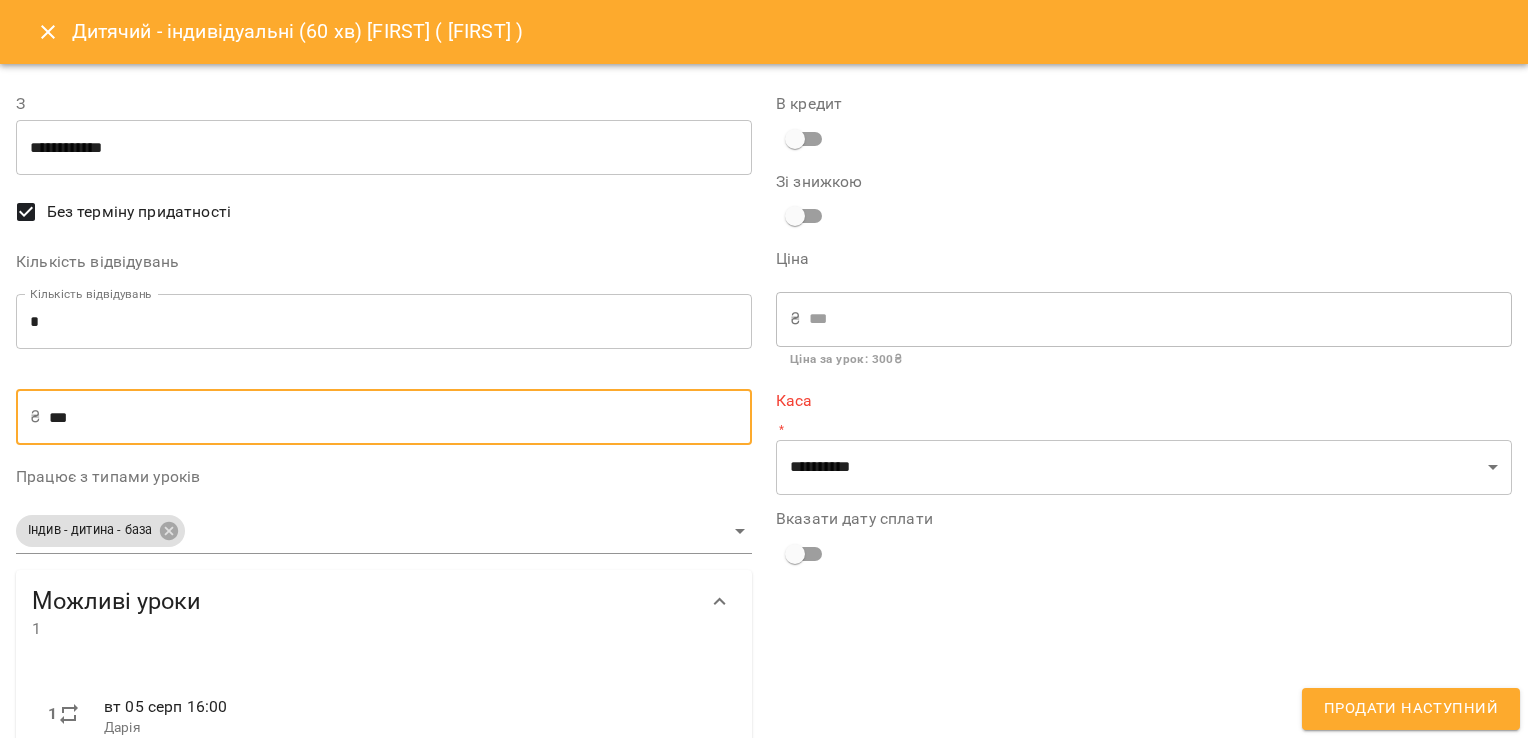 drag, startPoint x: 47, startPoint y: 426, endPoint x: 118, endPoint y: 427, distance: 71.00704 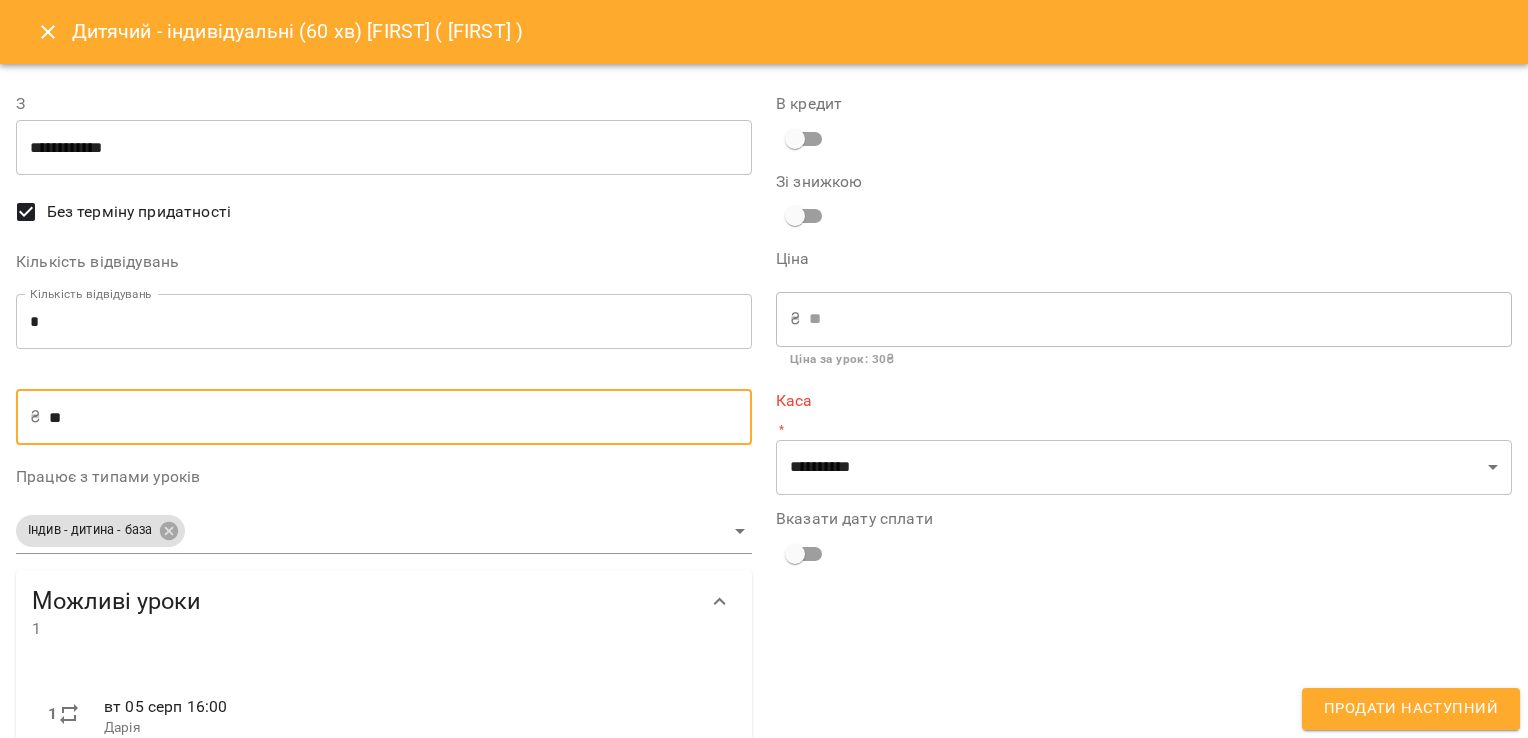 type on "*" 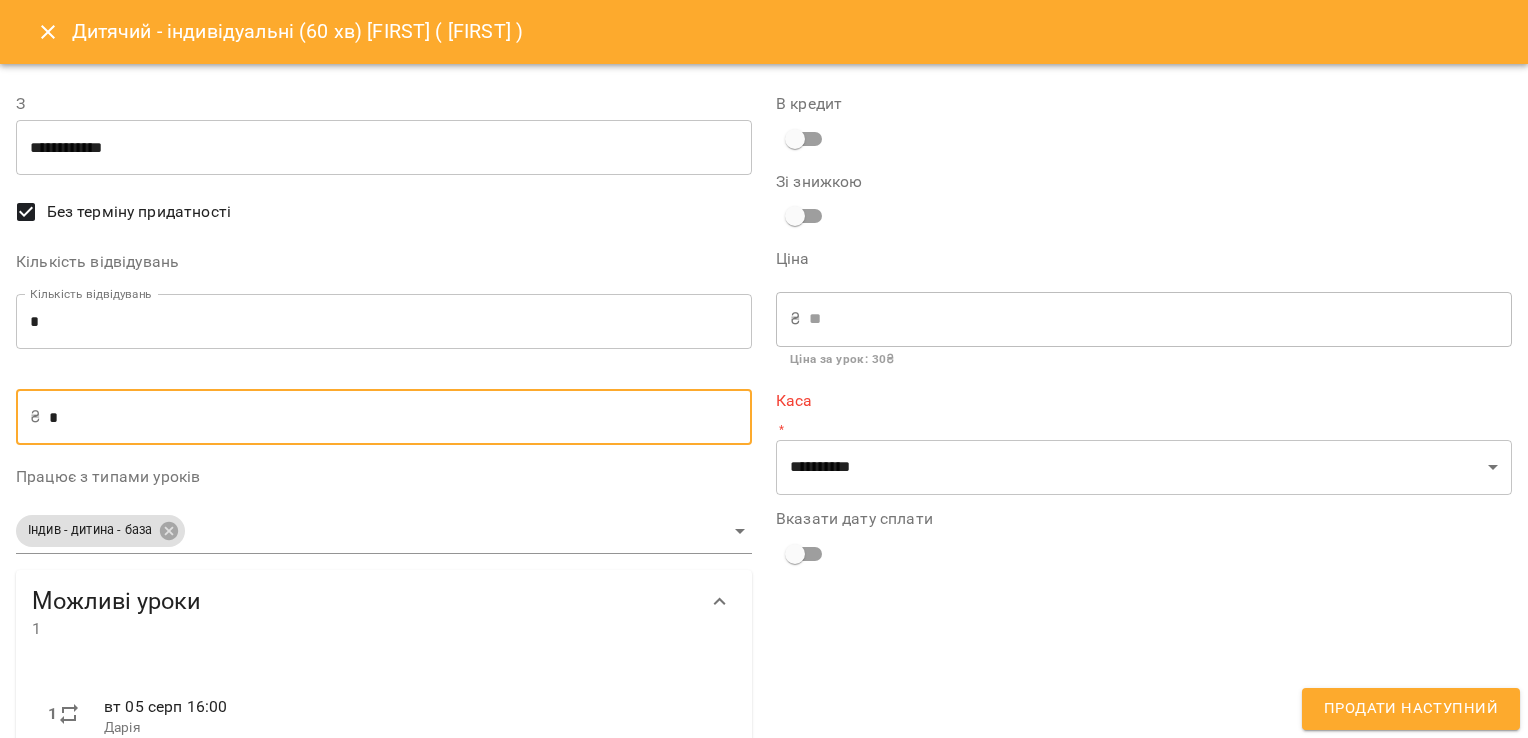type on "*" 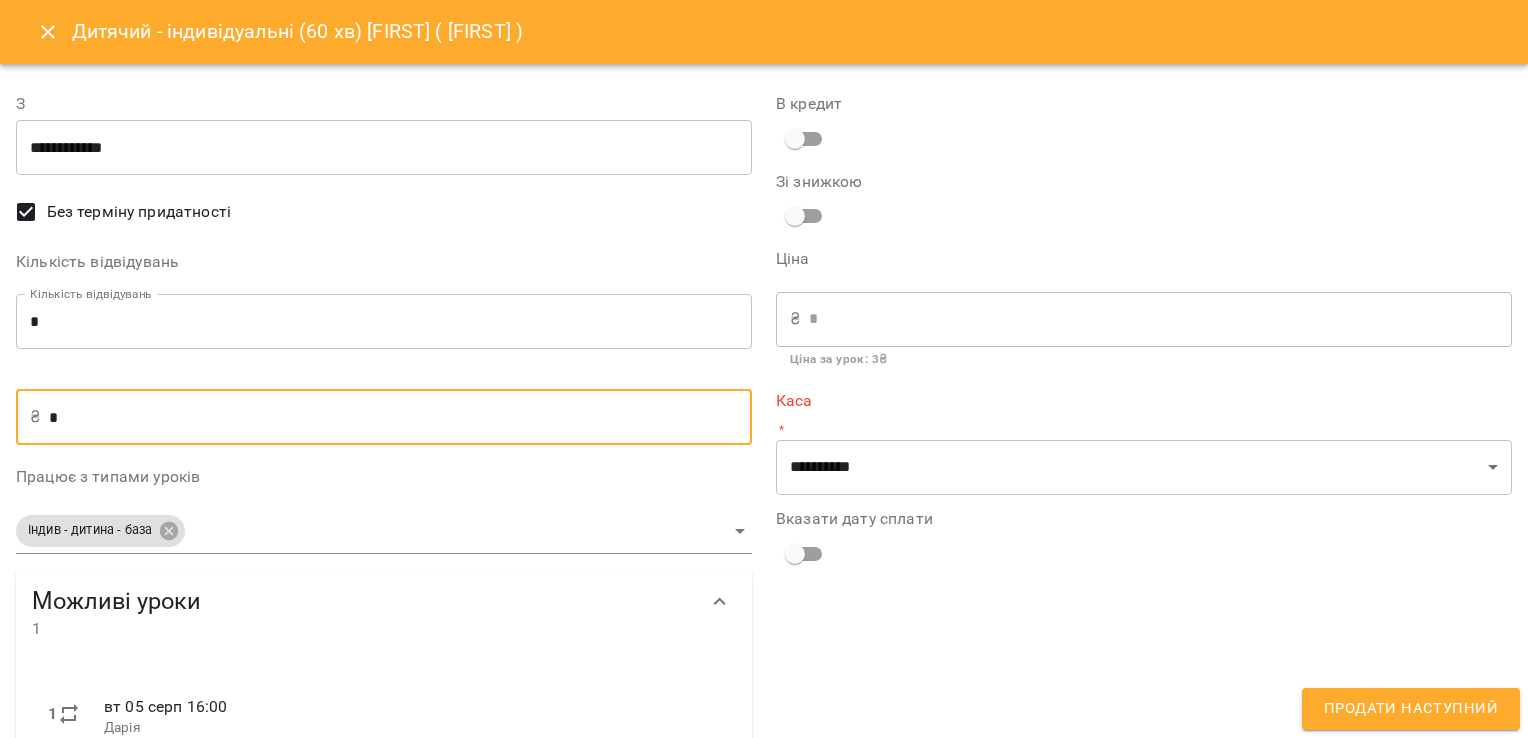 type on "**" 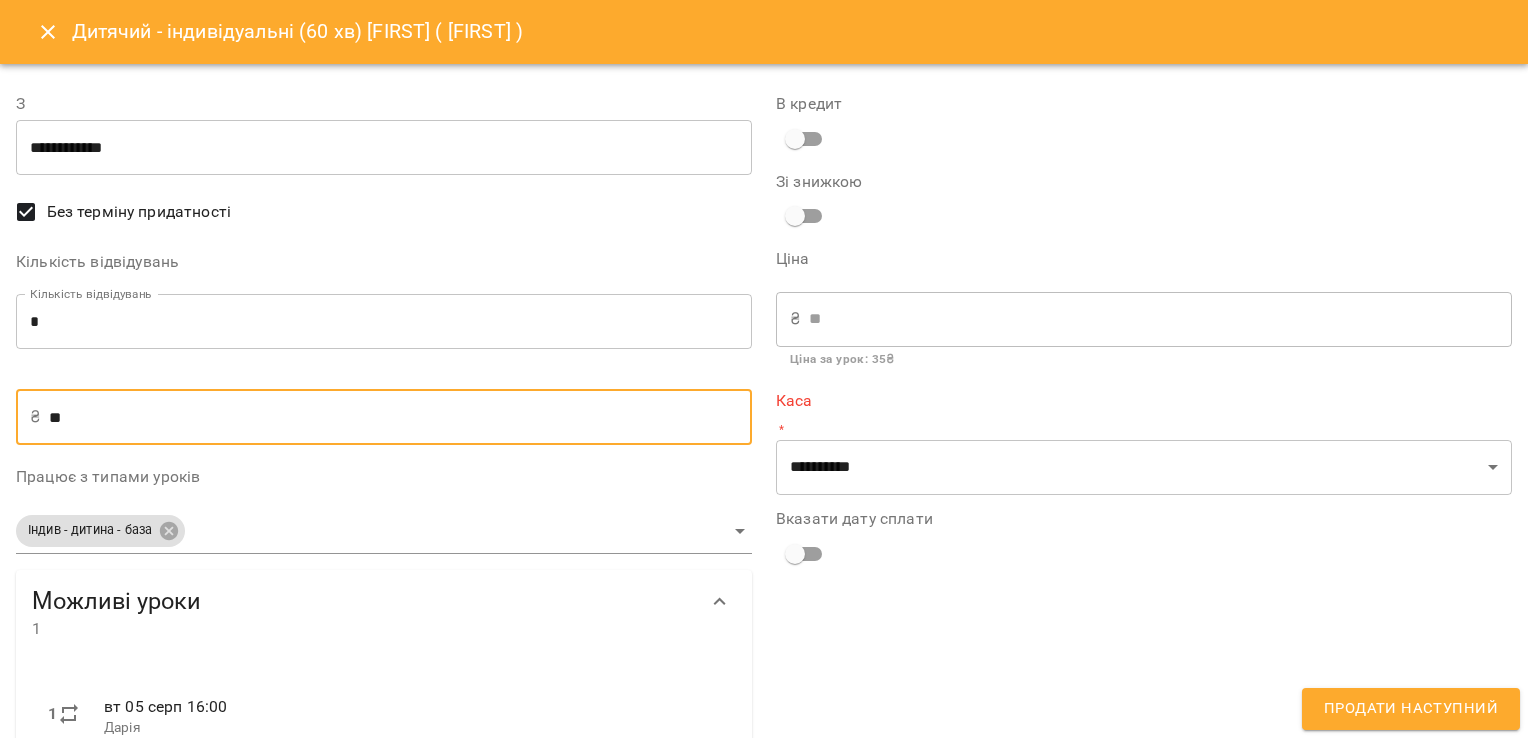 type on "***" 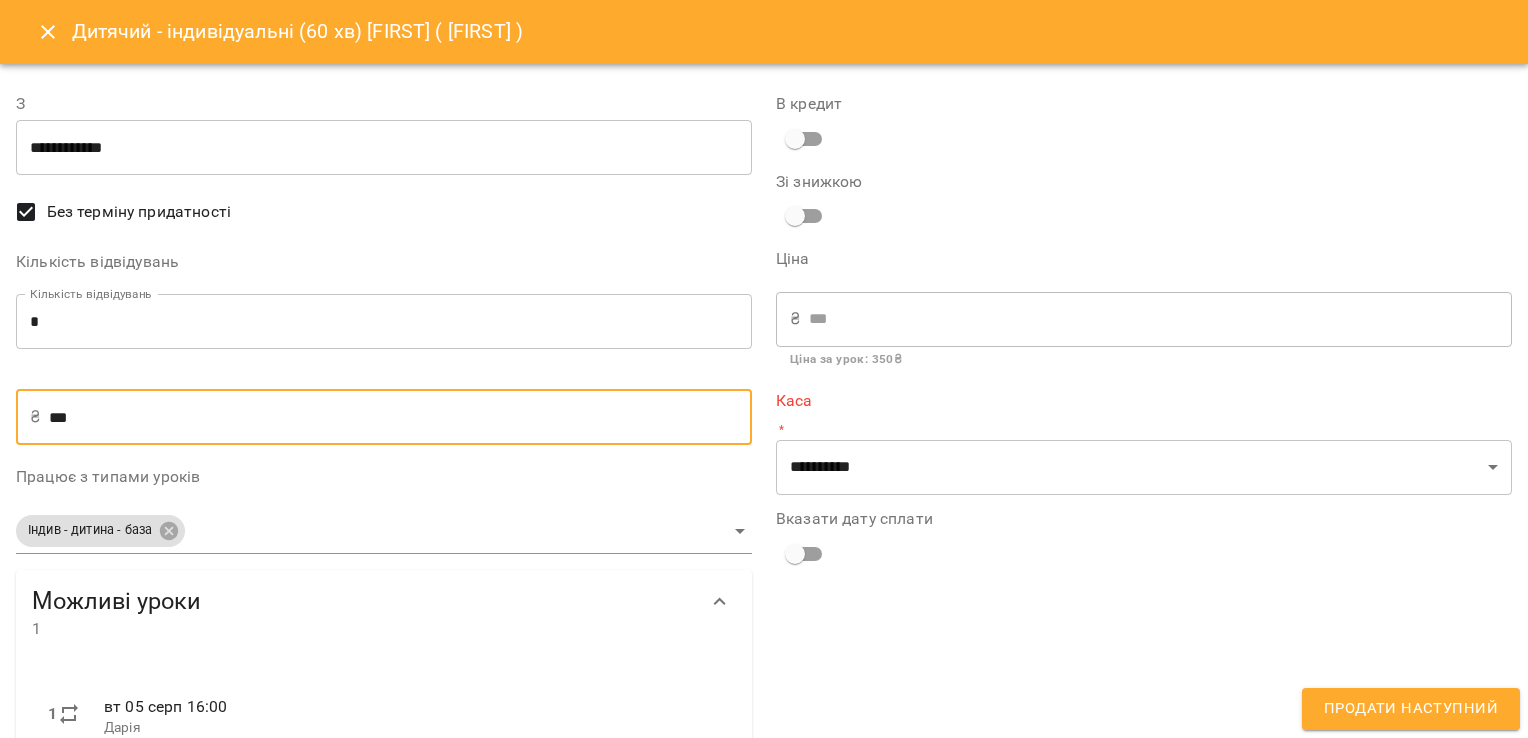 type on "***" 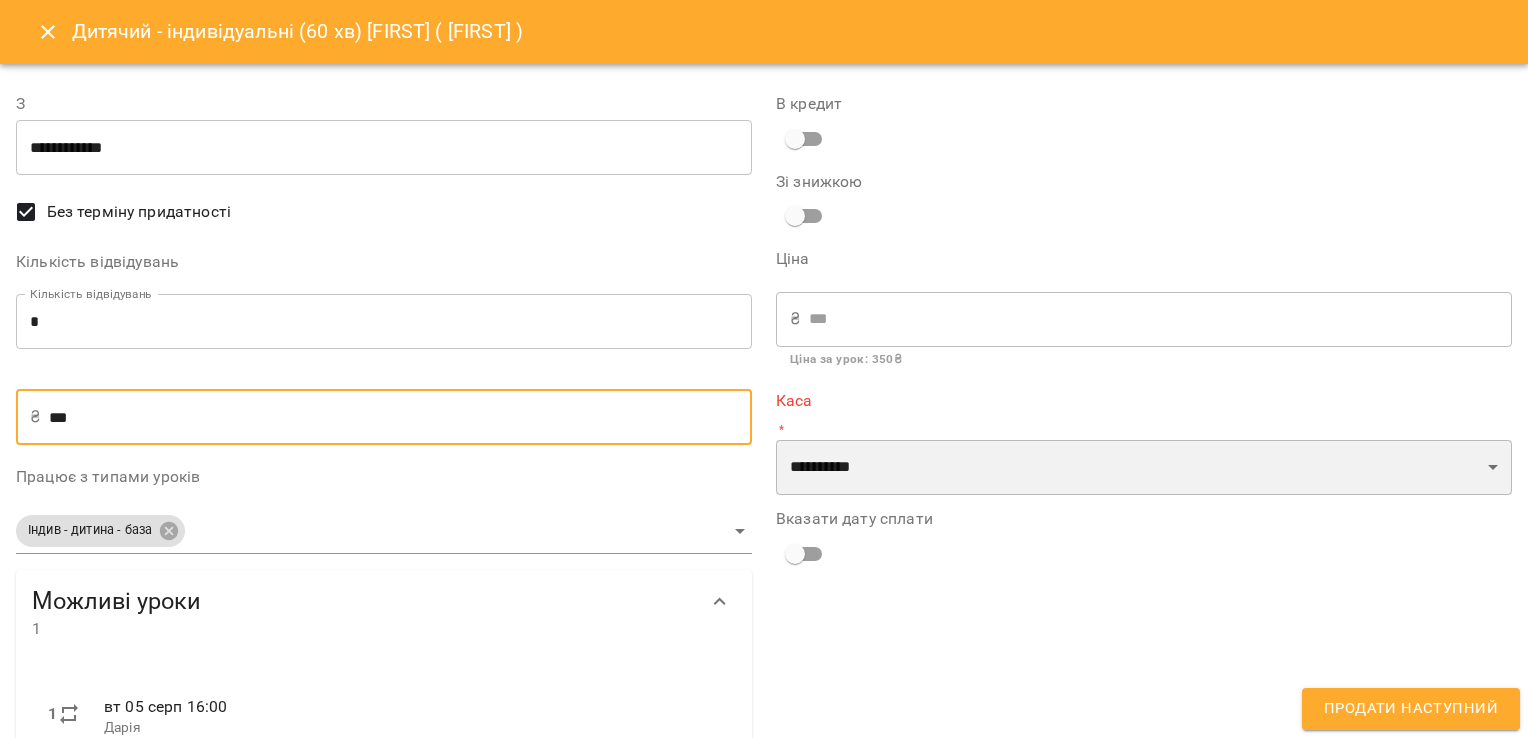 click on "**********" at bounding box center (1144, 468) 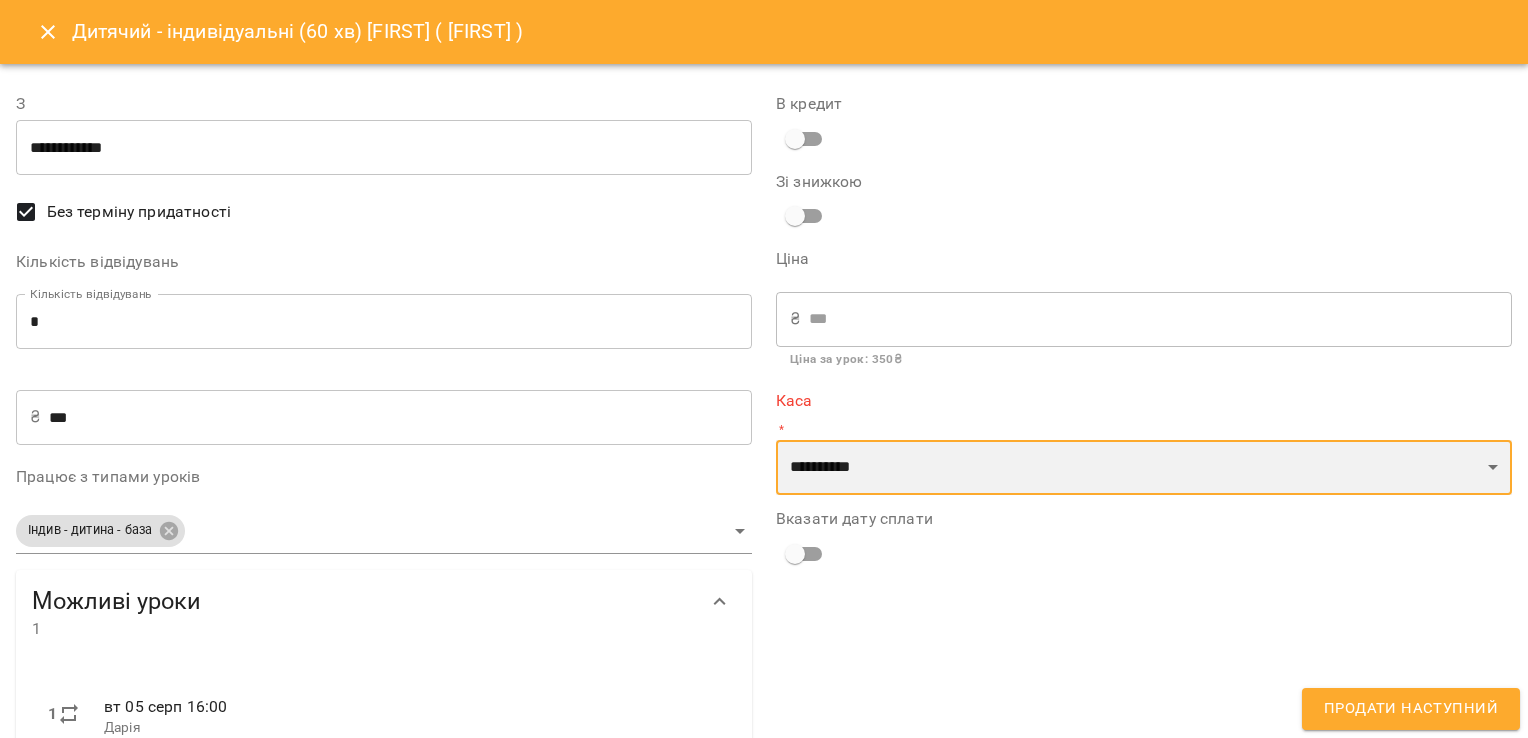 select on "****" 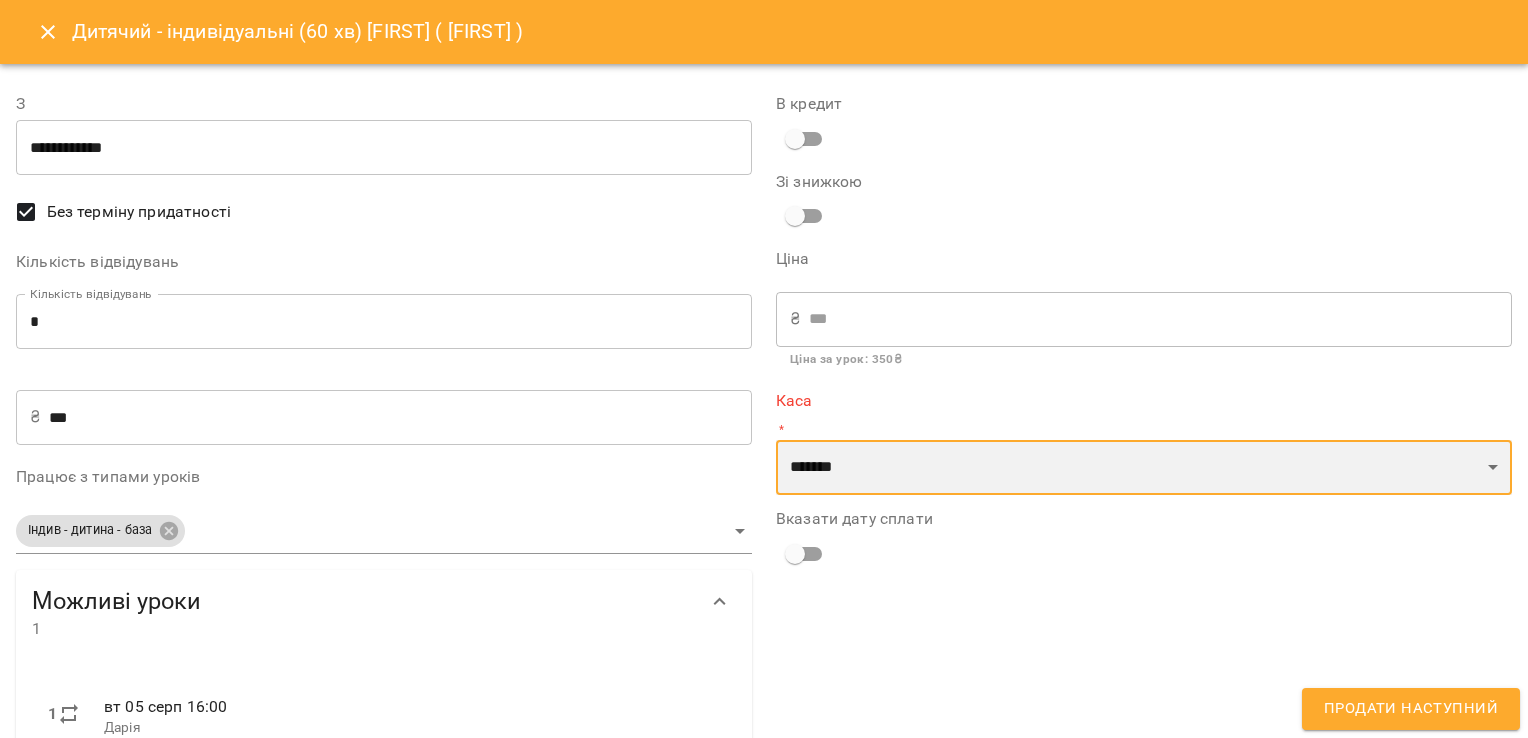click on "**********" at bounding box center (1144, 468) 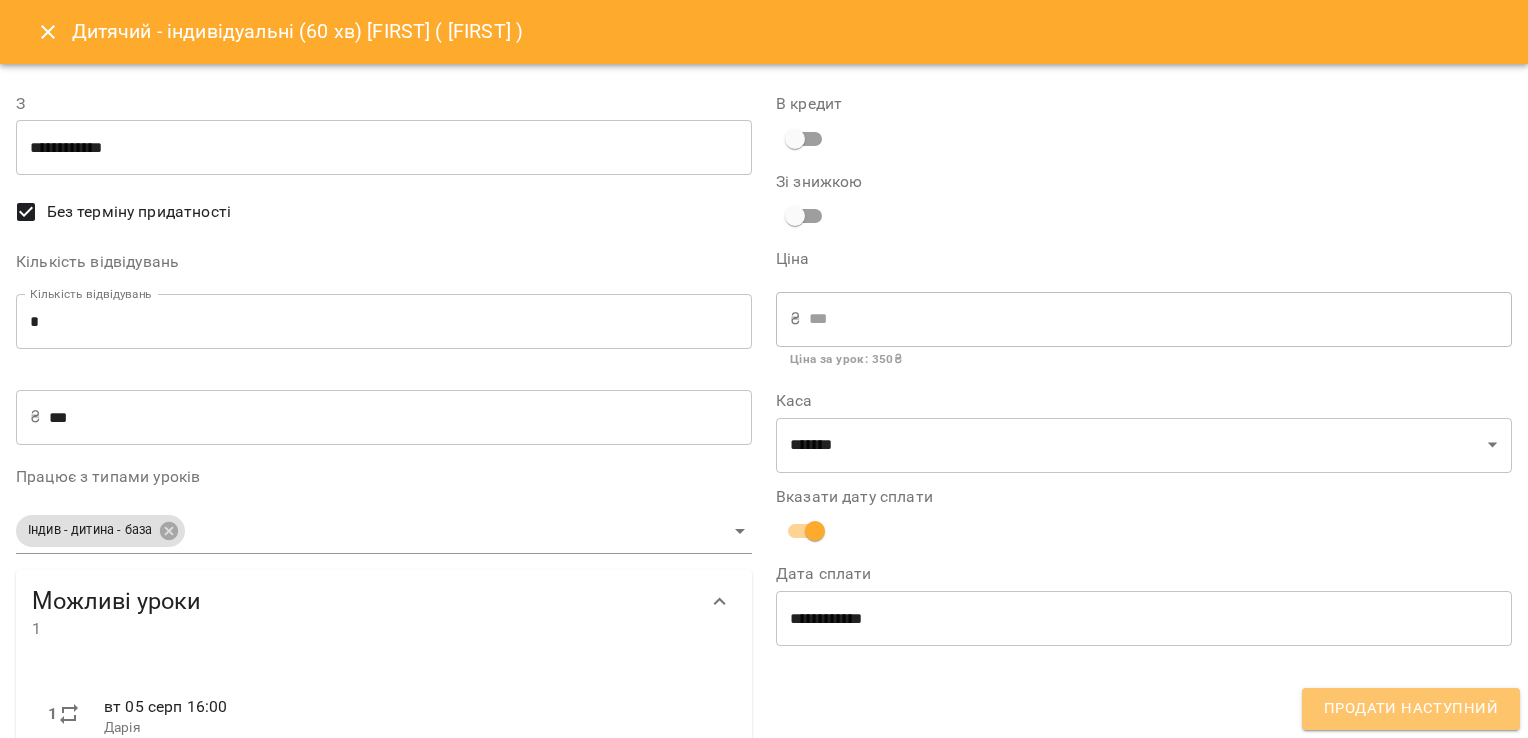 click on "Продати наступний" at bounding box center [1411, 709] 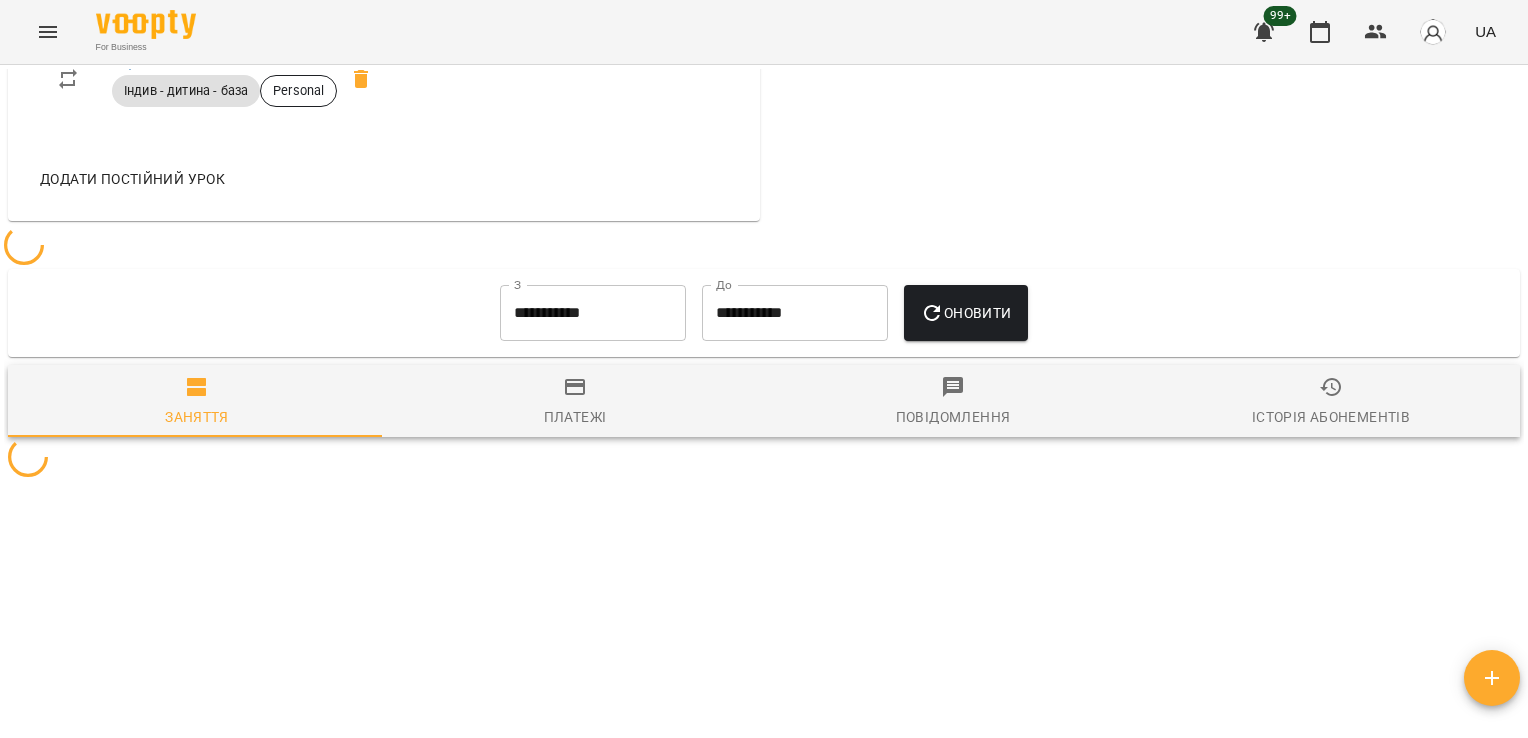 scroll, scrollTop: 11033, scrollLeft: 0, axis: vertical 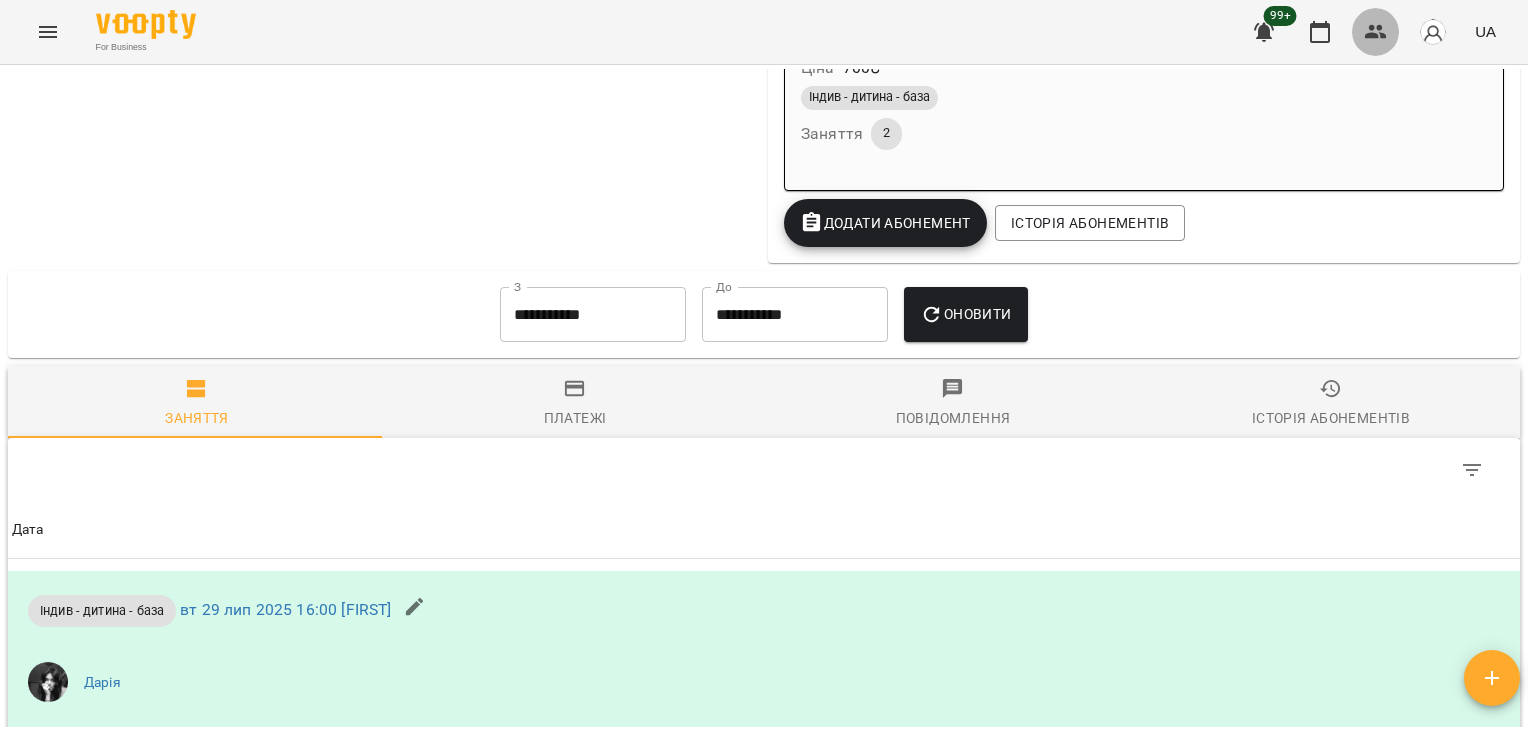 click 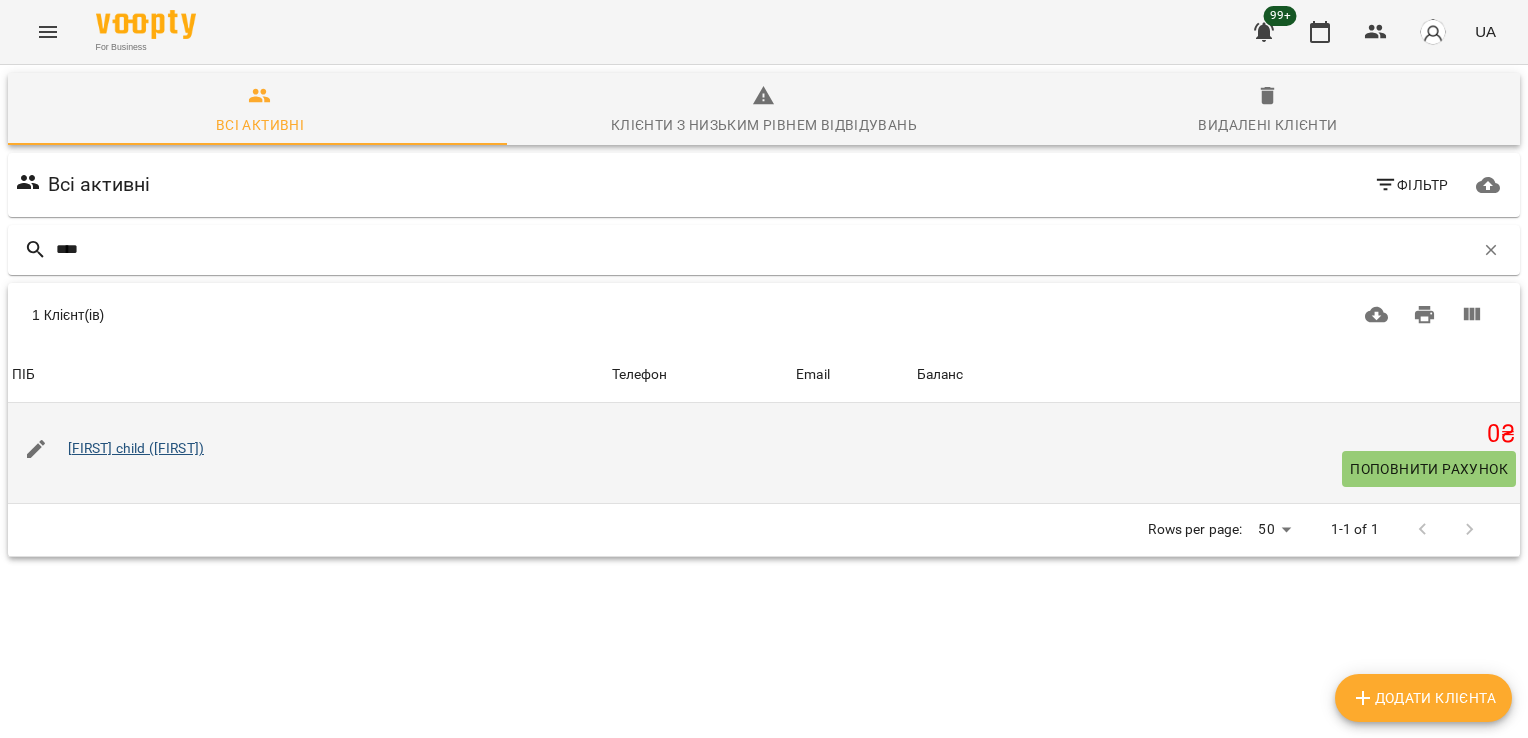 type on "****" 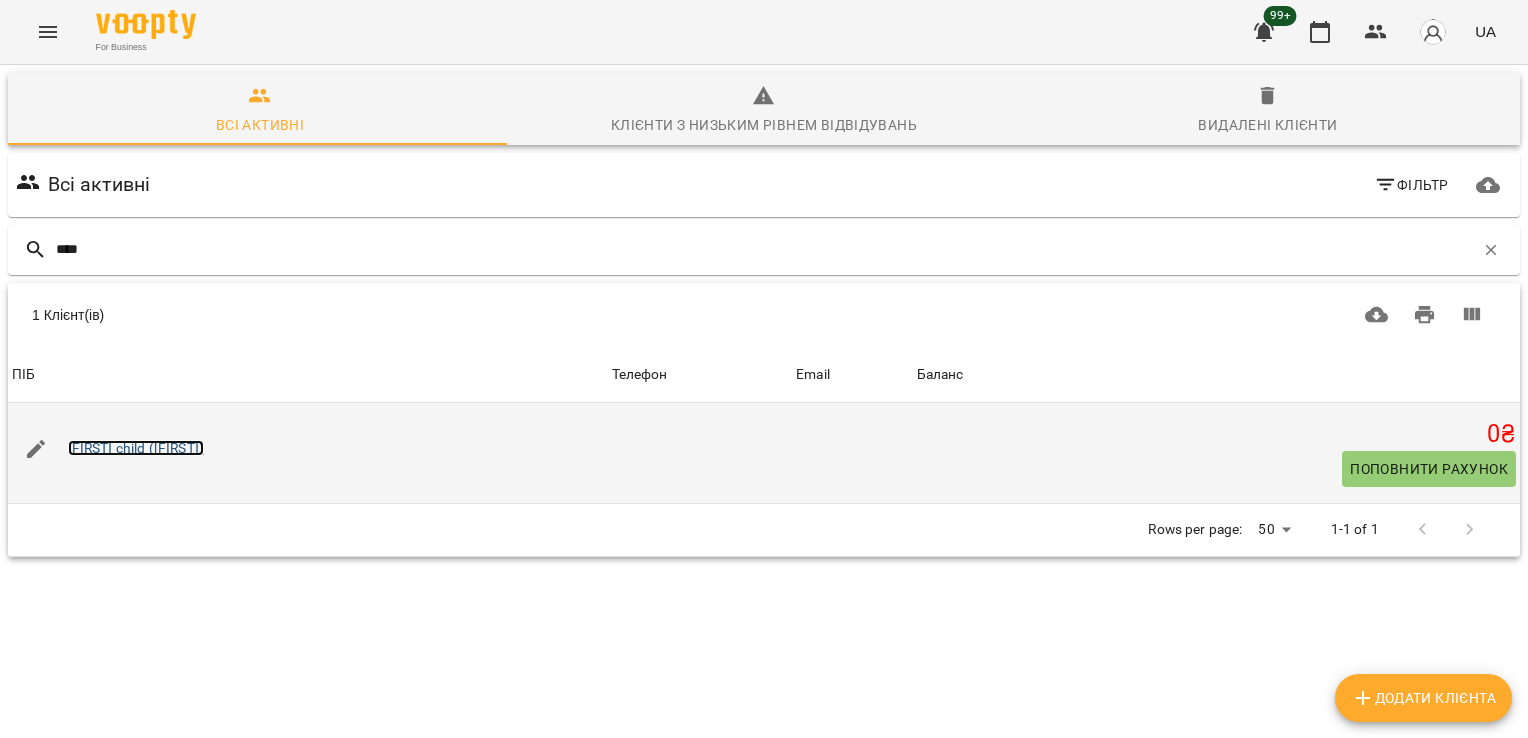 click on "Вова child (Ольга)" at bounding box center (136, 448) 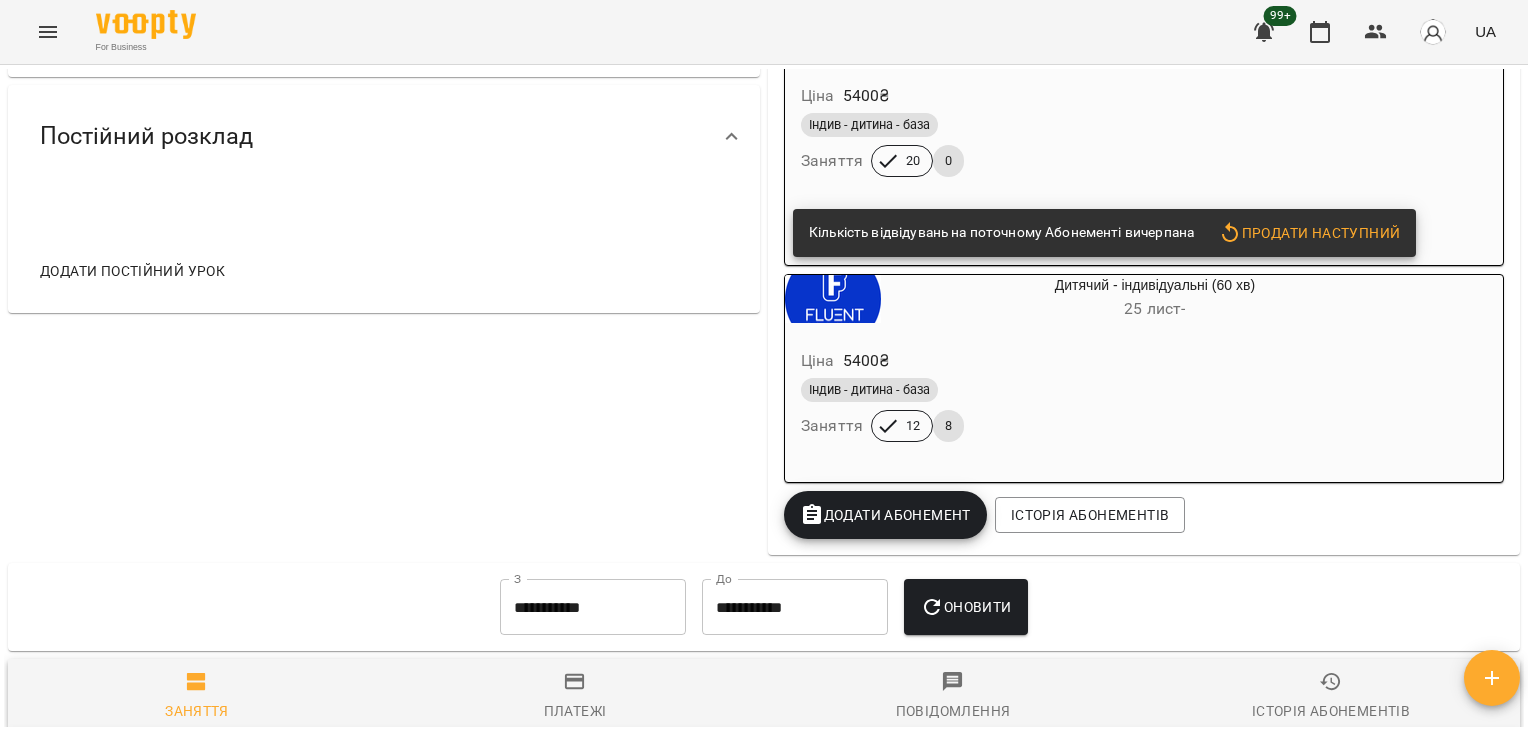 scroll, scrollTop: 665, scrollLeft: 0, axis: vertical 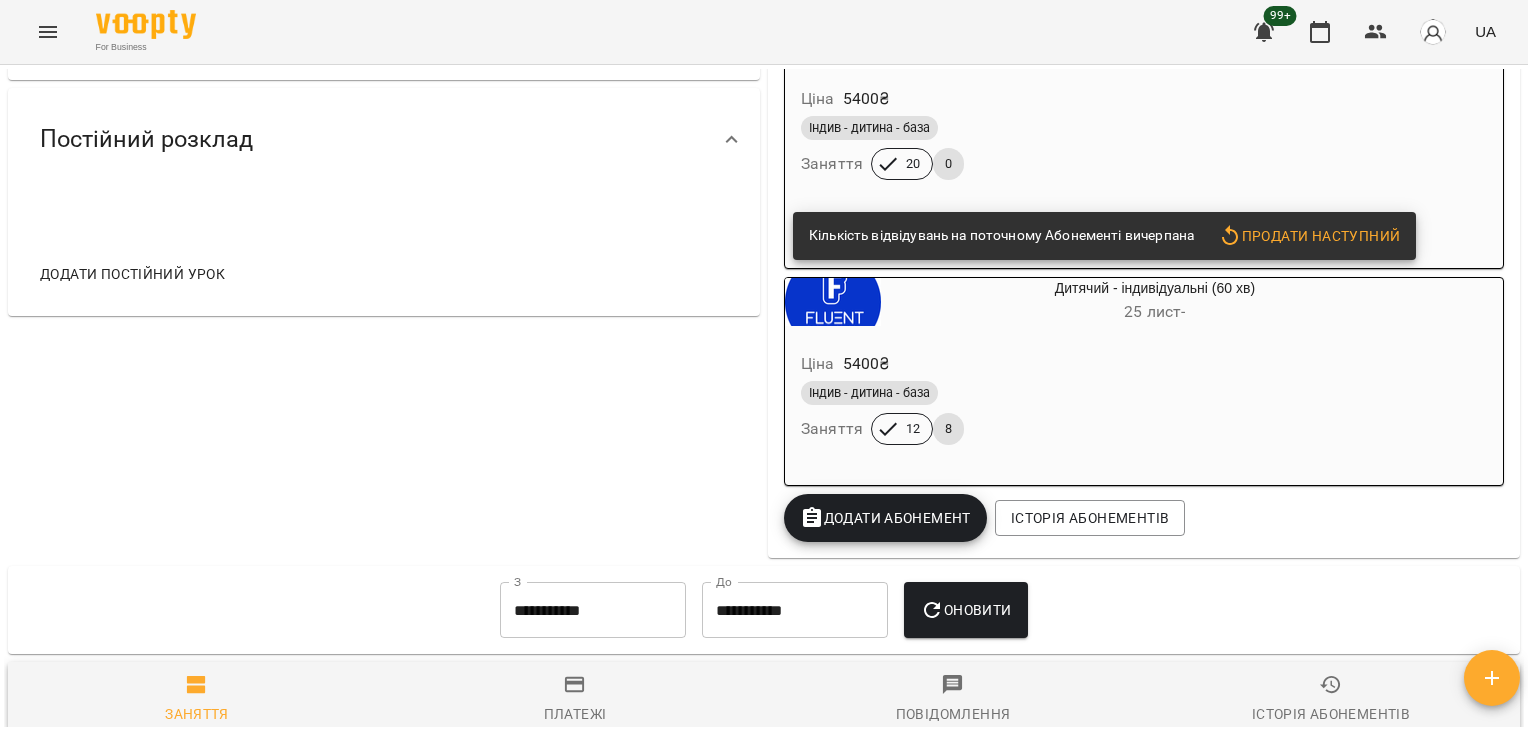 drag, startPoint x: 1525, startPoint y: 462, endPoint x: 1527, endPoint y: 394, distance: 68.0294 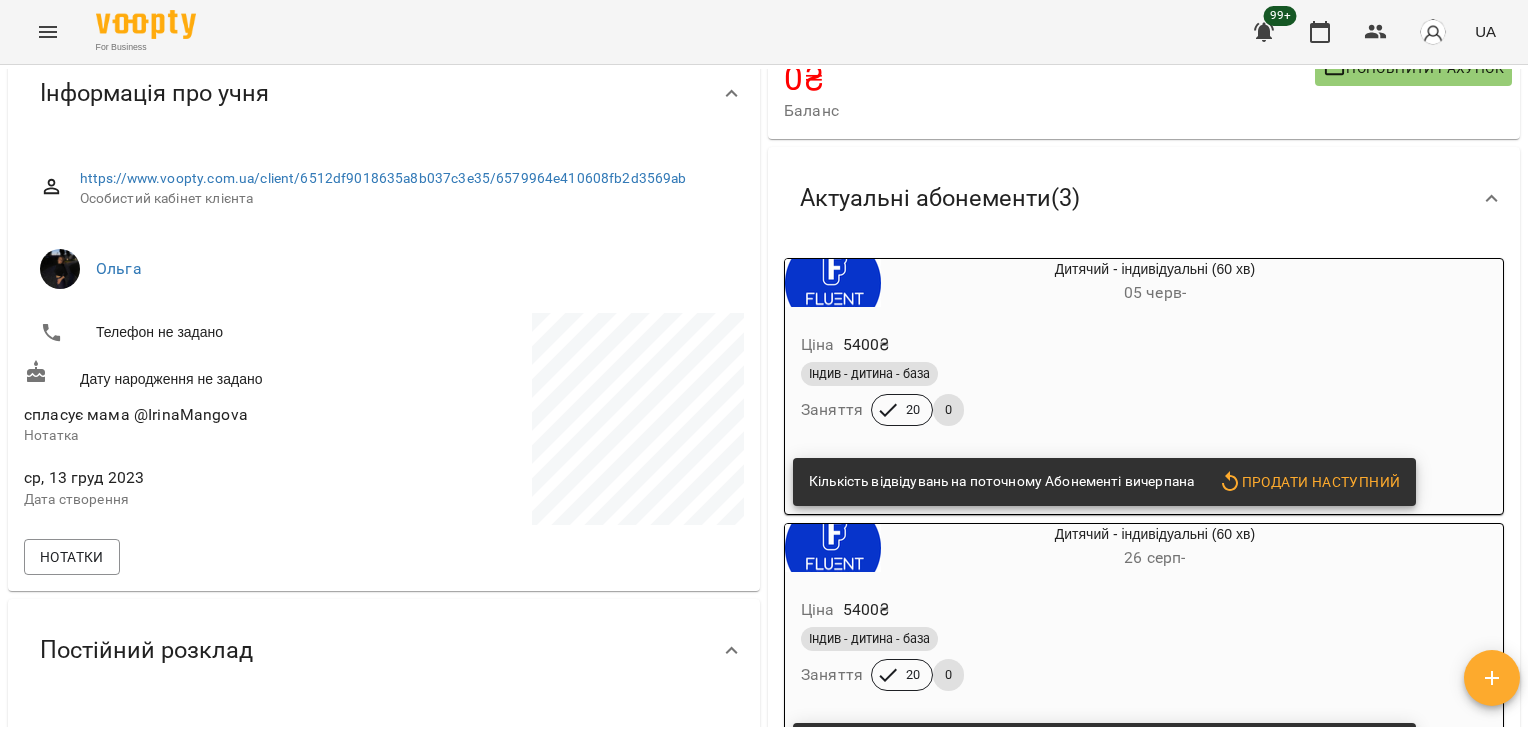 scroll, scrollTop: 0, scrollLeft: 0, axis: both 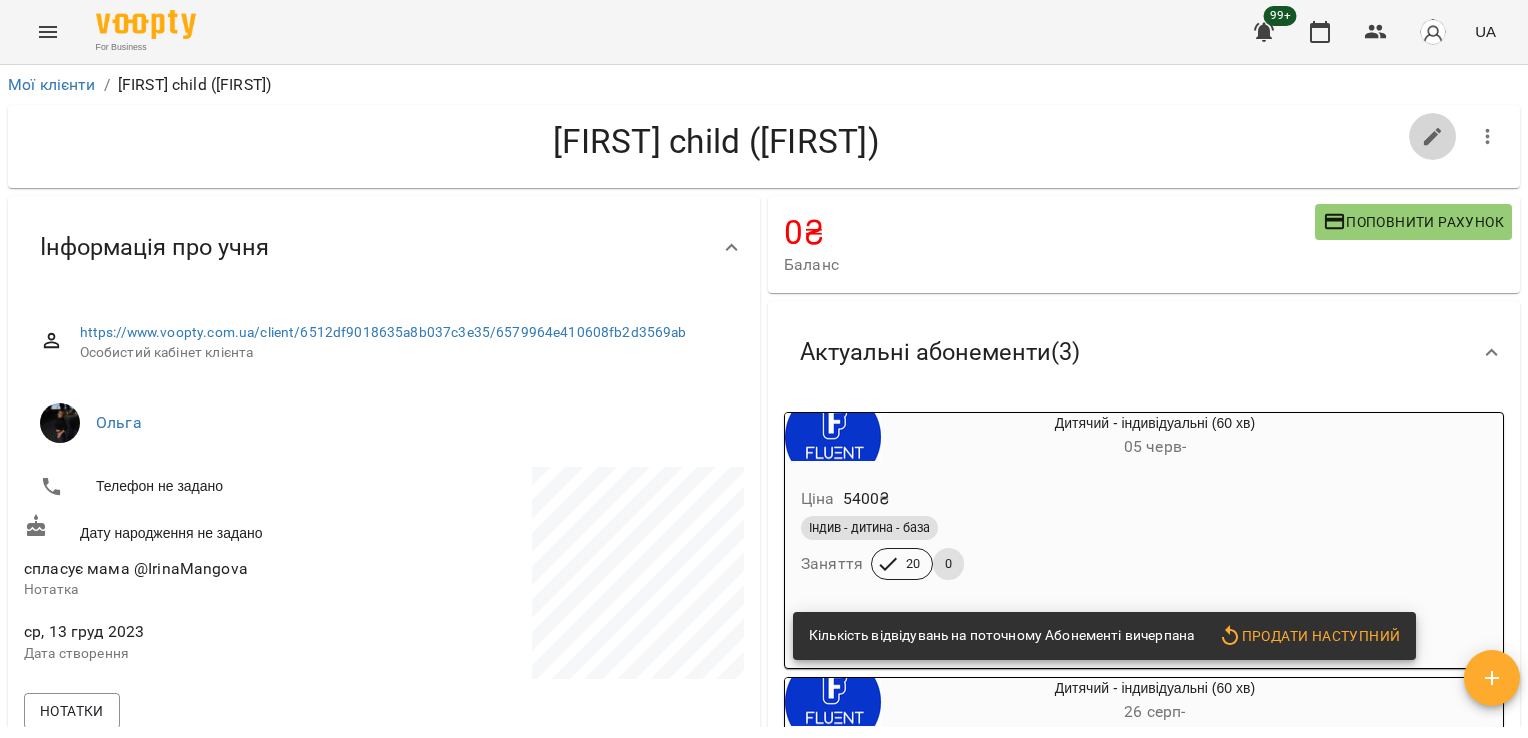 click 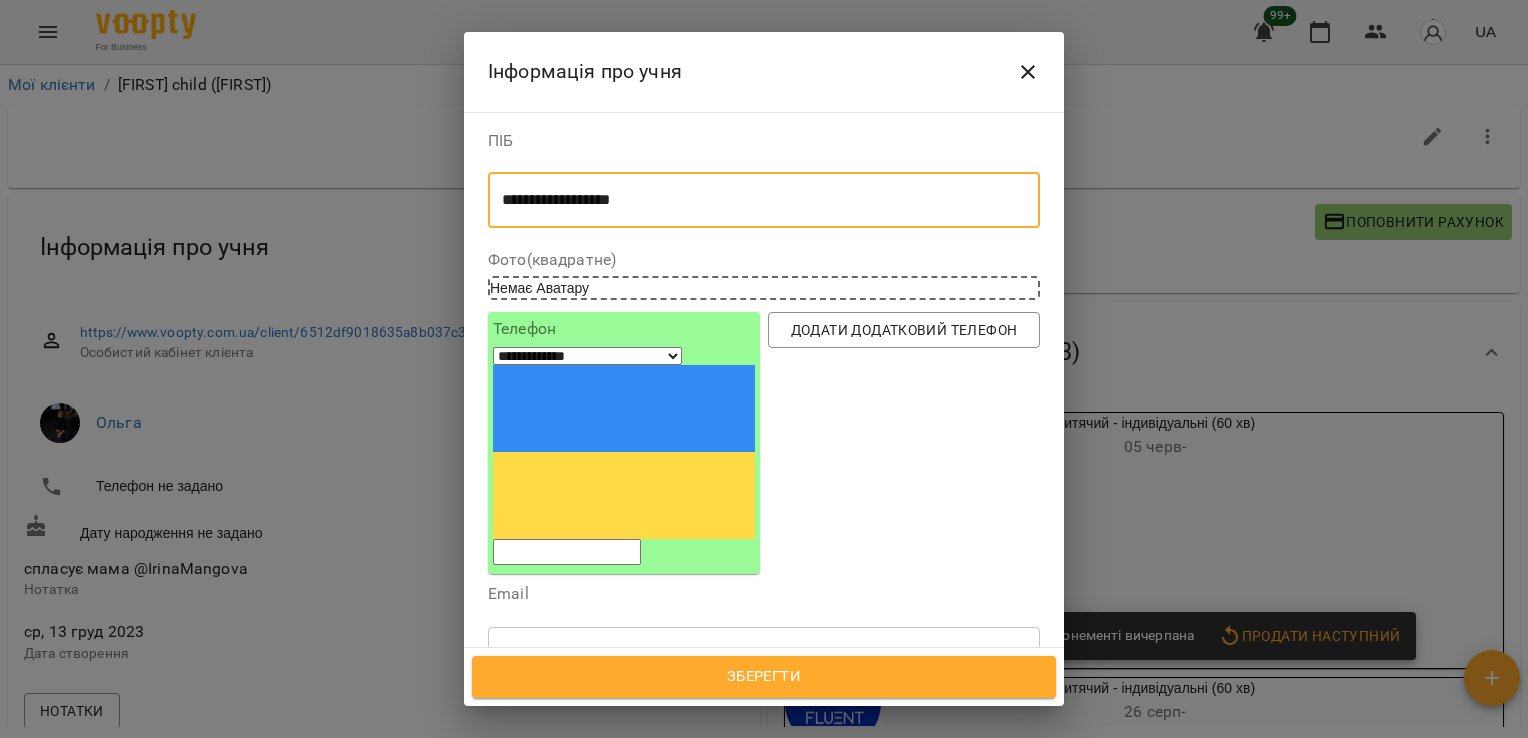 click on "**********" at bounding box center [756, 200] 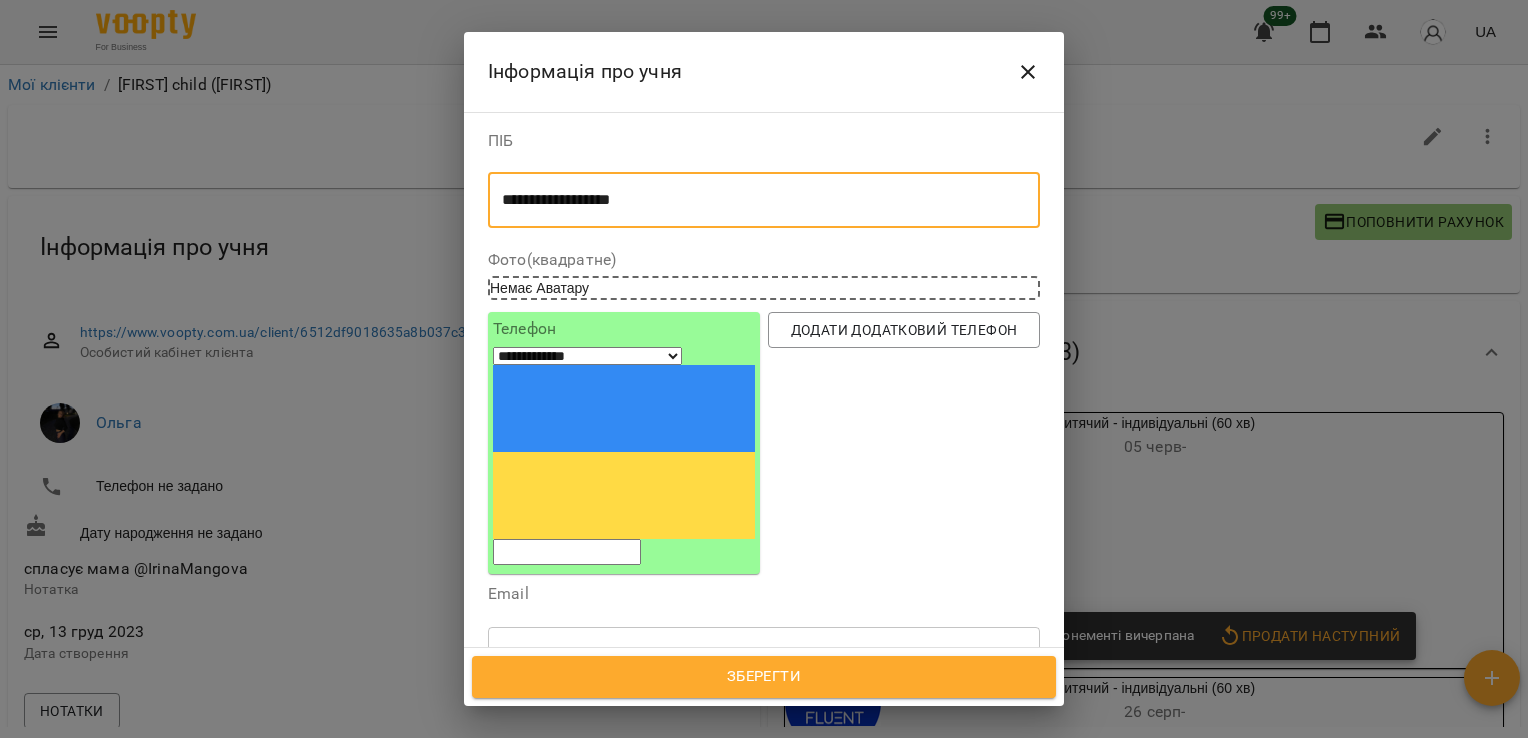 type on "**********" 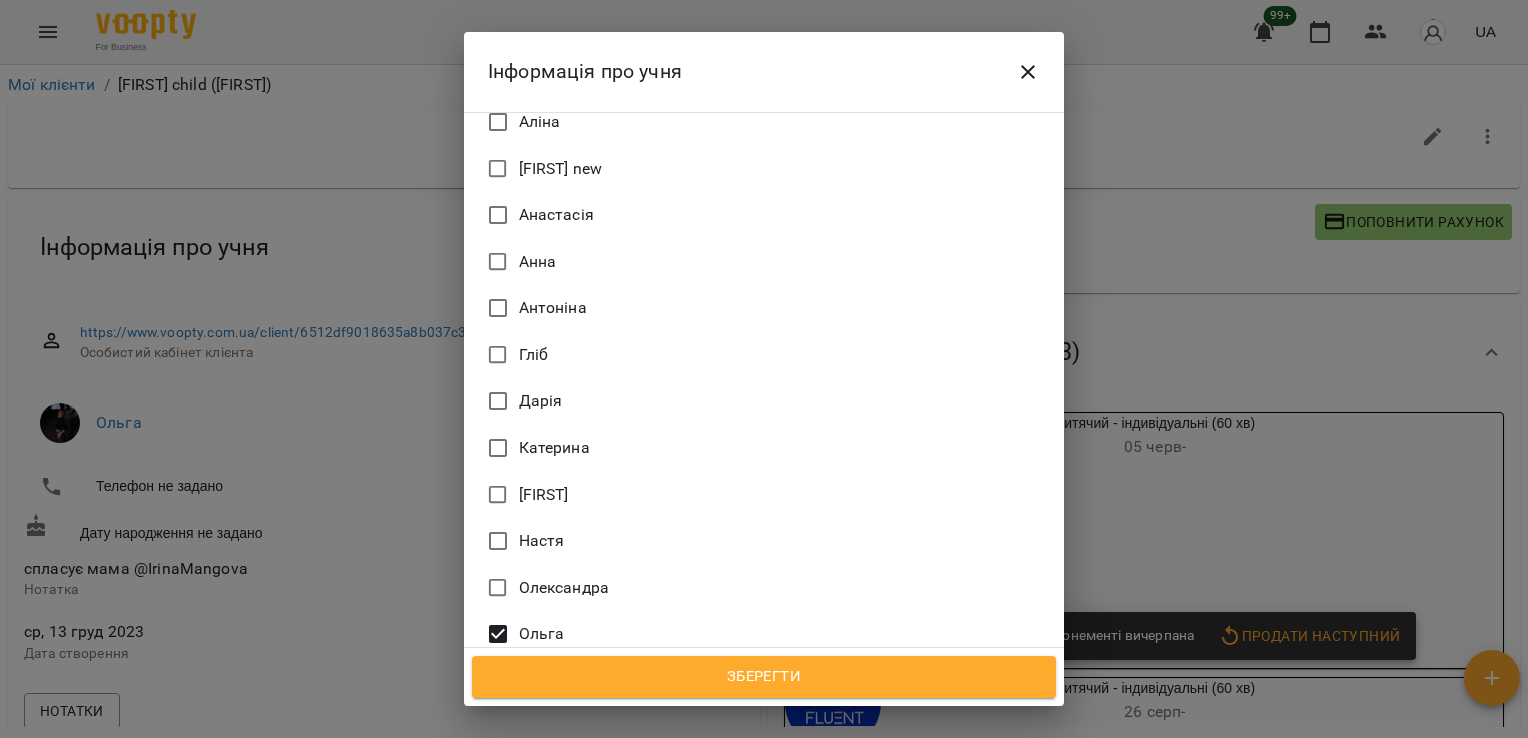 scroll, scrollTop: 1053, scrollLeft: 0, axis: vertical 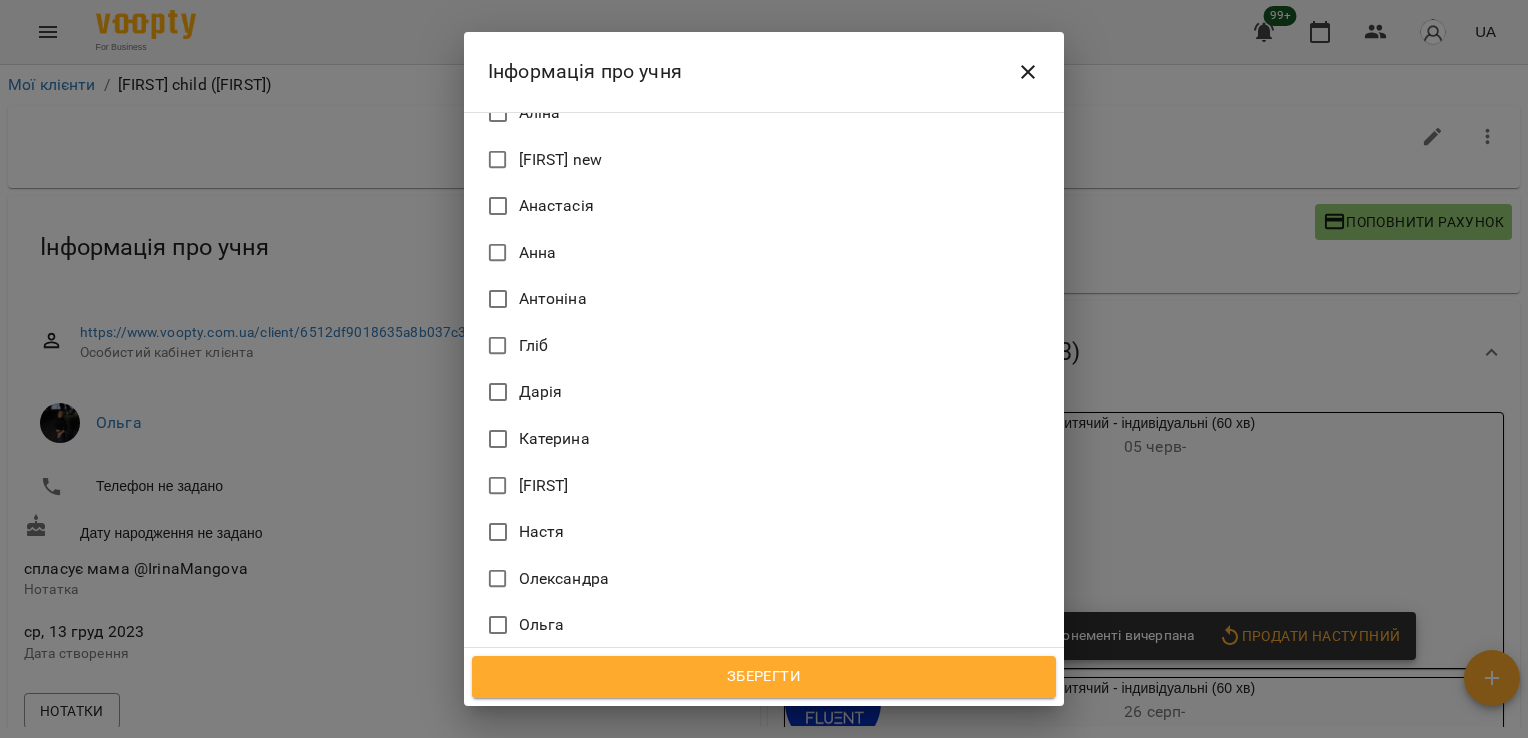 click on "Дарія" at bounding box center [541, 392] 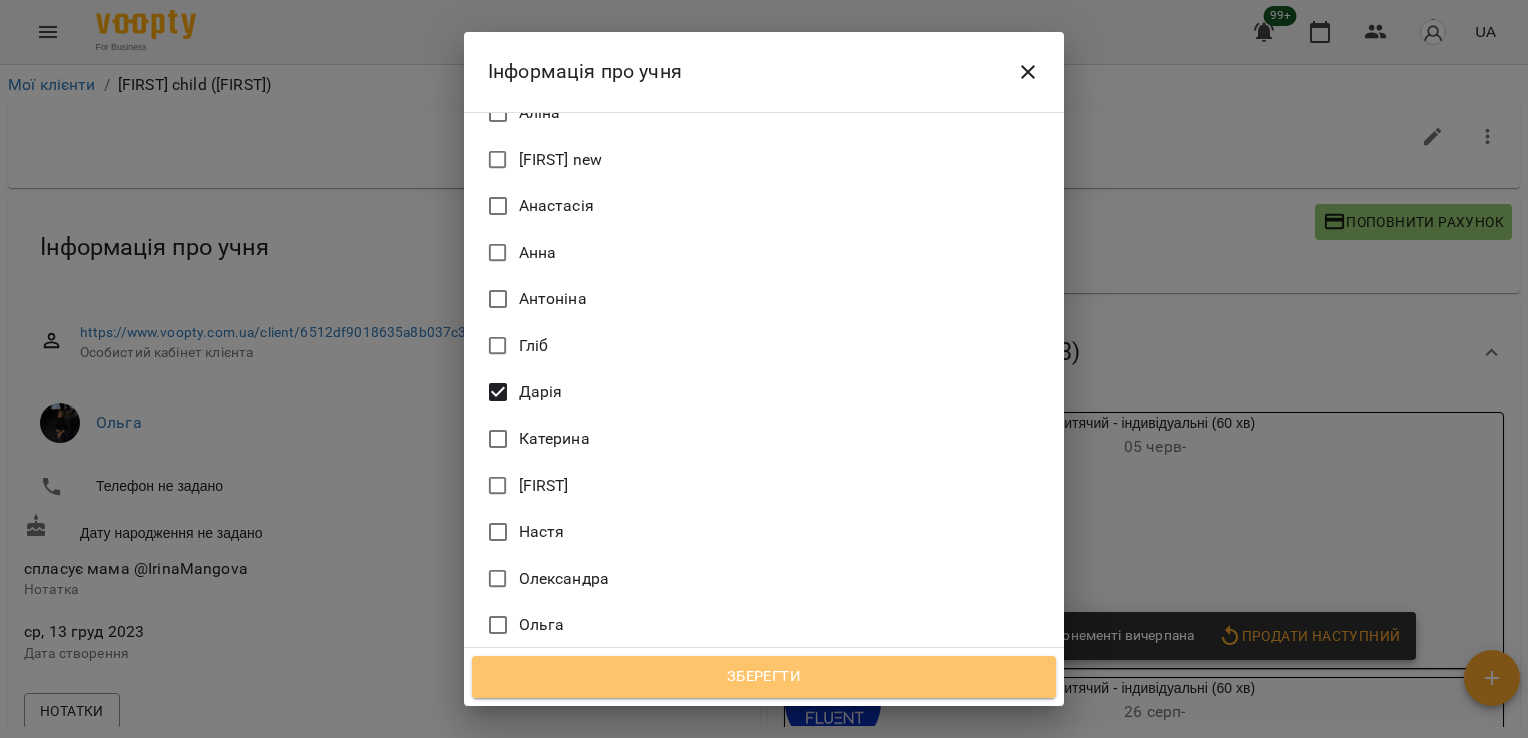 click on "Зберегти" at bounding box center (764, 677) 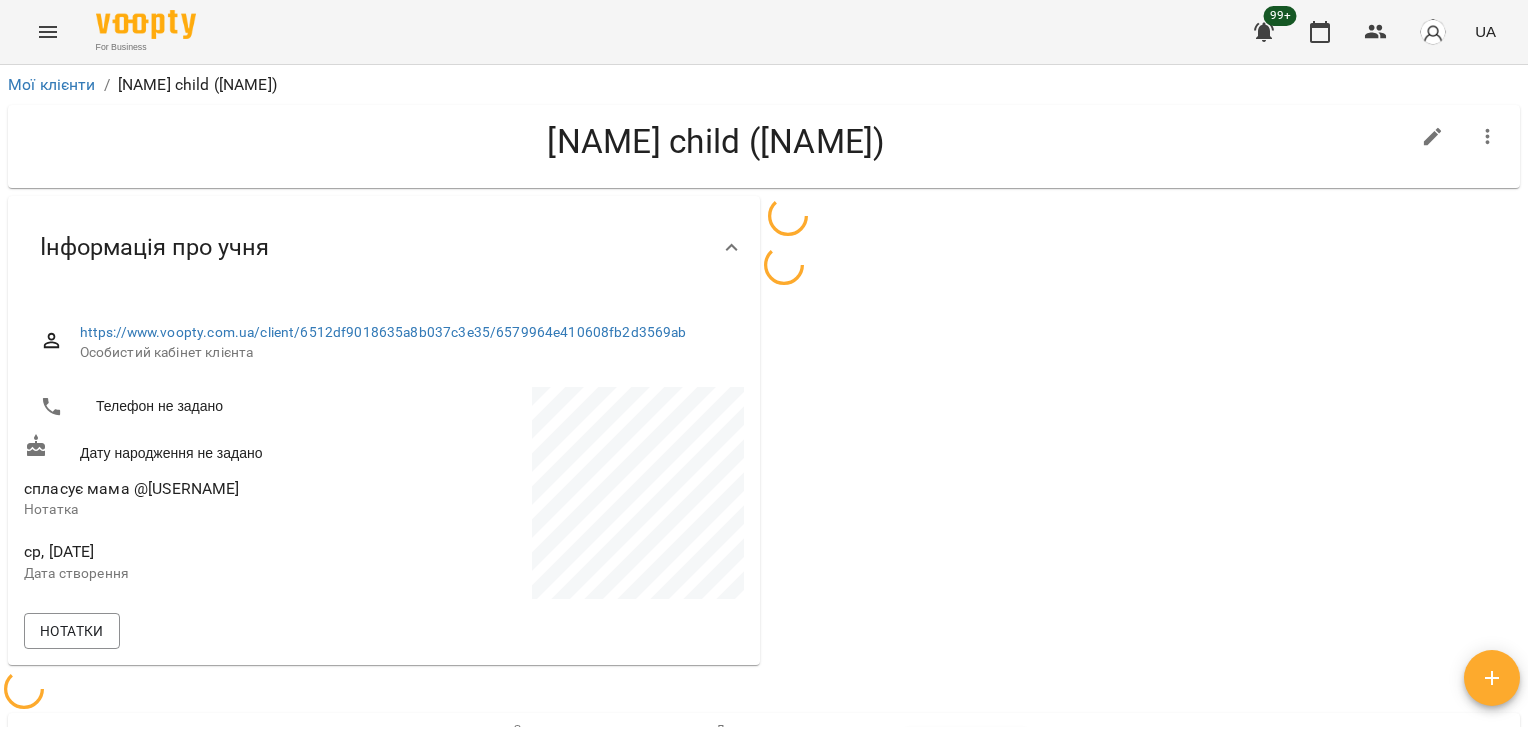 scroll, scrollTop: 0, scrollLeft: 0, axis: both 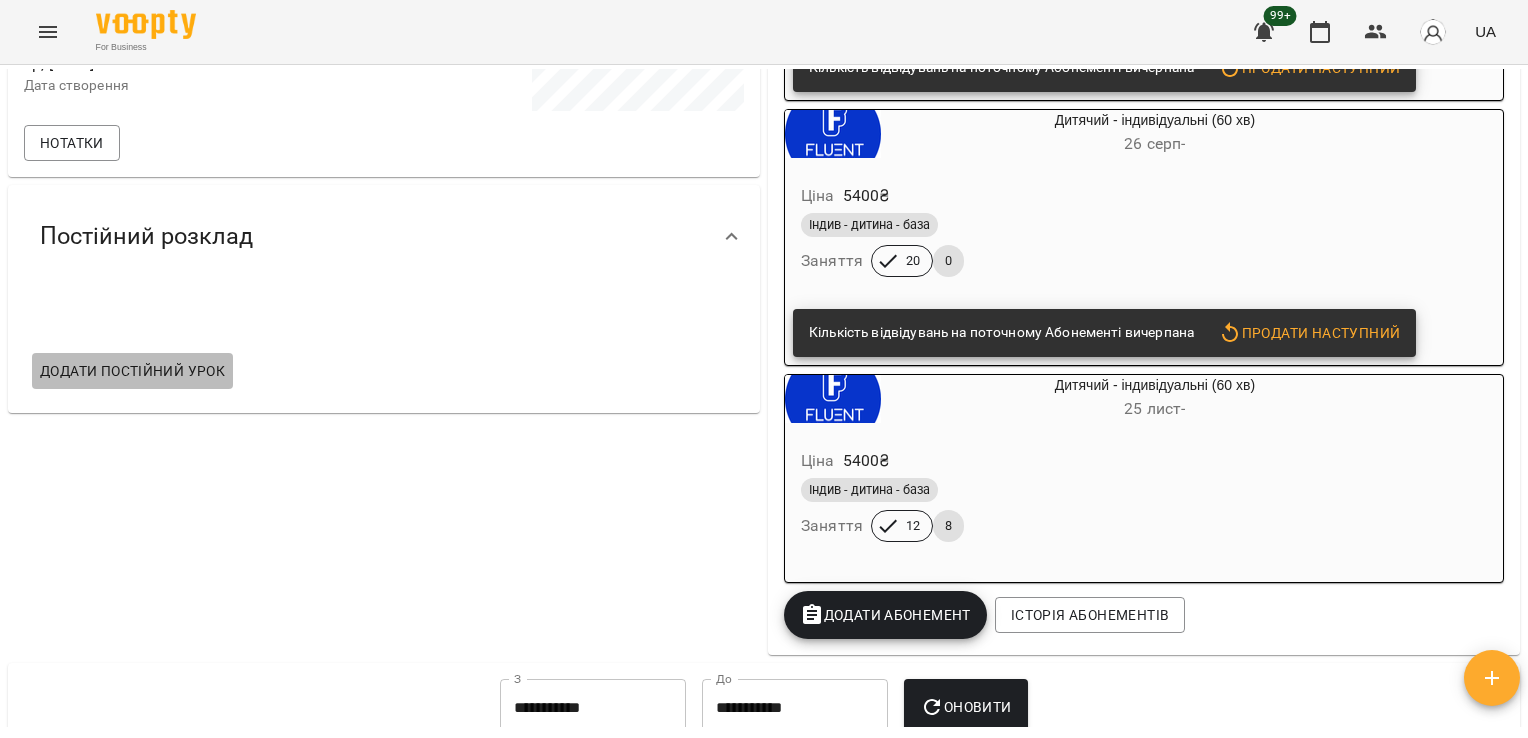 click on "Додати постійний урок" at bounding box center (132, 371) 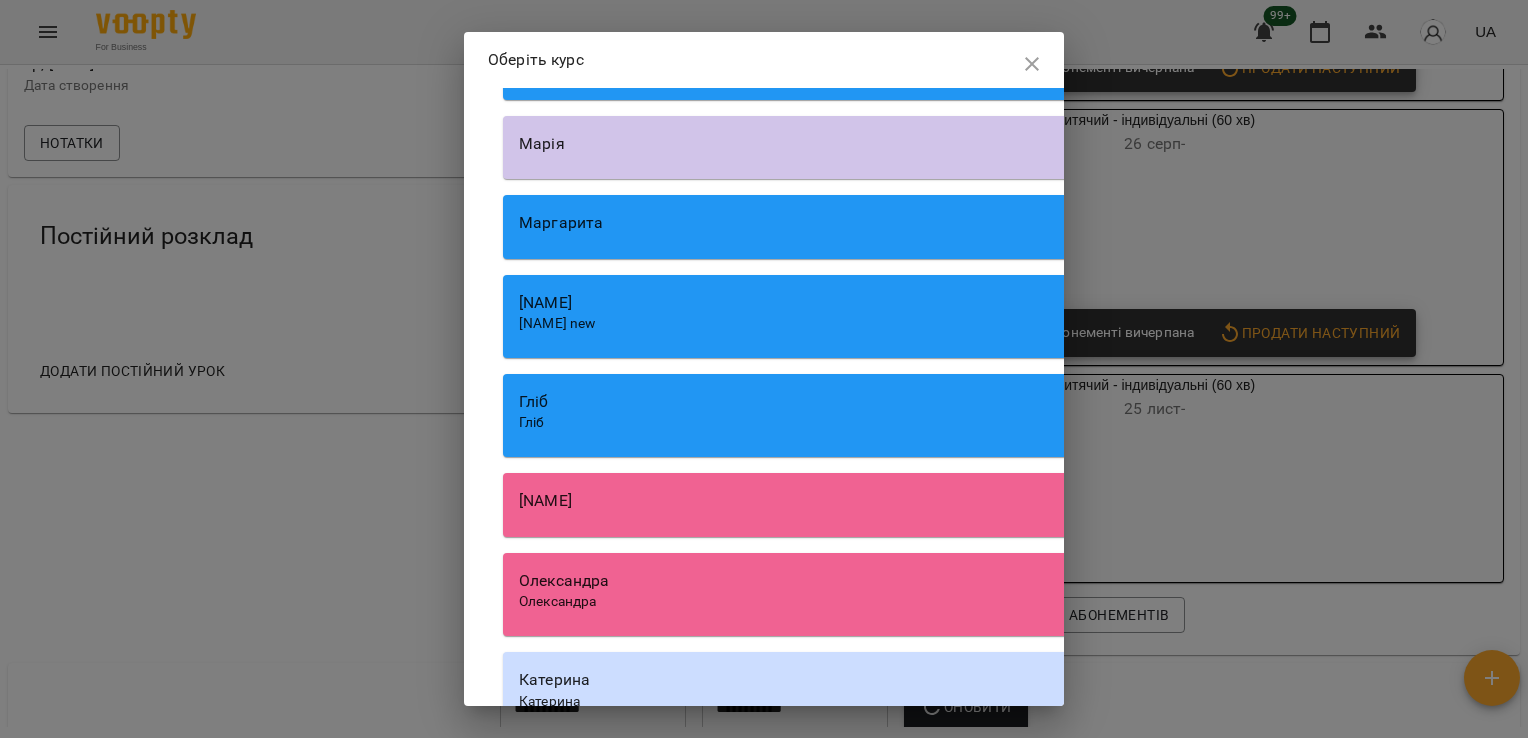 scroll, scrollTop: 1312, scrollLeft: 0, axis: vertical 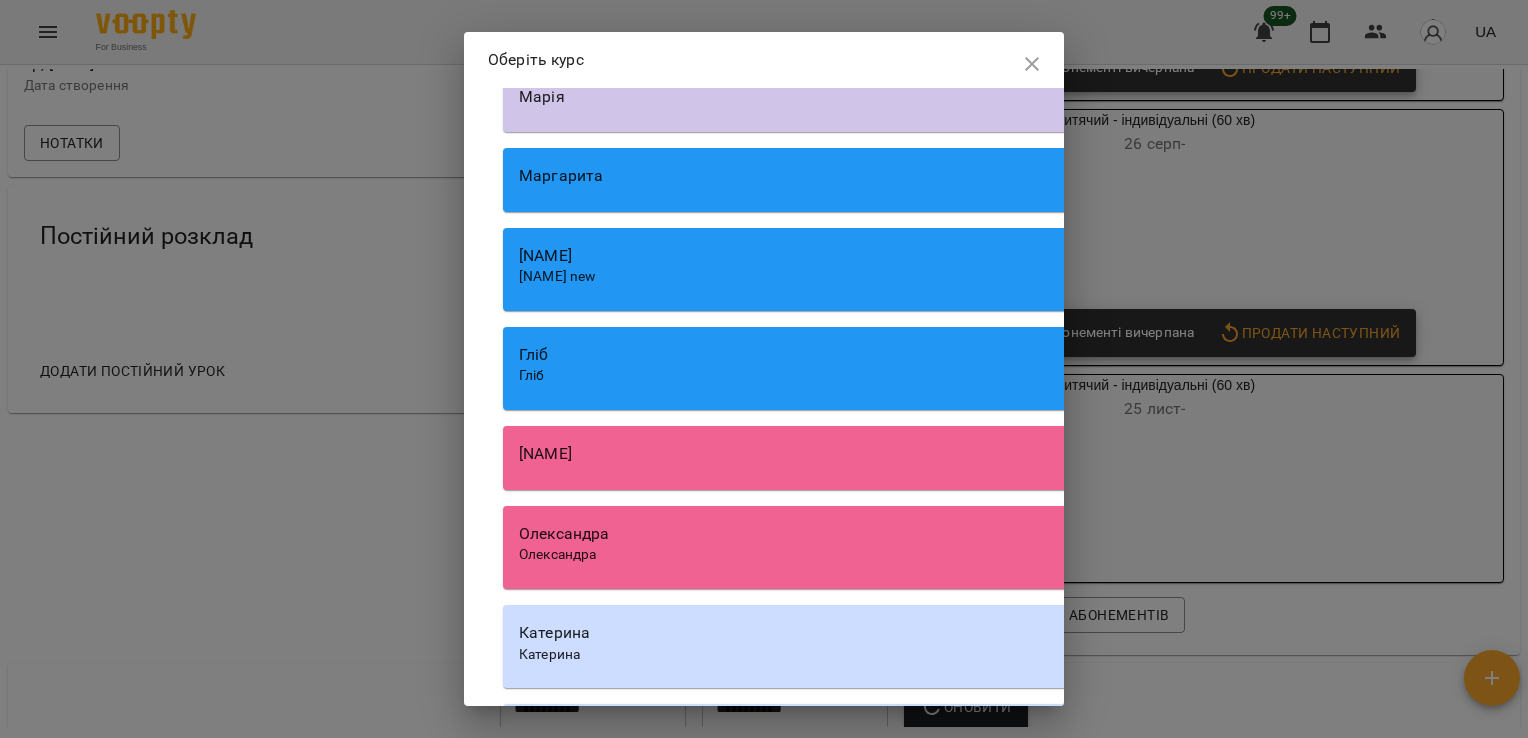 click on "[NAME]" at bounding box center (1073, 454) 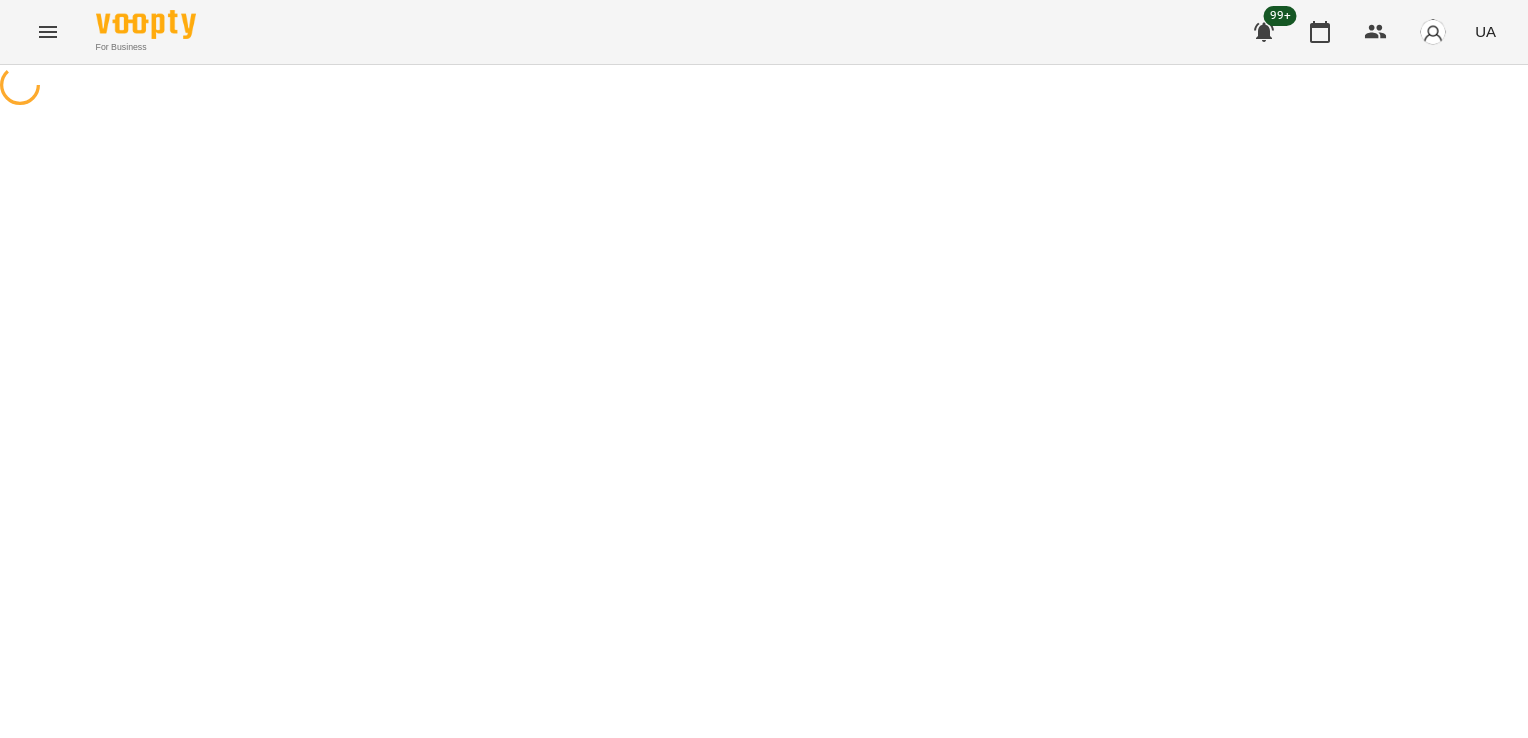 select on "**********" 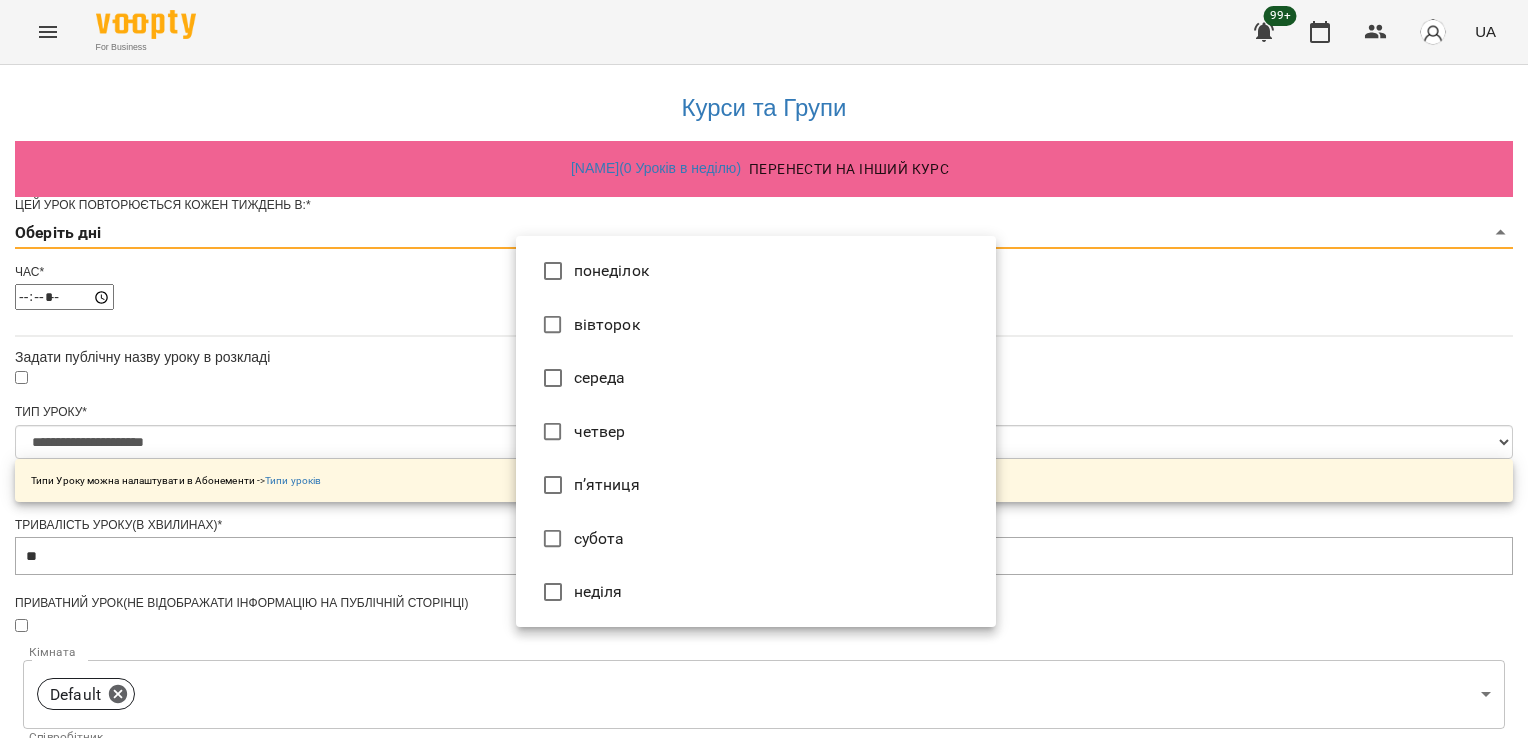 click on "**********" at bounding box center (764, 644) 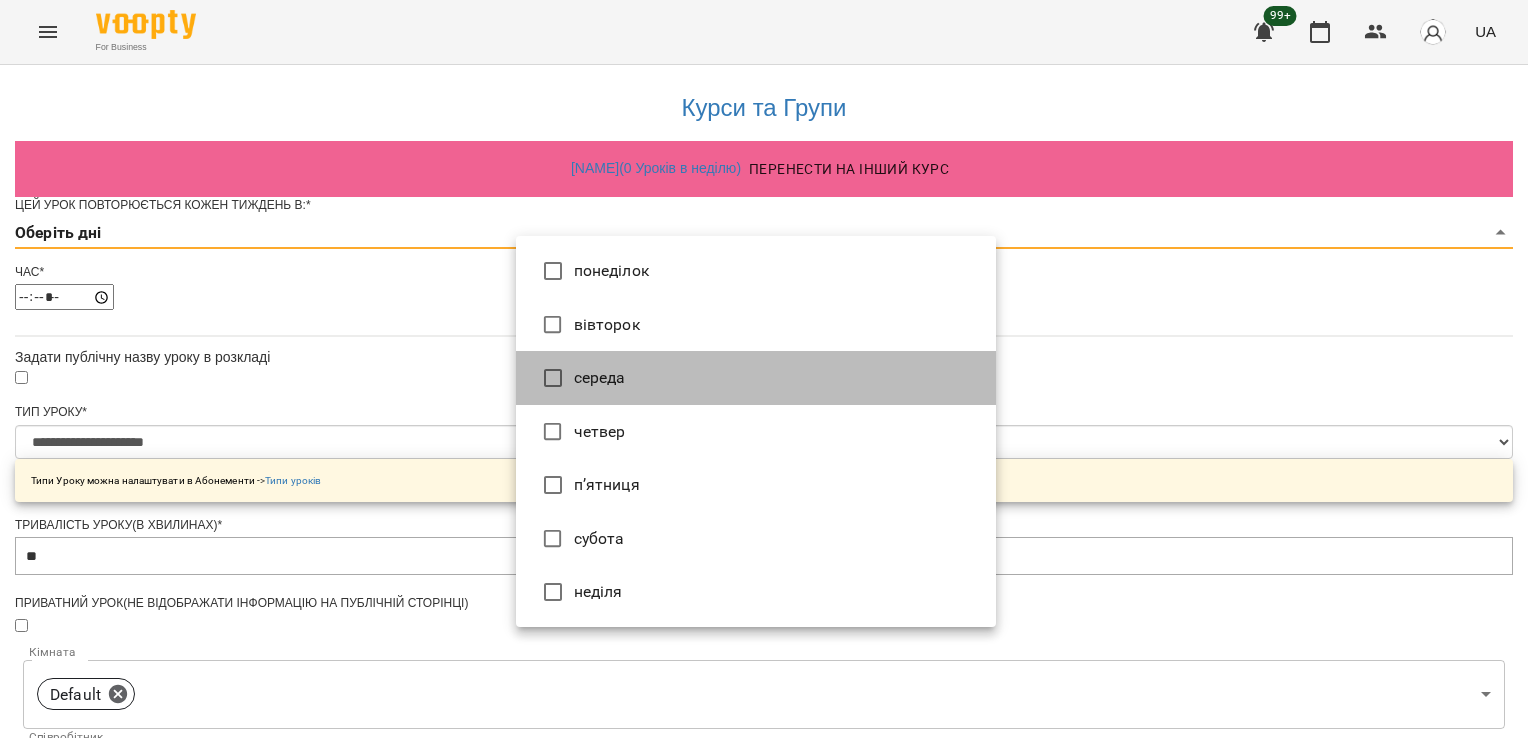 click on "середа" at bounding box center [756, 378] 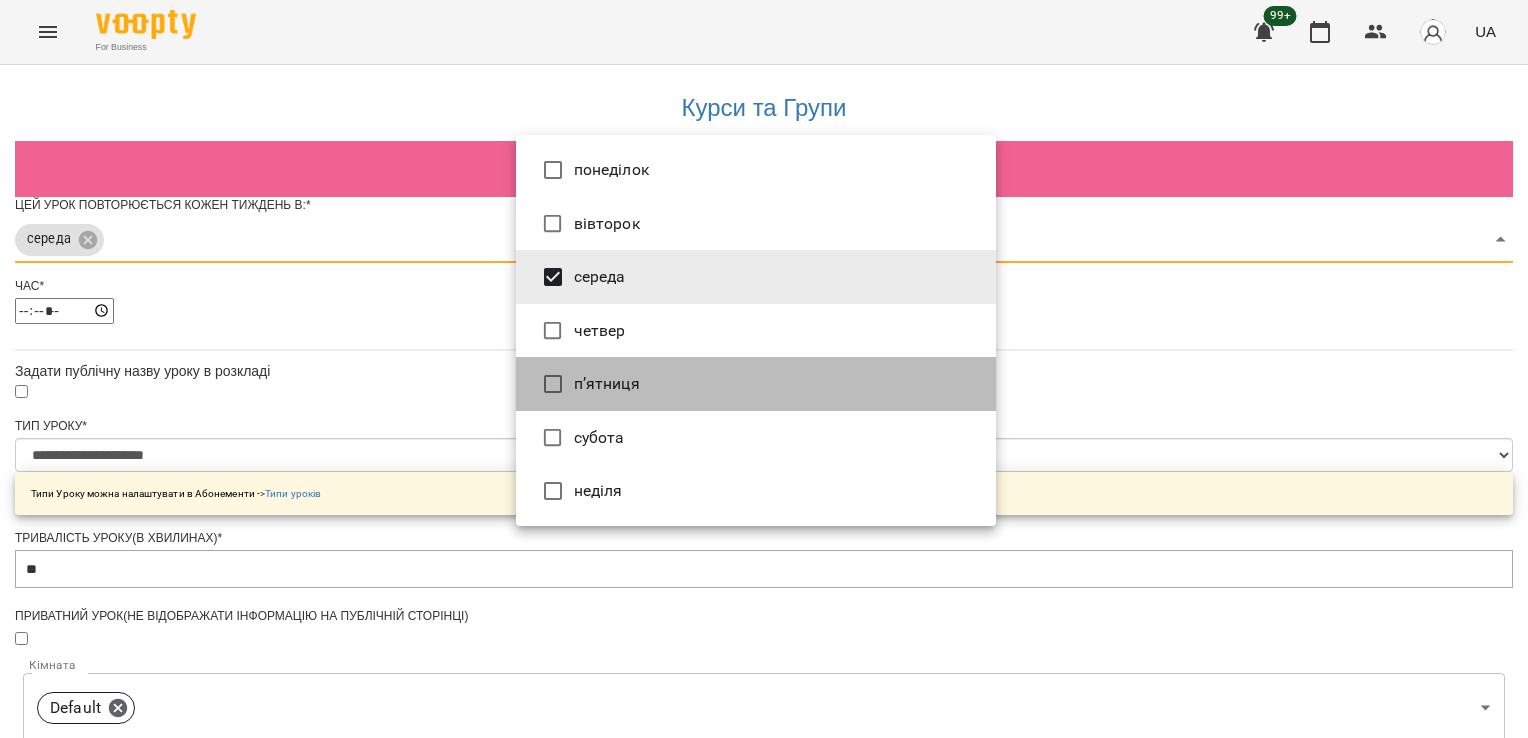 click on "п’ятниця" at bounding box center (756, 384) 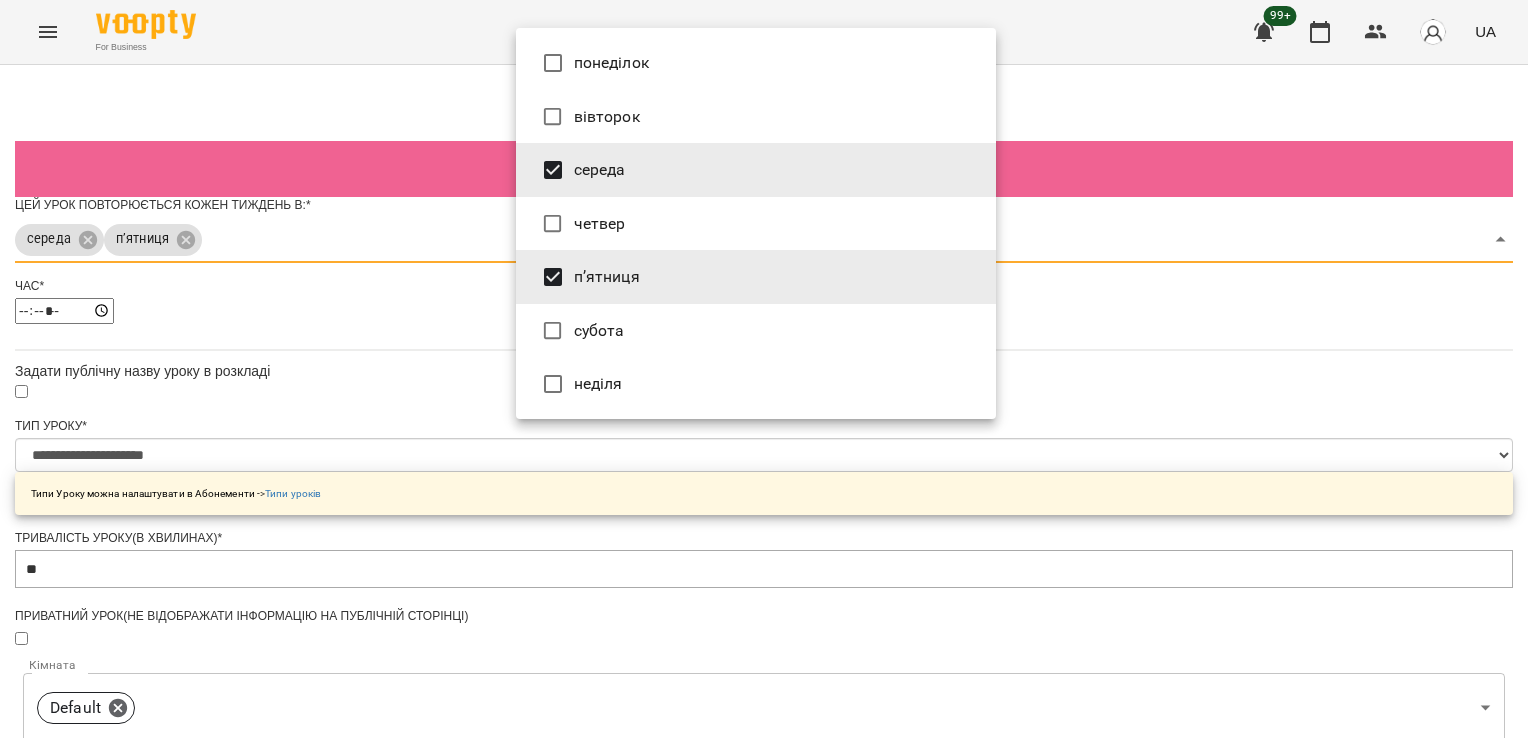 click at bounding box center [764, 369] 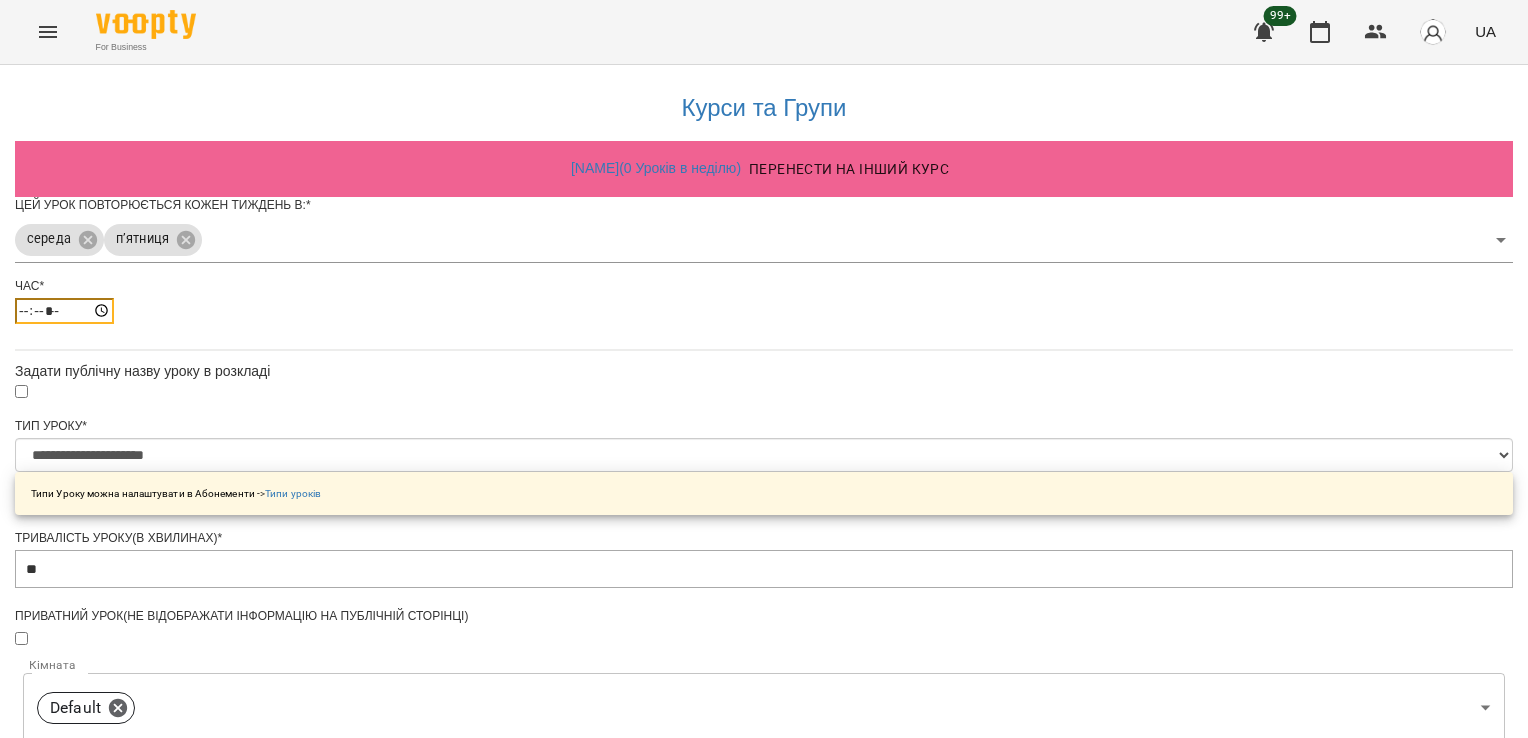 click on "*****" at bounding box center (64, 311) 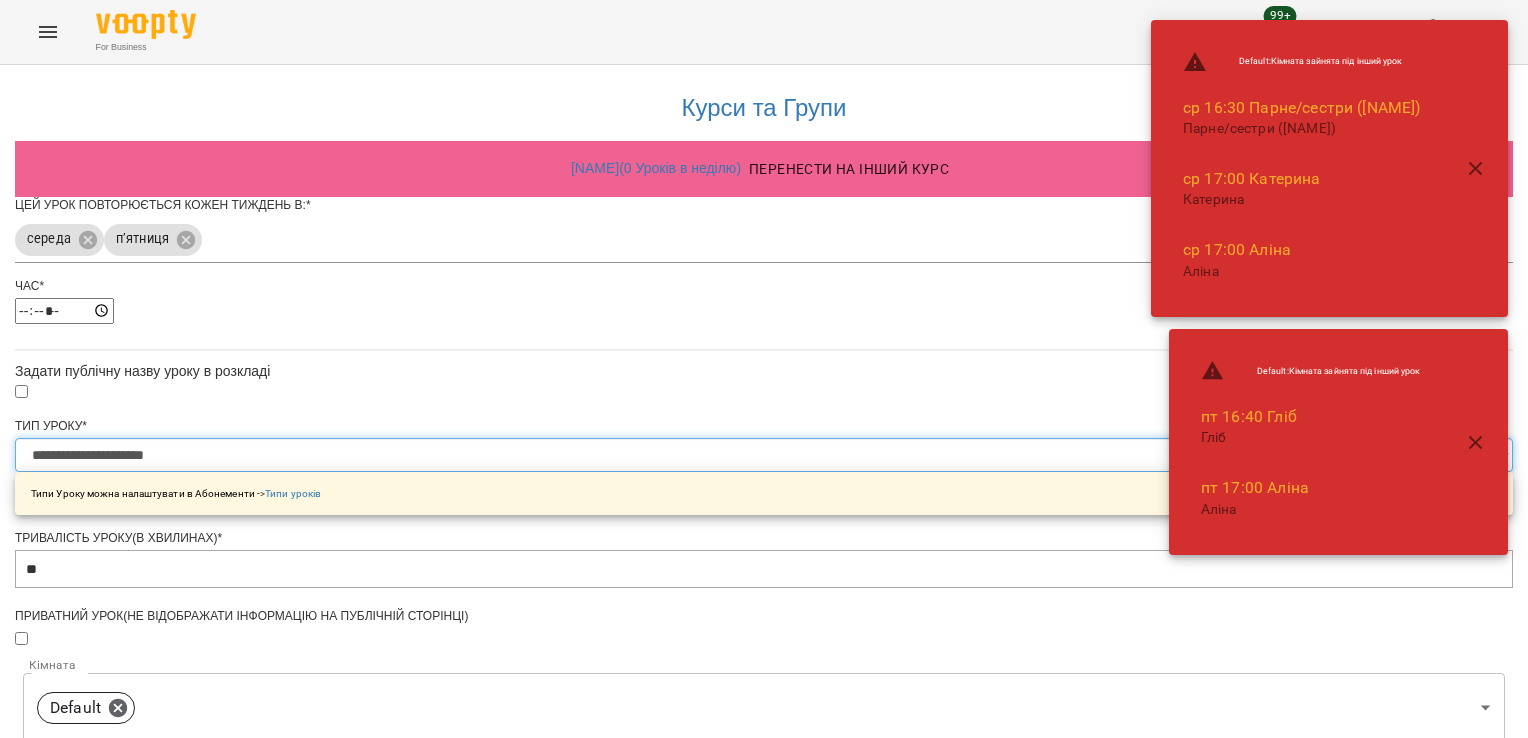 click on "**********" at bounding box center (764, 455) 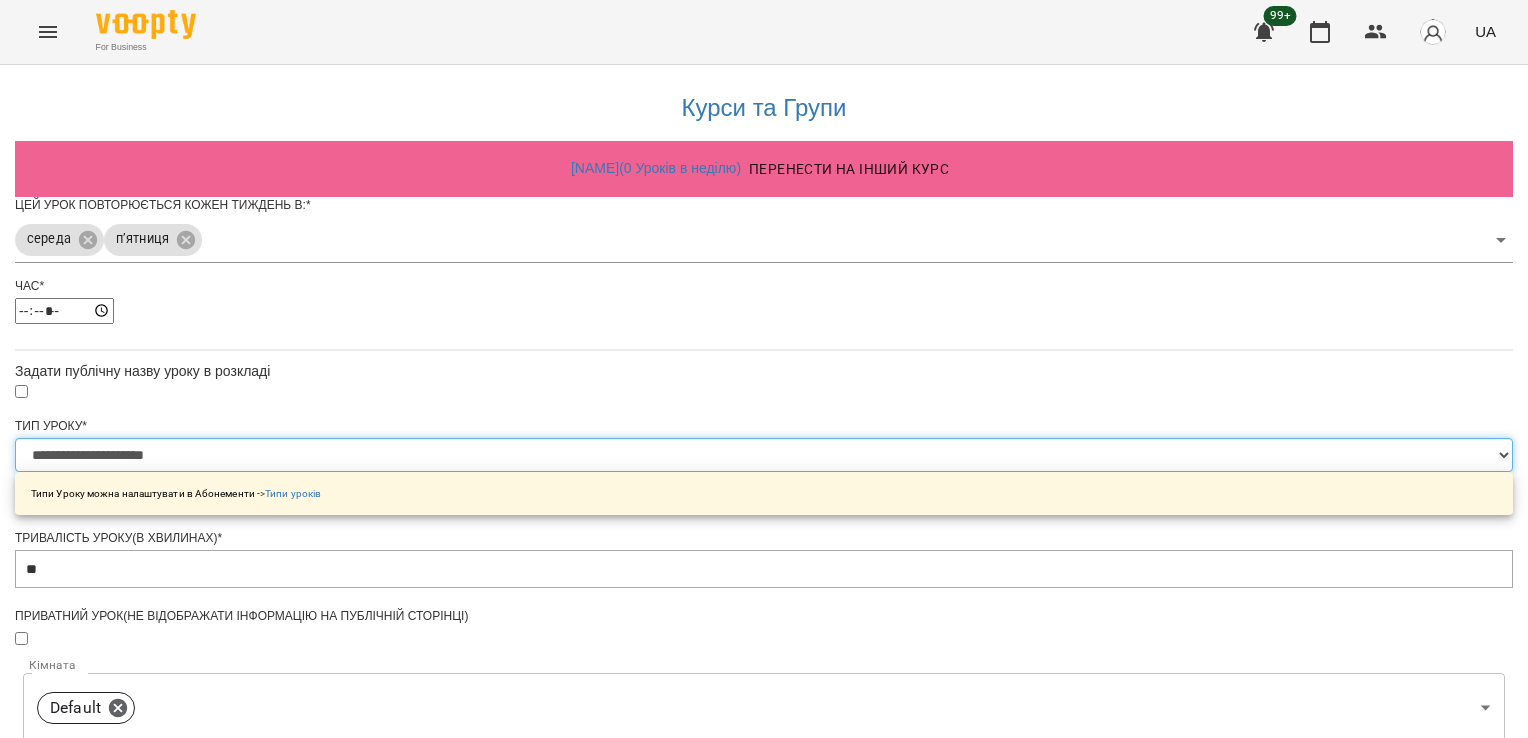 select on "**********" 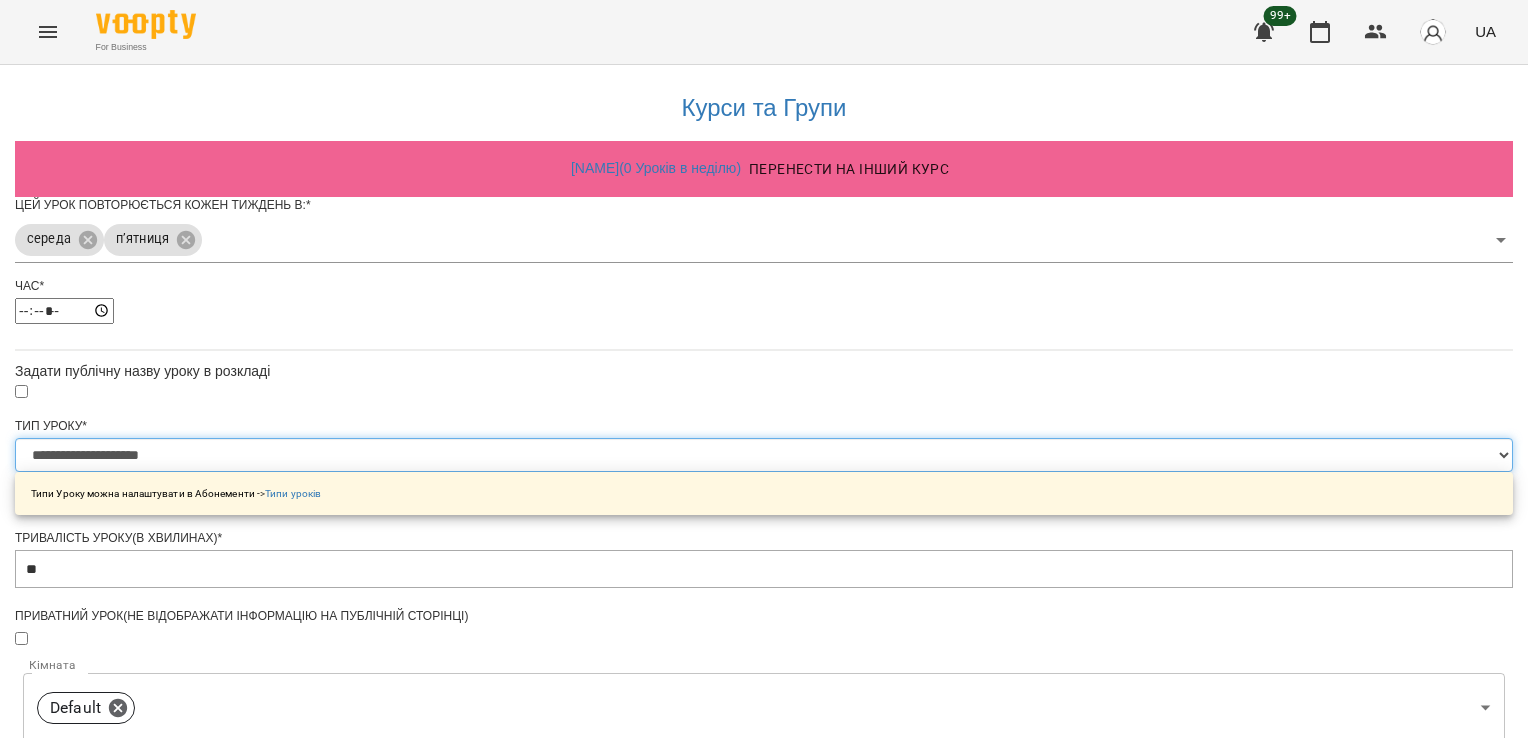 click on "**********" at bounding box center (764, 455) 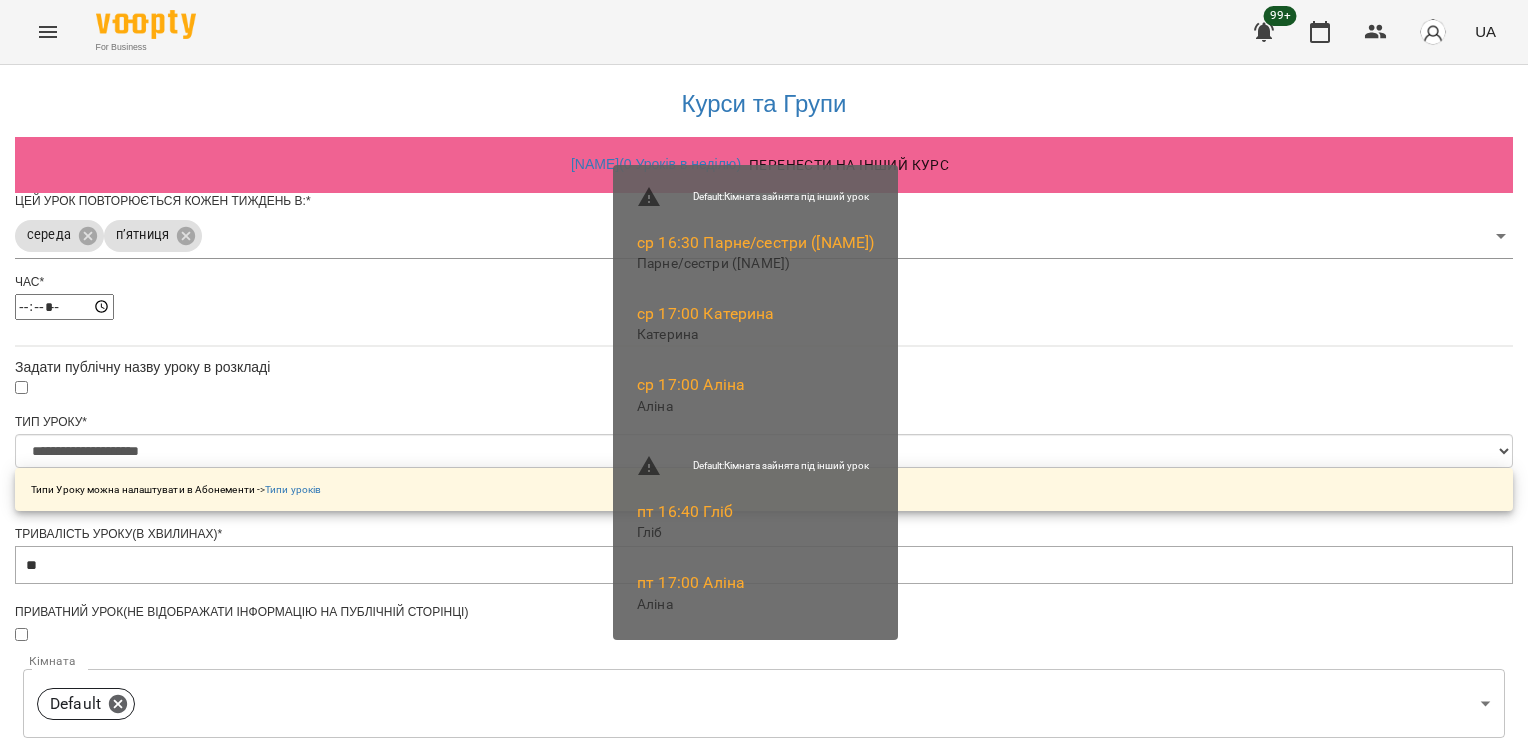 click on "Зберегти" at bounding box center (764, 1272) 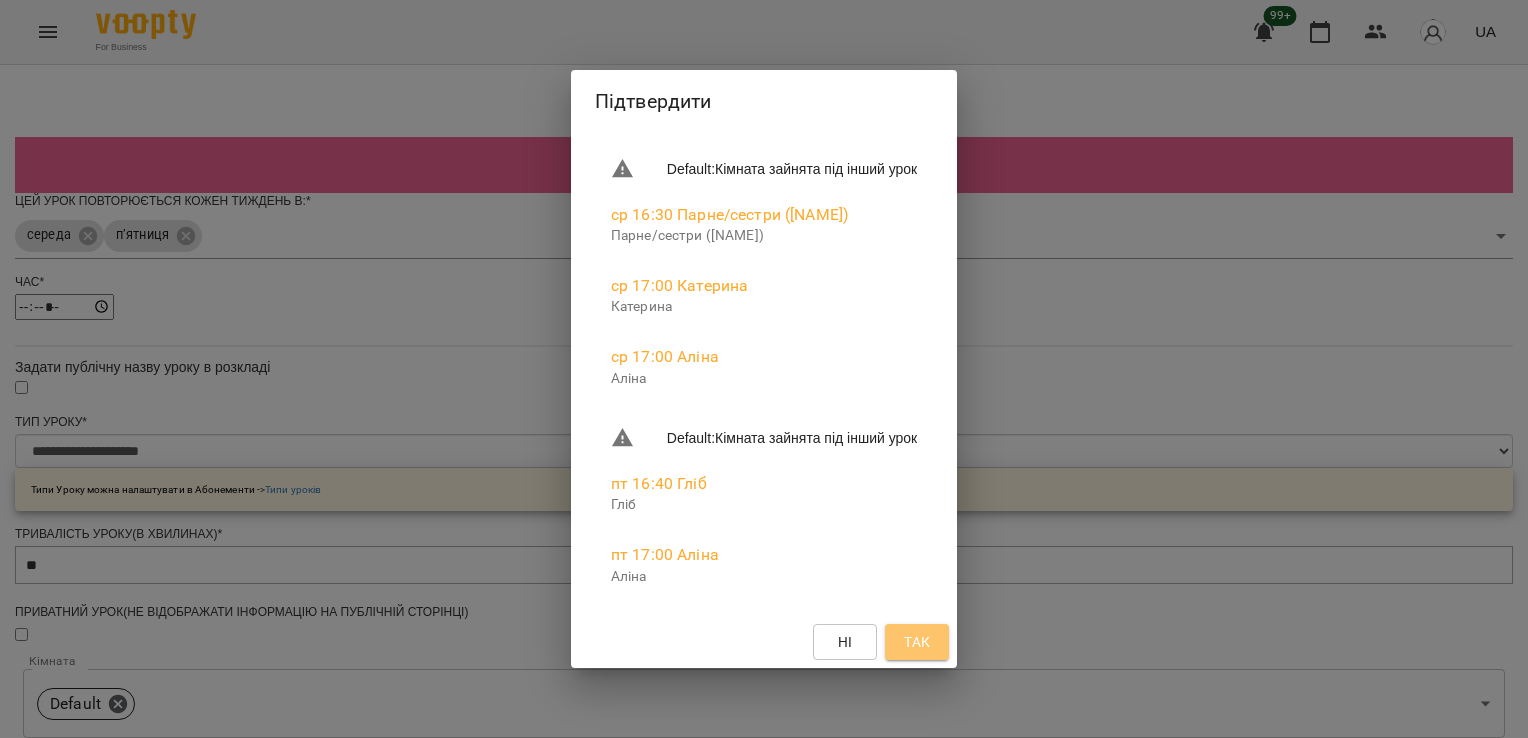 click on "Так" at bounding box center [917, 642] 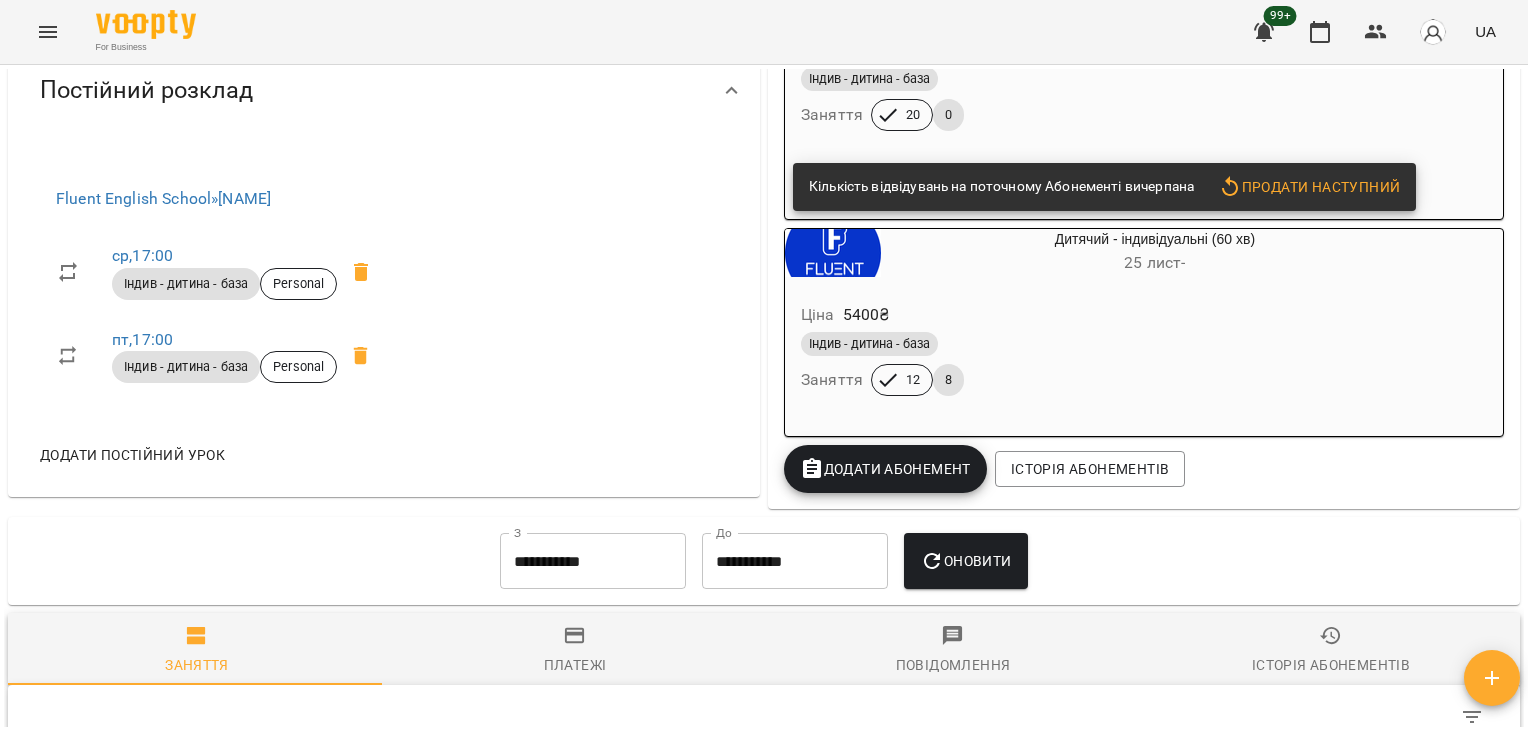scroll, scrollTop: 736, scrollLeft: 0, axis: vertical 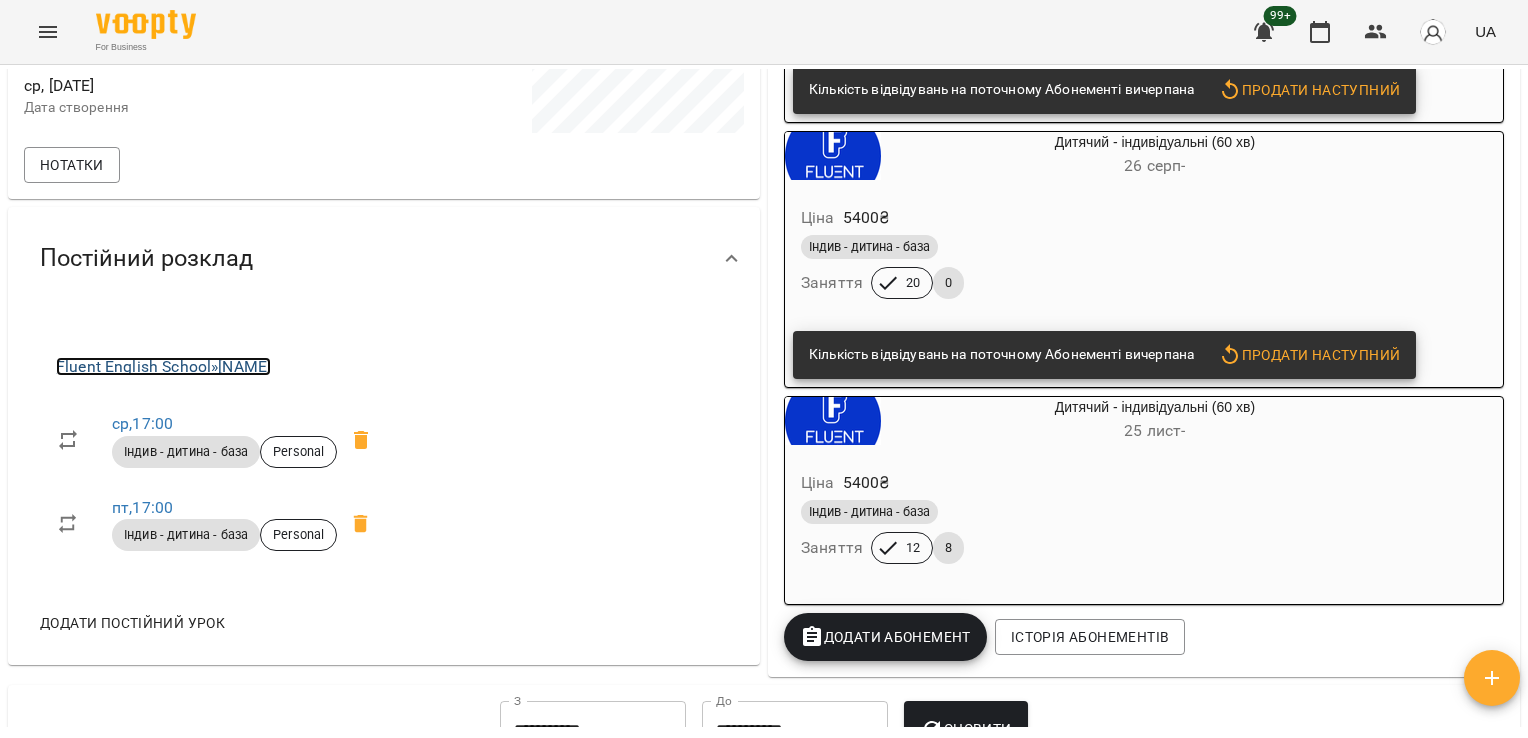 click on "Fluent English School » [NAME]" at bounding box center (163, 366) 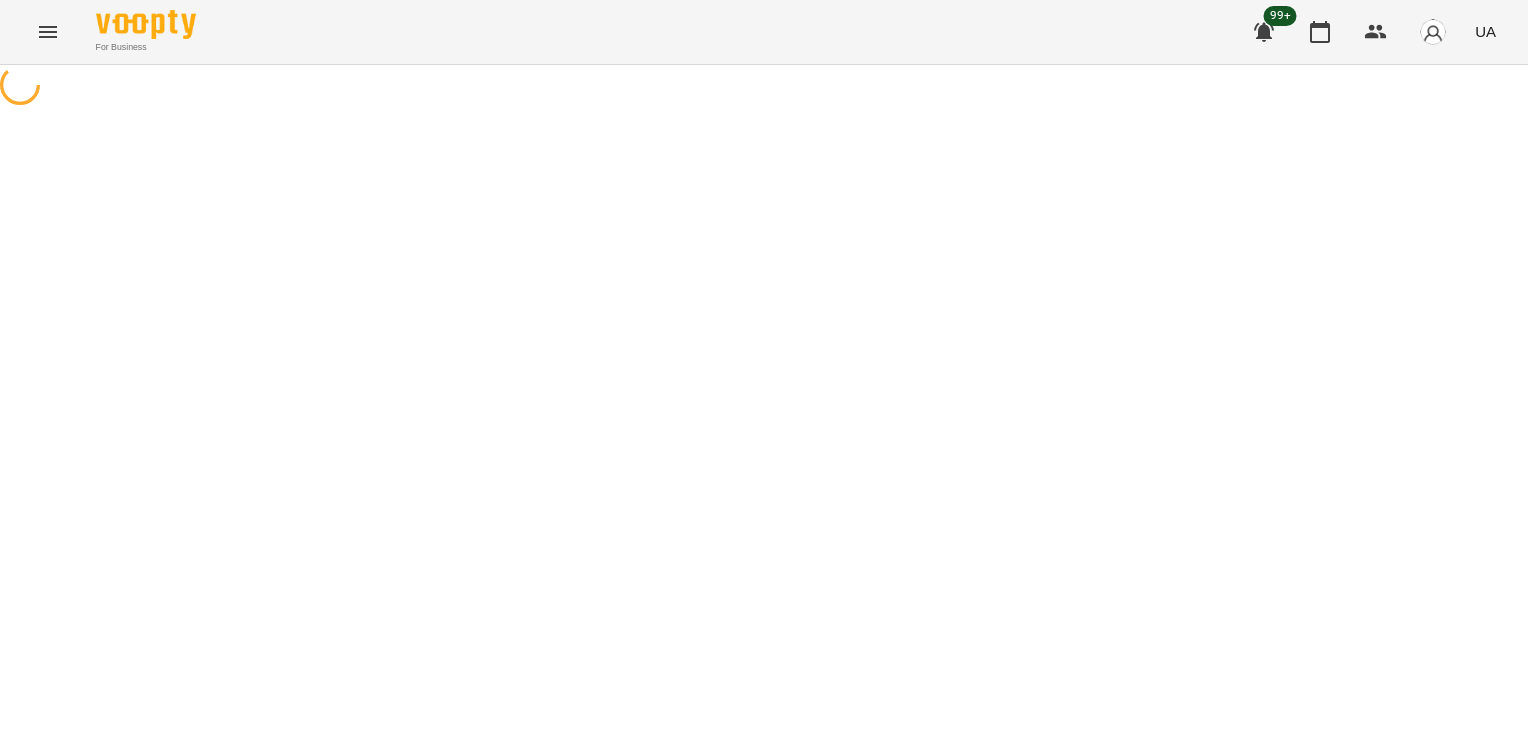 scroll, scrollTop: 0, scrollLeft: 0, axis: both 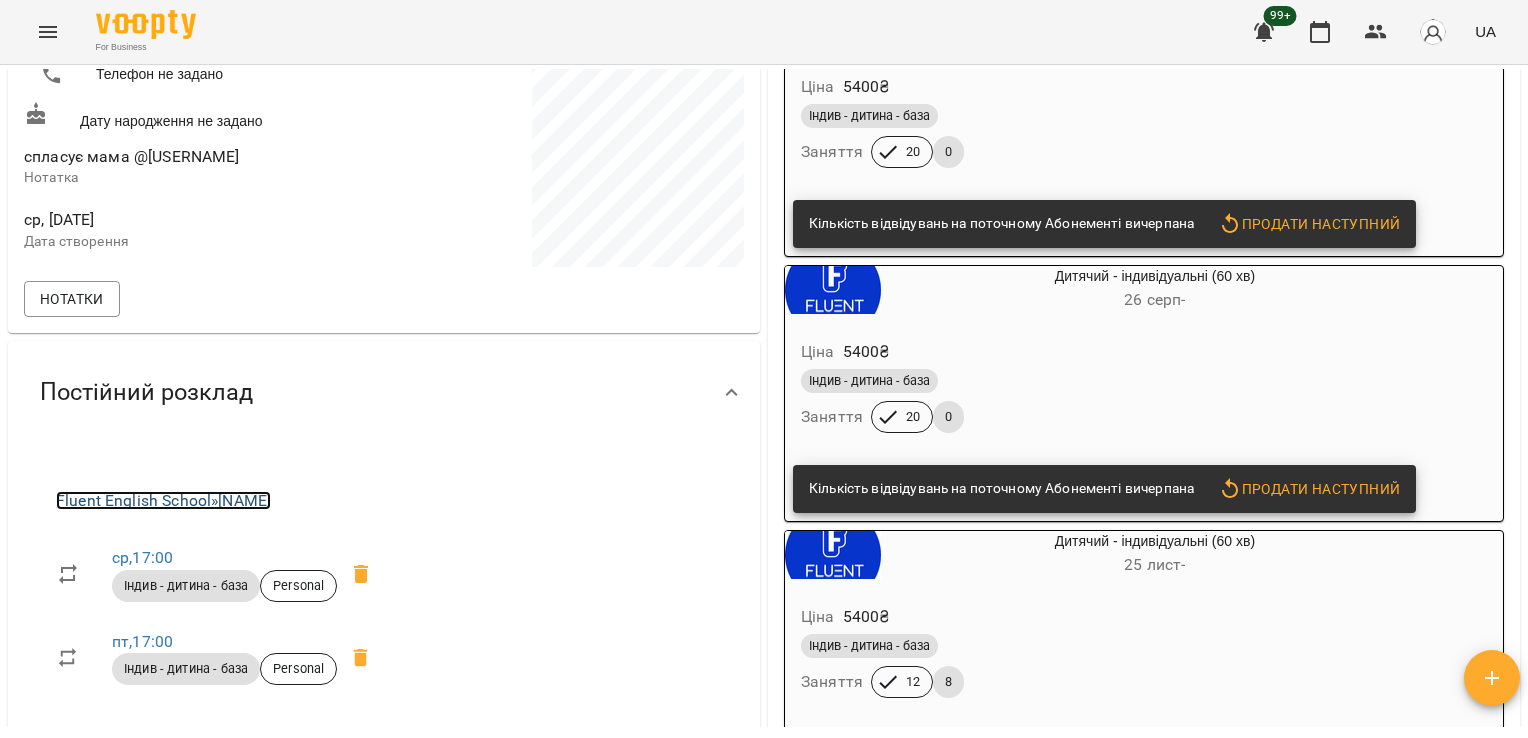 click on "Fluent English School » [NAME]" at bounding box center (163, 500) 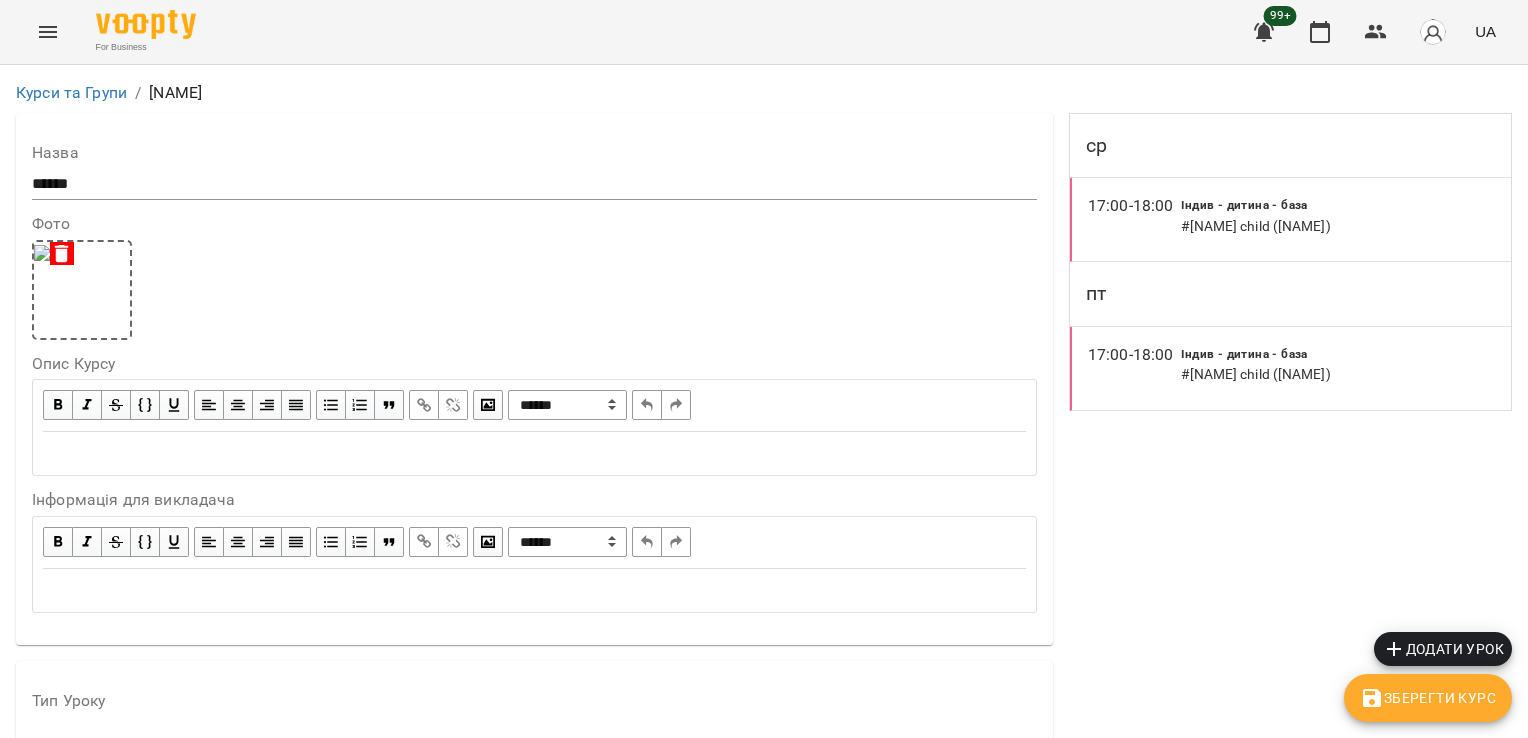 scroll, scrollTop: 1623, scrollLeft: 0, axis: vertical 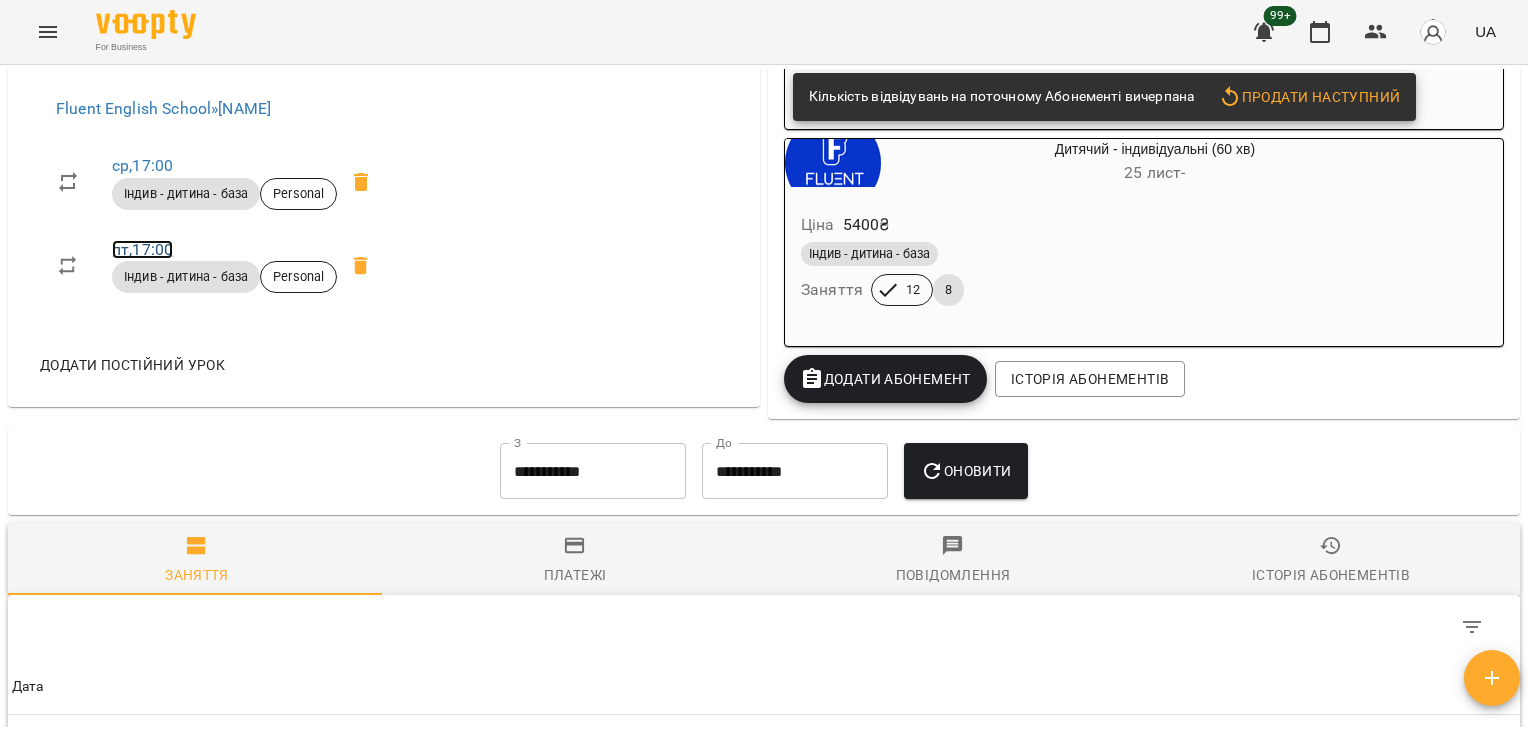 click on "пт ,  17:00" at bounding box center [142, 249] 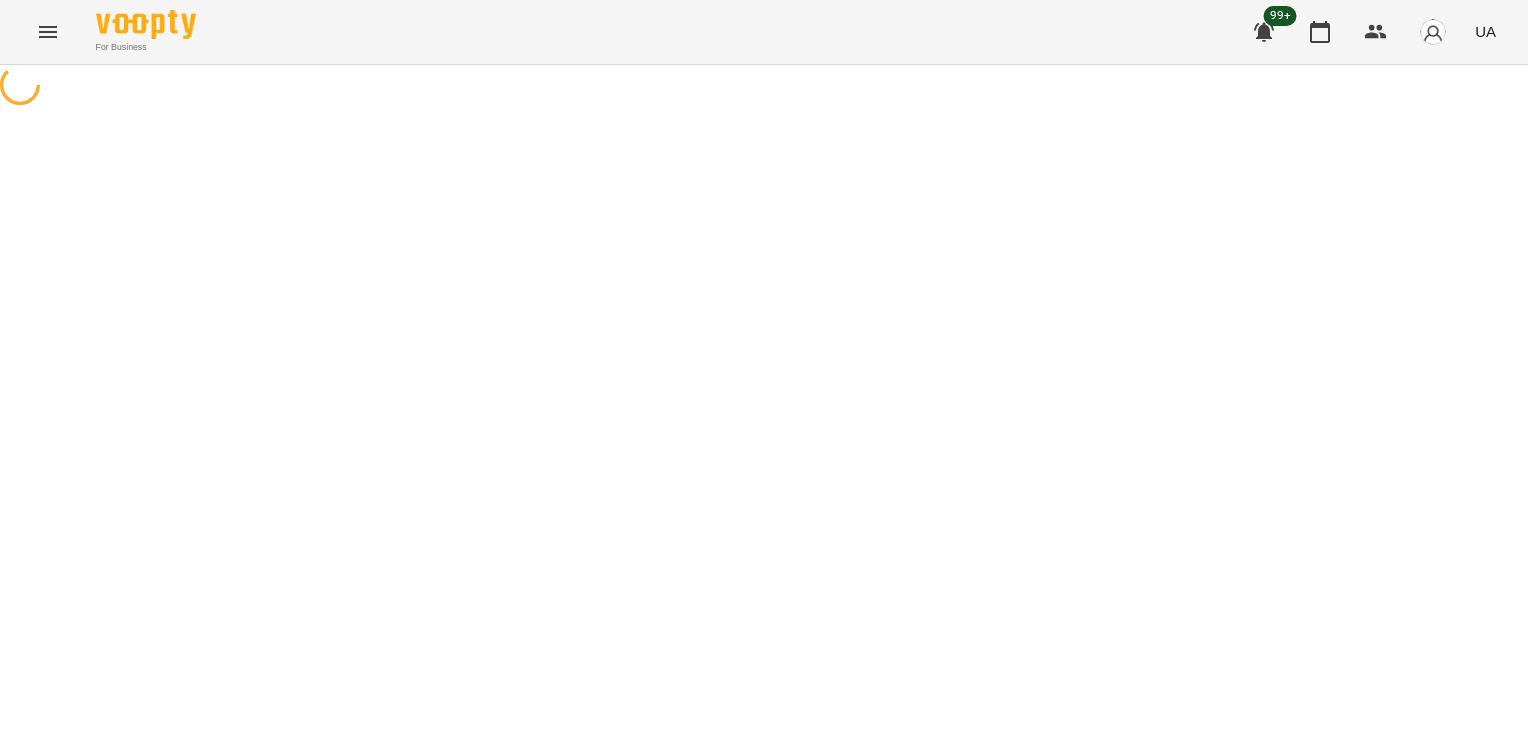 select on "*" 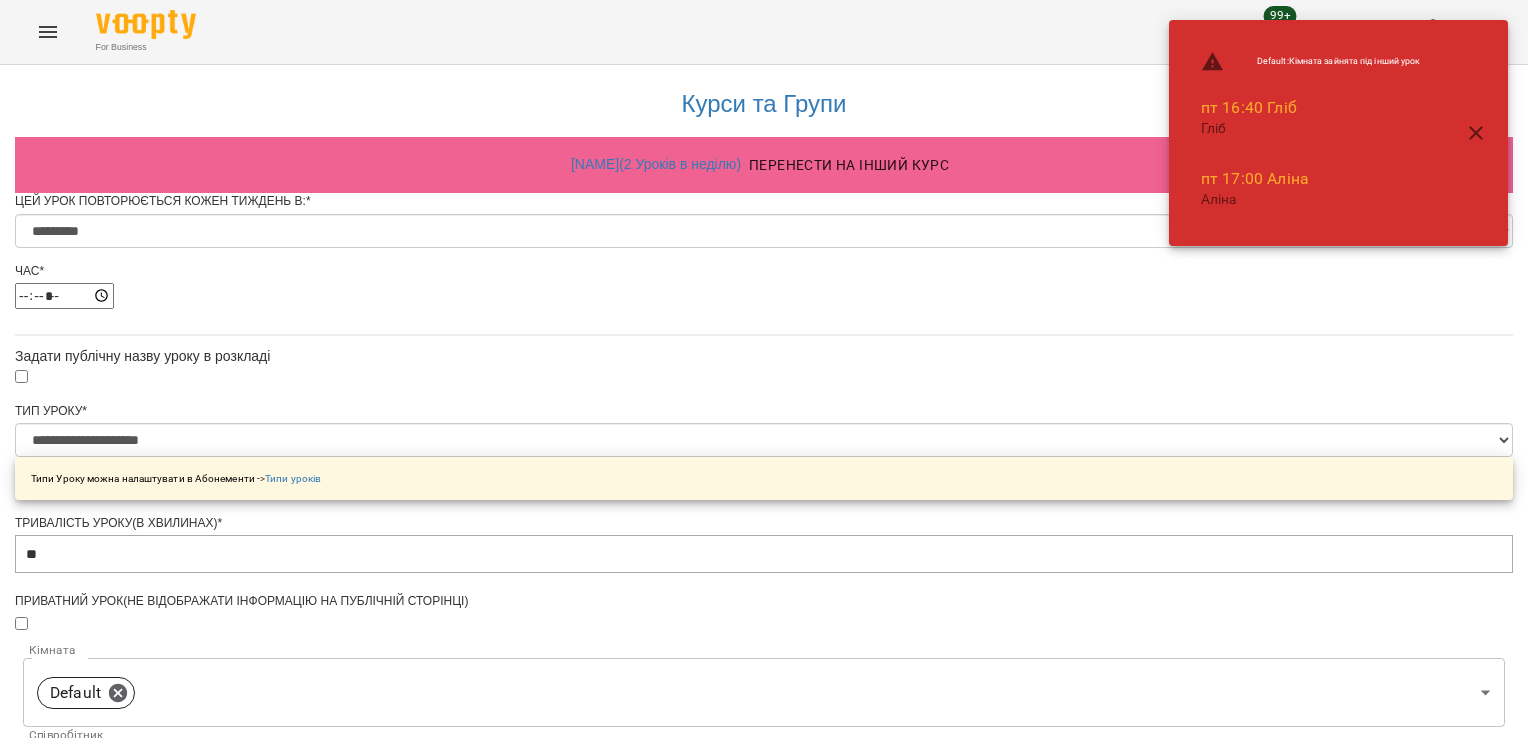 scroll, scrollTop: 0, scrollLeft: 0, axis: both 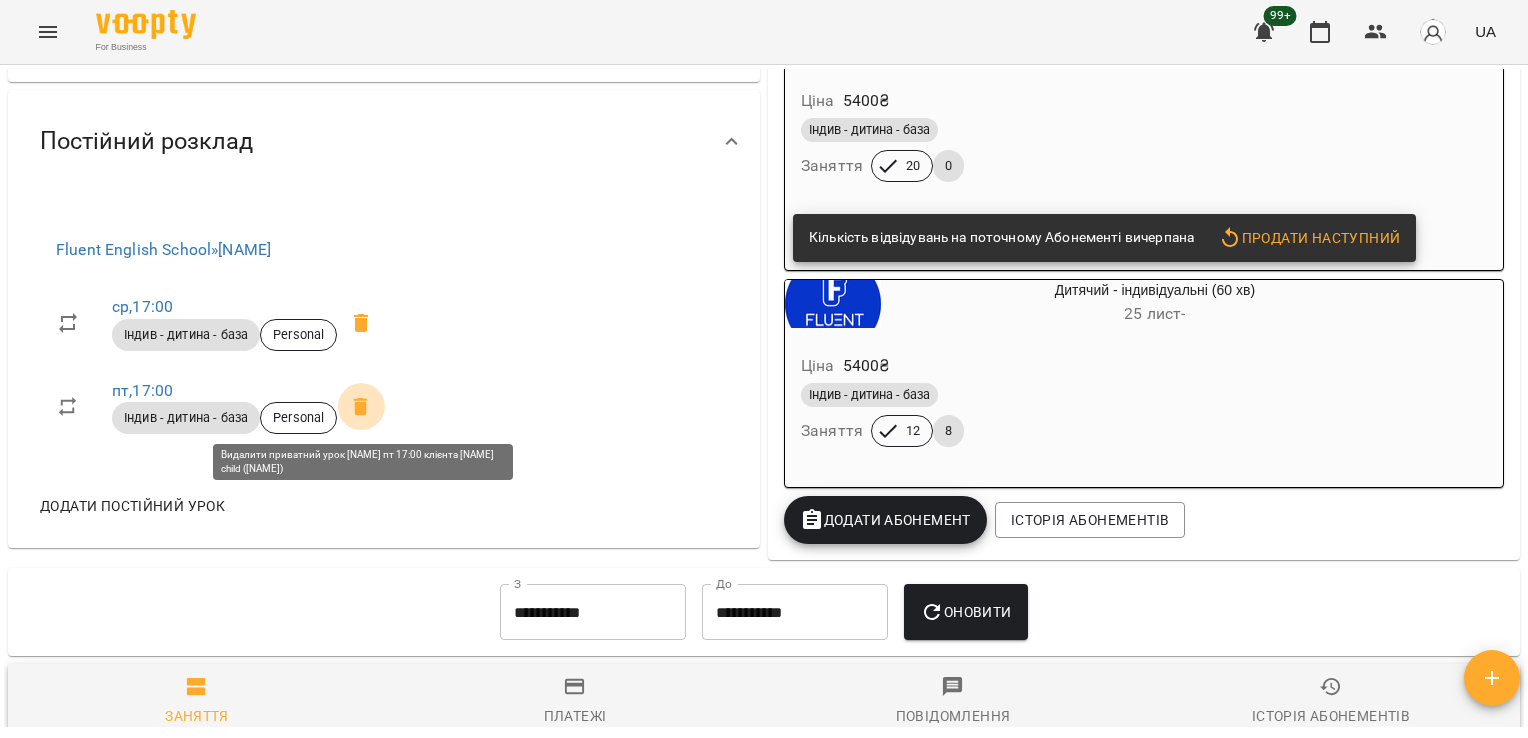 click 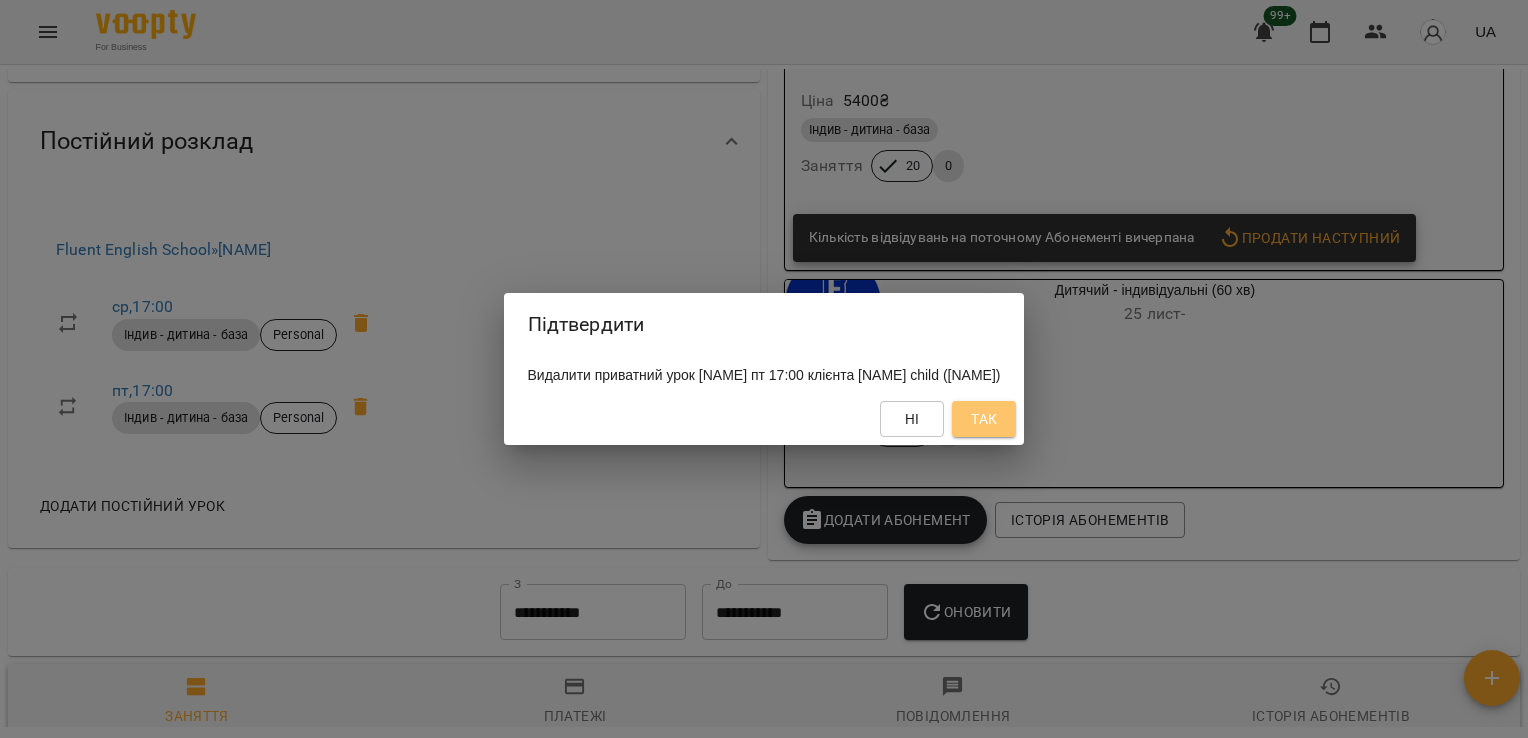 click on "Так" at bounding box center (984, 419) 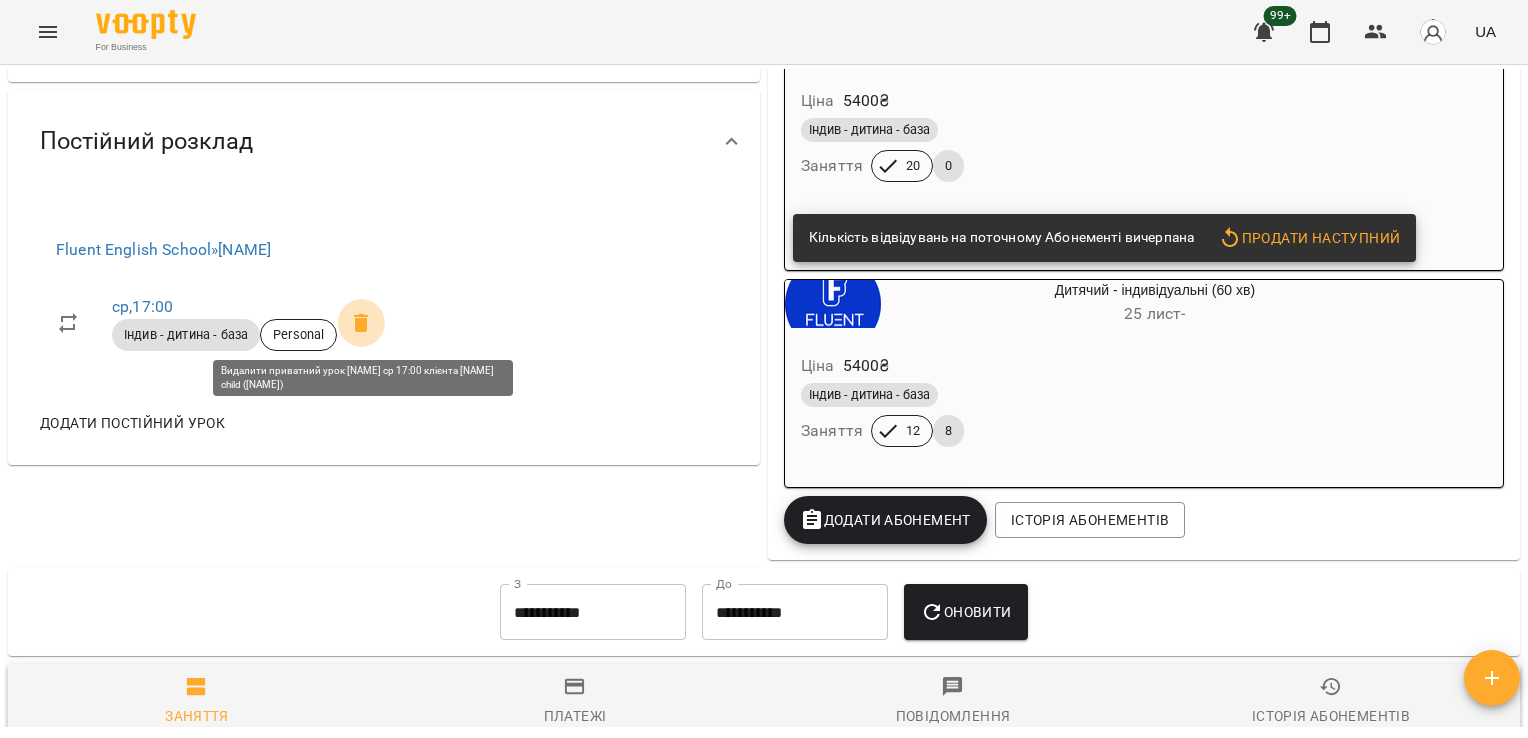 click 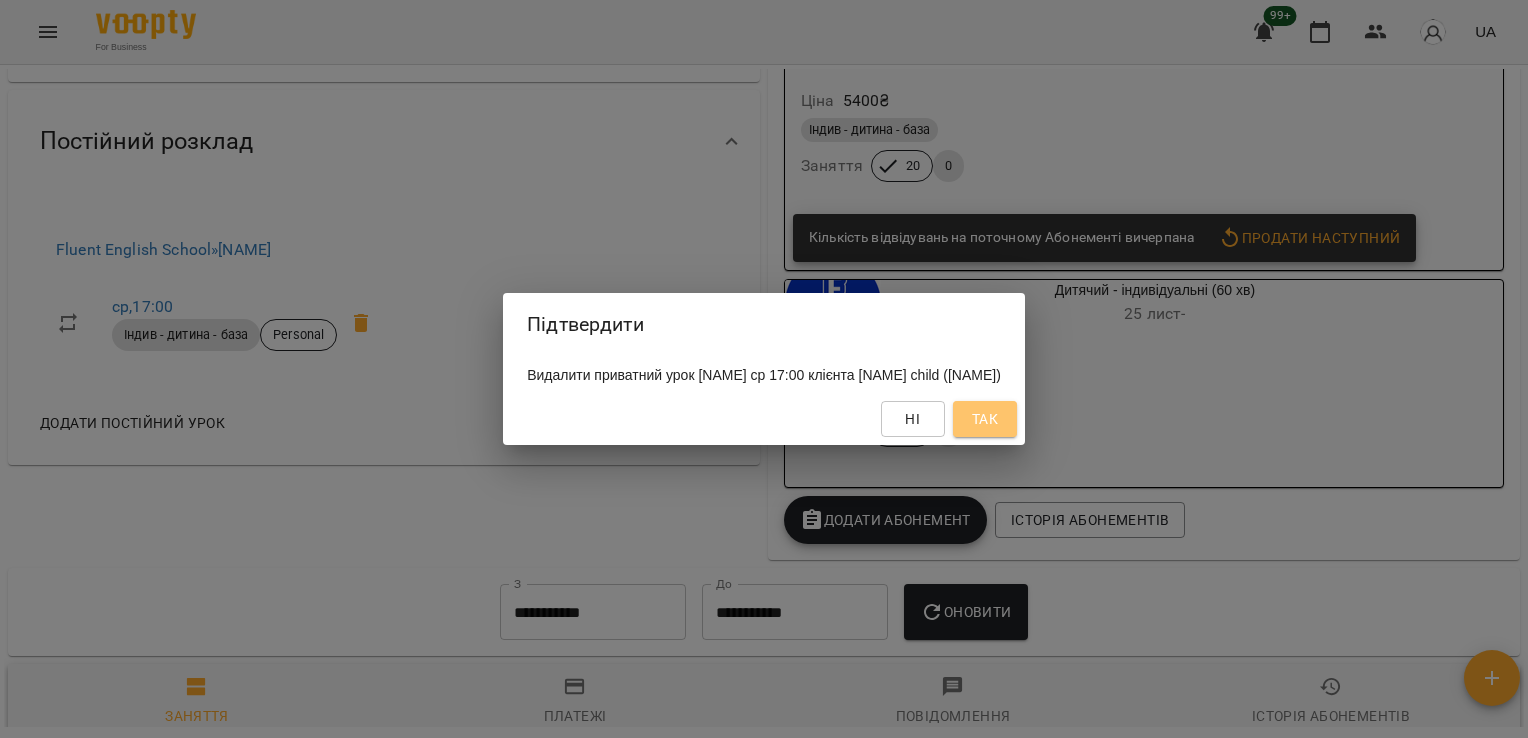 click on "Так" at bounding box center [985, 419] 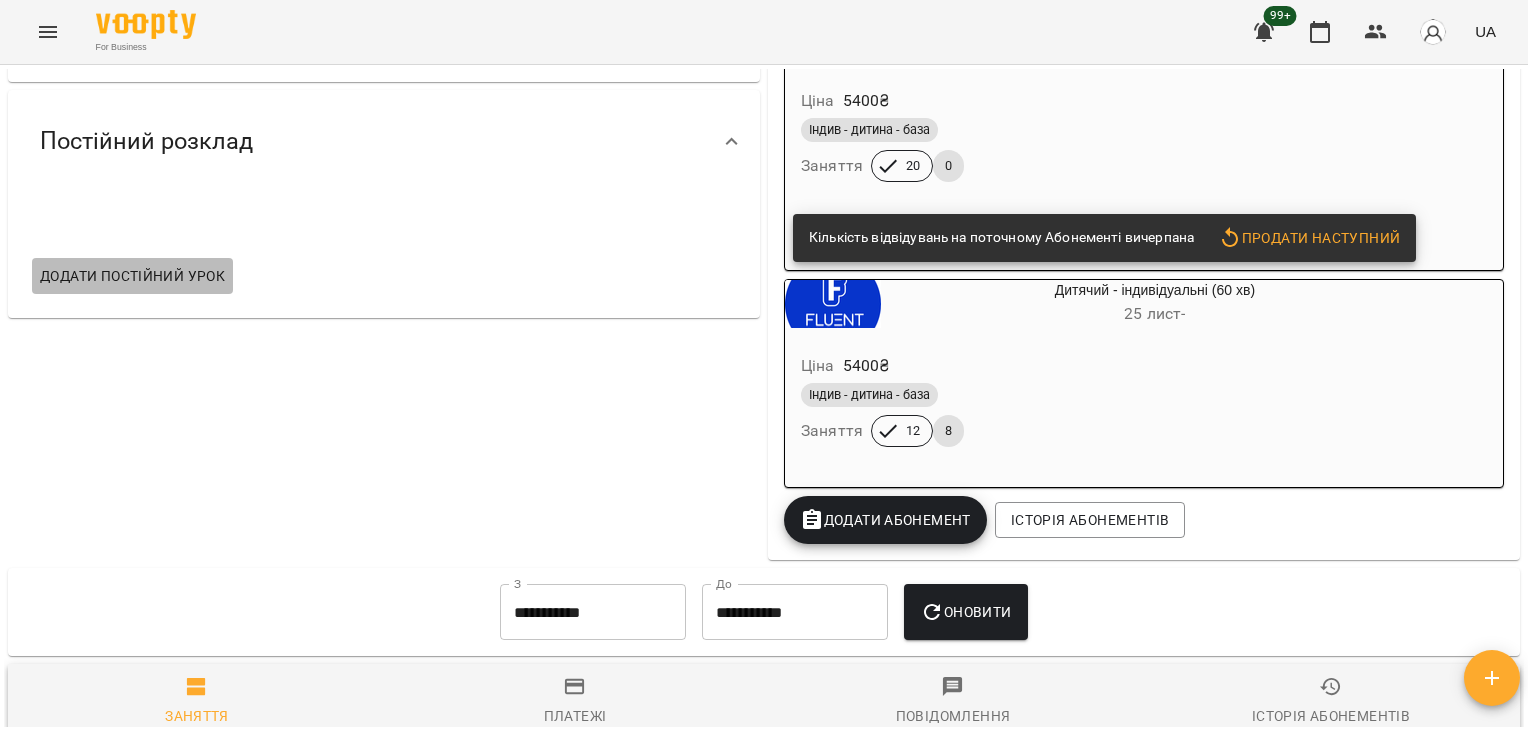click on "Додати постійний урок" at bounding box center (132, 276) 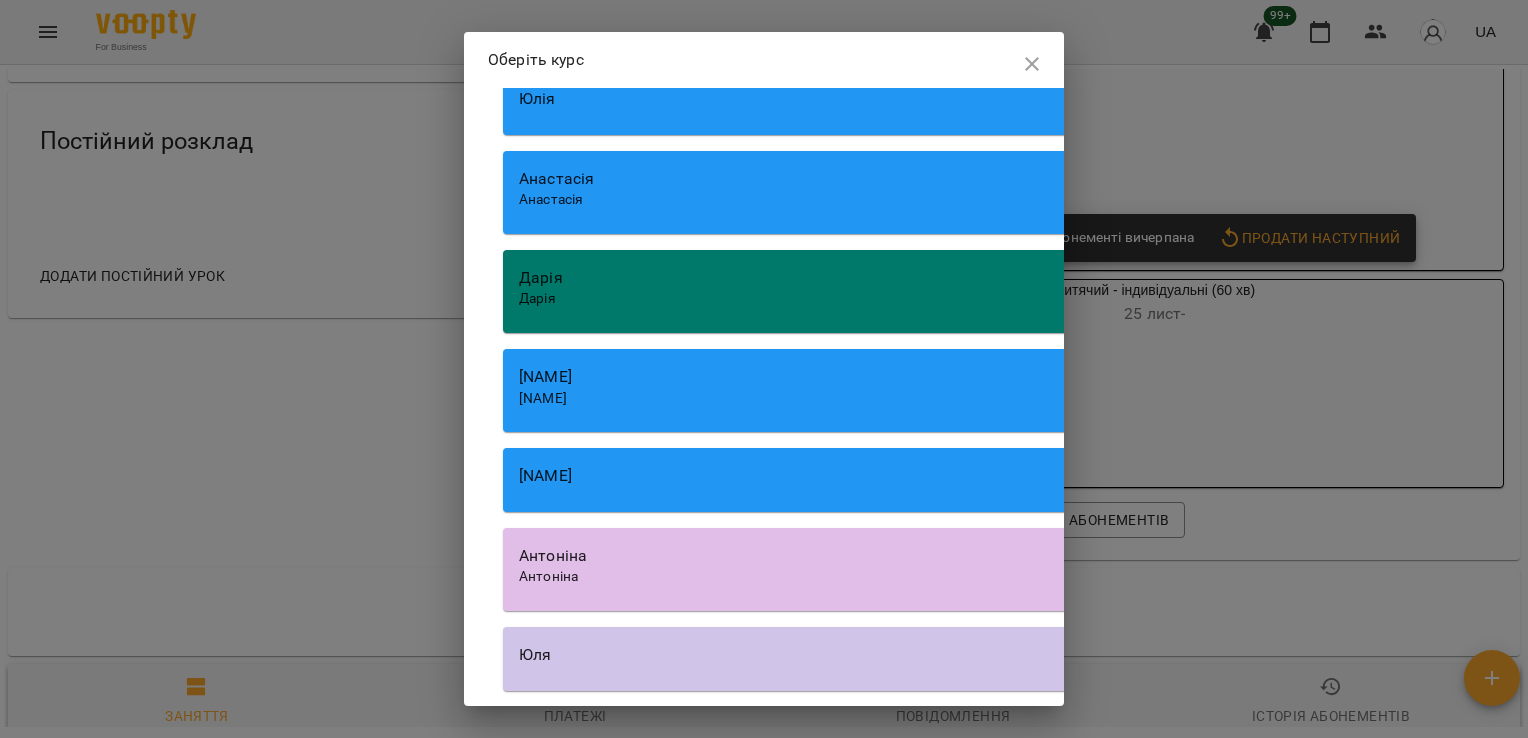 scroll, scrollTop: 199, scrollLeft: 0, axis: vertical 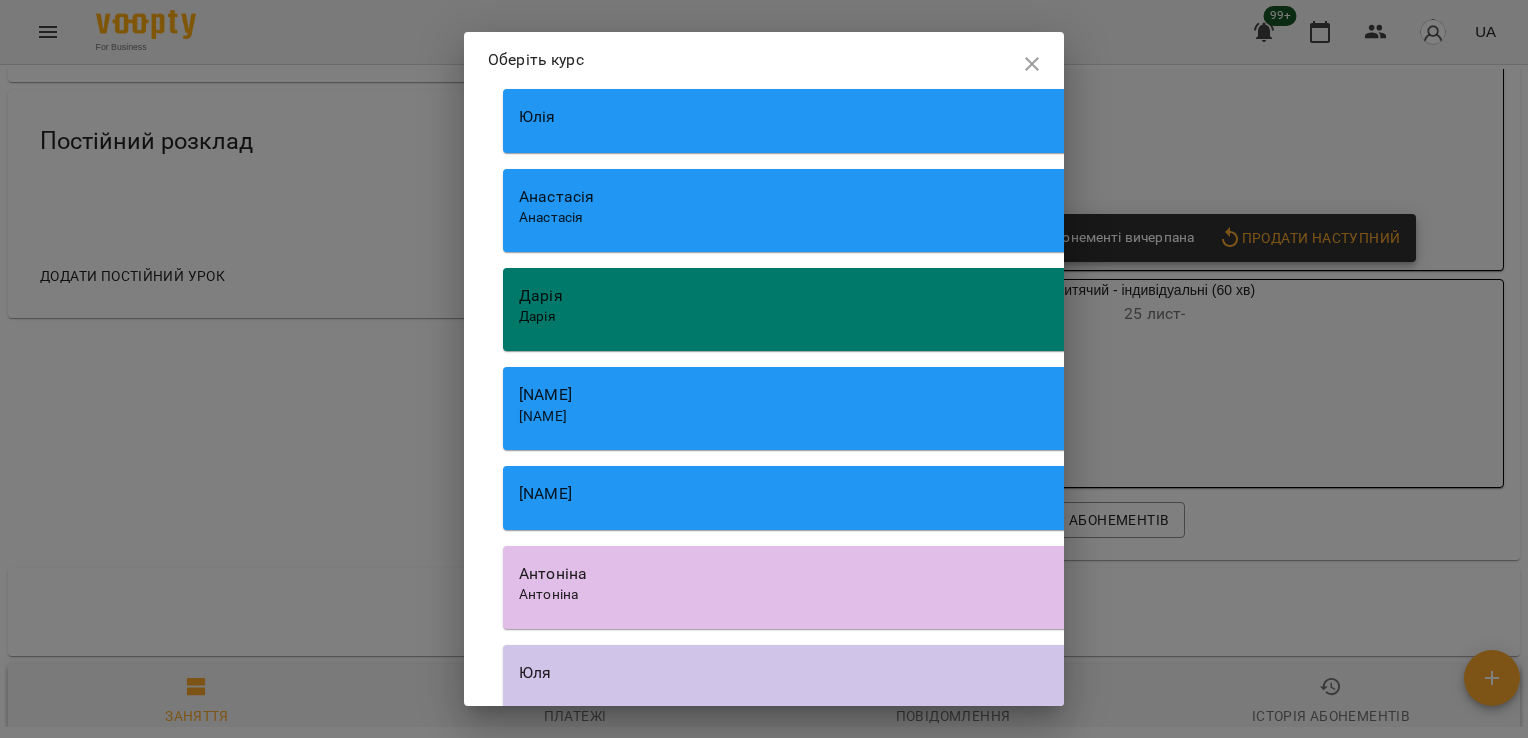 click on "Дарія" at bounding box center [1073, 317] 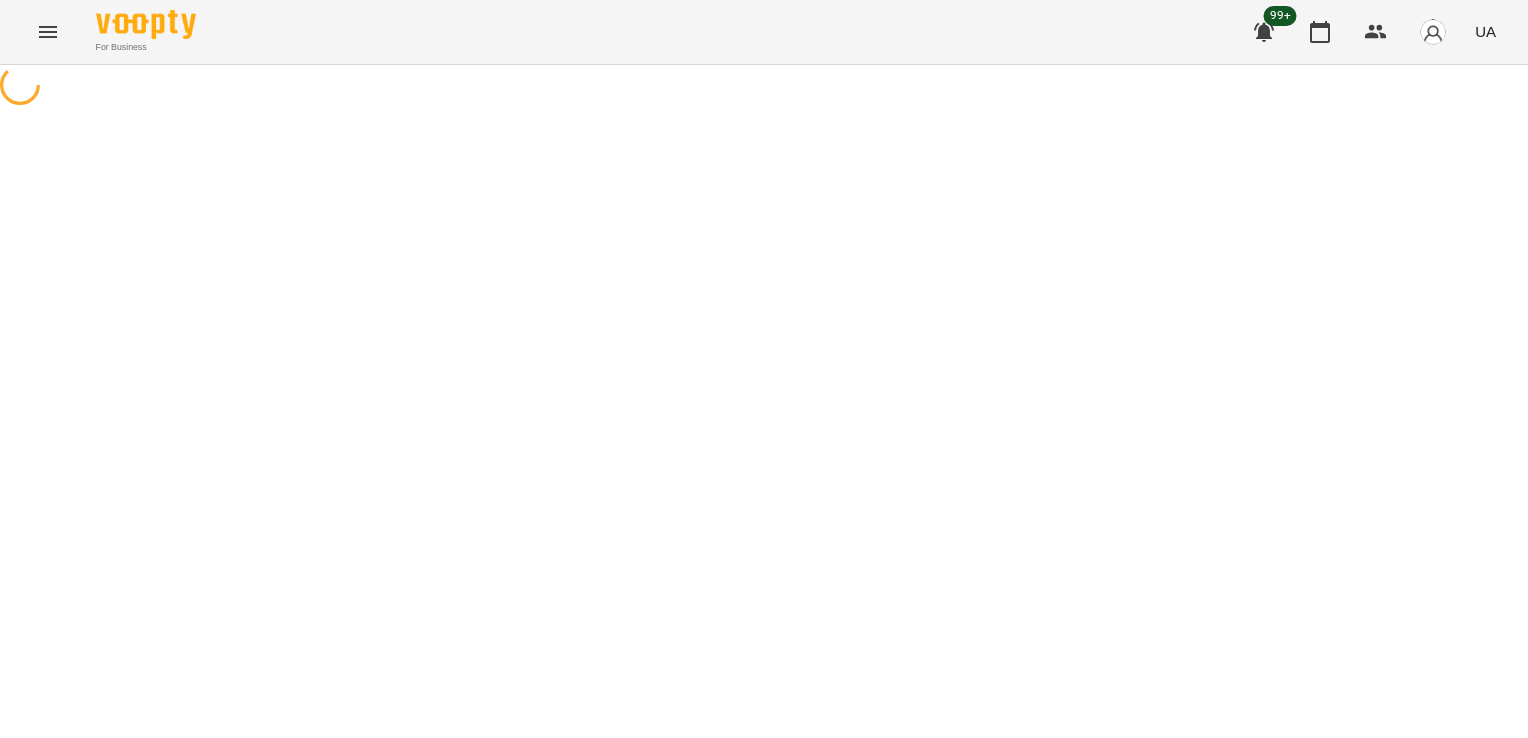 select on "**********" 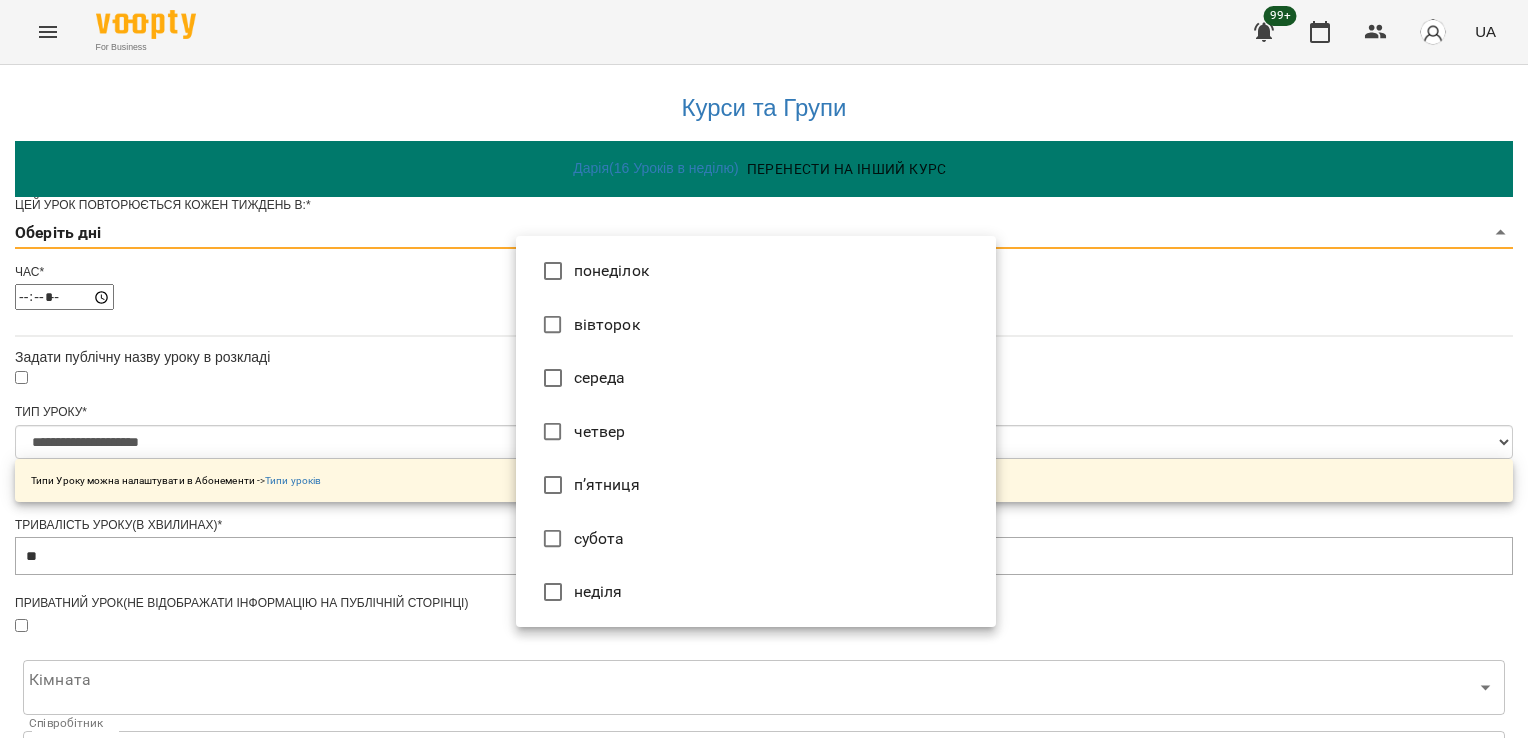 click on "**********" at bounding box center (764, 638) 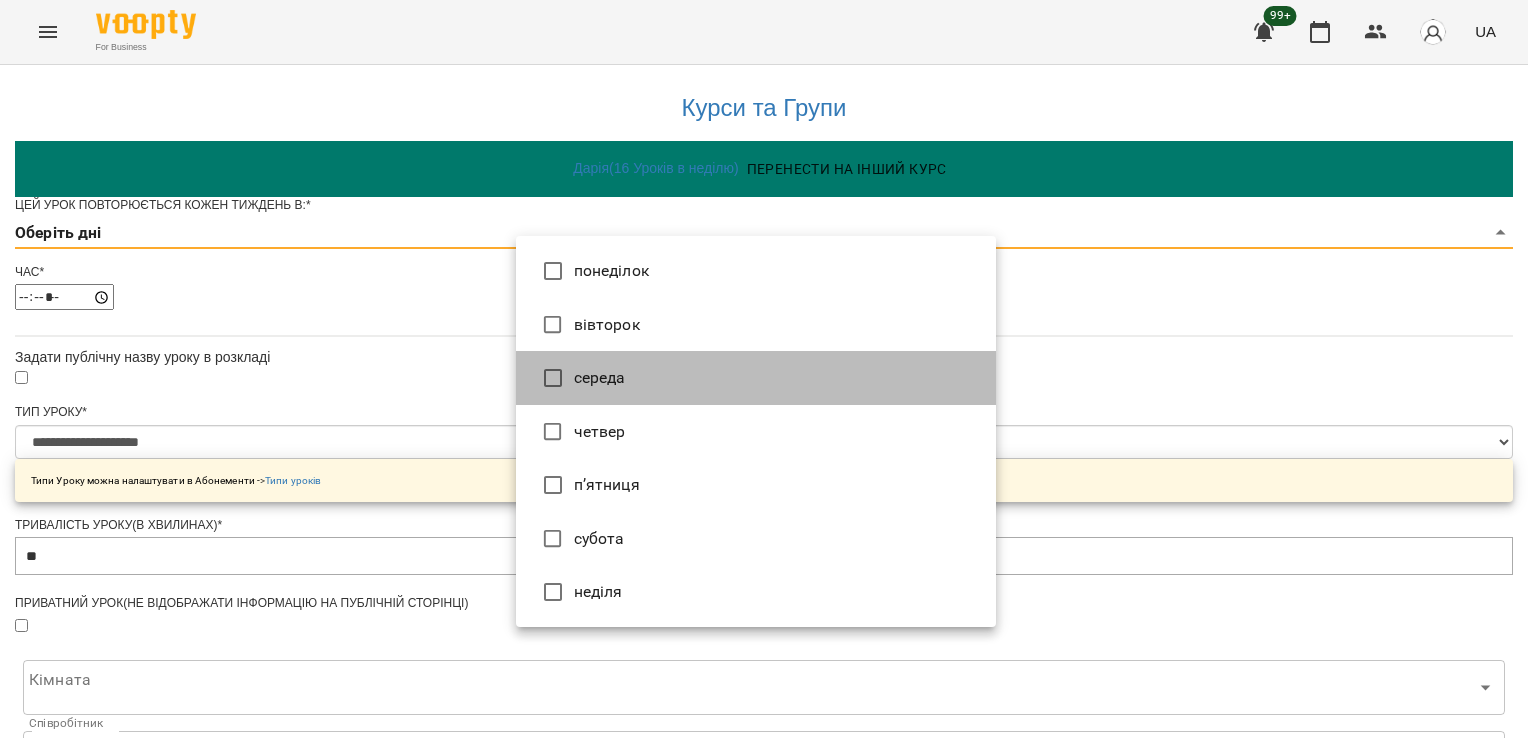 click on "середа" at bounding box center (756, 378) 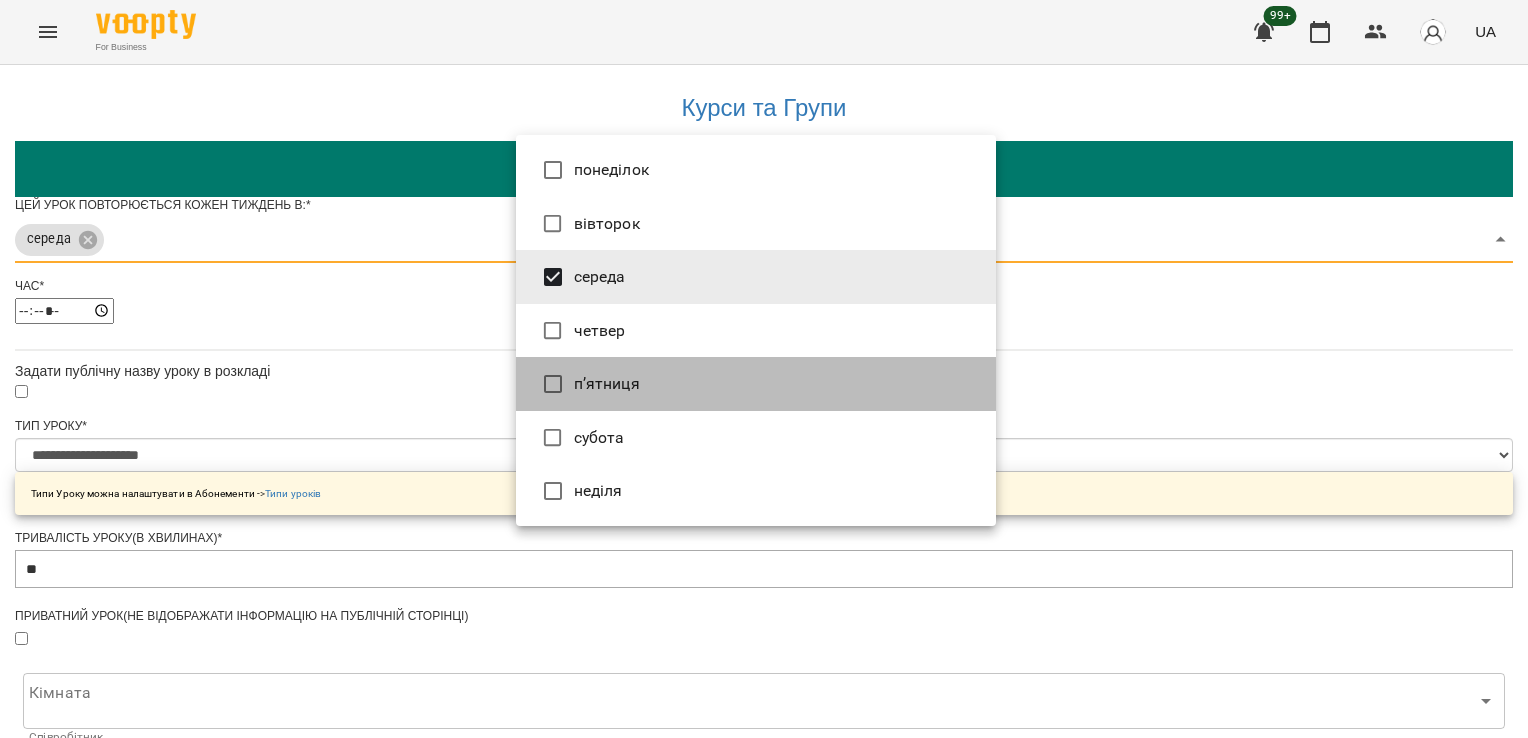 click on "п’ятниця" at bounding box center [756, 384] 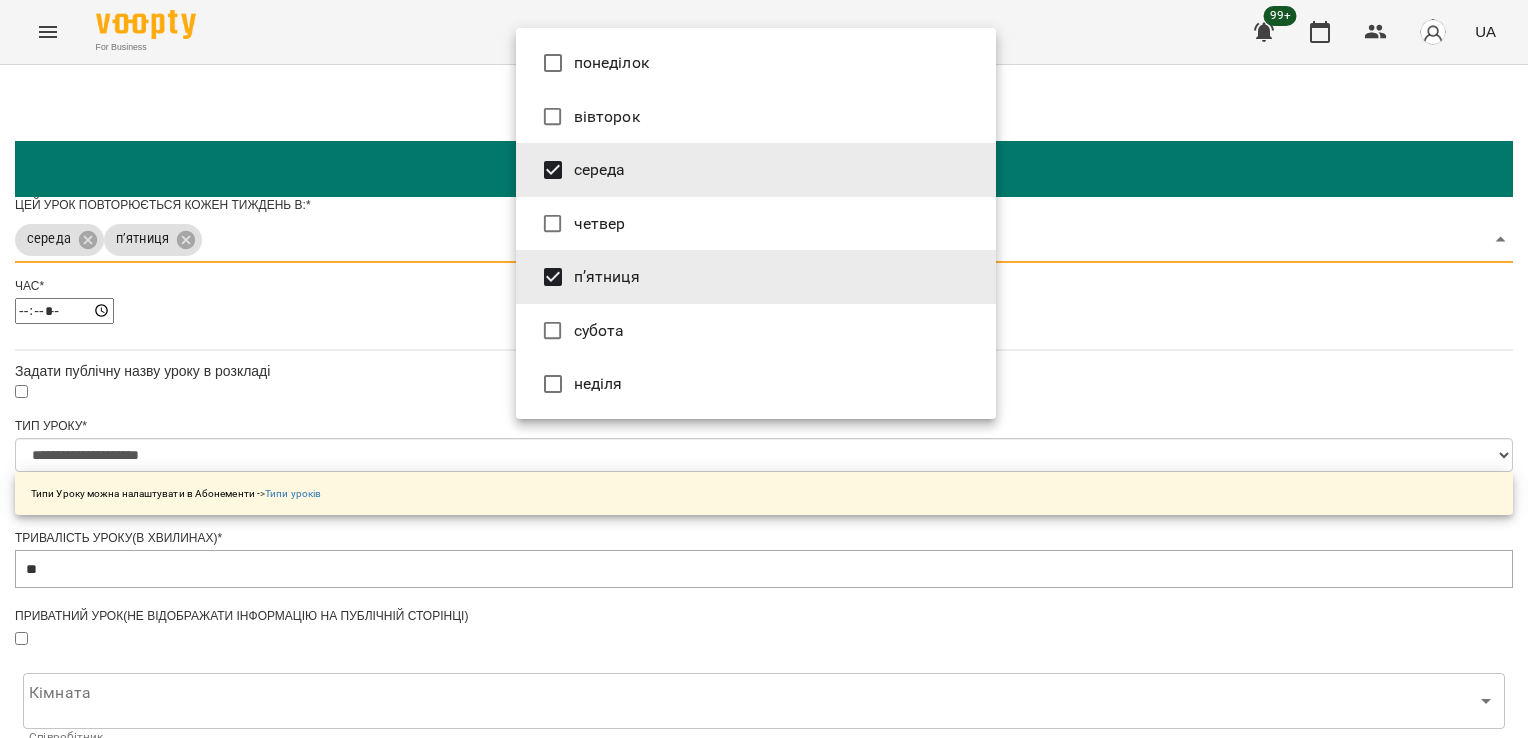 click at bounding box center (764, 369) 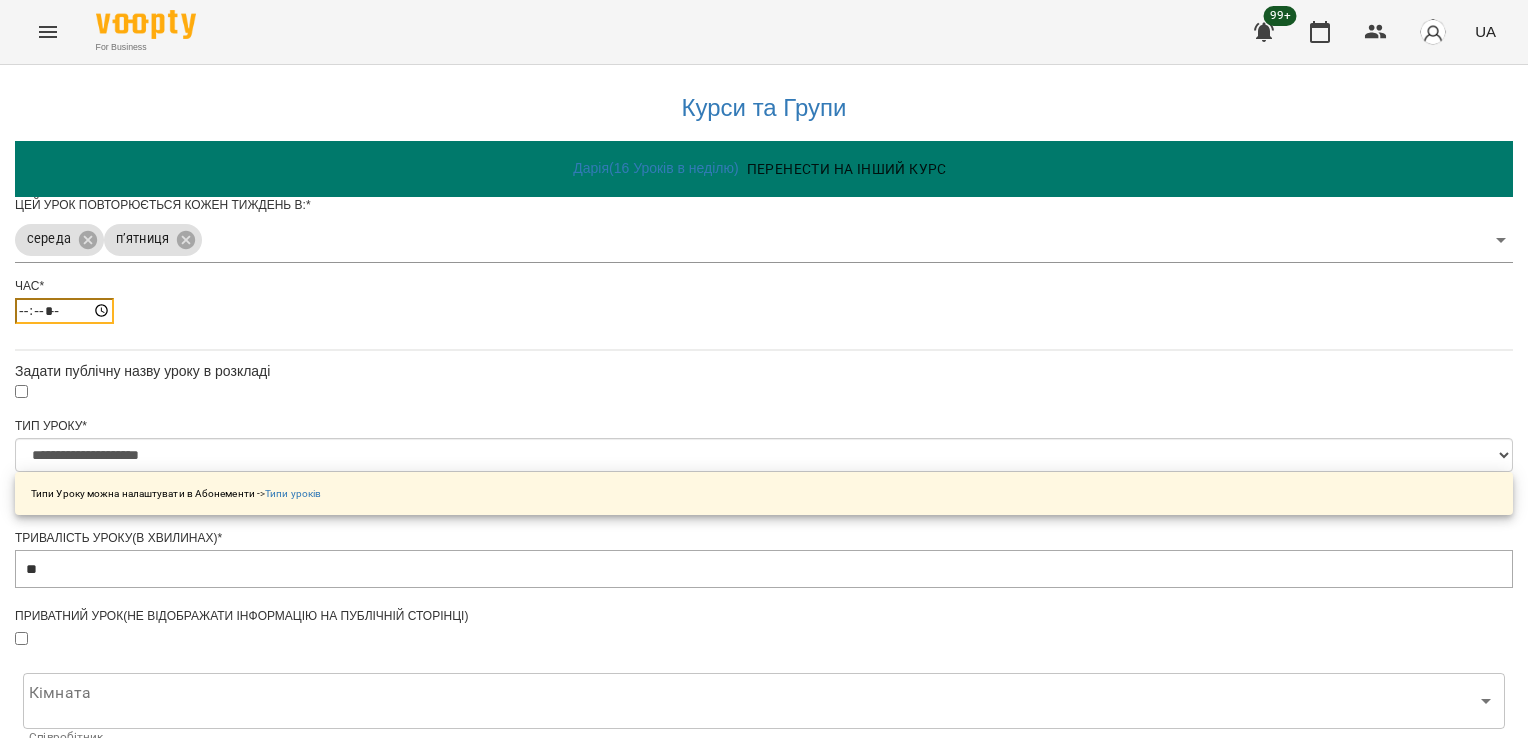 click on "*****" at bounding box center [64, 311] 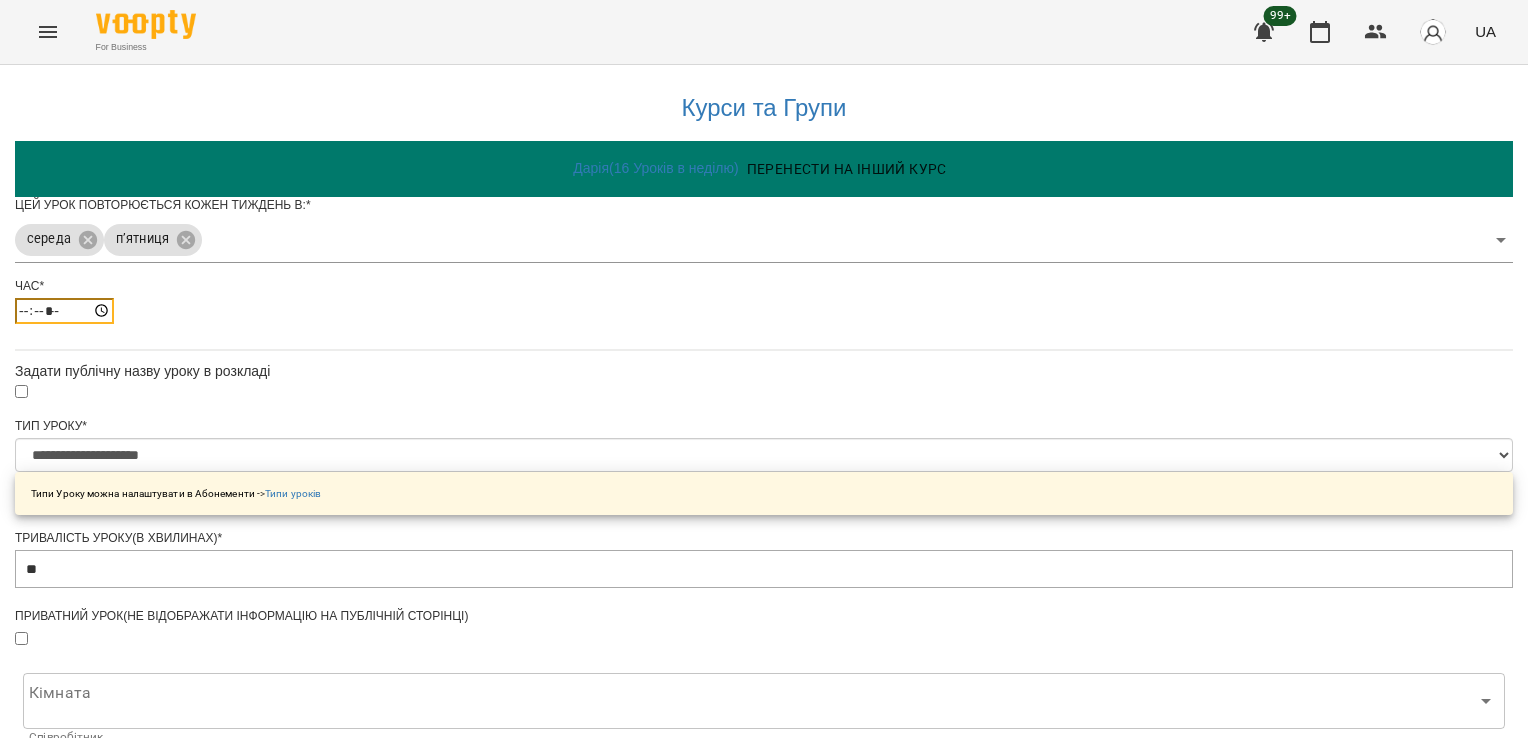scroll, scrollTop: 688, scrollLeft: 0, axis: vertical 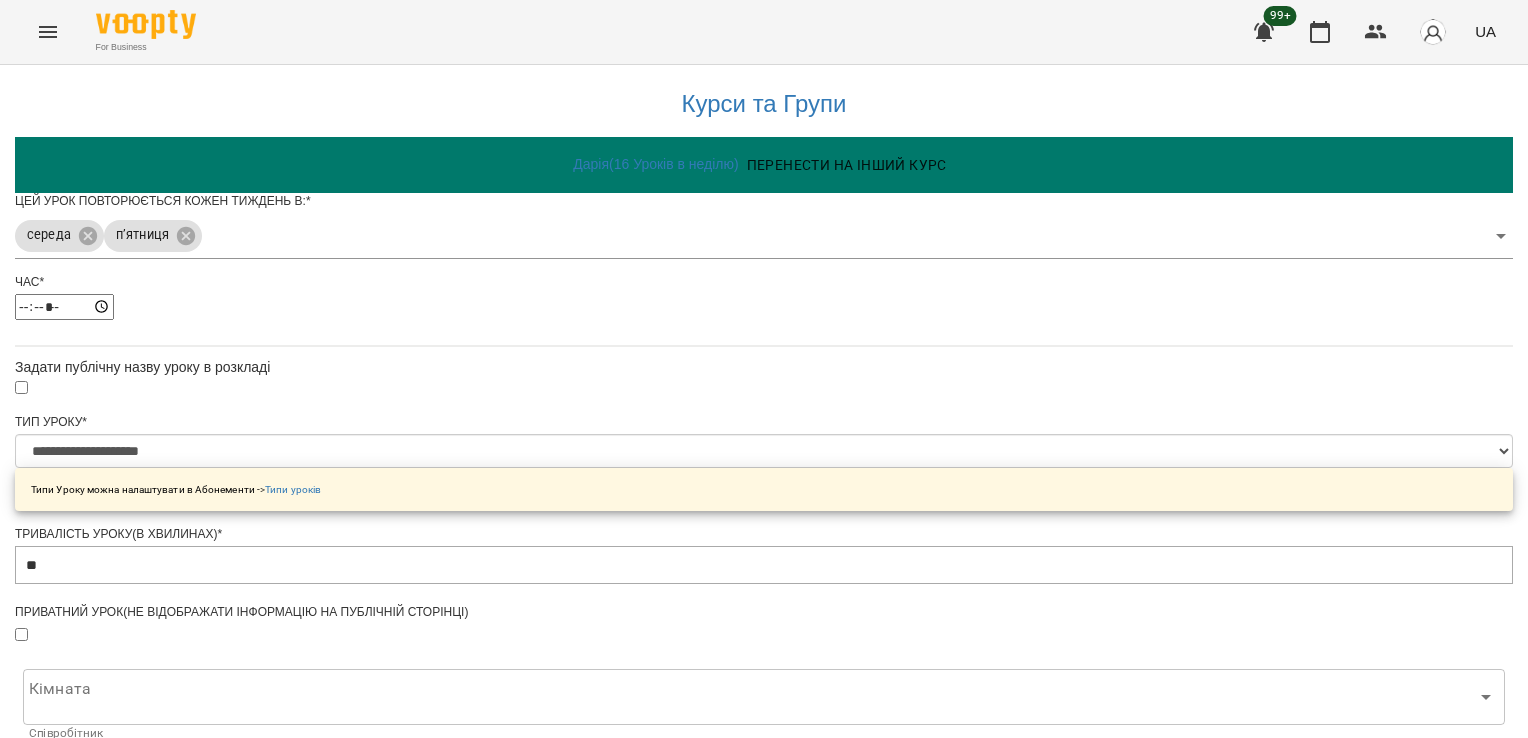 click on "Зберегти" at bounding box center [764, 1258] 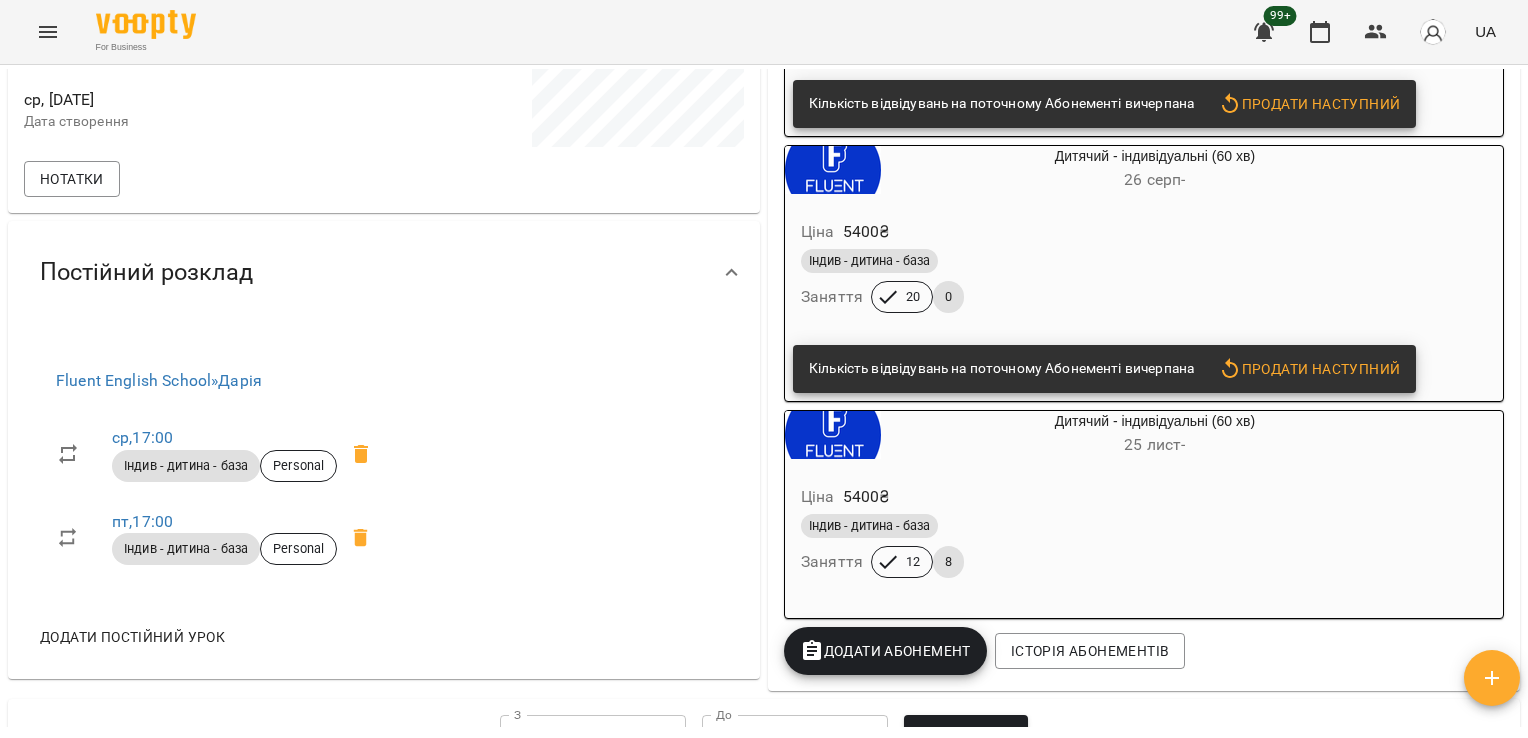 scroll, scrollTop: 576, scrollLeft: 0, axis: vertical 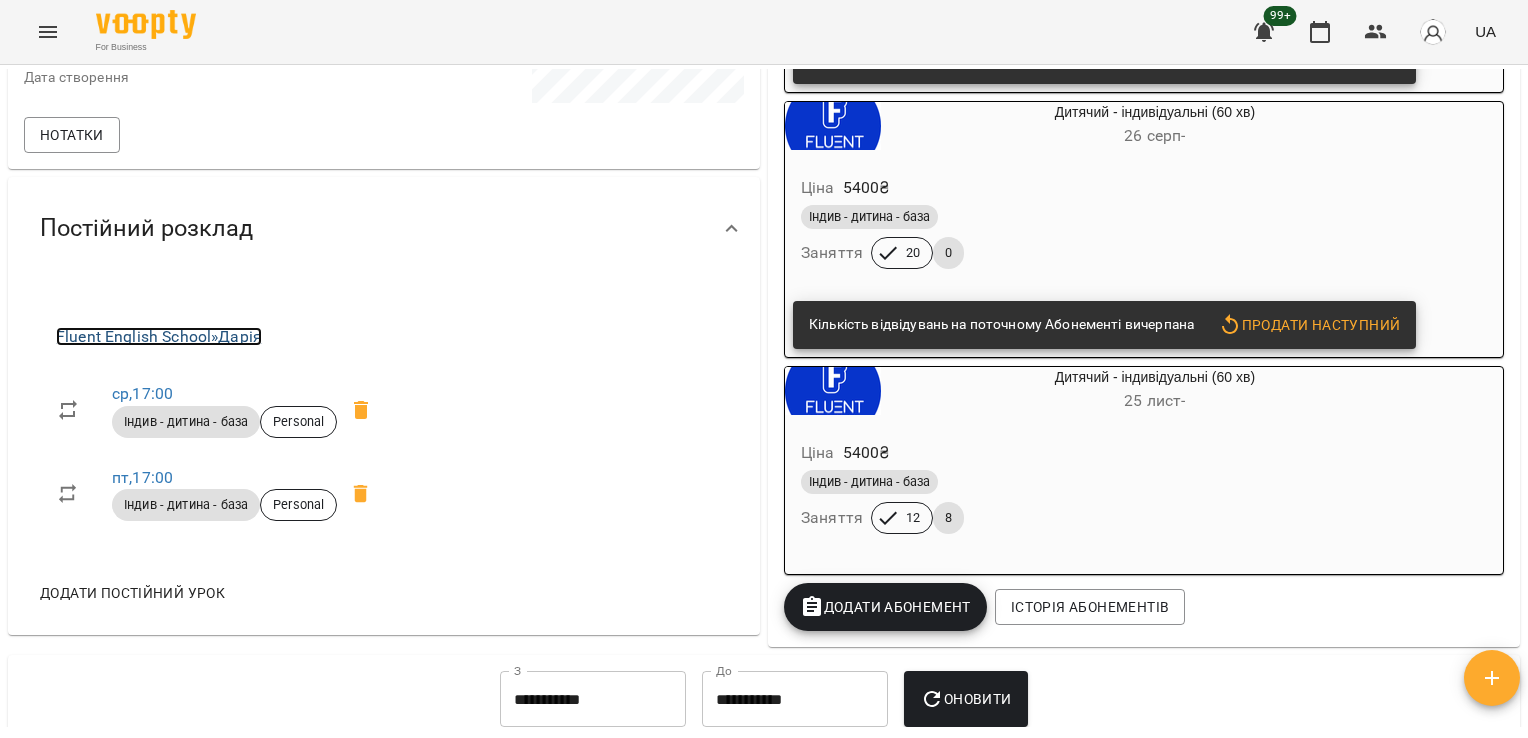 click on "Fluent English School » [NAME]" at bounding box center [159, 336] 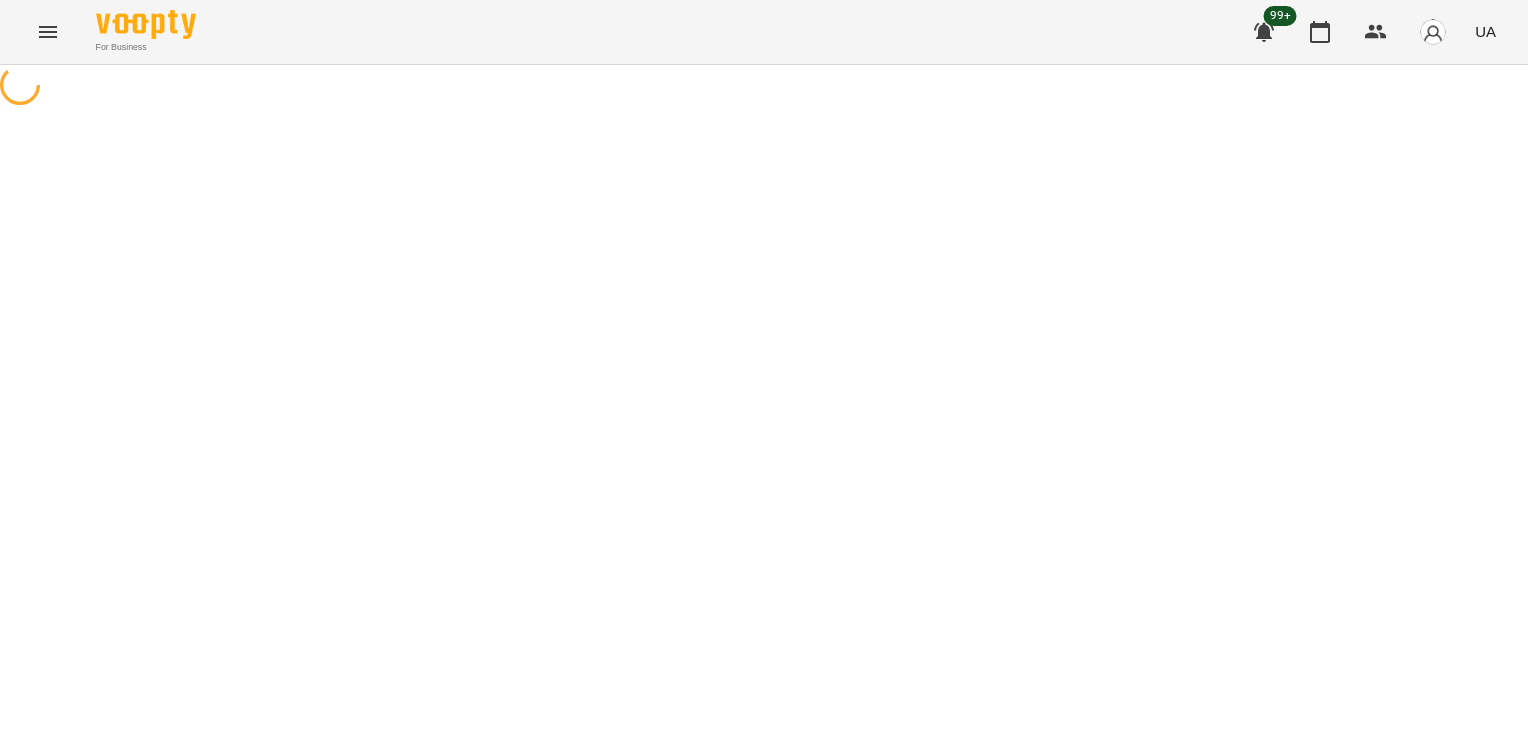 scroll, scrollTop: 0, scrollLeft: 0, axis: both 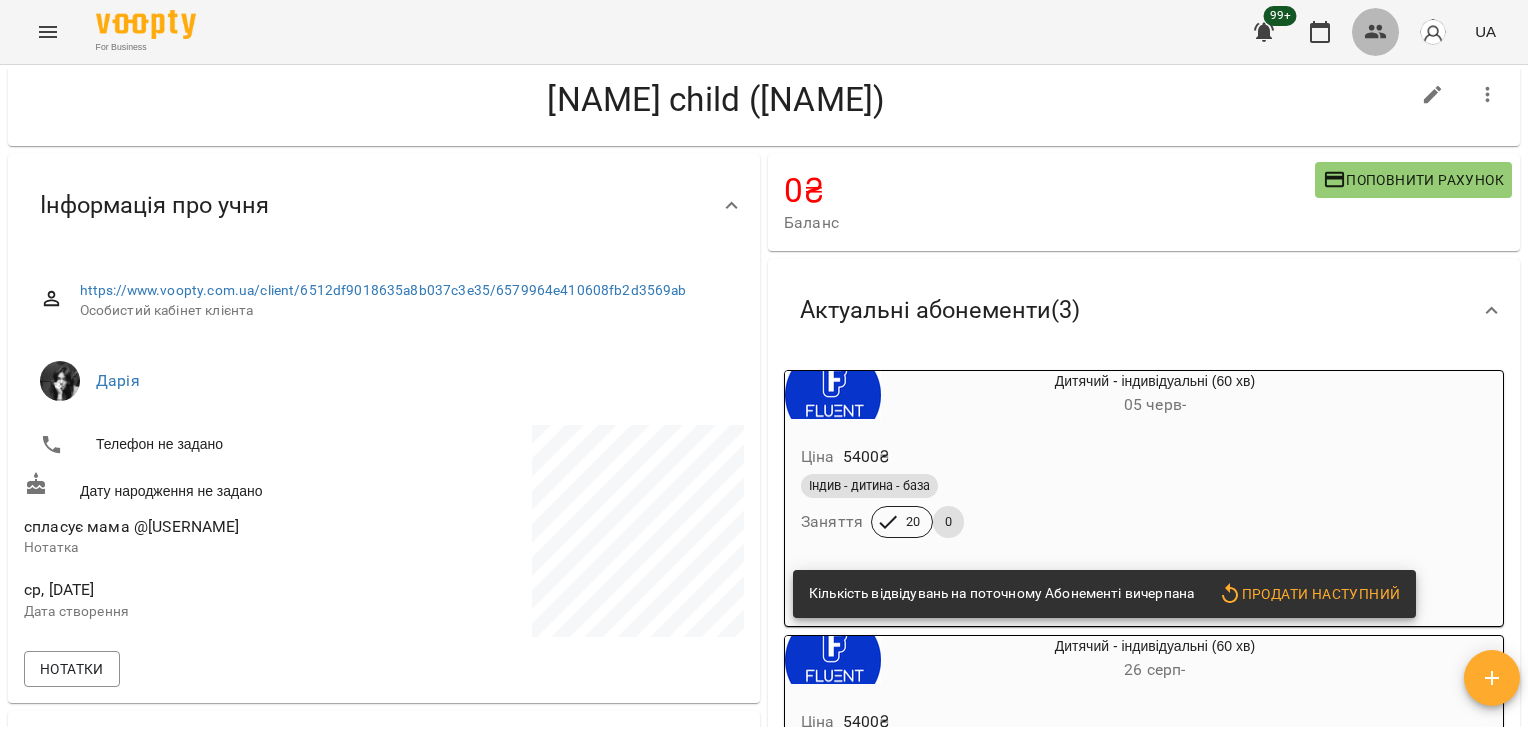 click at bounding box center (1376, 32) 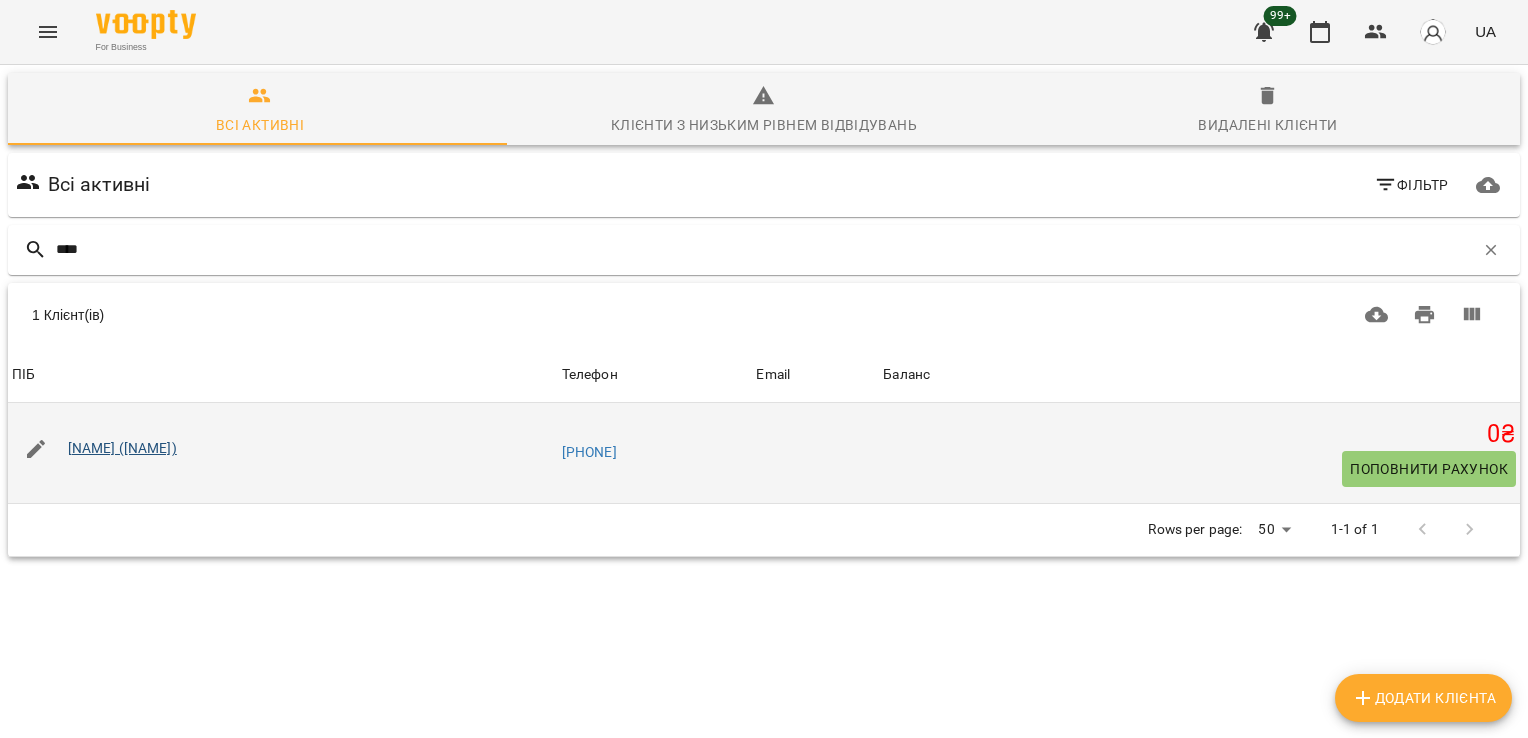 type on "****" 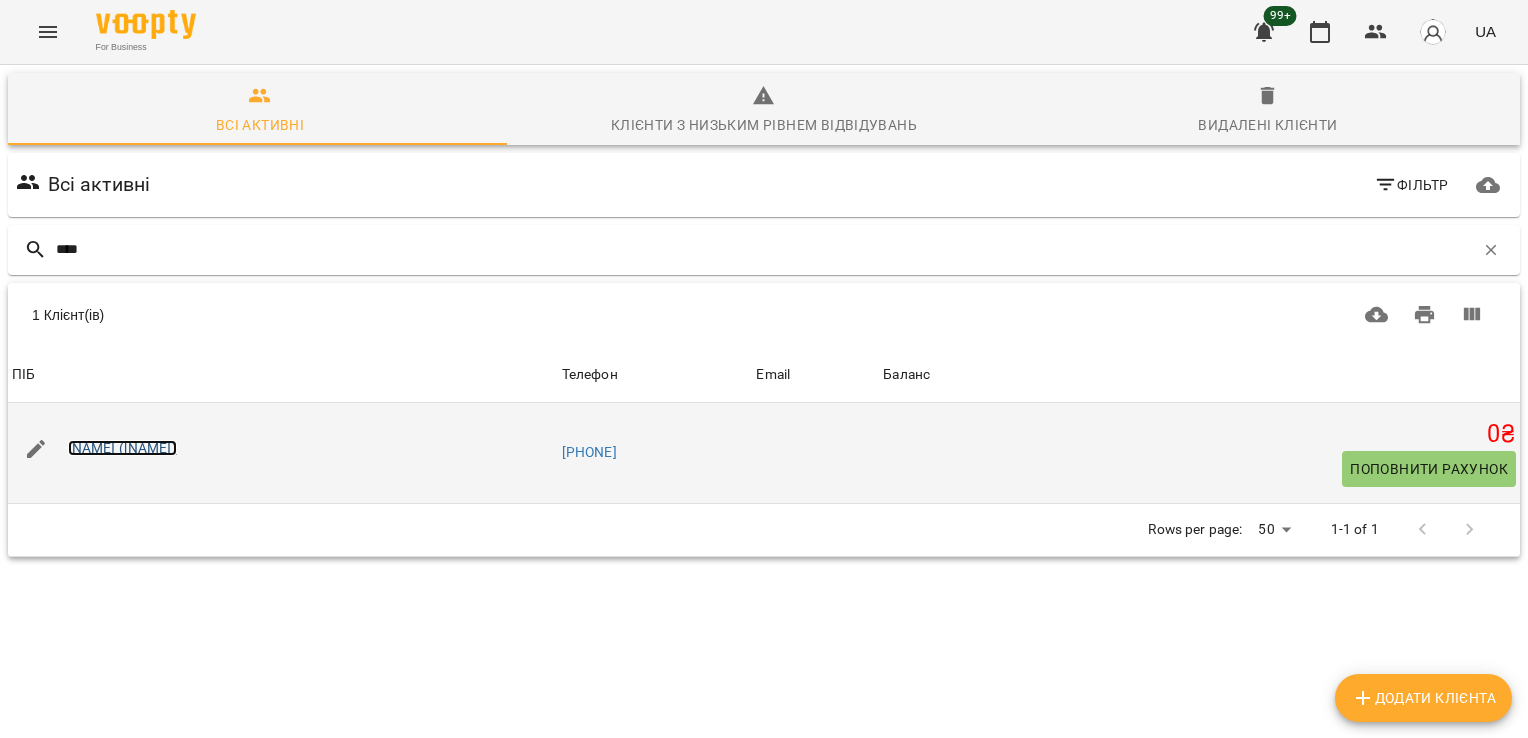 click on "[NAME] ([NAME])" at bounding box center [122, 448] 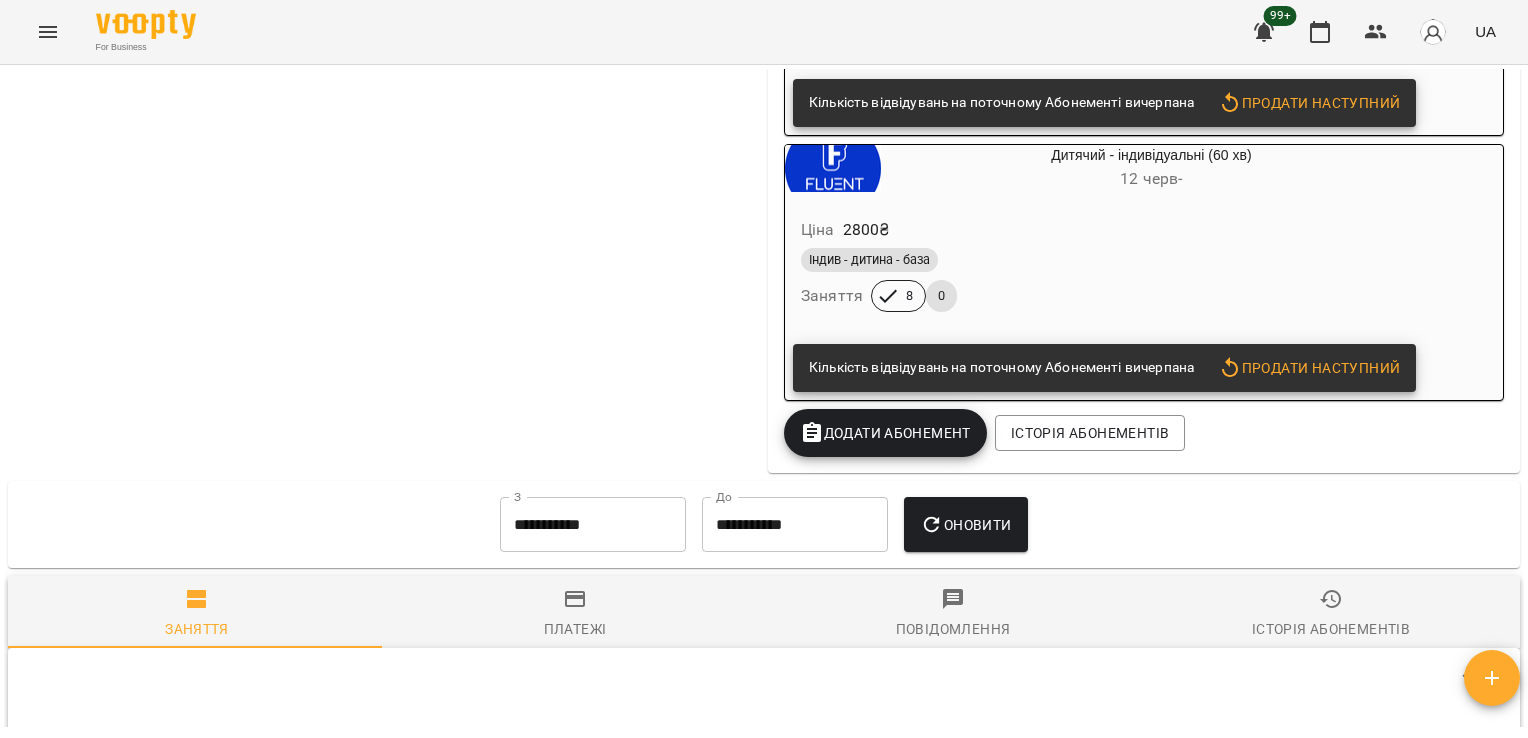 scroll, scrollTop: 3151, scrollLeft: 0, axis: vertical 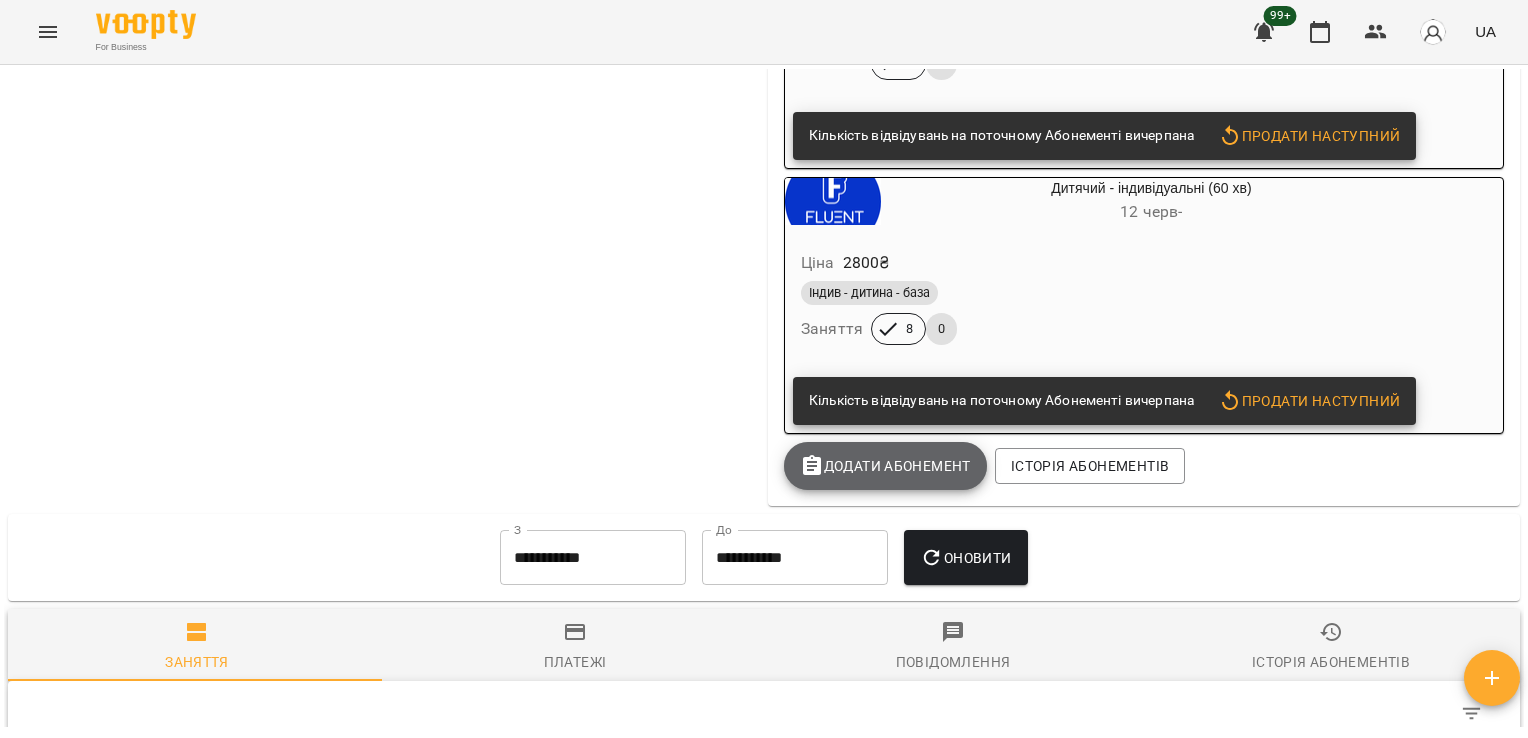 click on "Додати Абонемент" at bounding box center (885, 466) 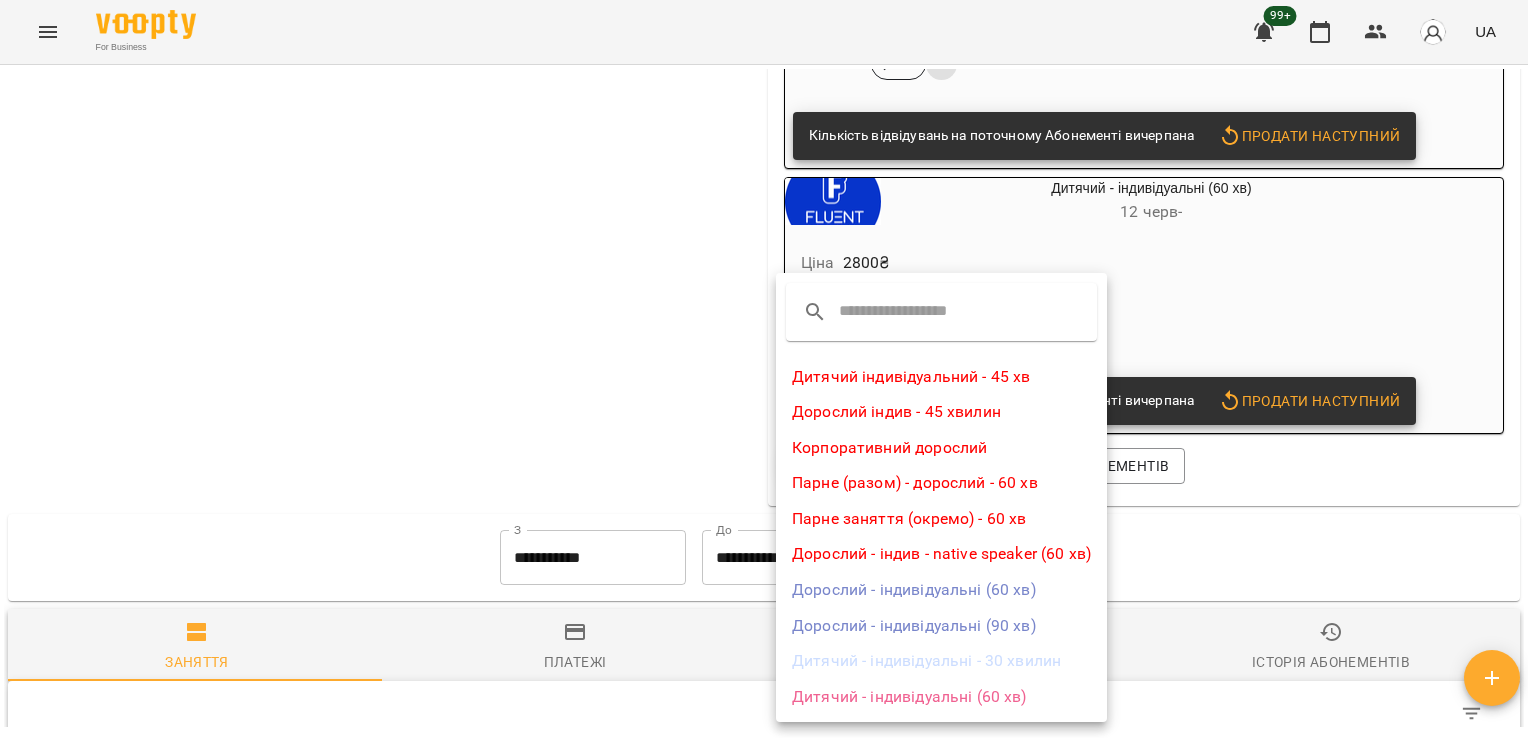 click on "Дитячий - індивідуальні (60 хв)" at bounding box center (941, 697) 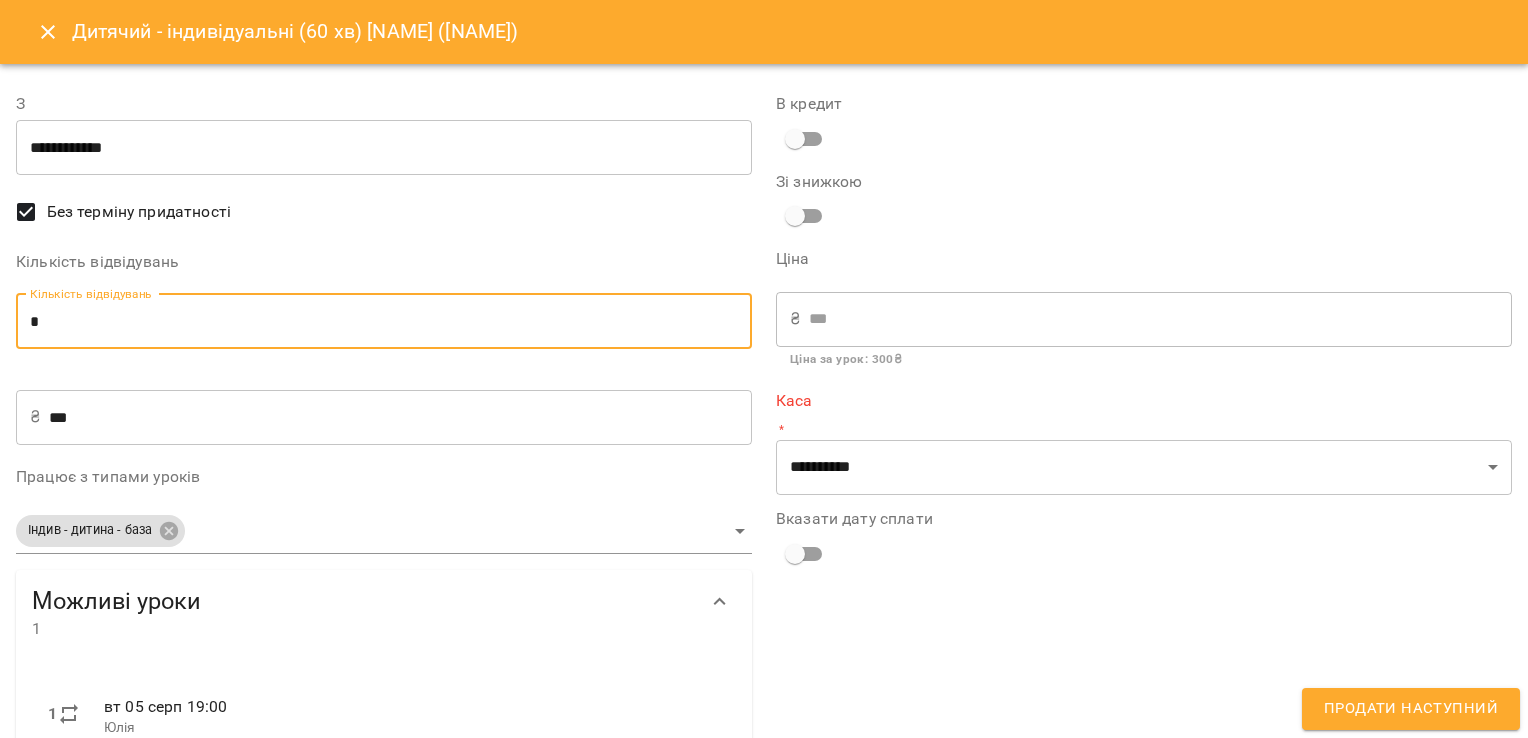 click on "*" at bounding box center (384, 322) 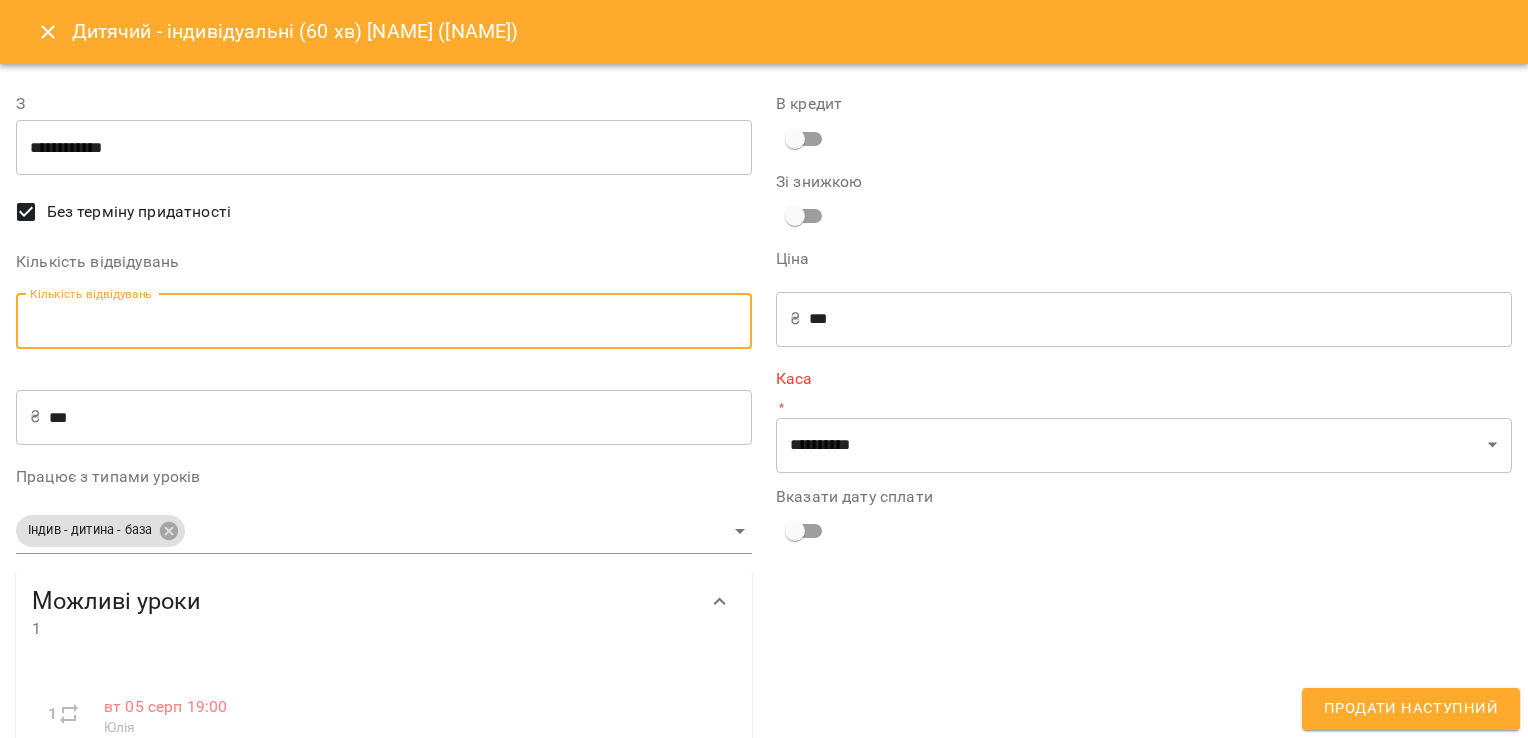 type on "*" 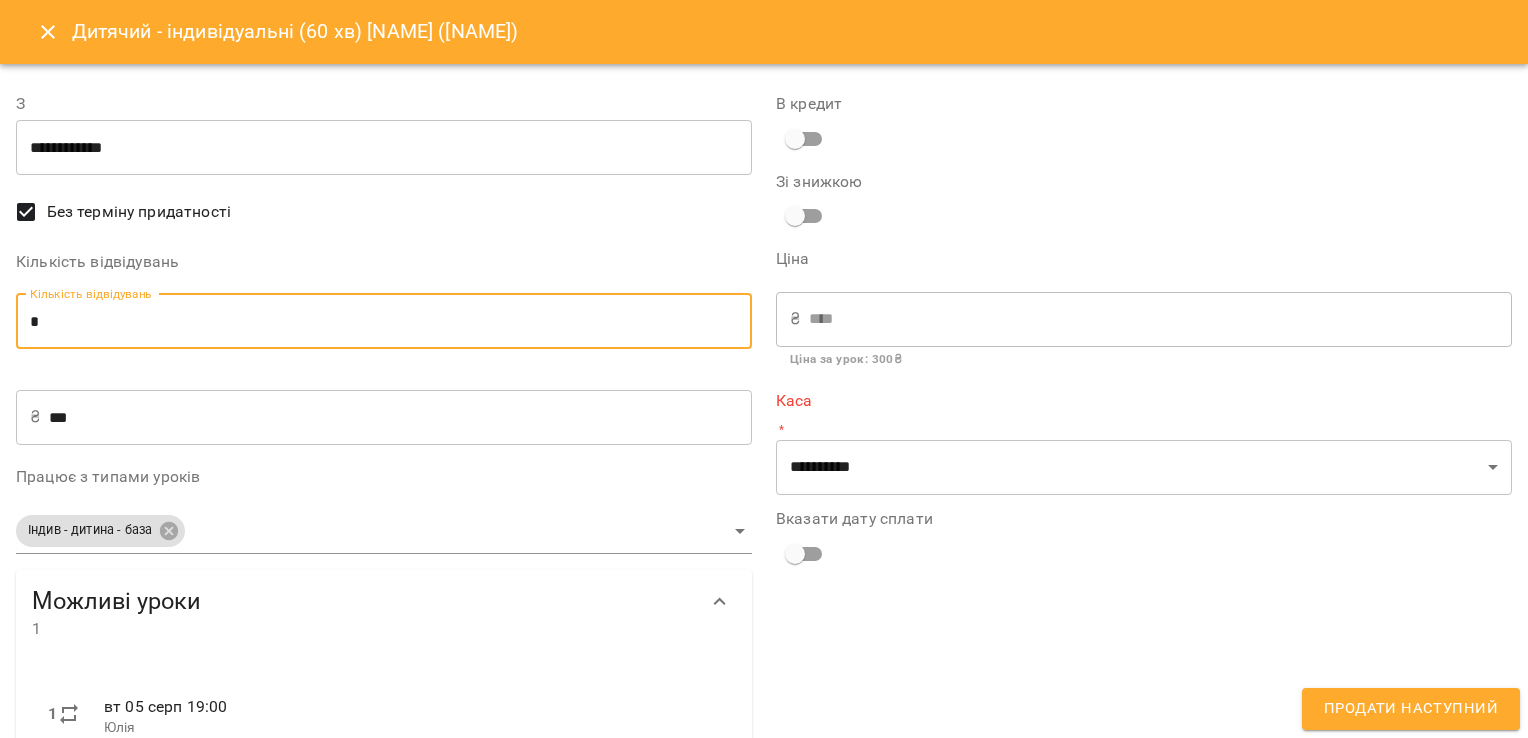 type on "*" 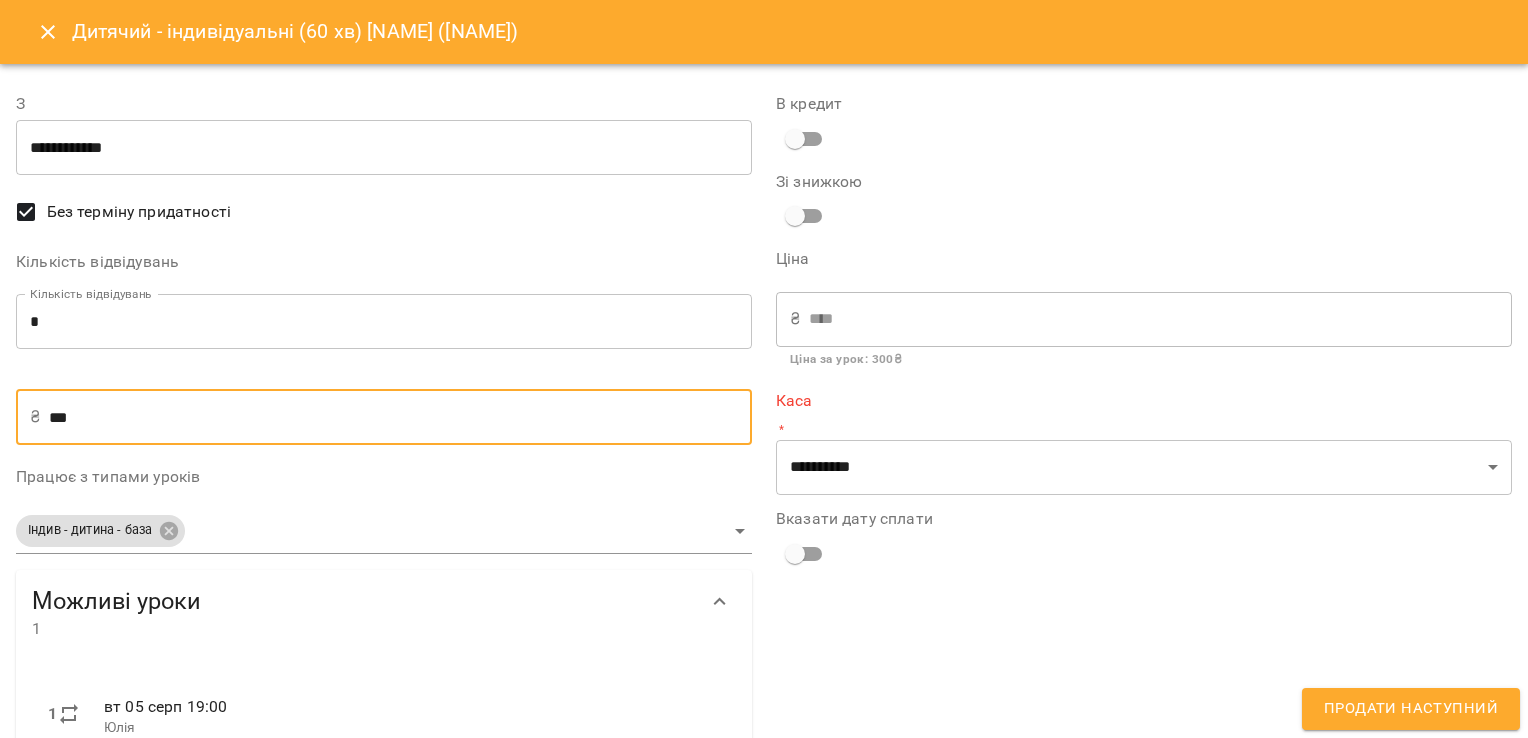 click on "***" at bounding box center [400, 417] 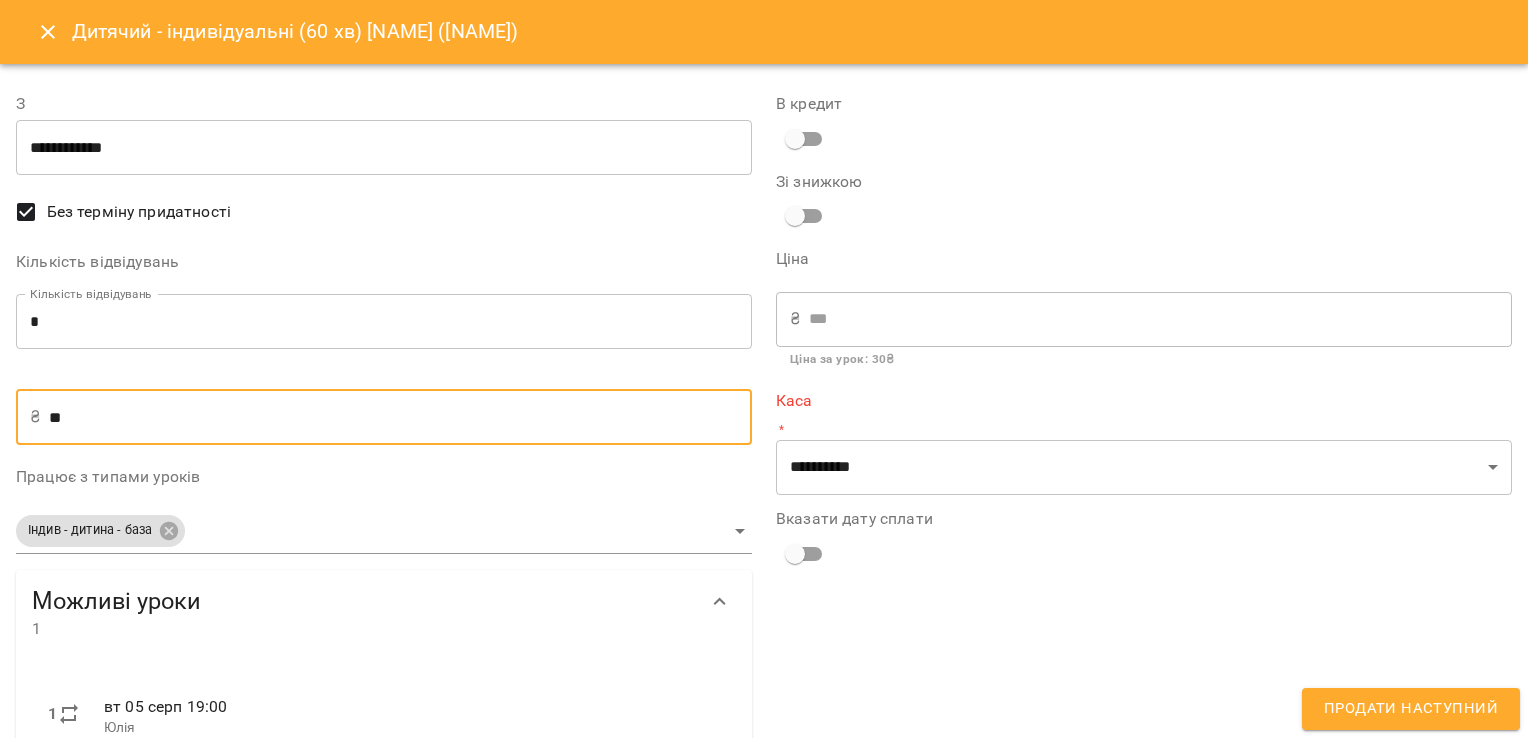 type on "*" 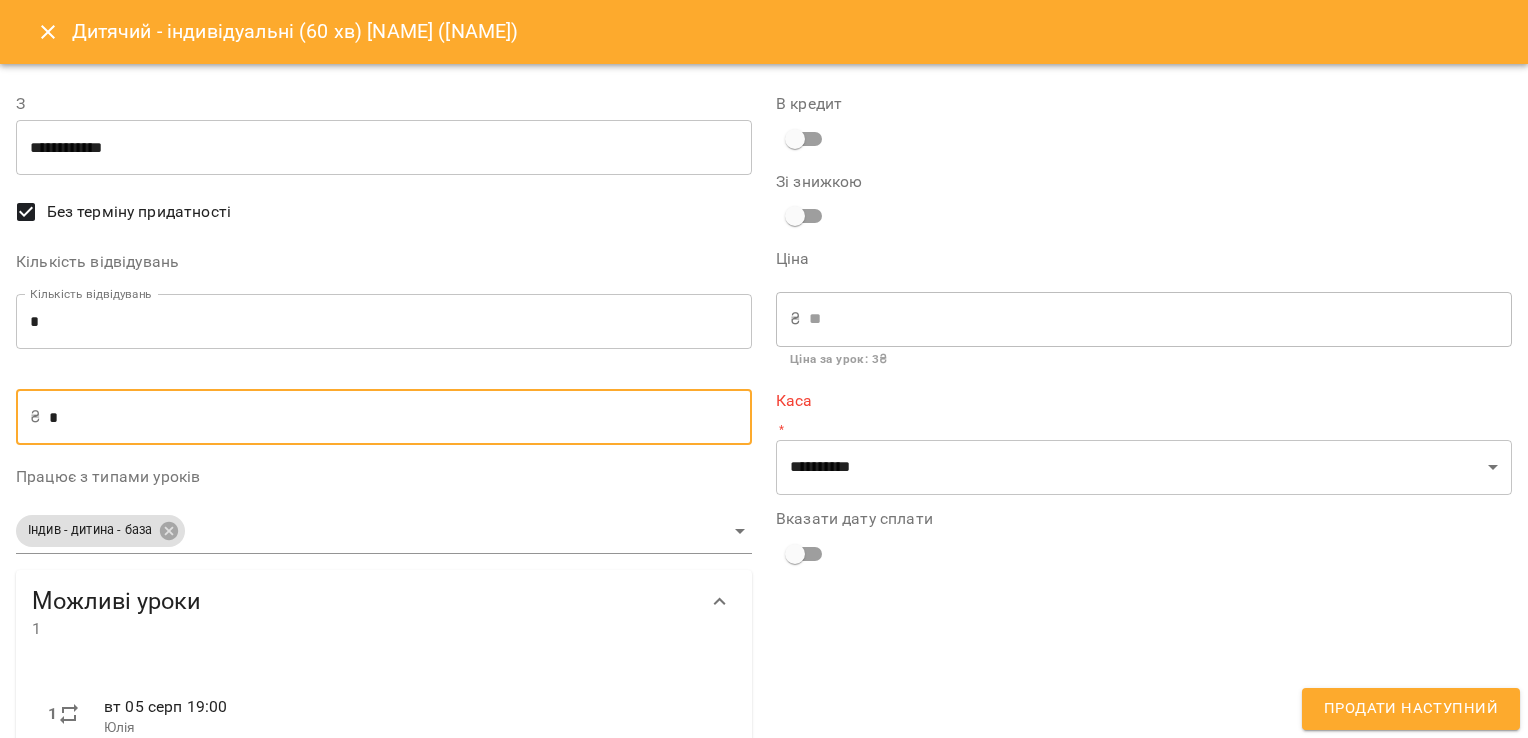 type on "**" 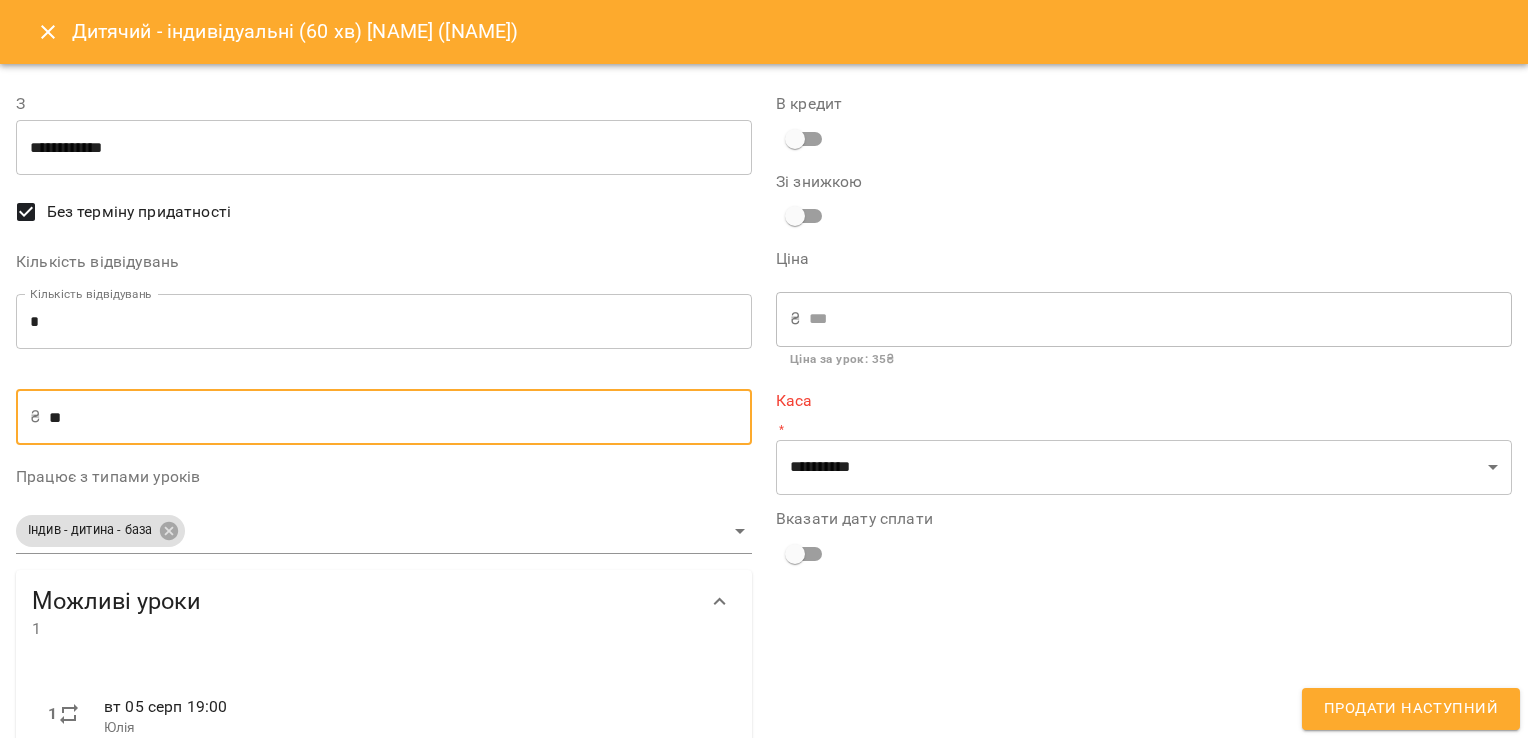 type on "***" 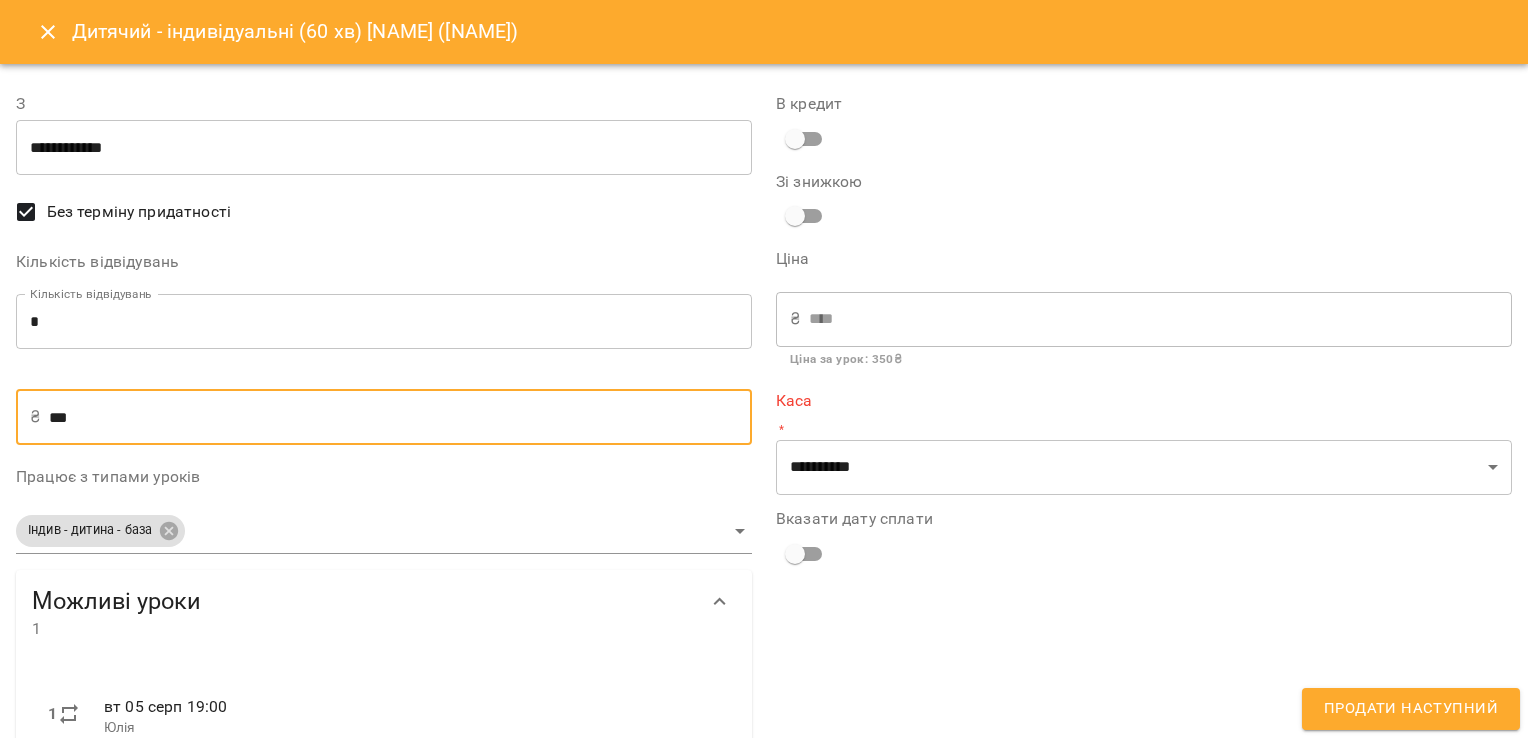 type on "***" 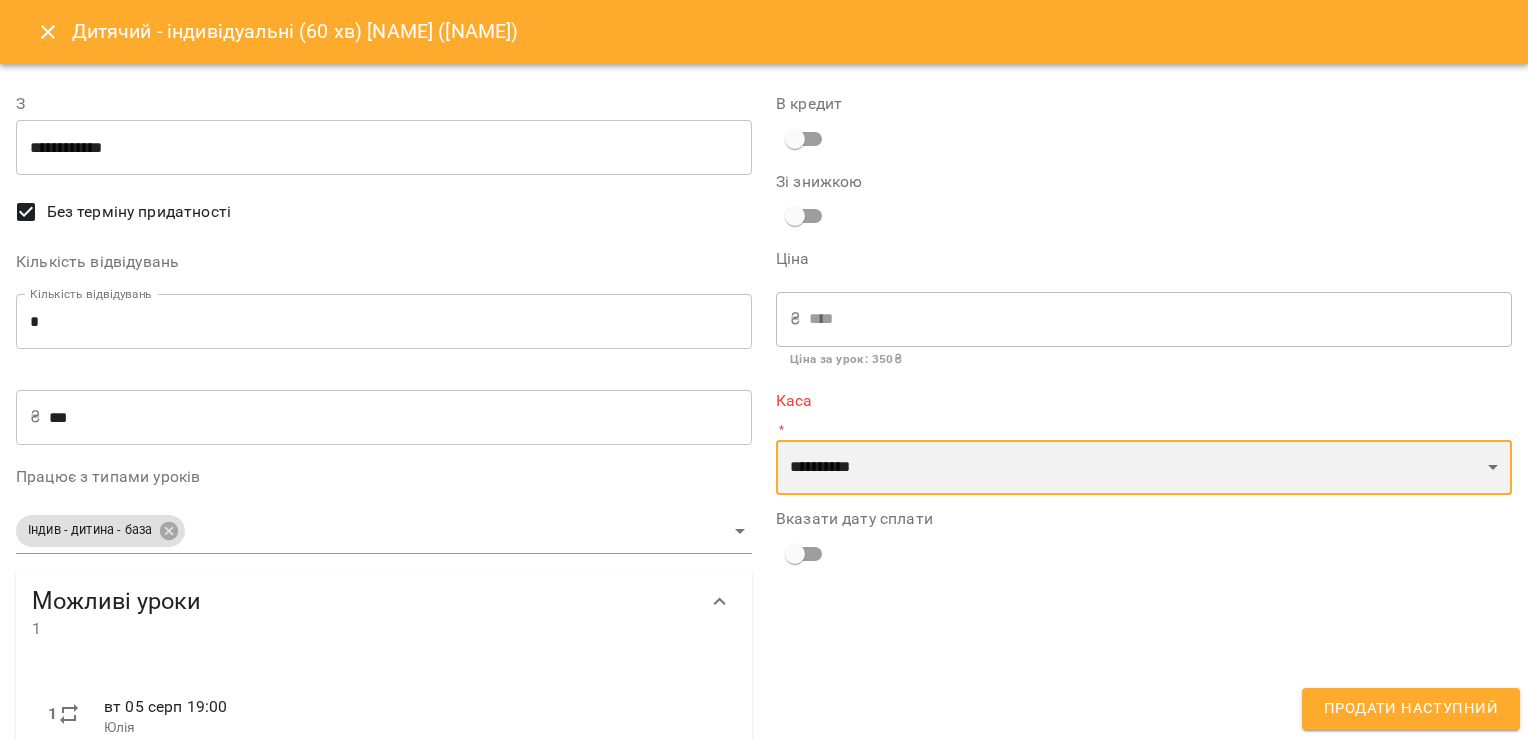 click on "**********" at bounding box center (1144, 468) 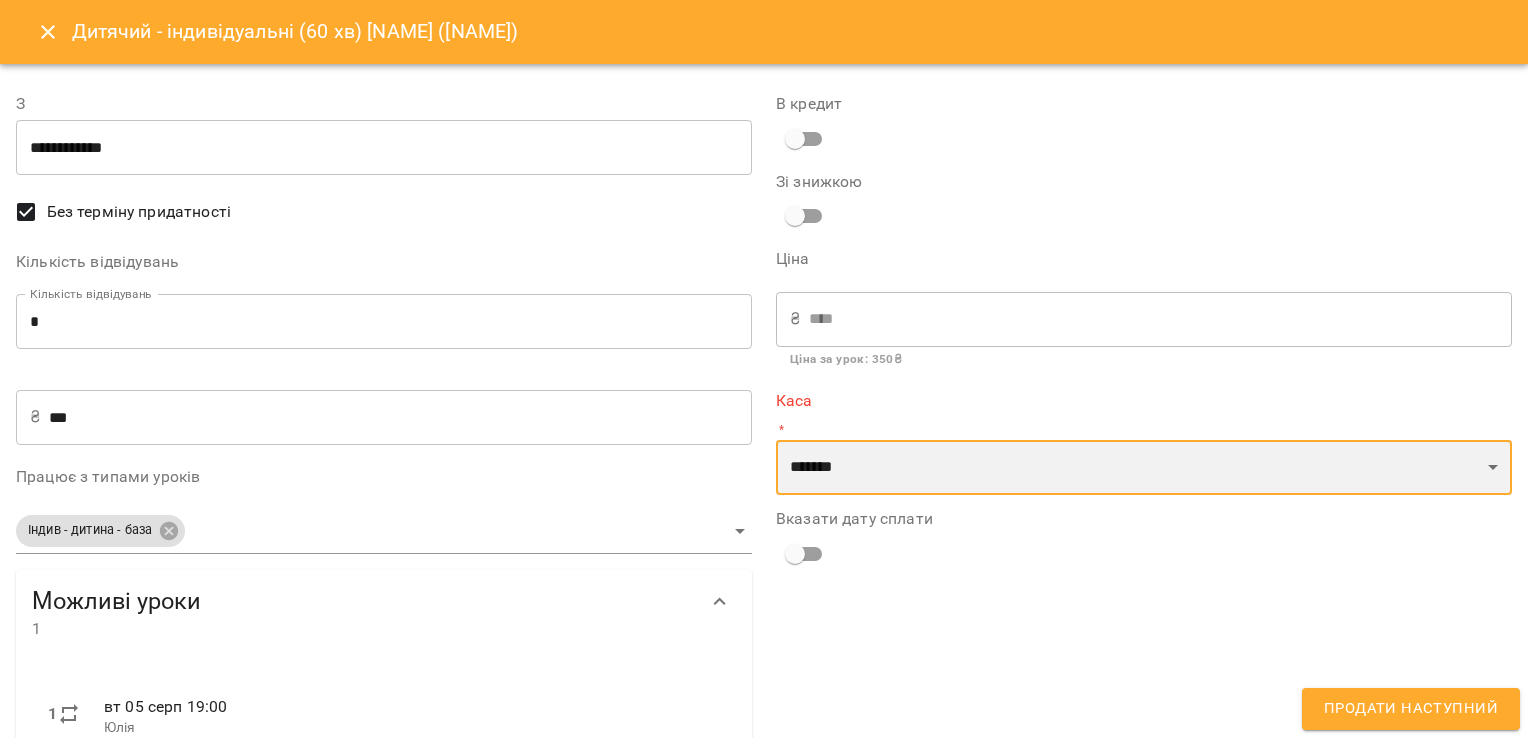 click on "**********" at bounding box center (1144, 468) 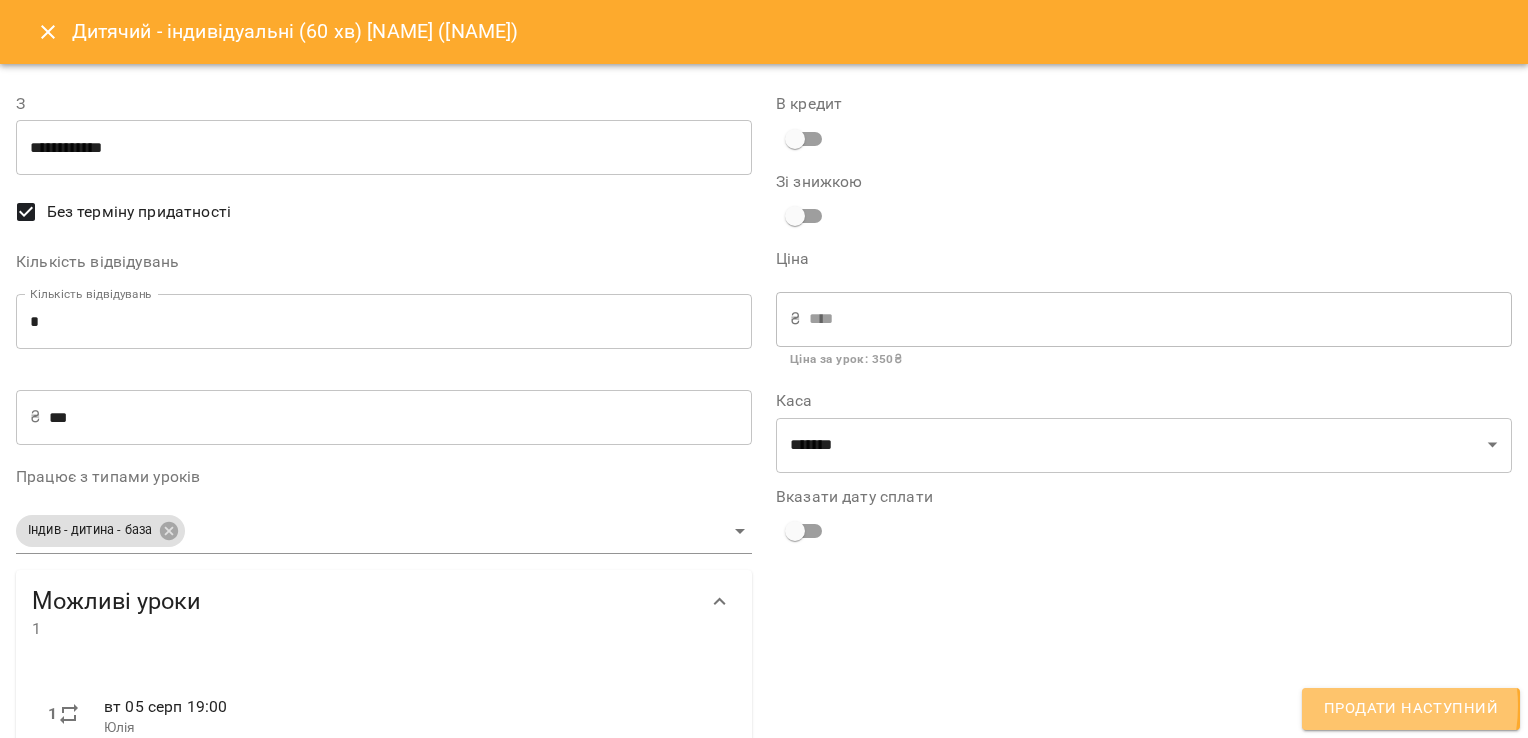 click on "Продати наступний" at bounding box center (1411, 709) 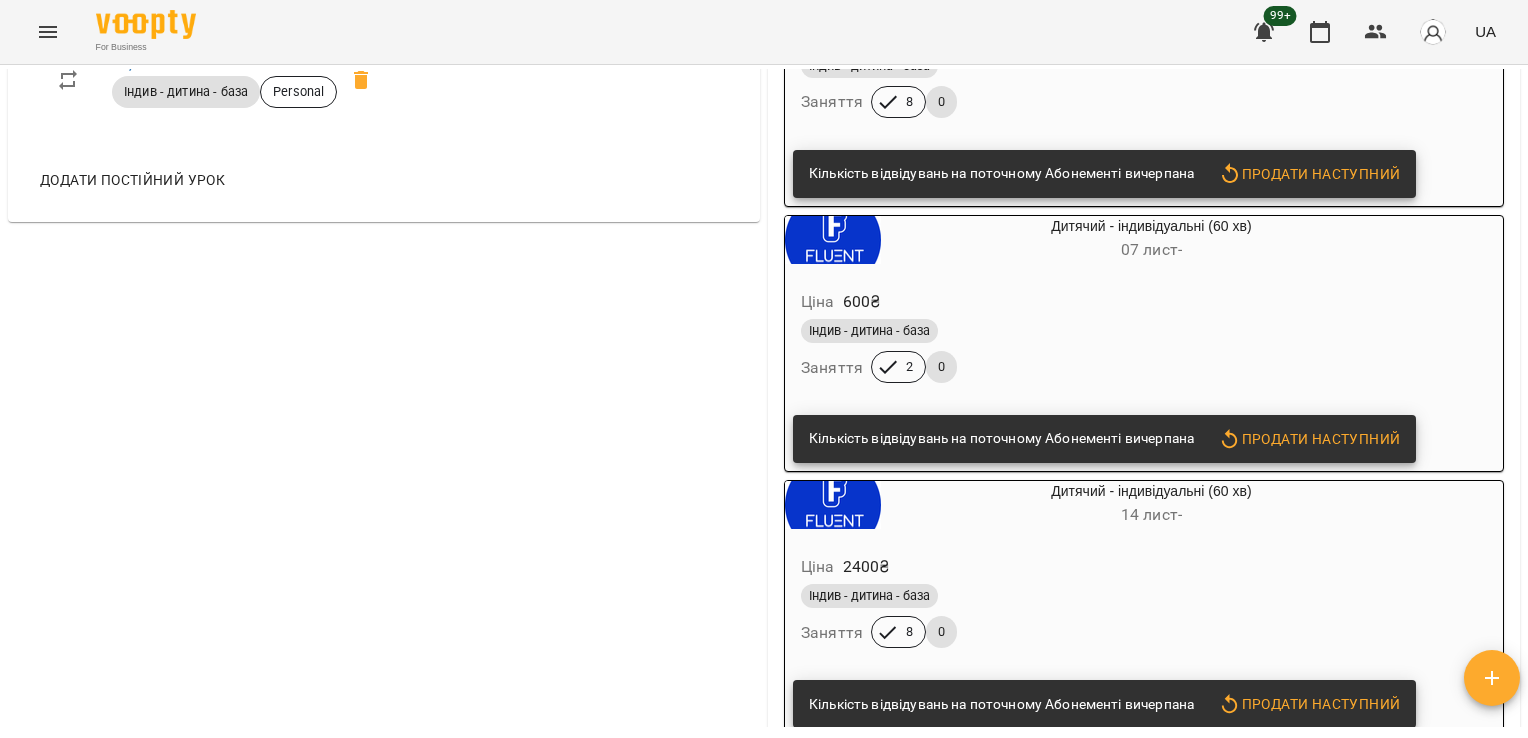 scroll, scrollTop: 3260, scrollLeft: 0, axis: vertical 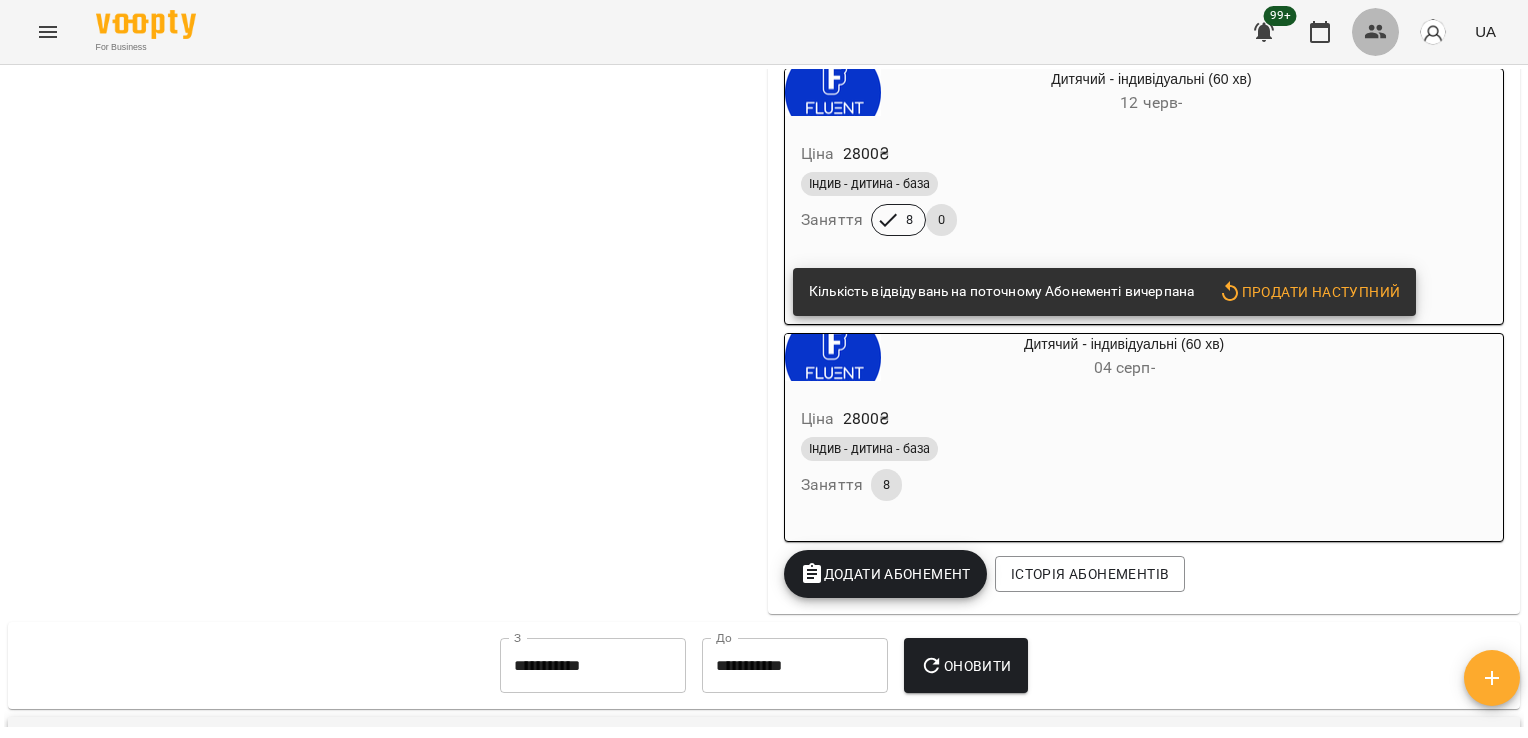 click 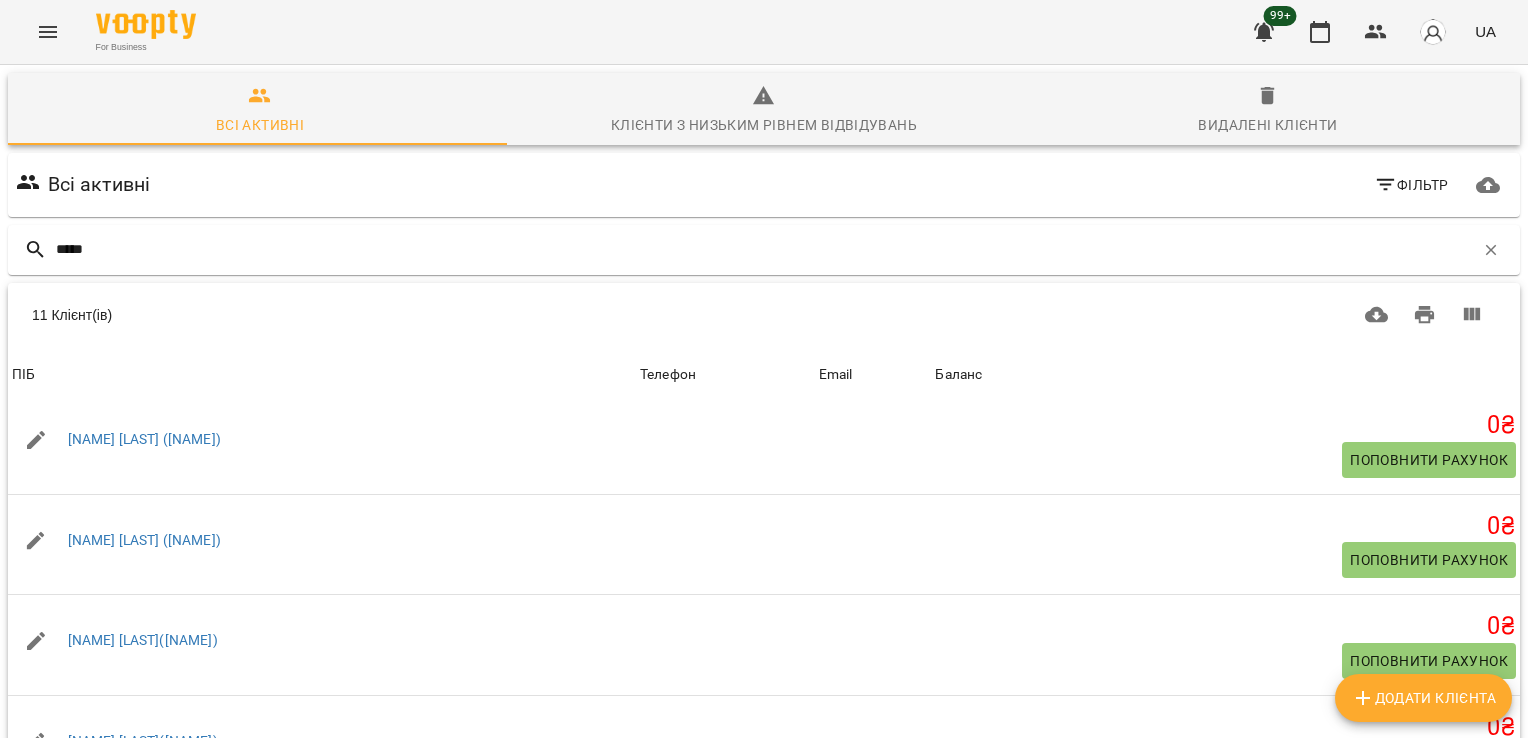 scroll, scrollTop: 0, scrollLeft: 0, axis: both 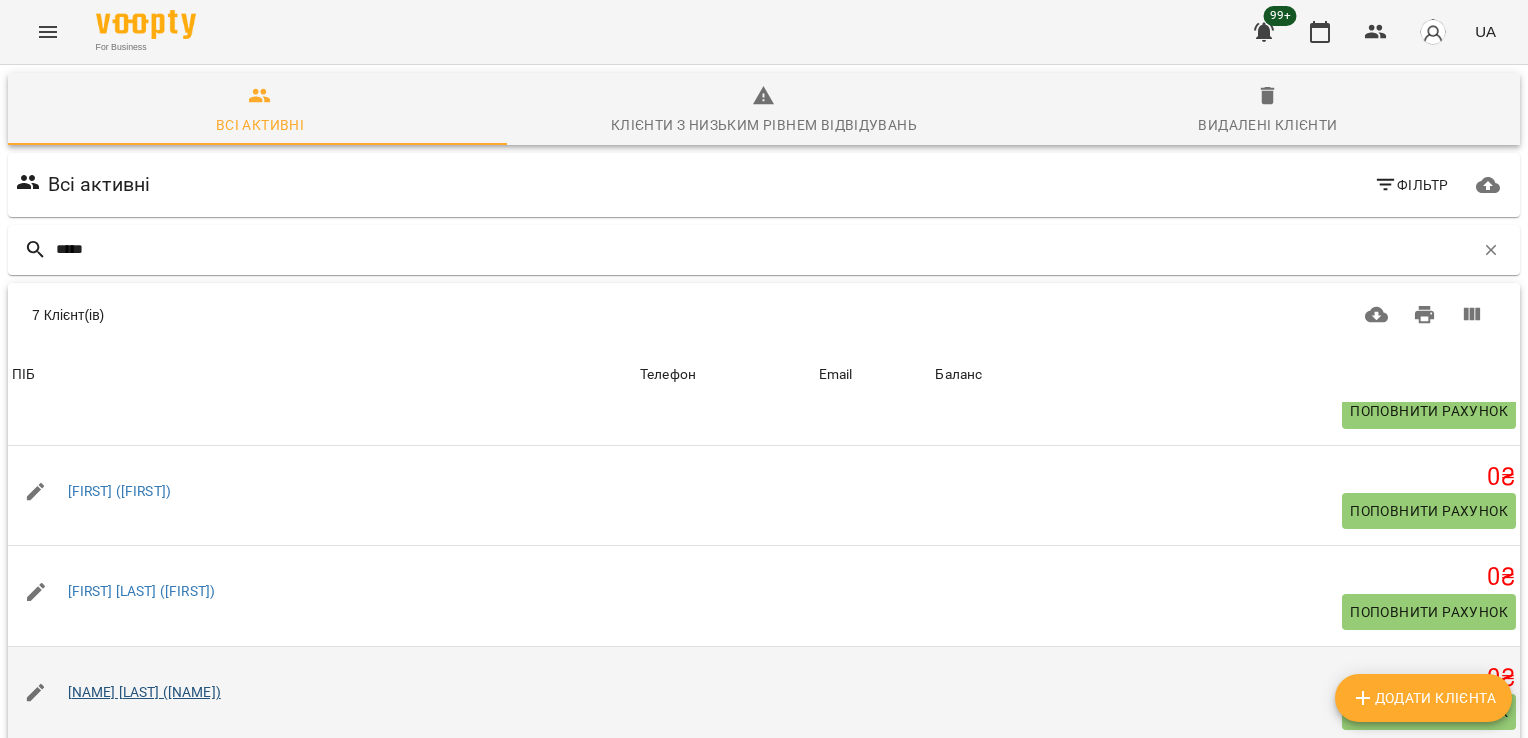 type on "****" 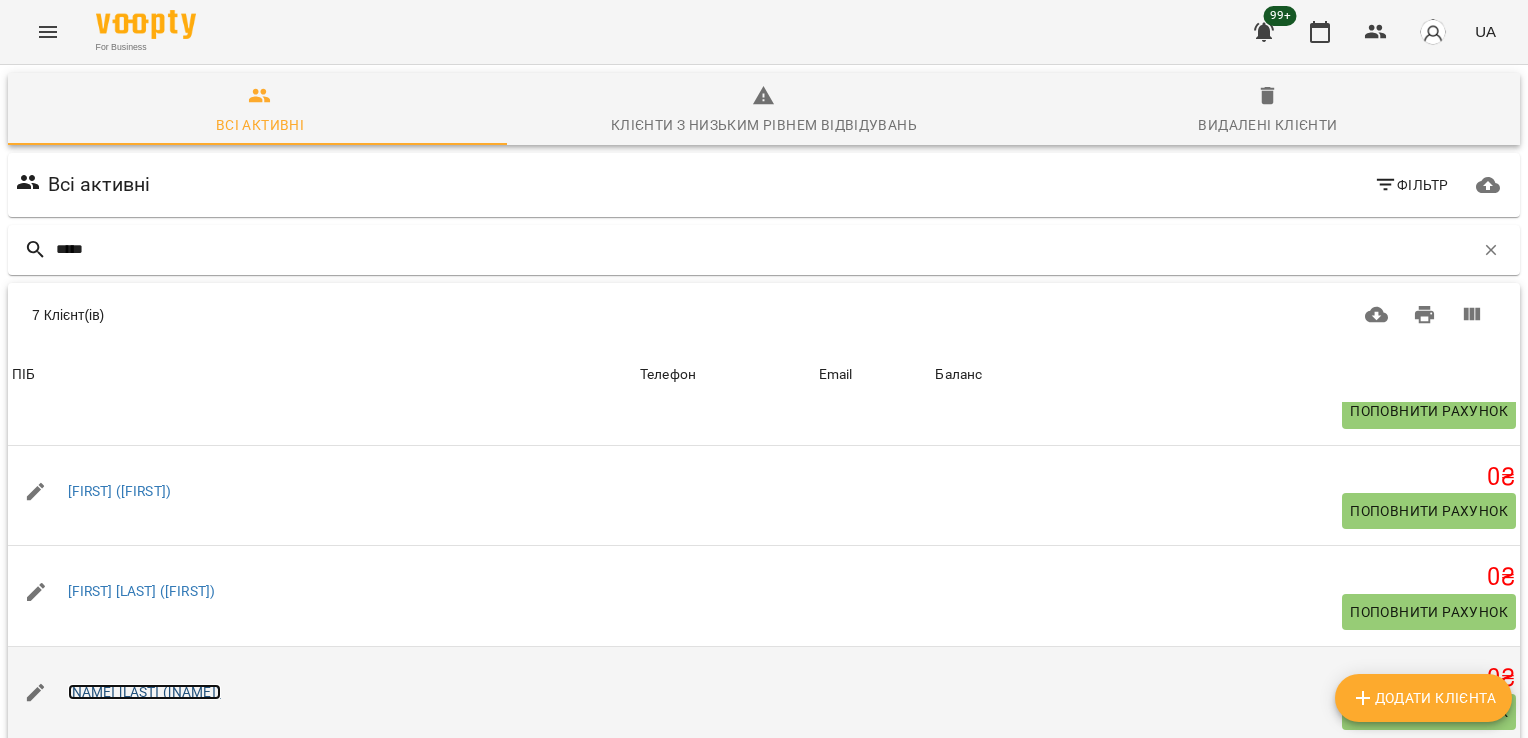 click on "[NAME] [LAST] ([NAME])" at bounding box center (144, 692) 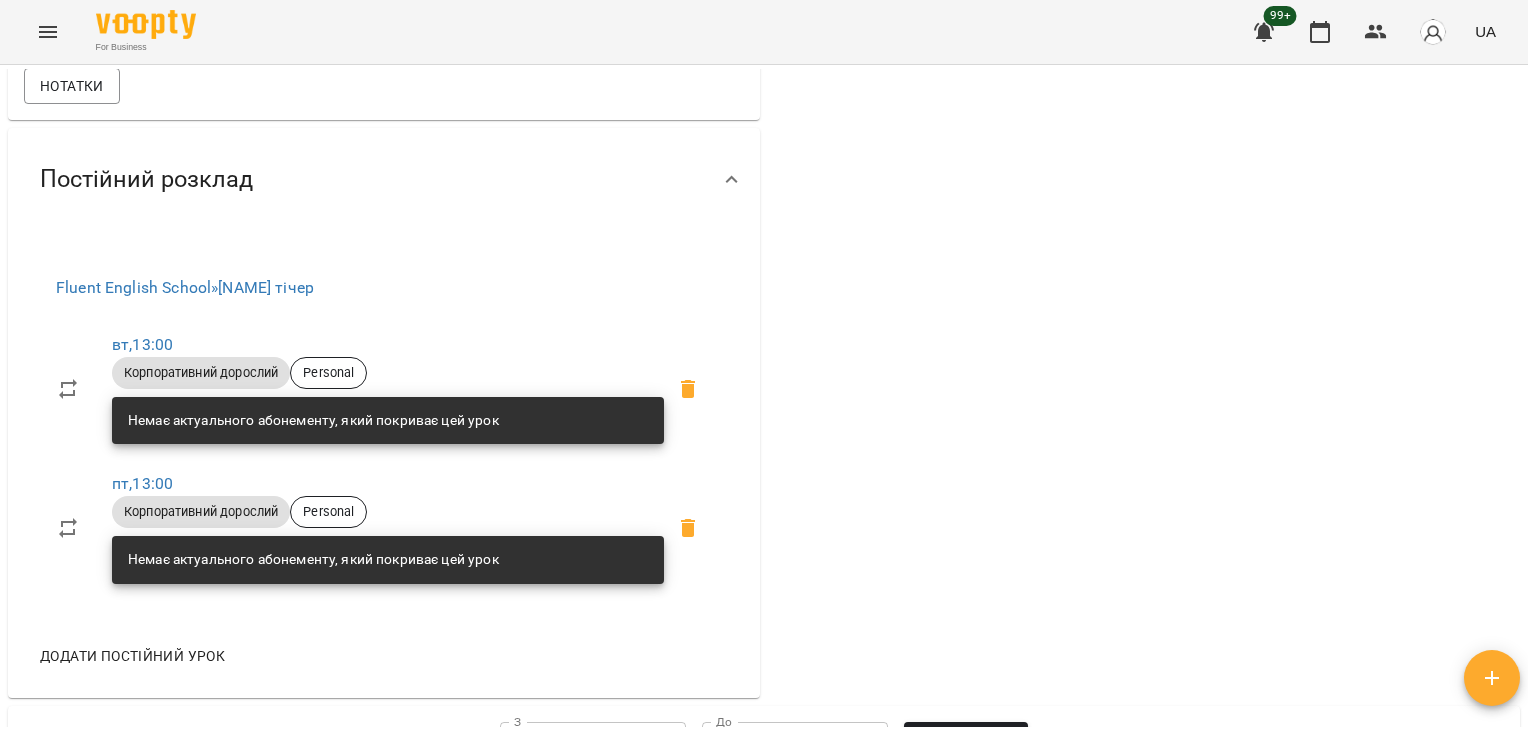 scroll, scrollTop: 645, scrollLeft: 0, axis: vertical 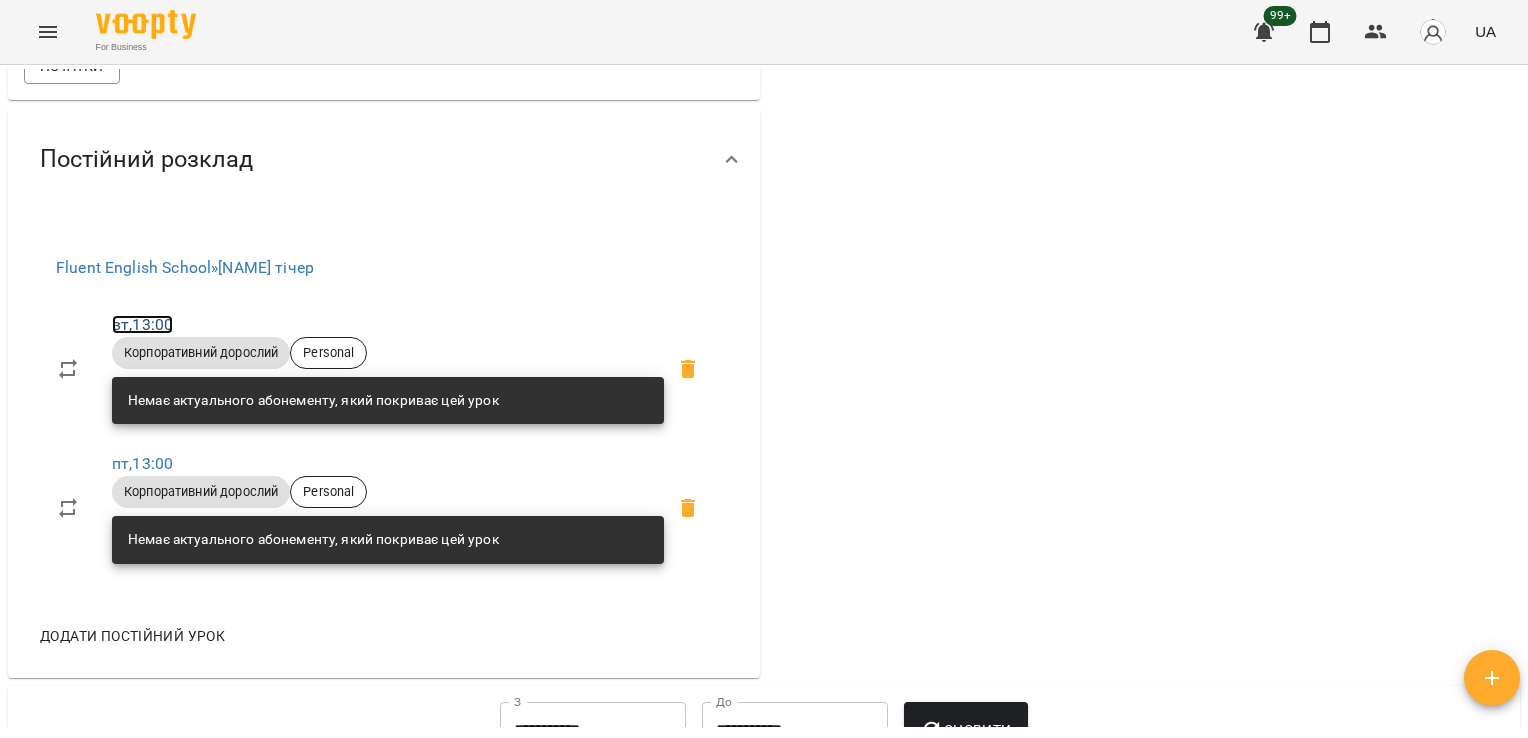 click on "вт ,  13:00" at bounding box center (142, 324) 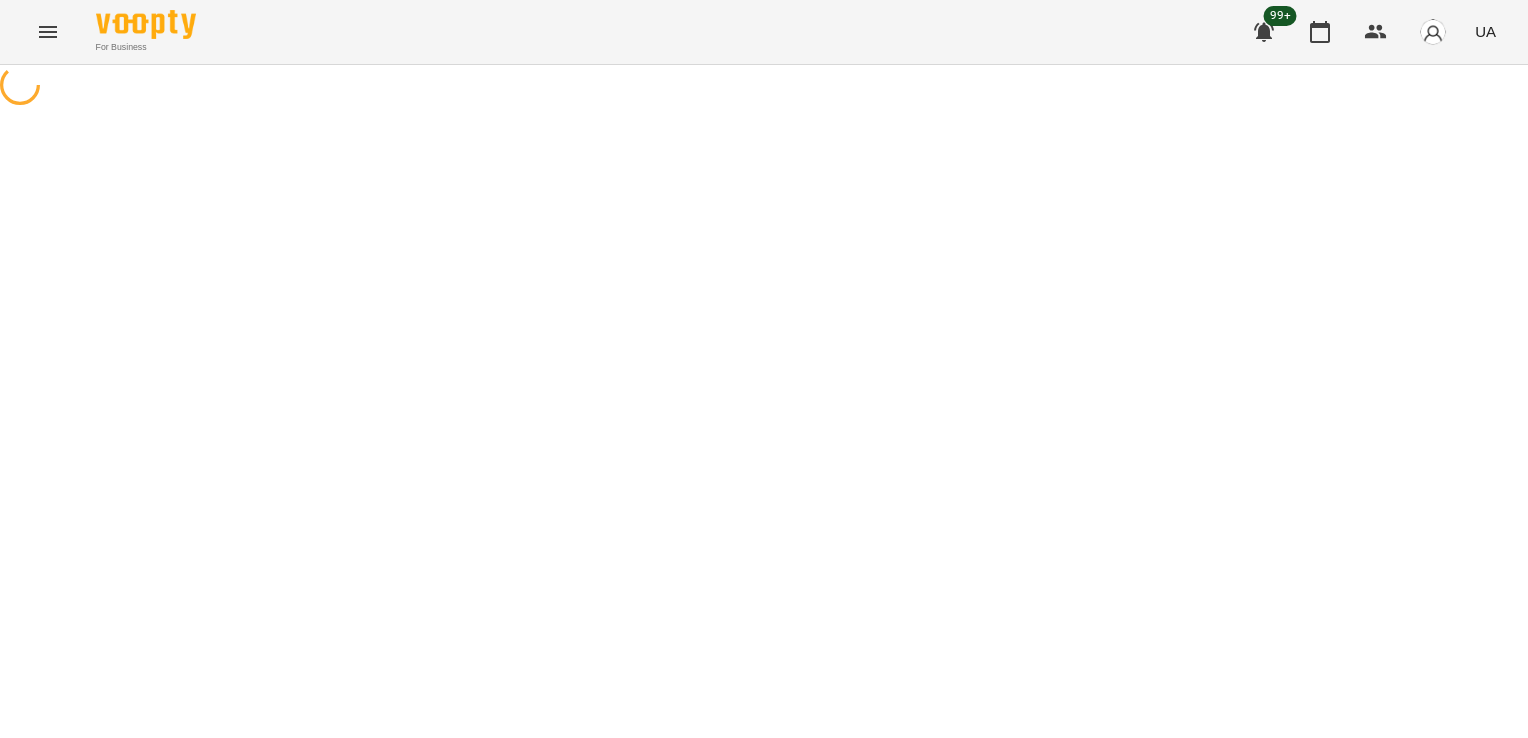 select on "*" 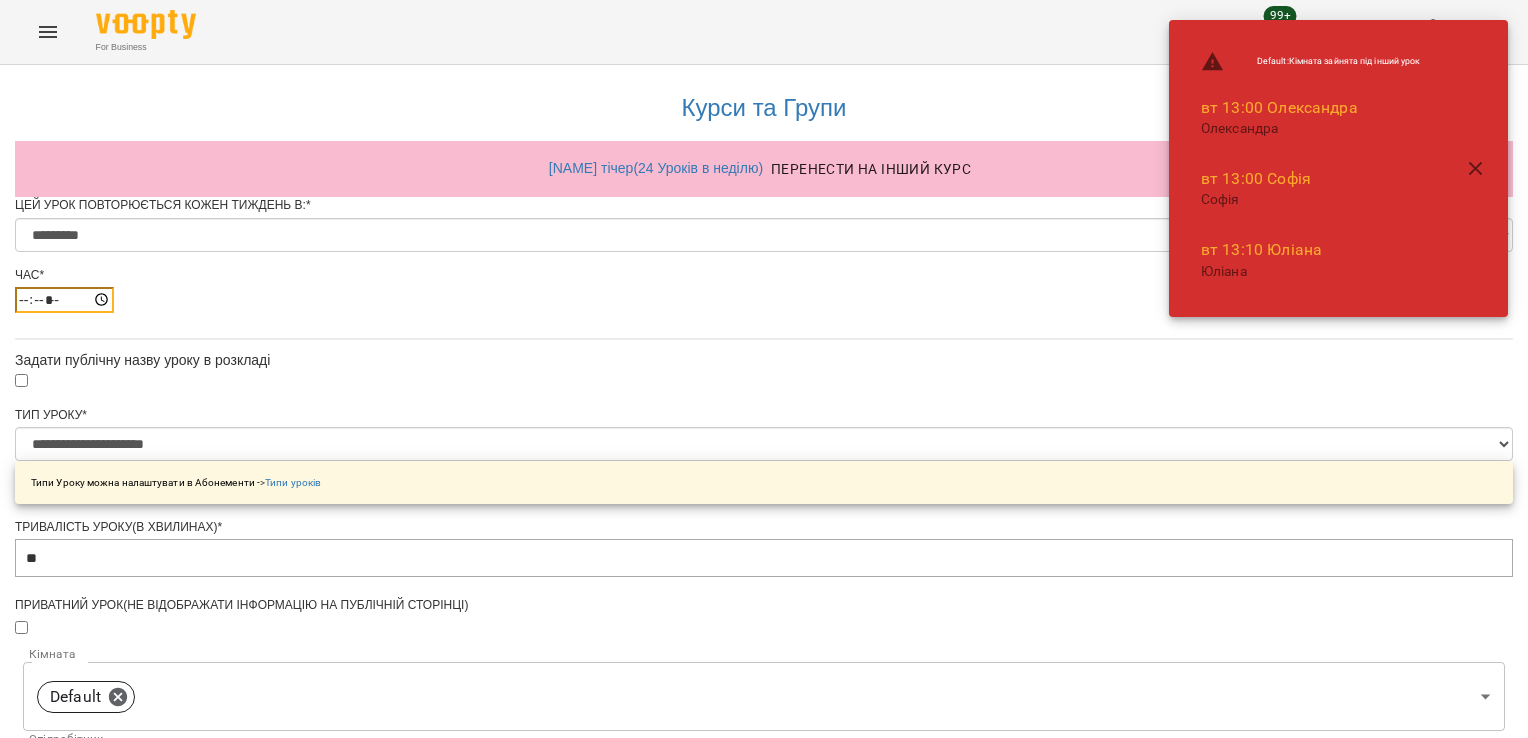 click on "*****" at bounding box center (64, 300) 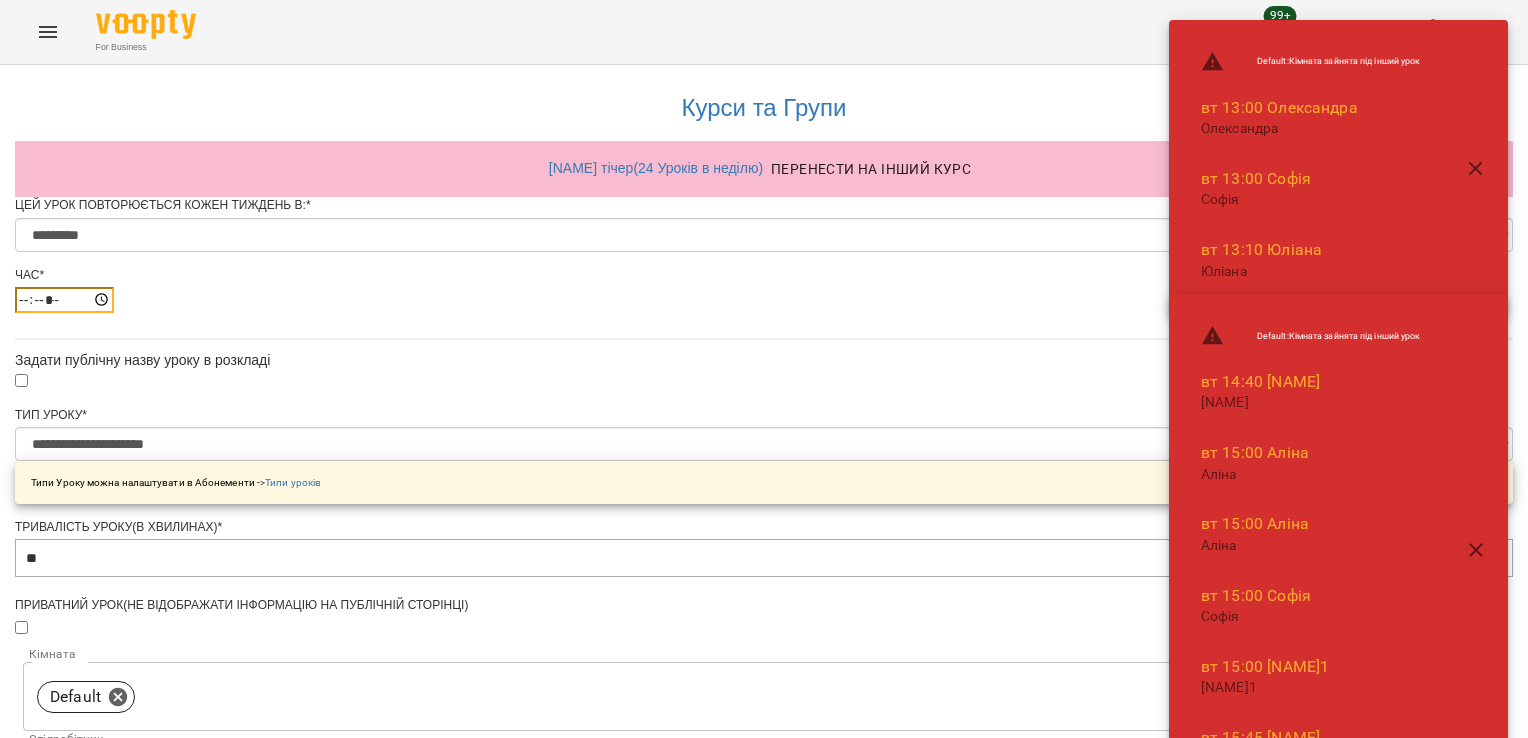 scroll, scrollTop: 827, scrollLeft: 0, axis: vertical 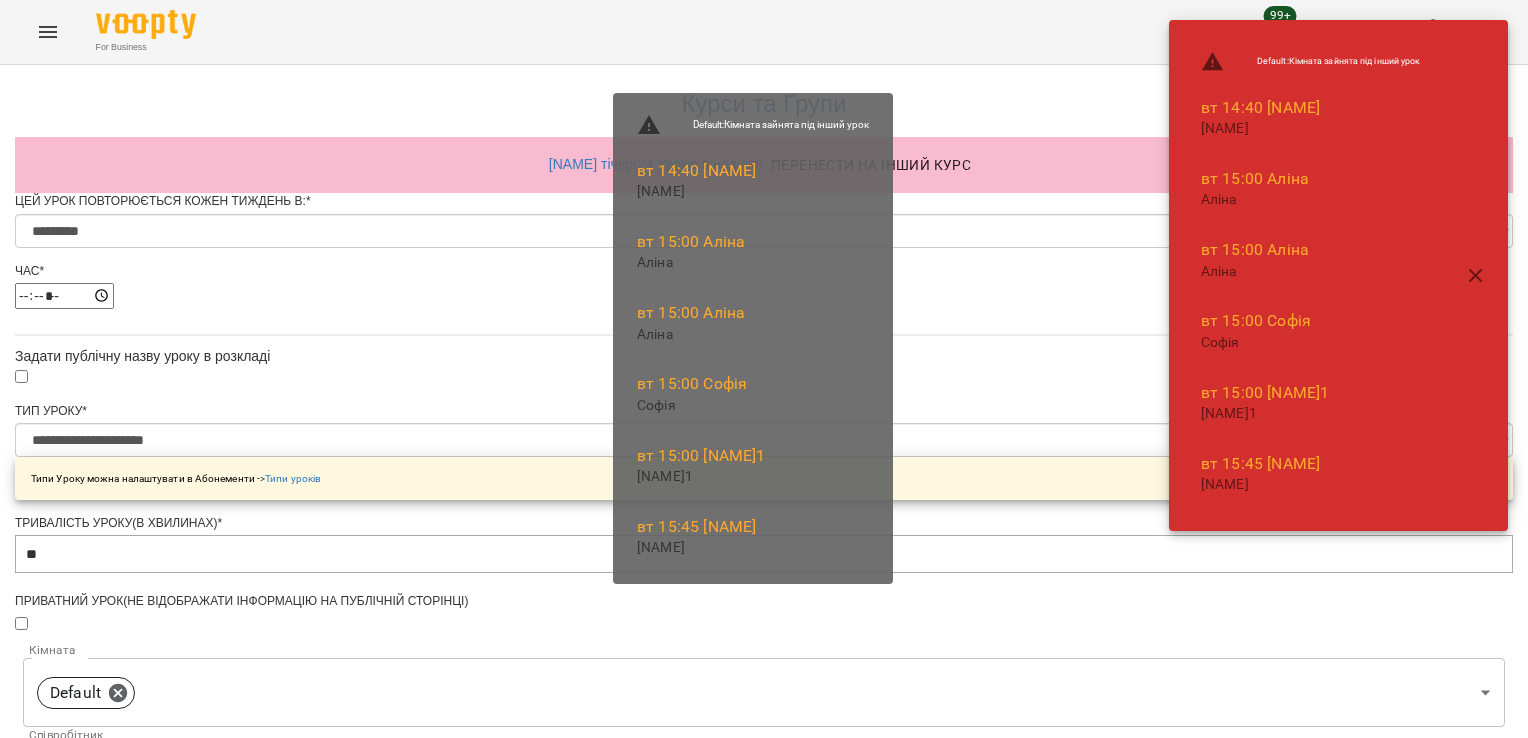 click on "Зберегти" at bounding box center (764, 1316) 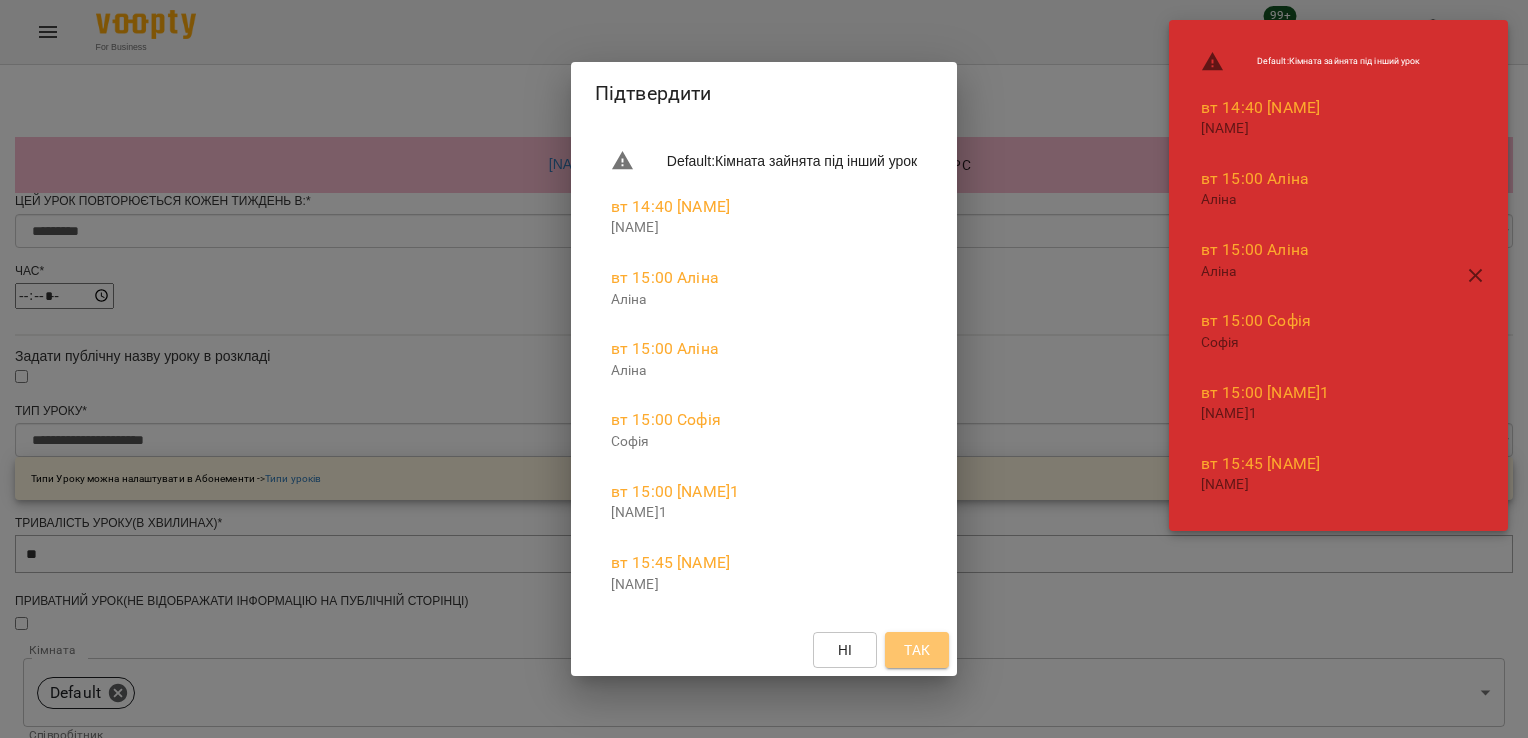 click on "Так" at bounding box center [917, 650] 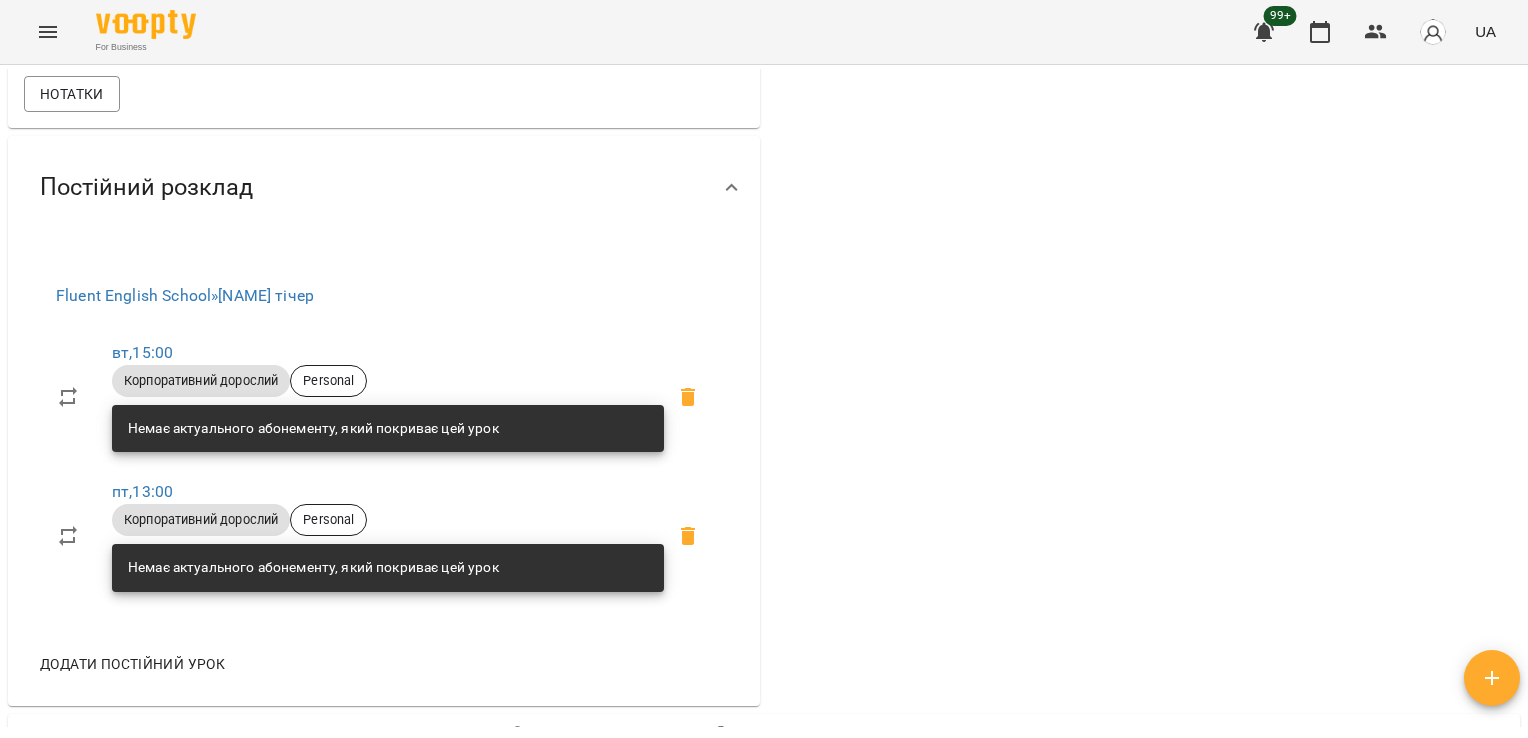 scroll, scrollTop: 664, scrollLeft: 0, axis: vertical 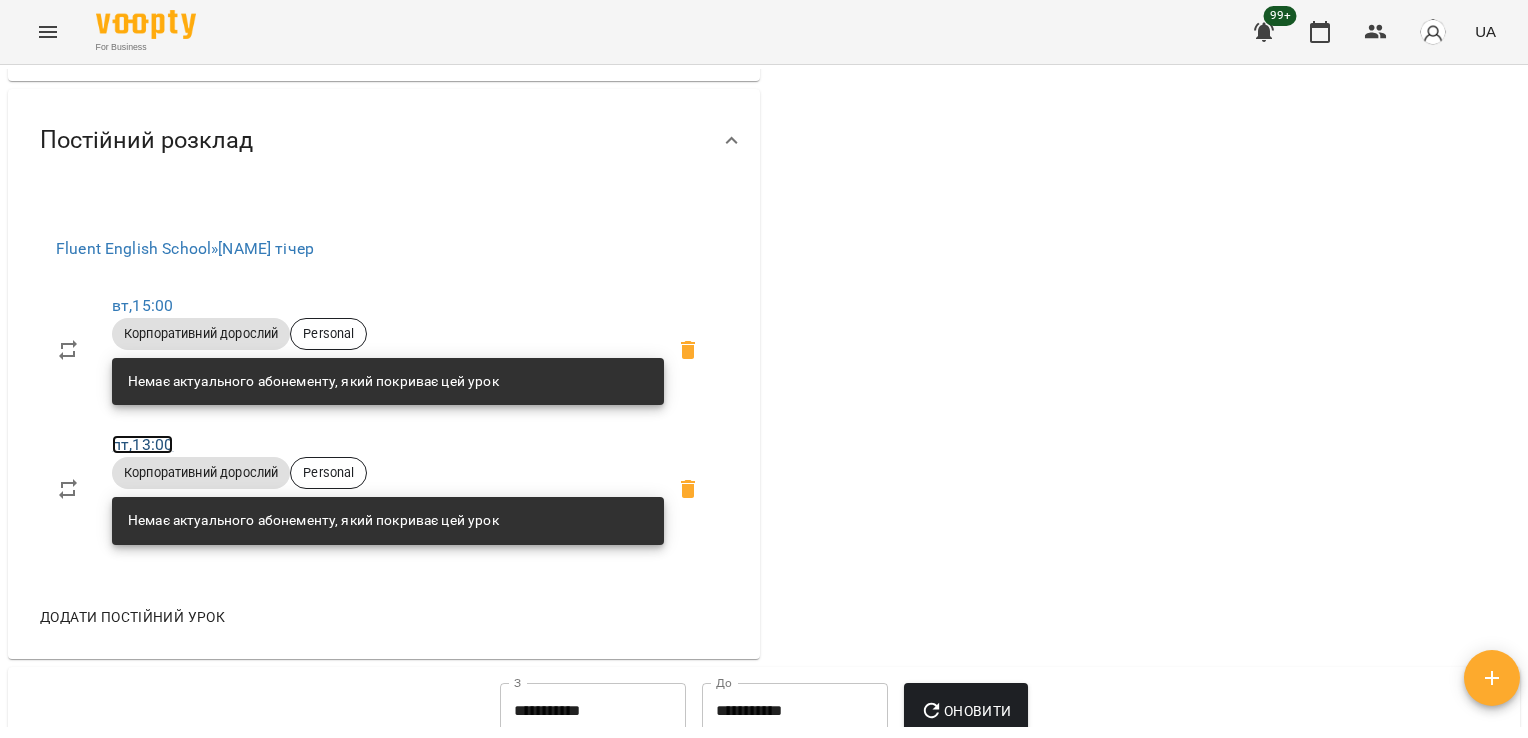 click on "пт ,  13:00" at bounding box center (142, 444) 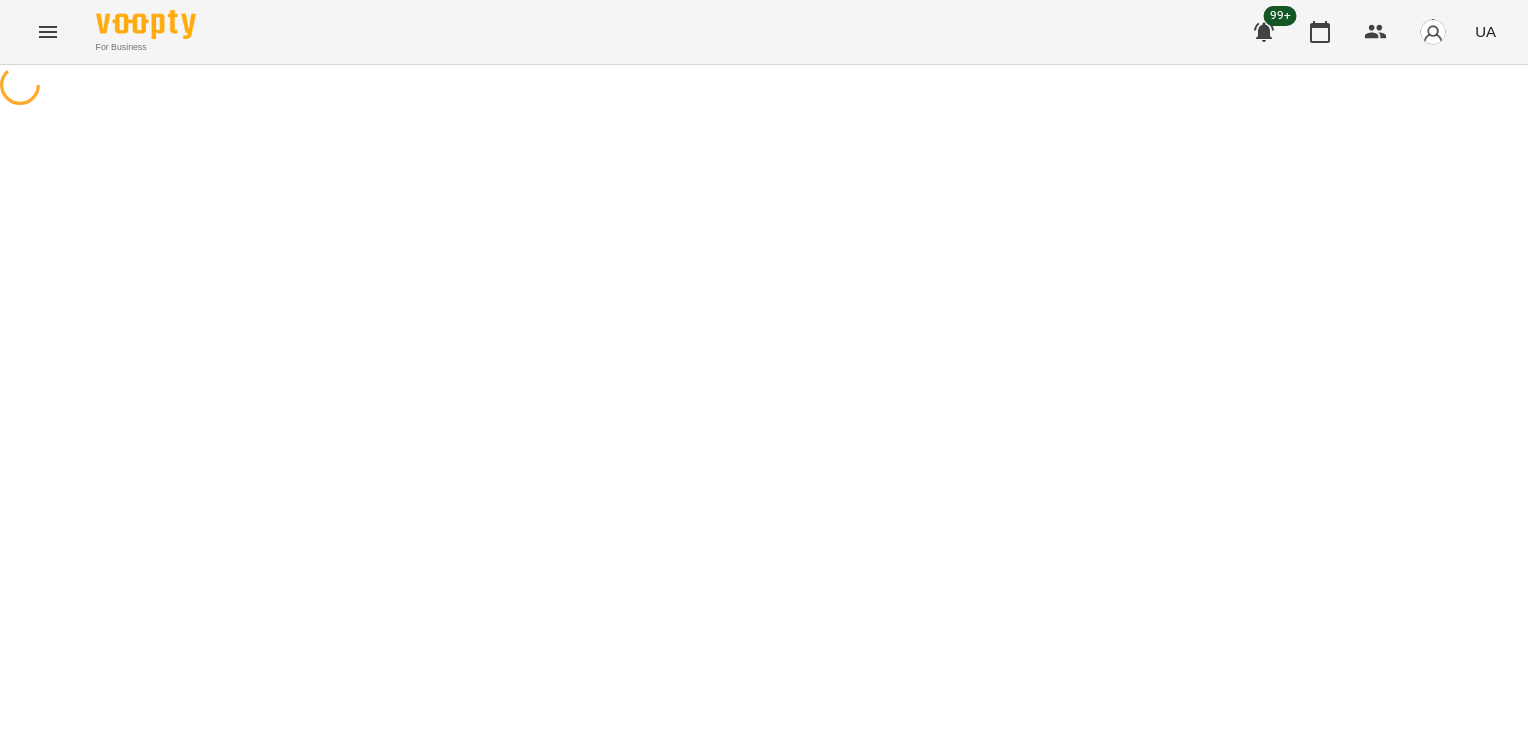 scroll, scrollTop: 0, scrollLeft: 0, axis: both 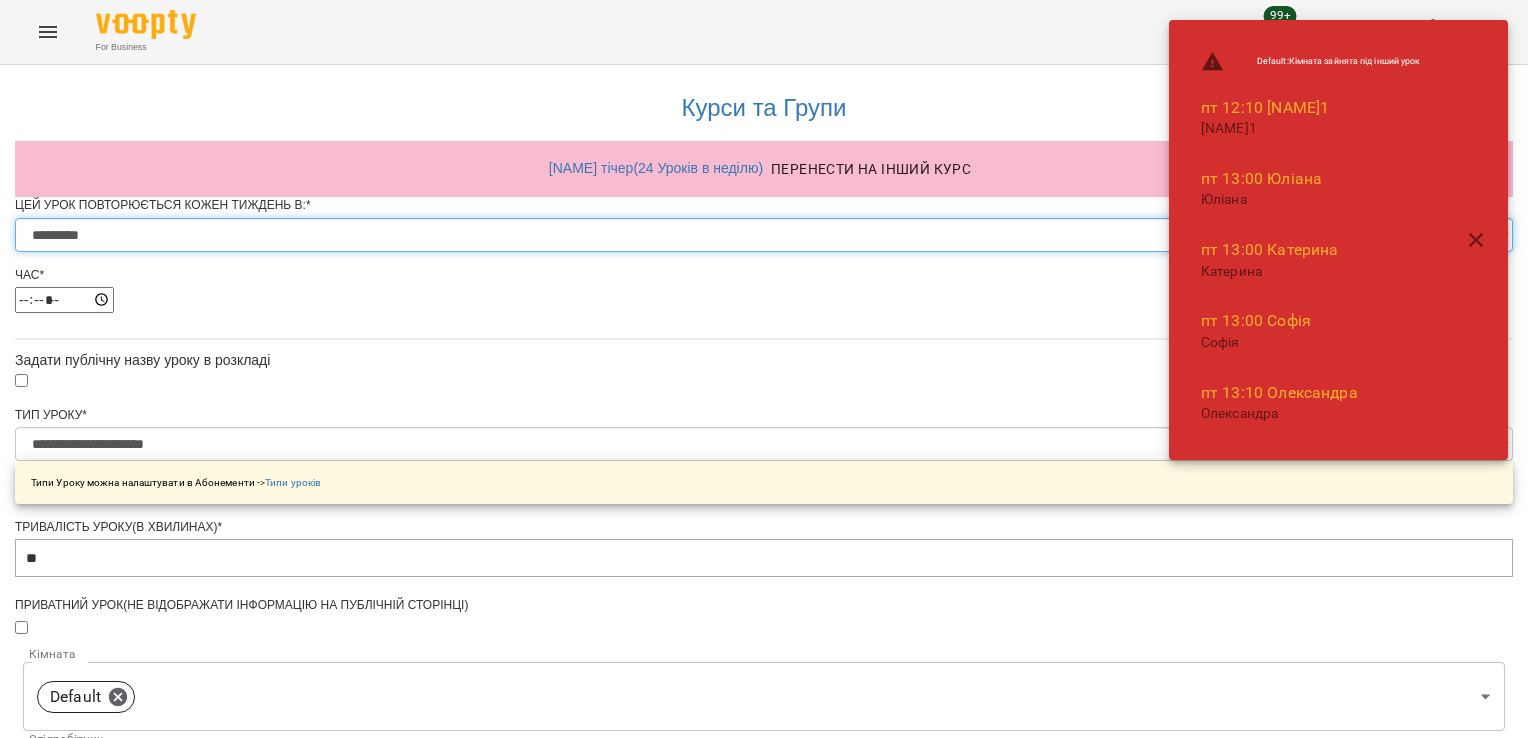 click on "********* ******** ****** ****** ******** ****** ******" at bounding box center (764, 235) 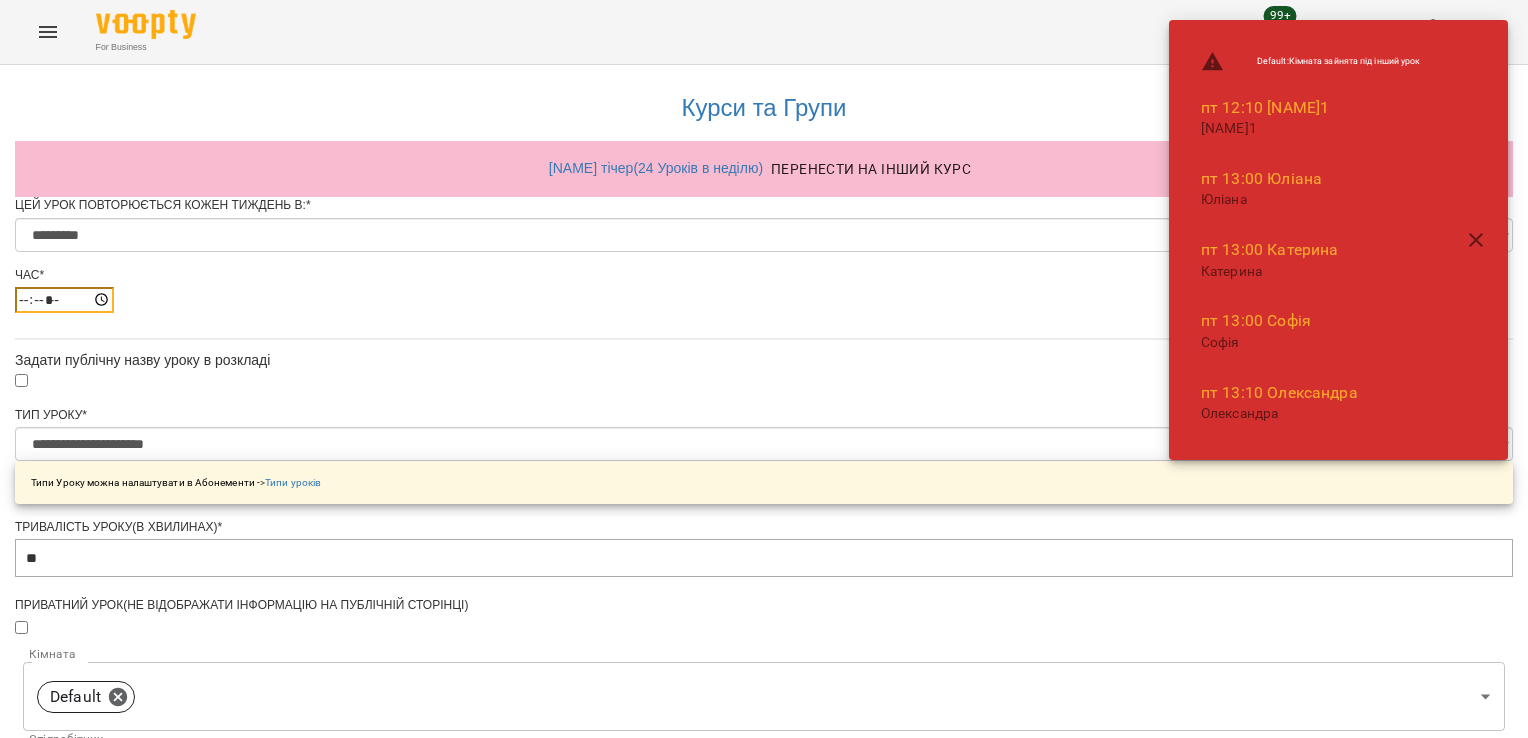 click on "*****" at bounding box center (64, 300) 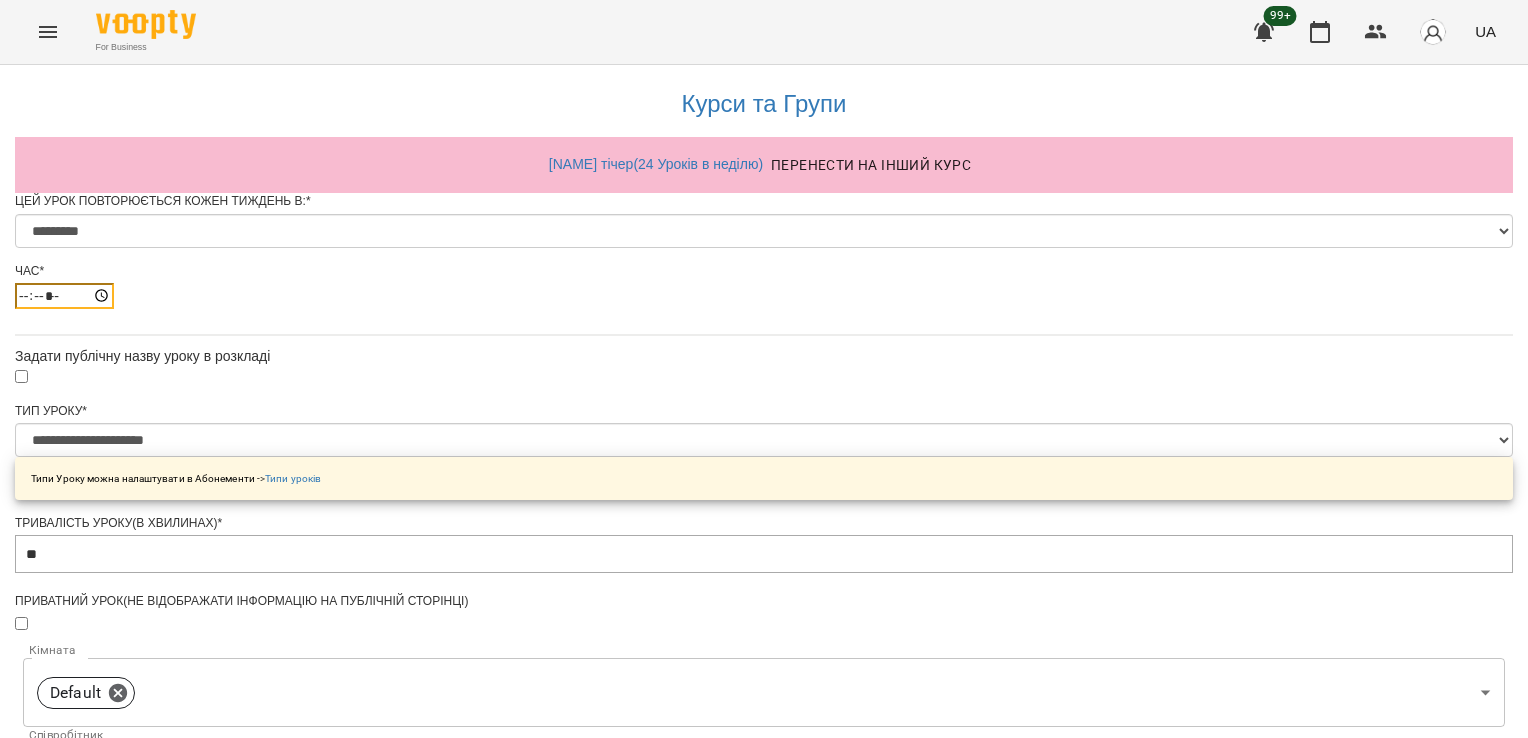 scroll, scrollTop: 827, scrollLeft: 0, axis: vertical 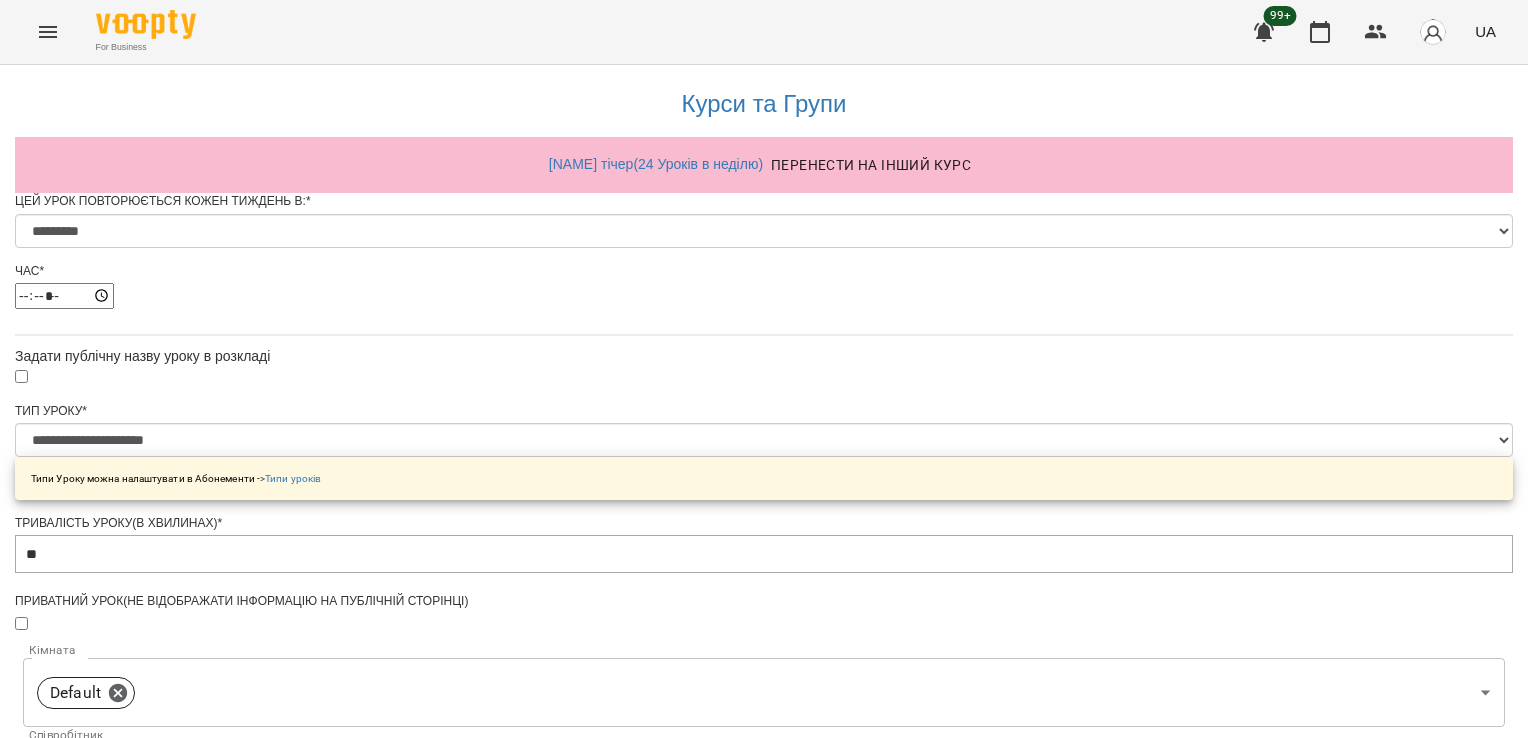 click on "Зберегти" at bounding box center (764, 1316) 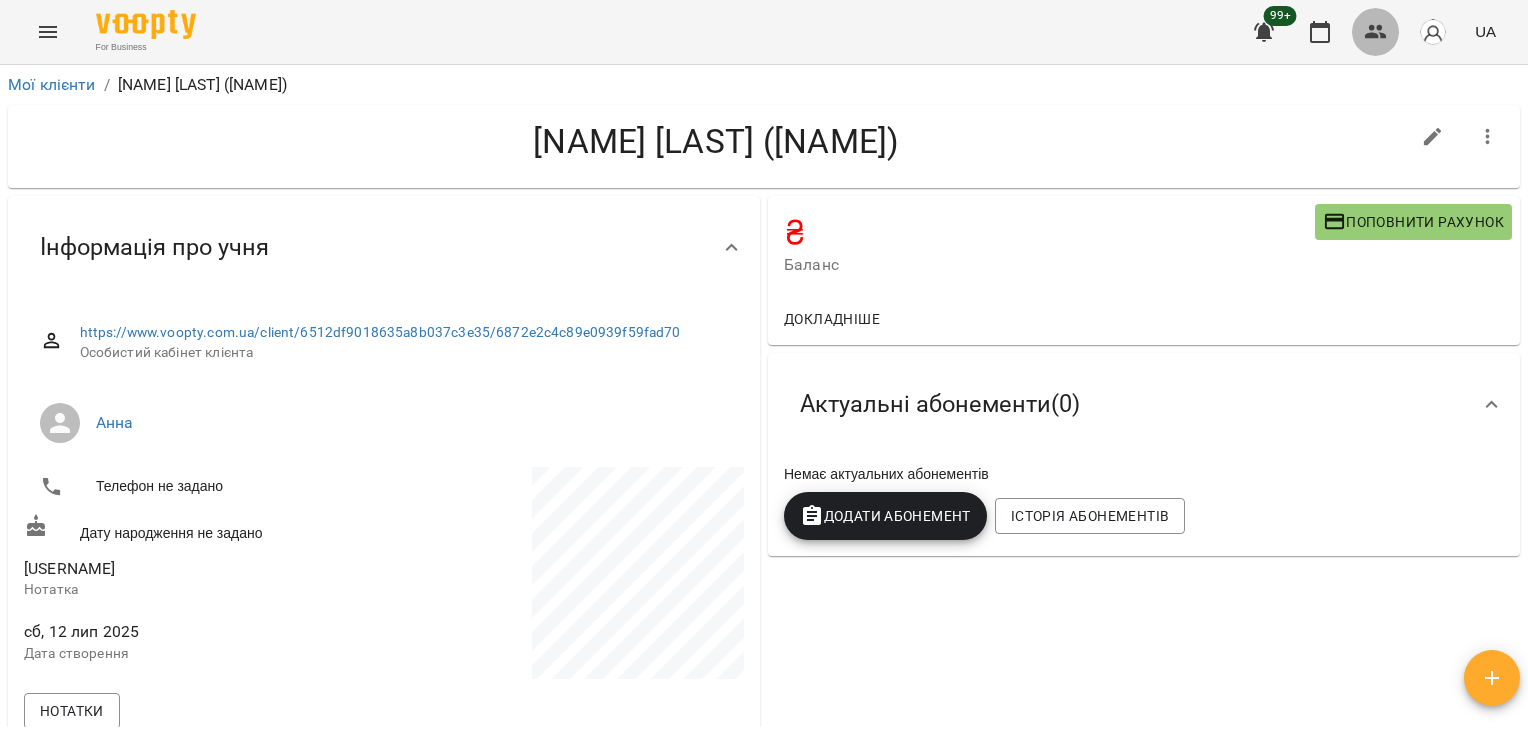 click 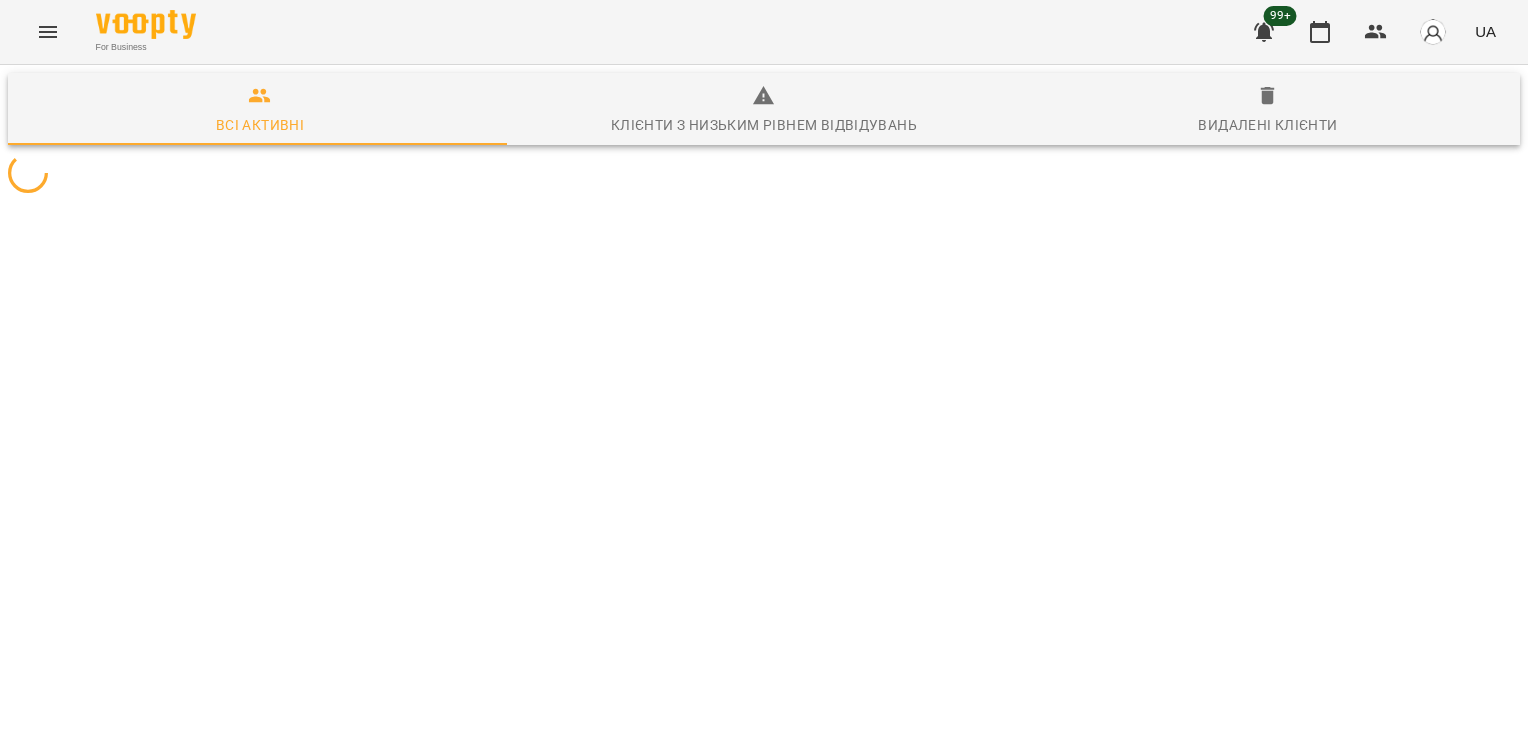 scroll, scrollTop: 0, scrollLeft: 0, axis: both 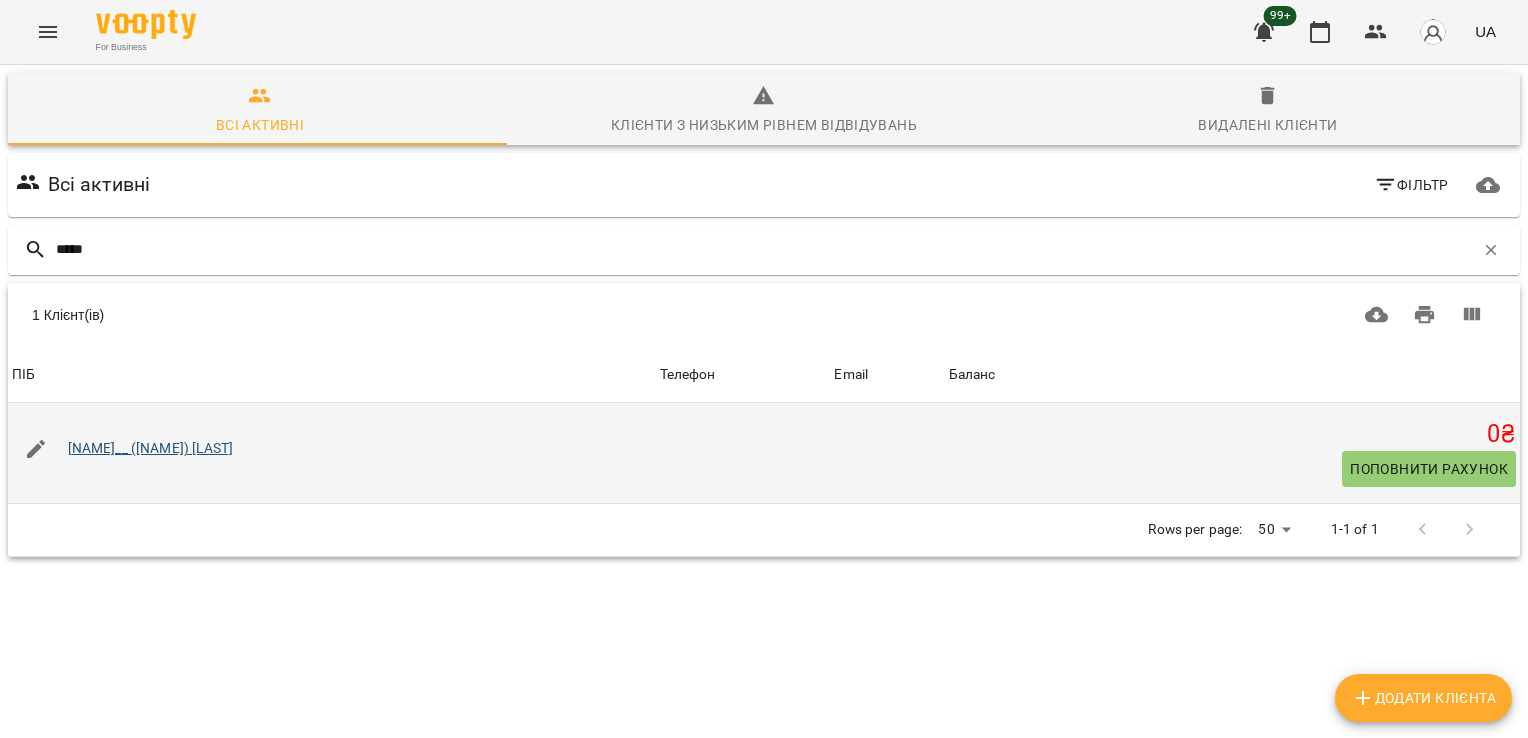 type on "*****" 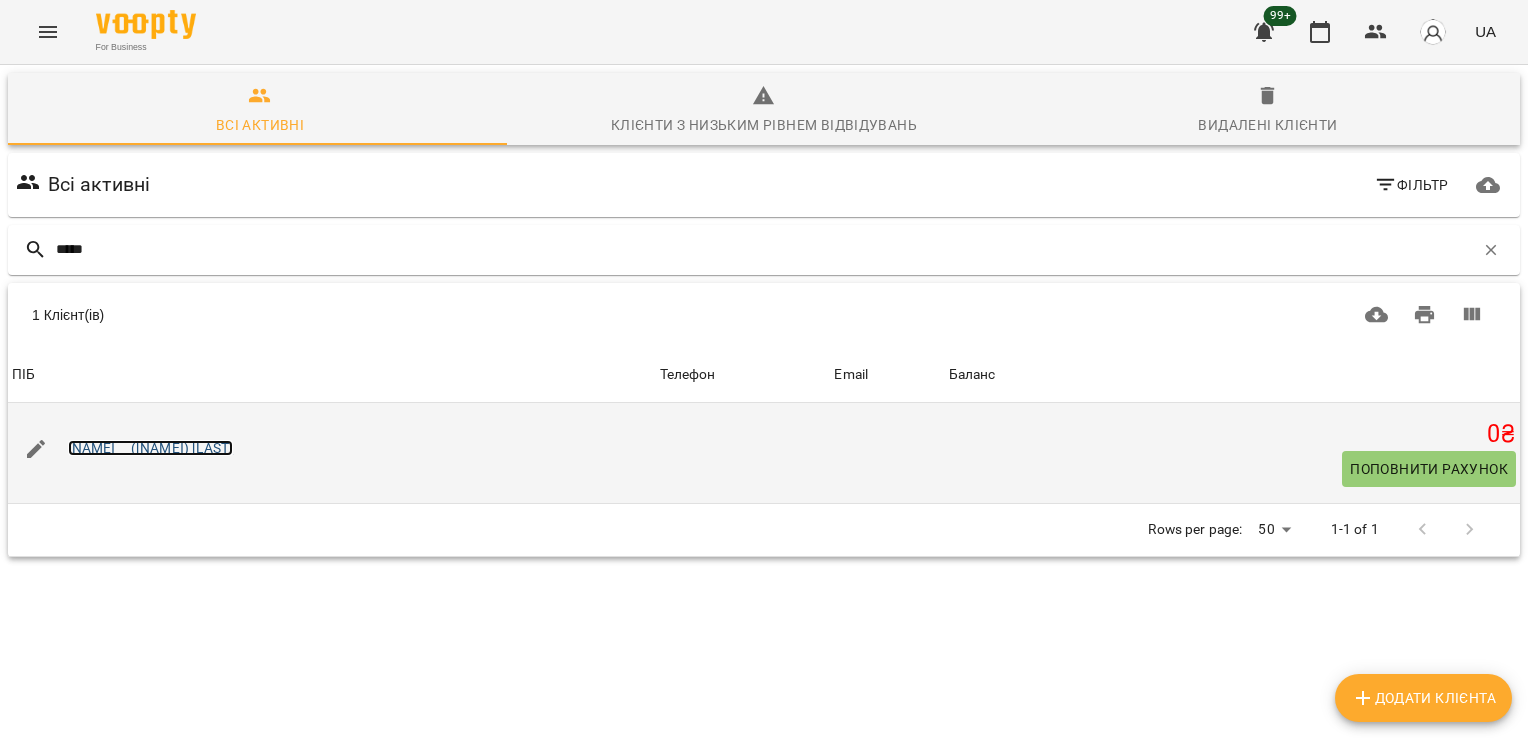 click on "[NAME]__ ([NAME]) [LAST]" at bounding box center [151, 448] 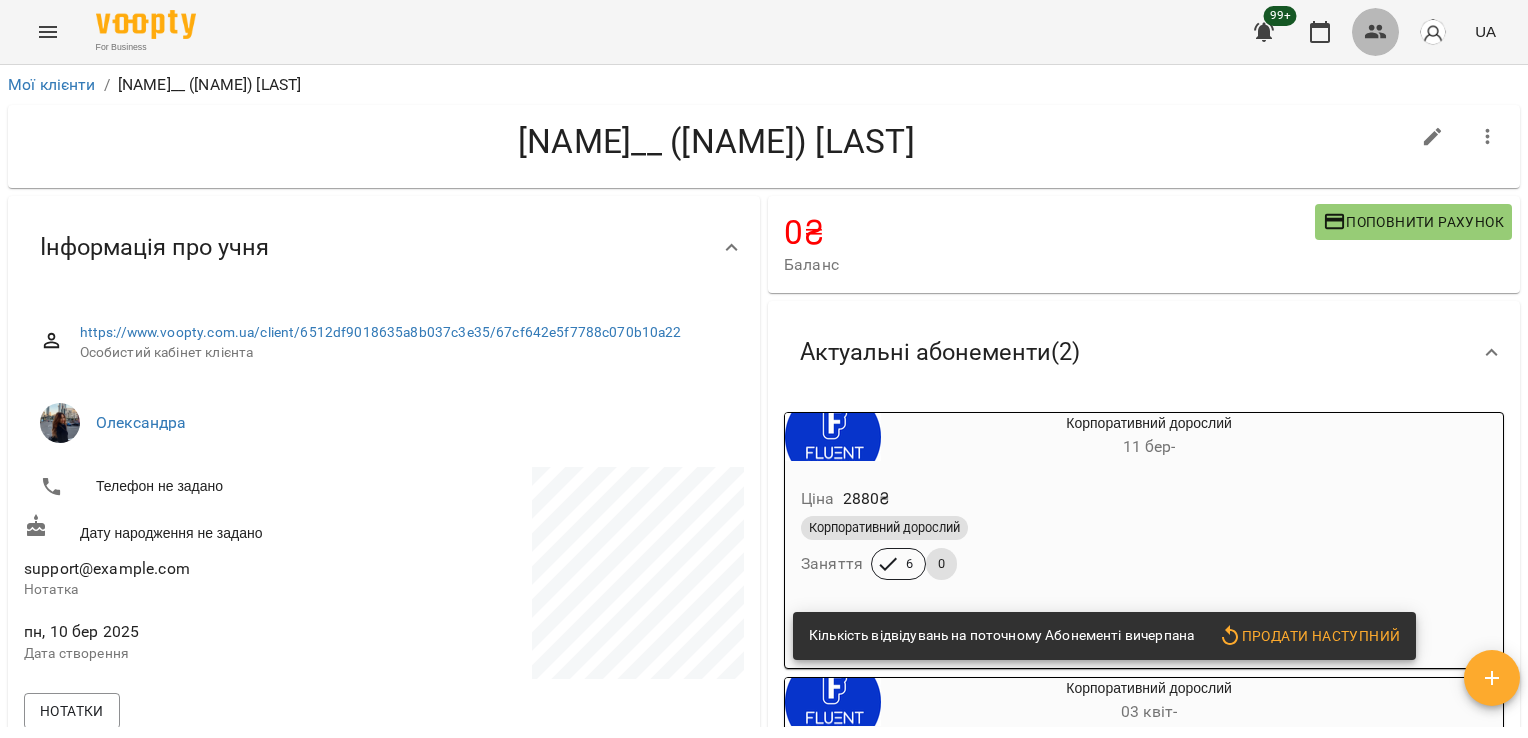 click 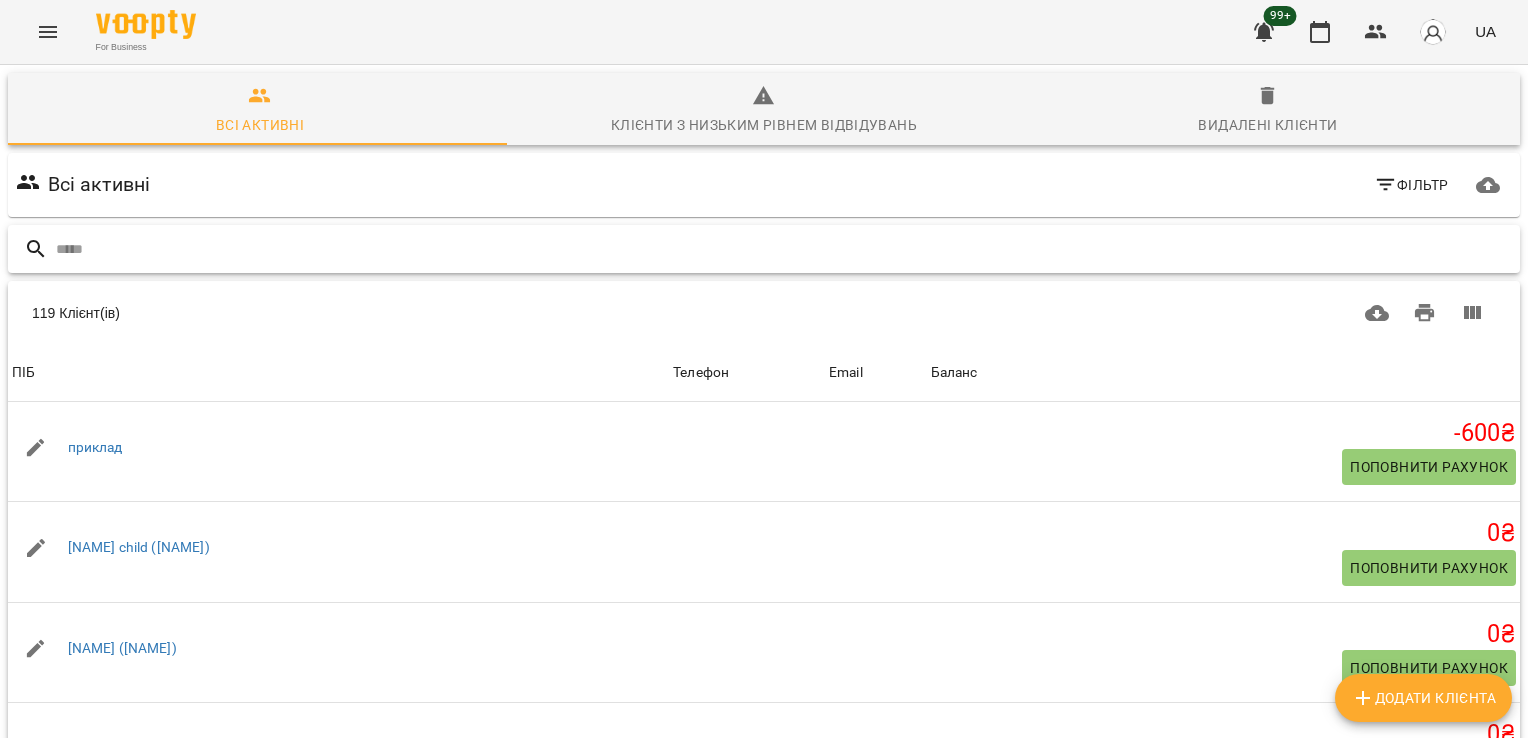 click at bounding box center [784, 249] 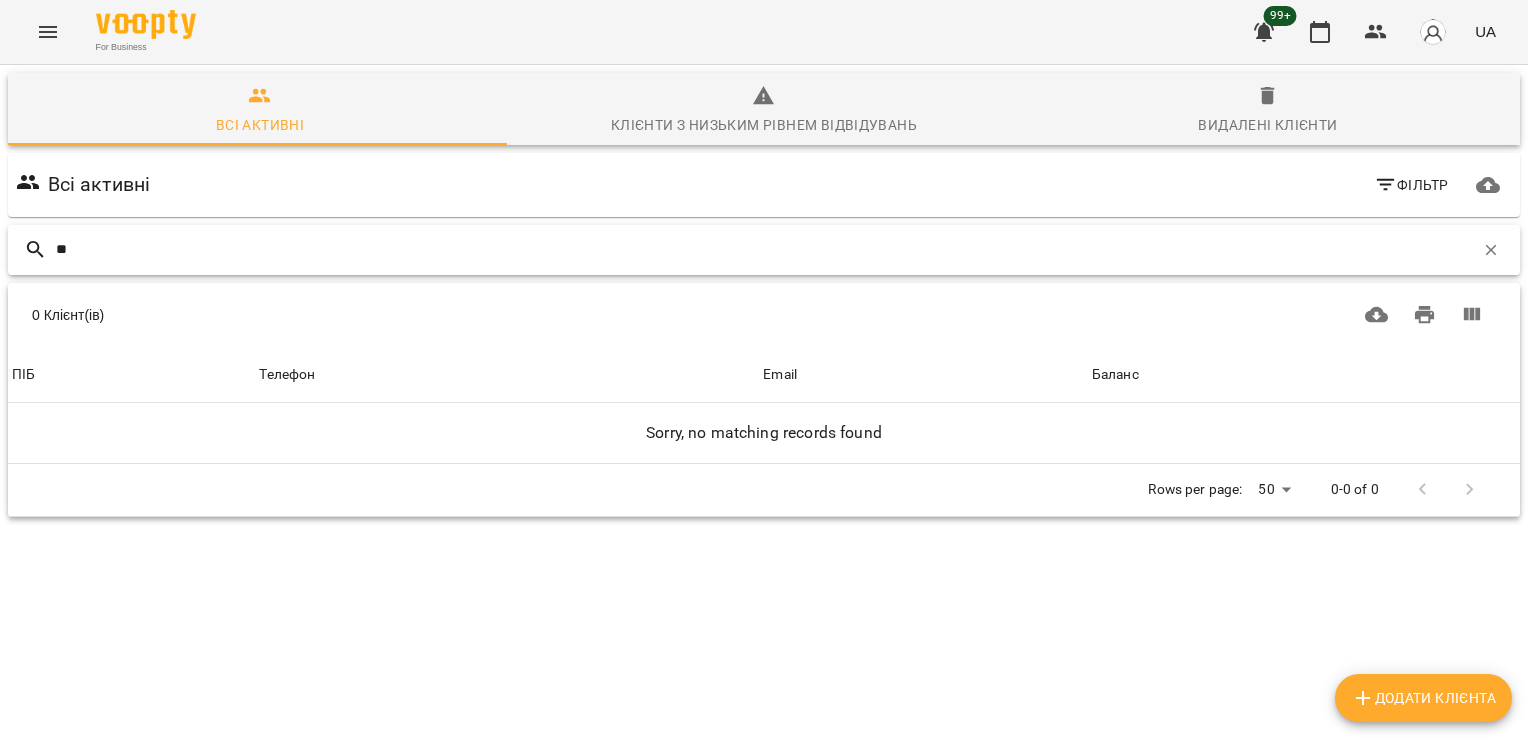 type on "*" 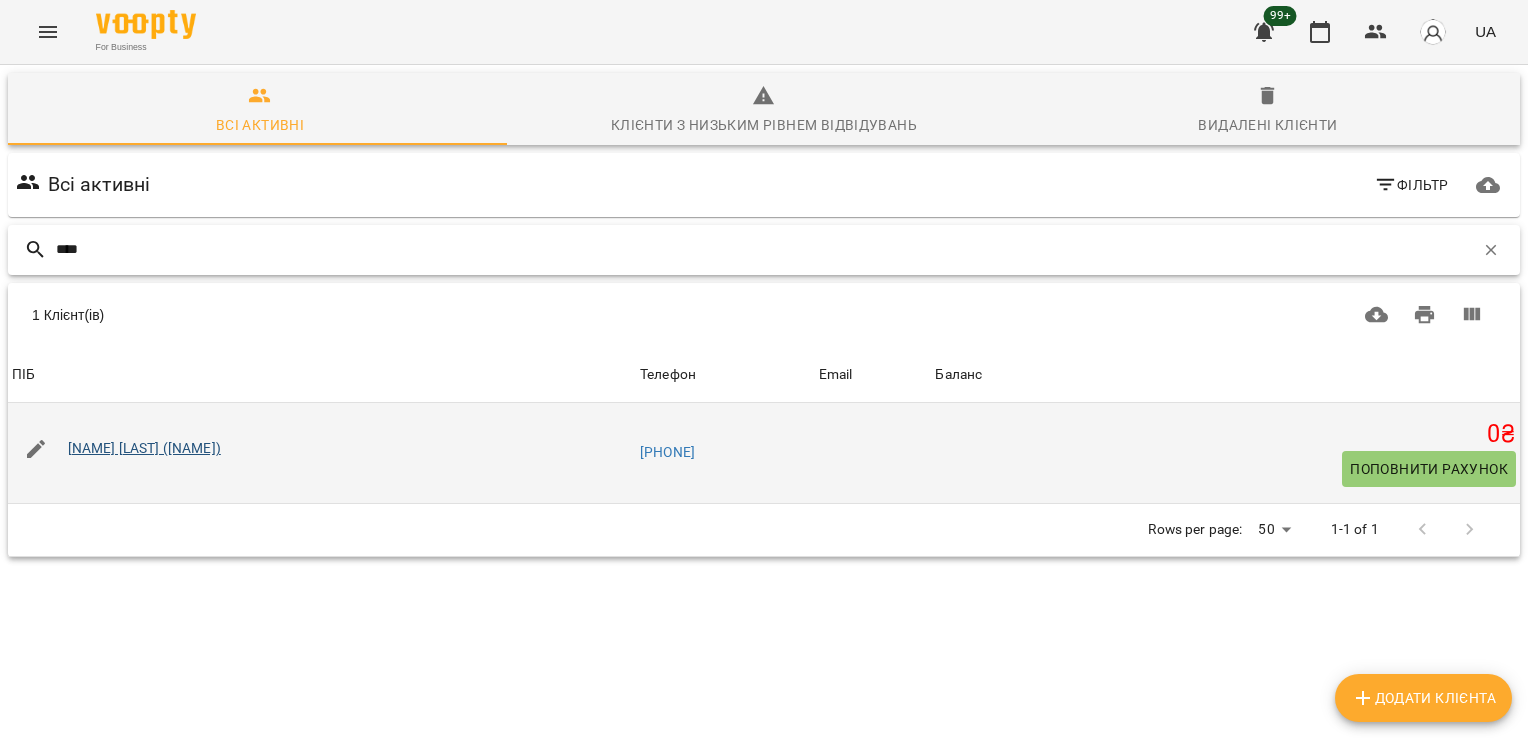 type on "****" 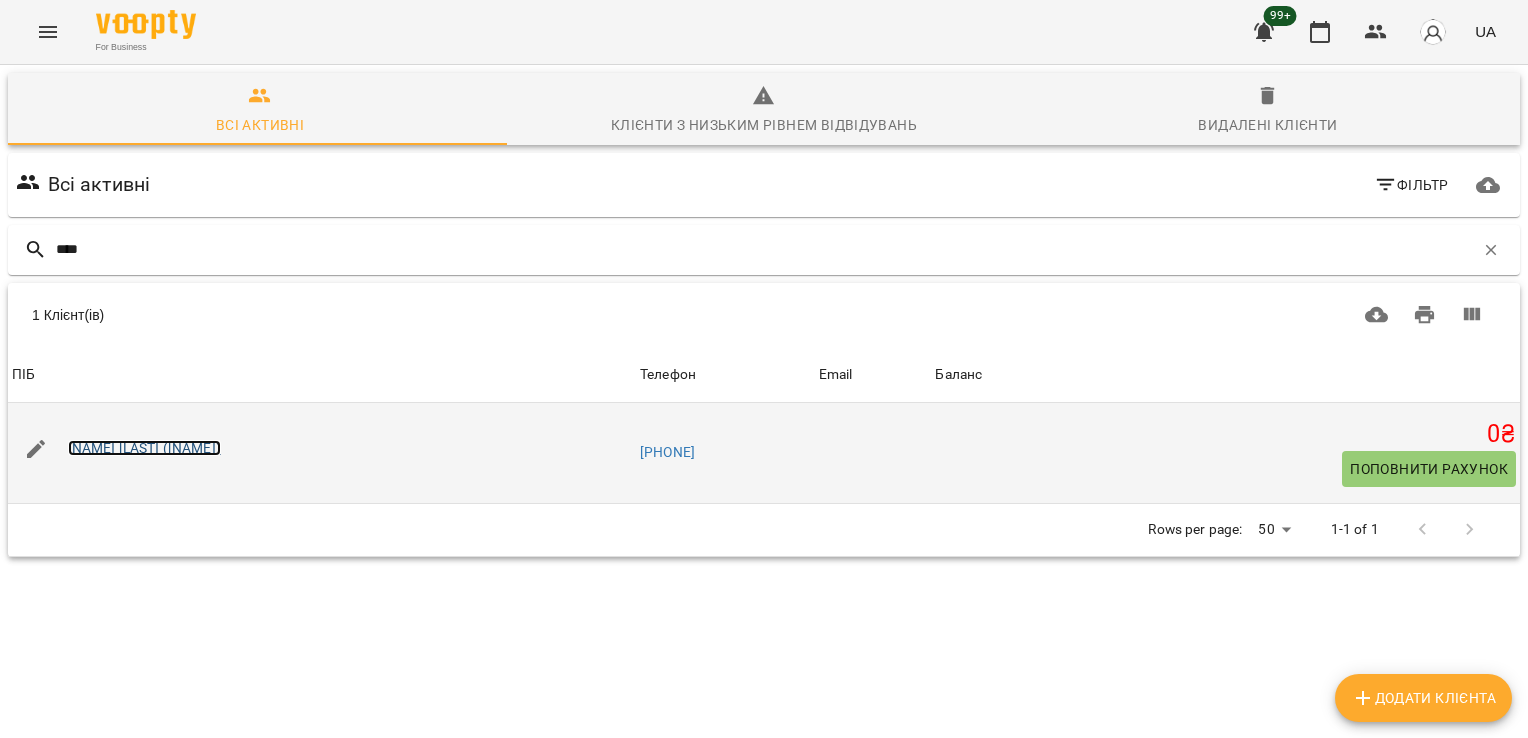 click on "[NAME] [LAST] ([NAME])" at bounding box center [144, 448] 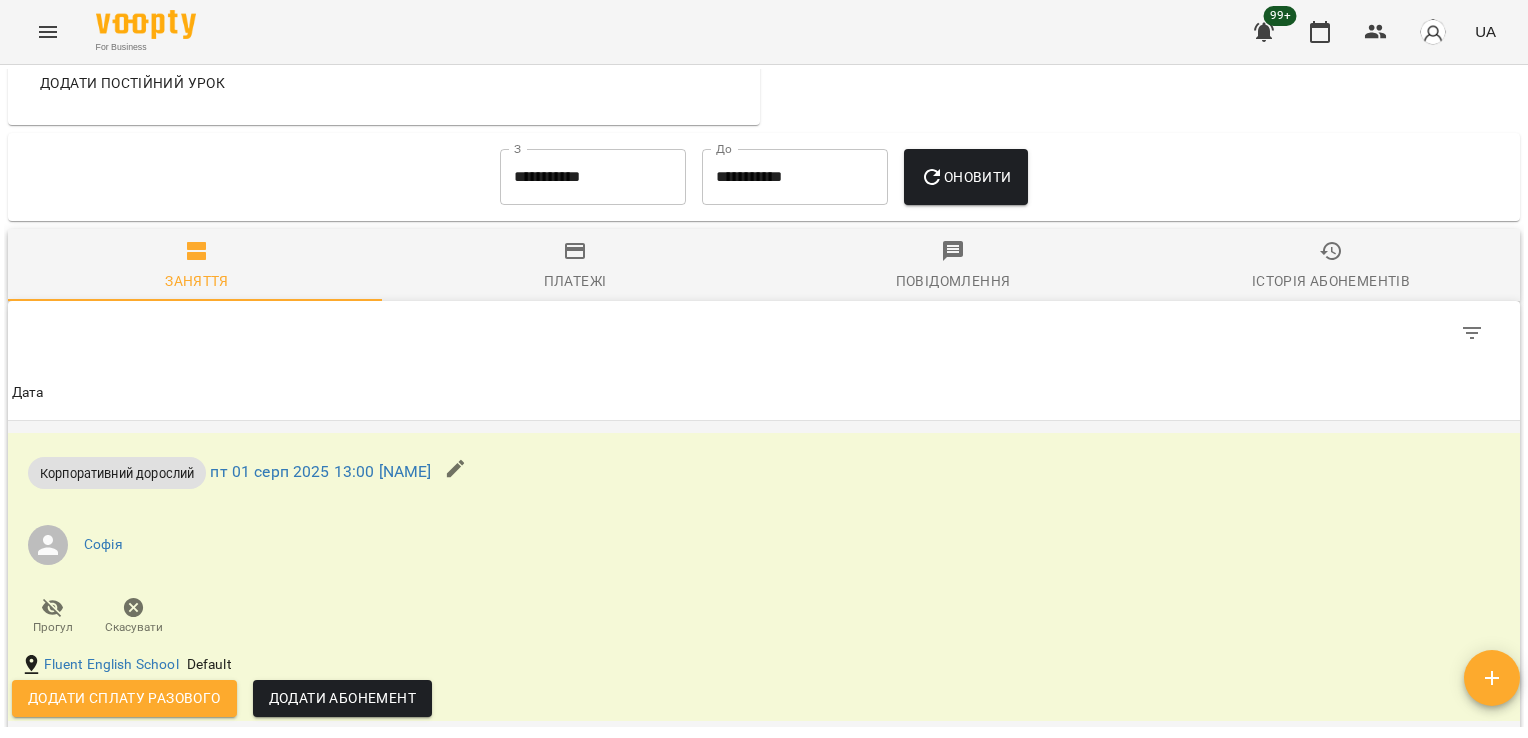 scroll, scrollTop: 1239, scrollLeft: 0, axis: vertical 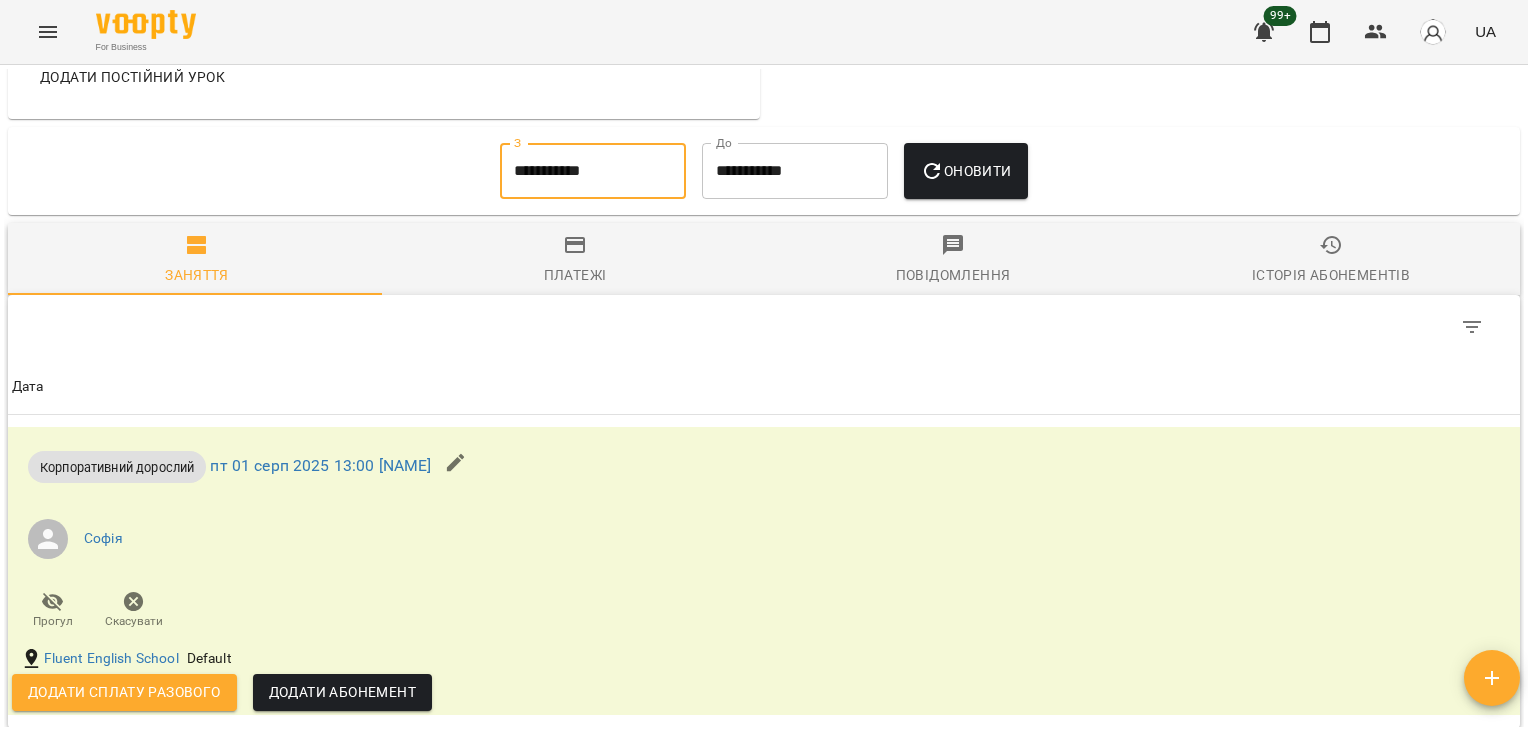 click on "**********" at bounding box center (593, 171) 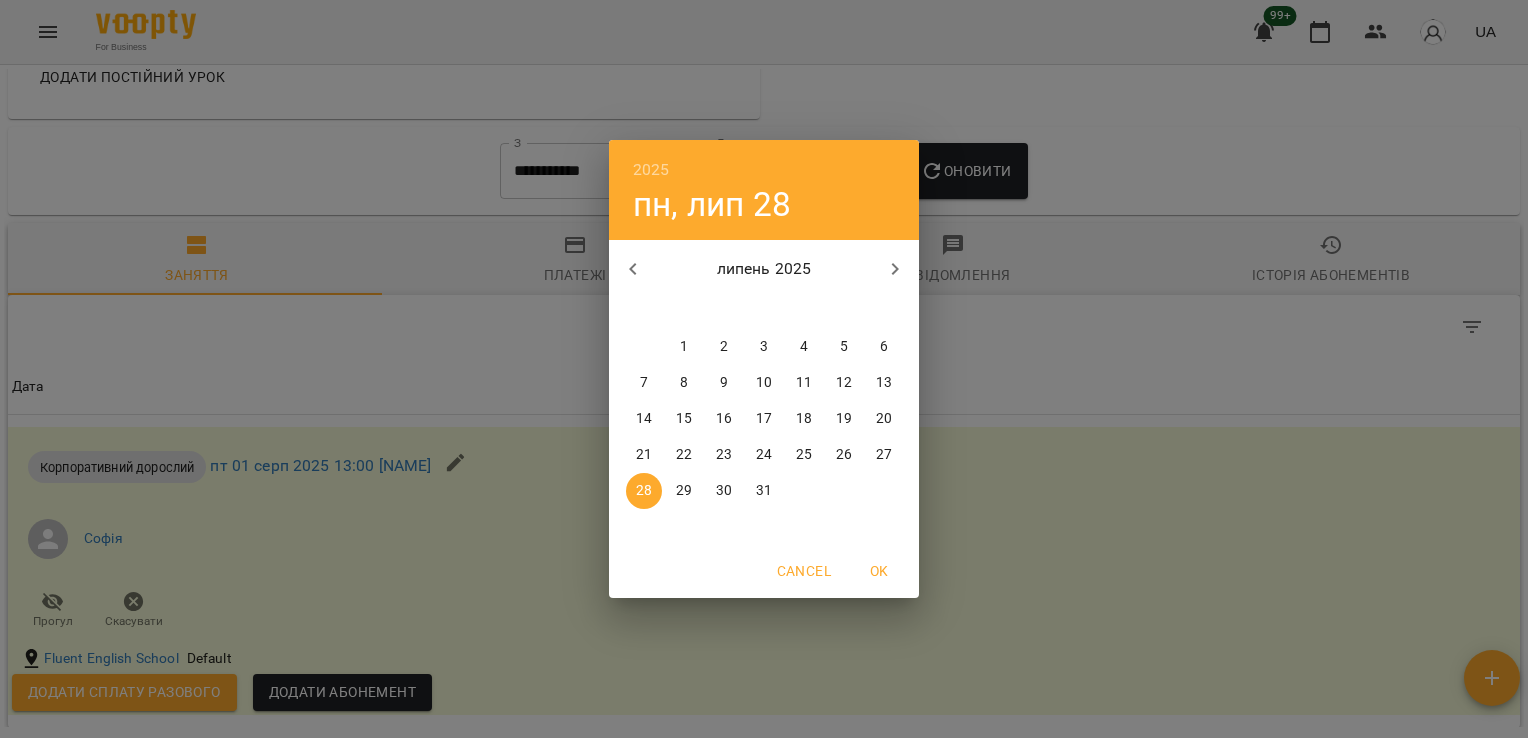 click on "2025 пн, лип 28 липень 2025 пн вт ср чт пт сб нд 30 1 2 3 4 5 6 7 8 9 10 11 12 13 14 15 16 17 18 19 20 21 22 23 24 25 26 27 28 29 30 31 1 2 3 Cancel OK" at bounding box center [764, 369] 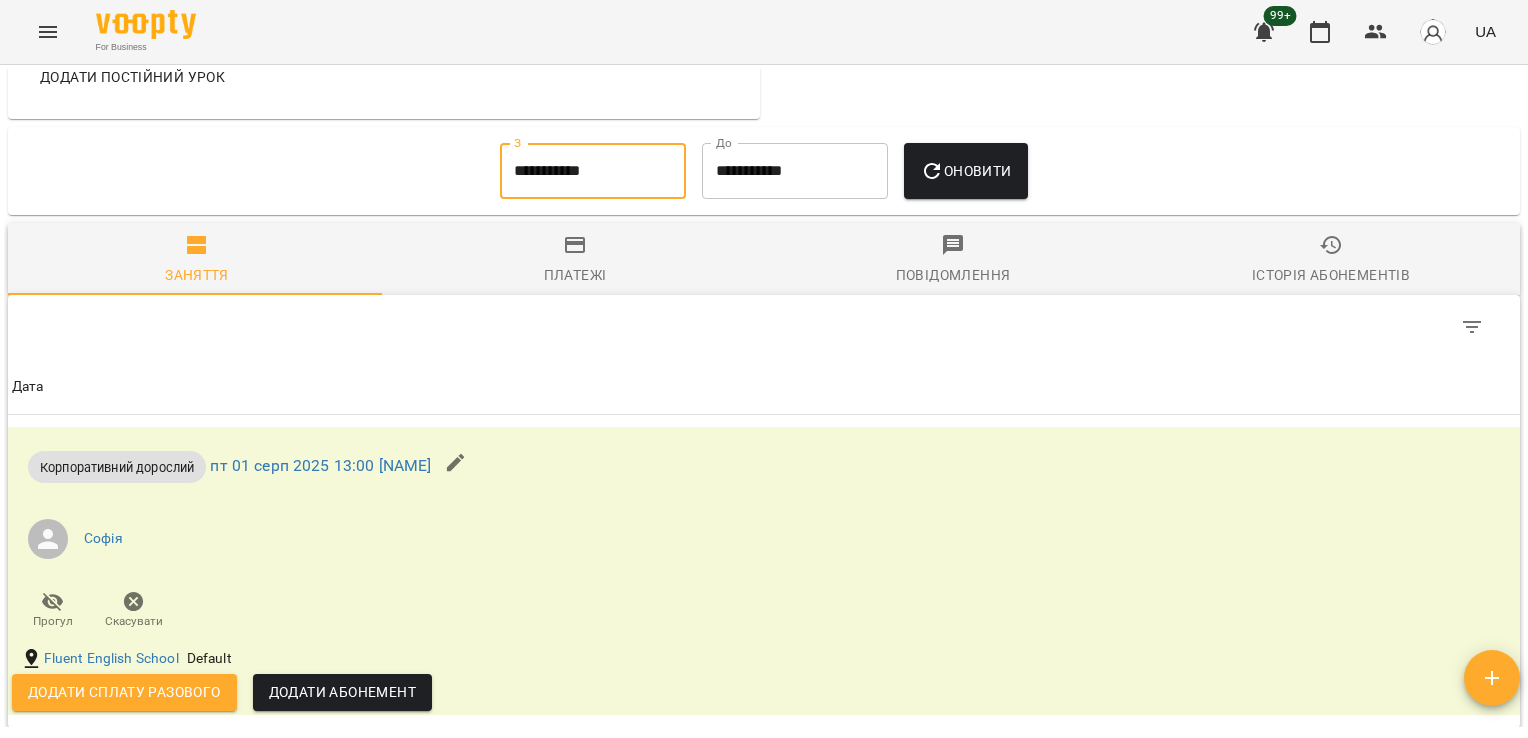 click on "**********" at bounding box center [593, 171] 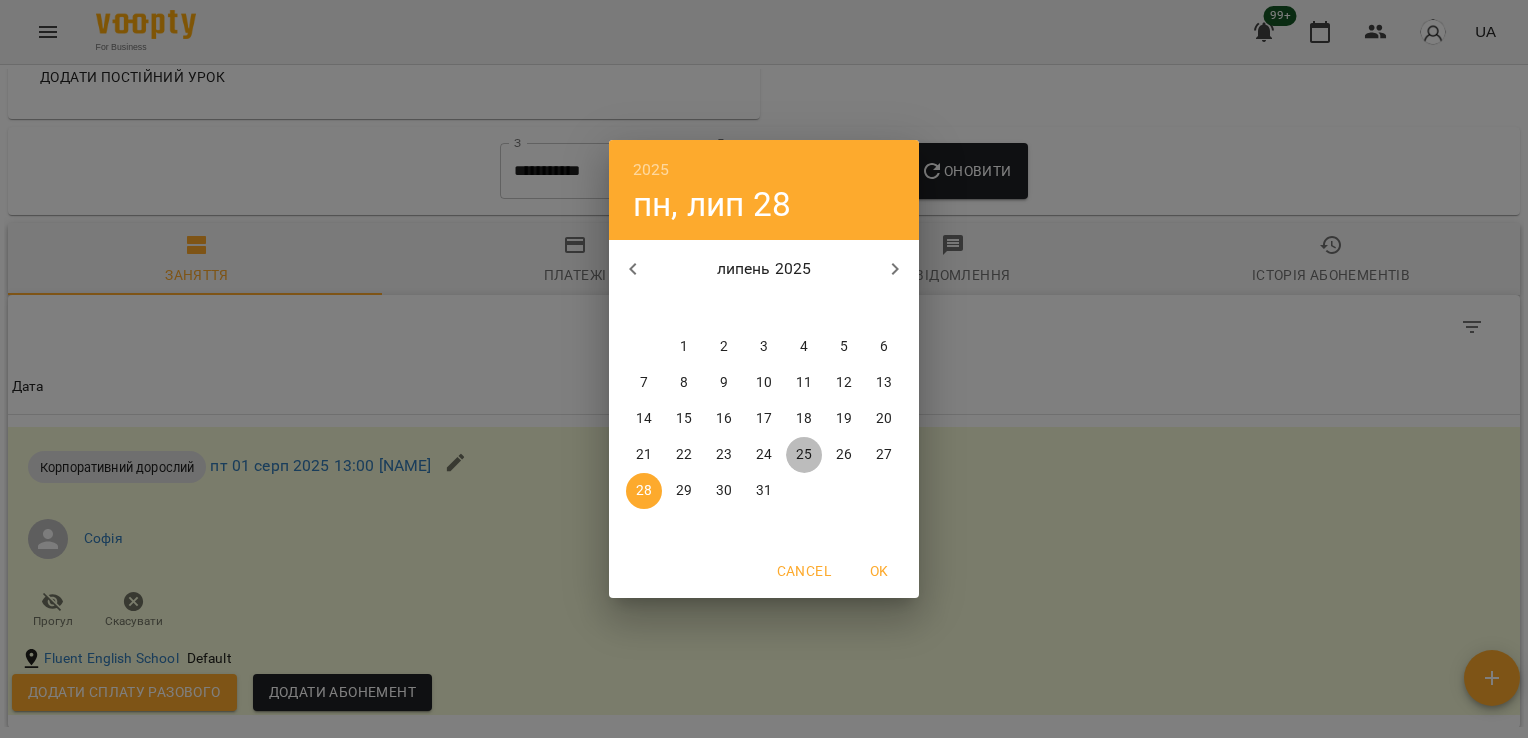 click on "25" at bounding box center [804, 455] 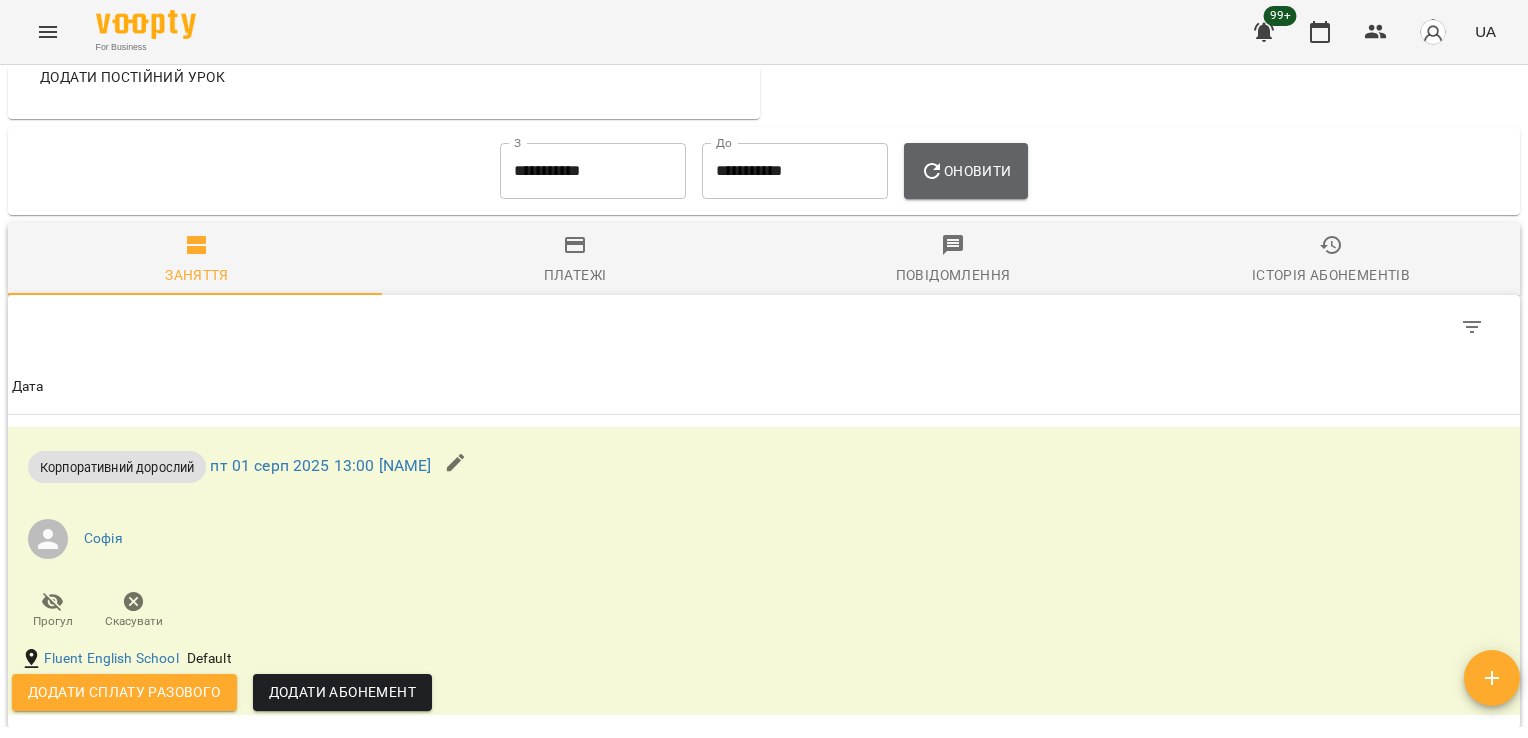 click on "Оновити" at bounding box center [965, 171] 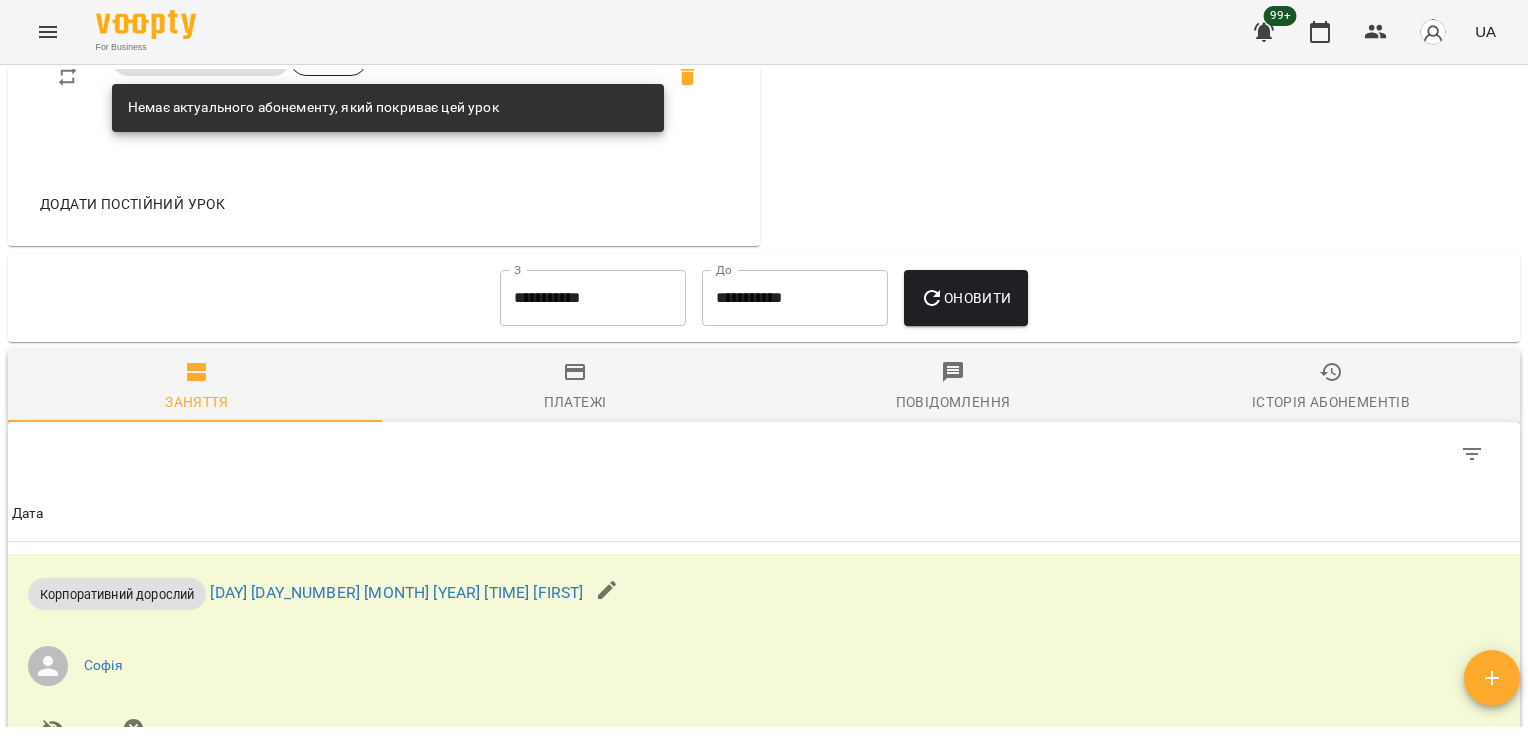 scroll, scrollTop: 1239, scrollLeft: 0, axis: vertical 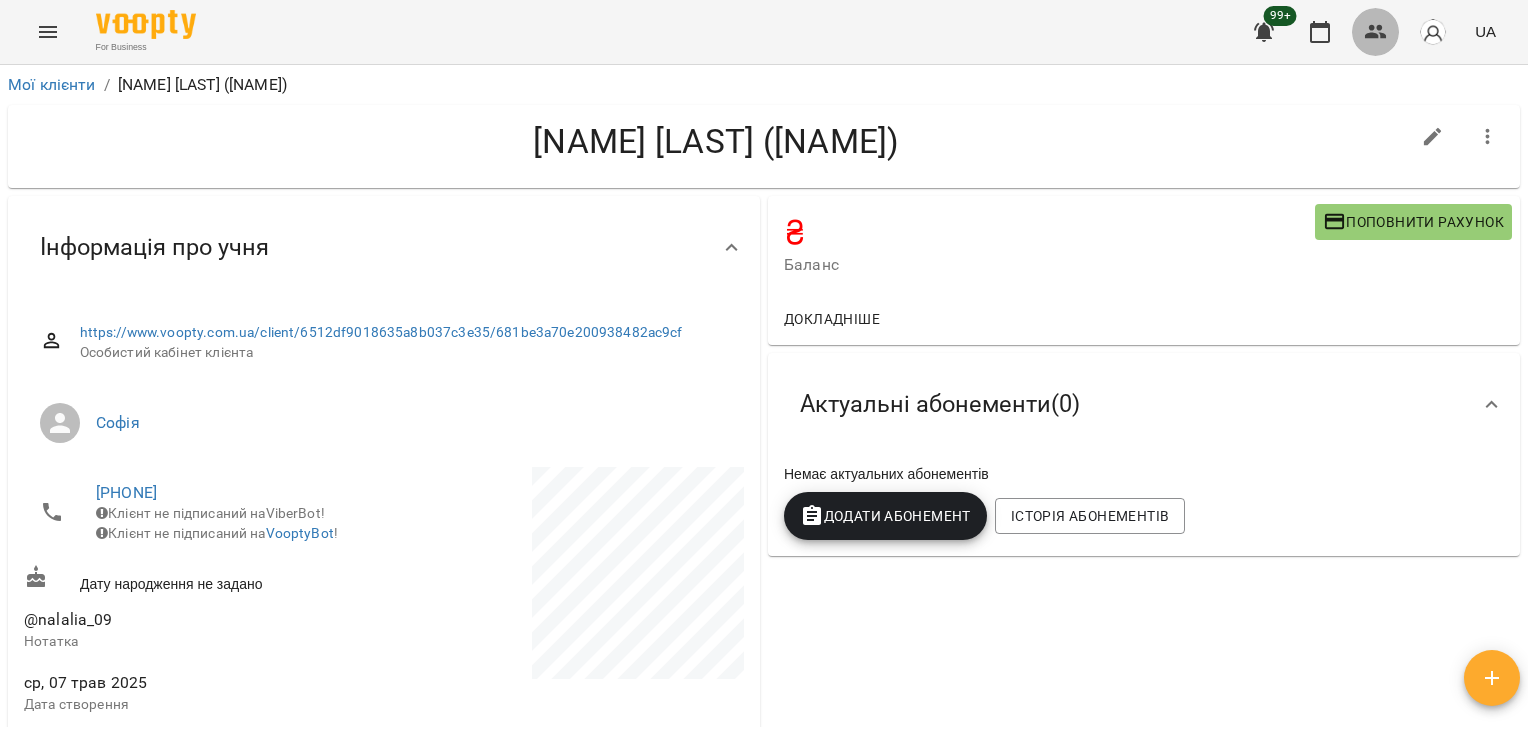 click 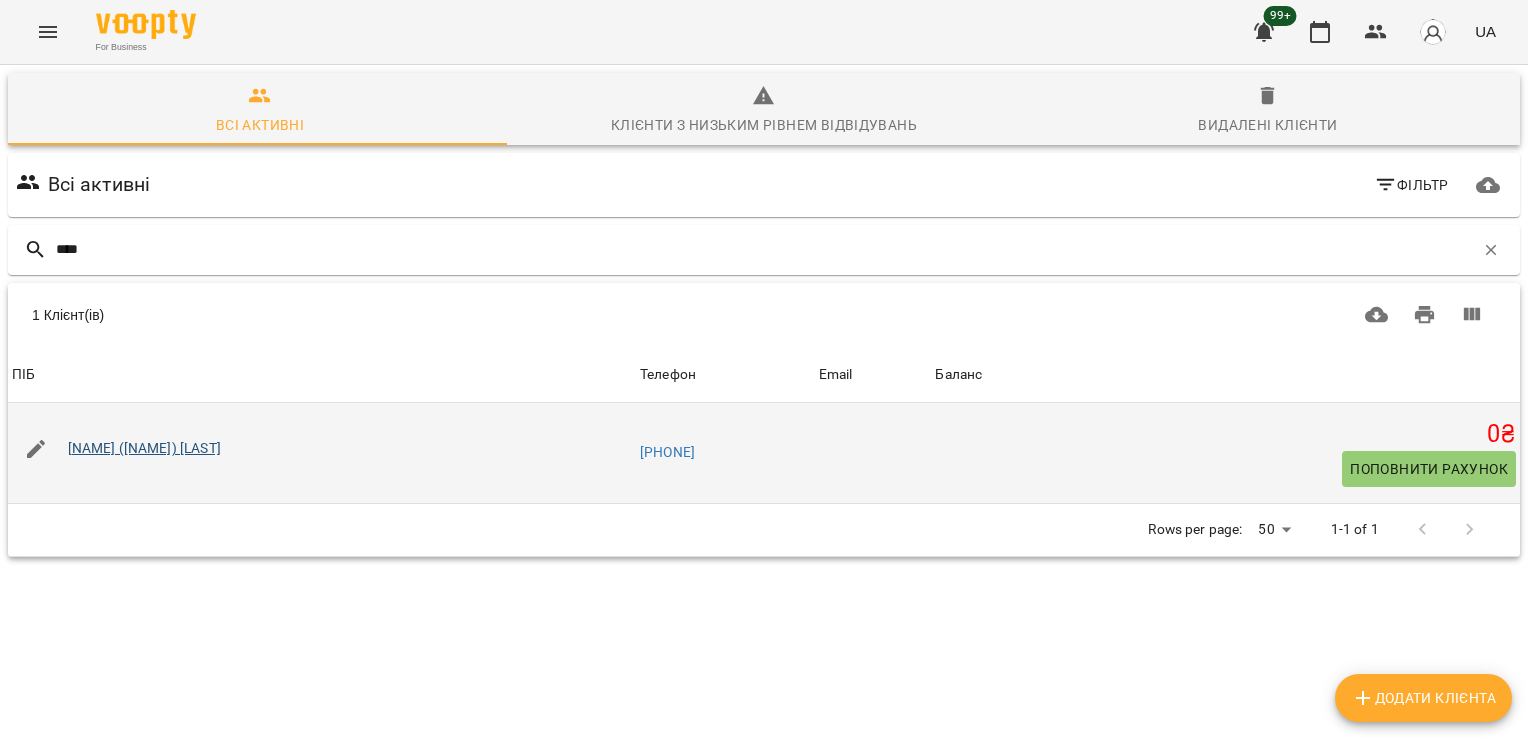 type on "****" 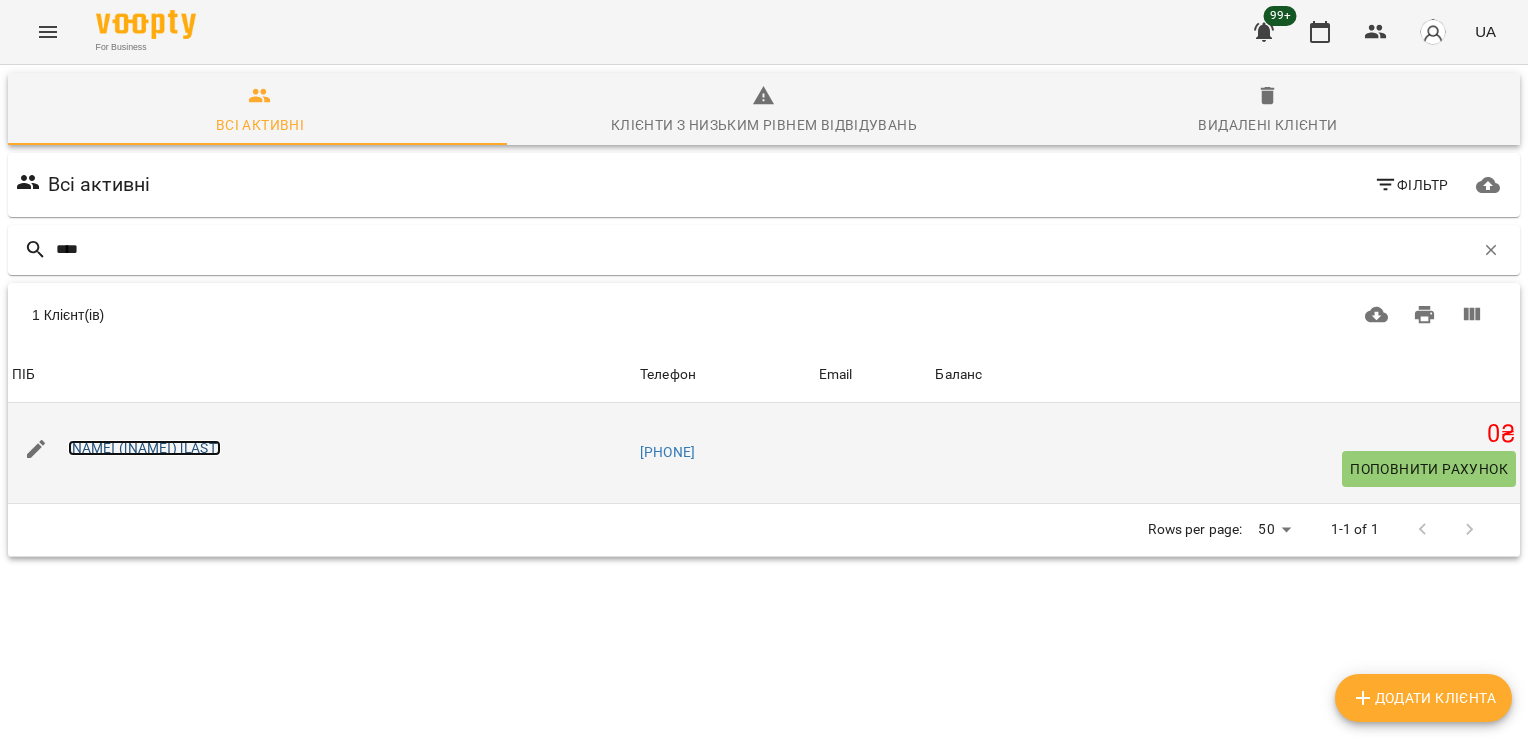 click on "[NAME] ([NAME]) [LAST]" at bounding box center (144, 448) 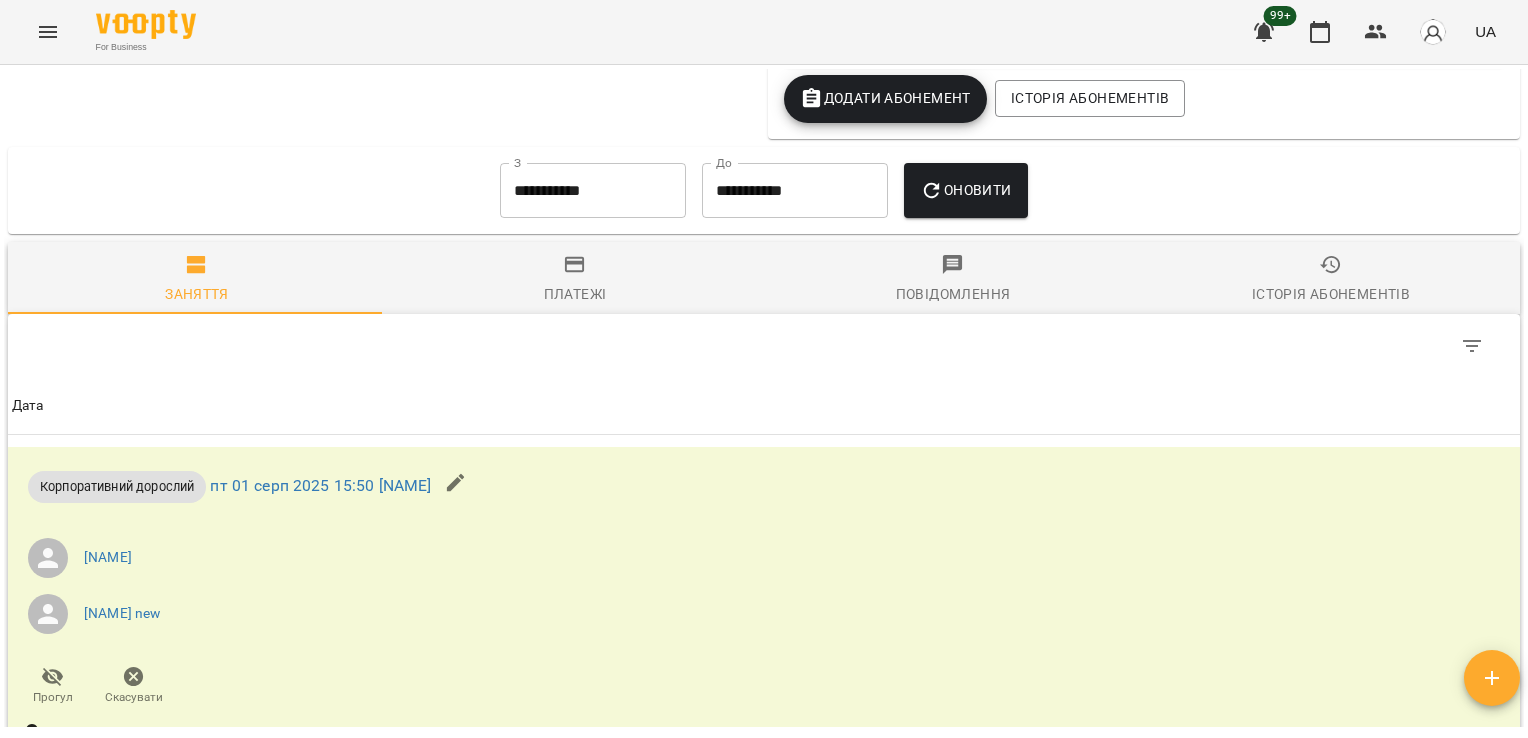 scroll, scrollTop: 2335, scrollLeft: 0, axis: vertical 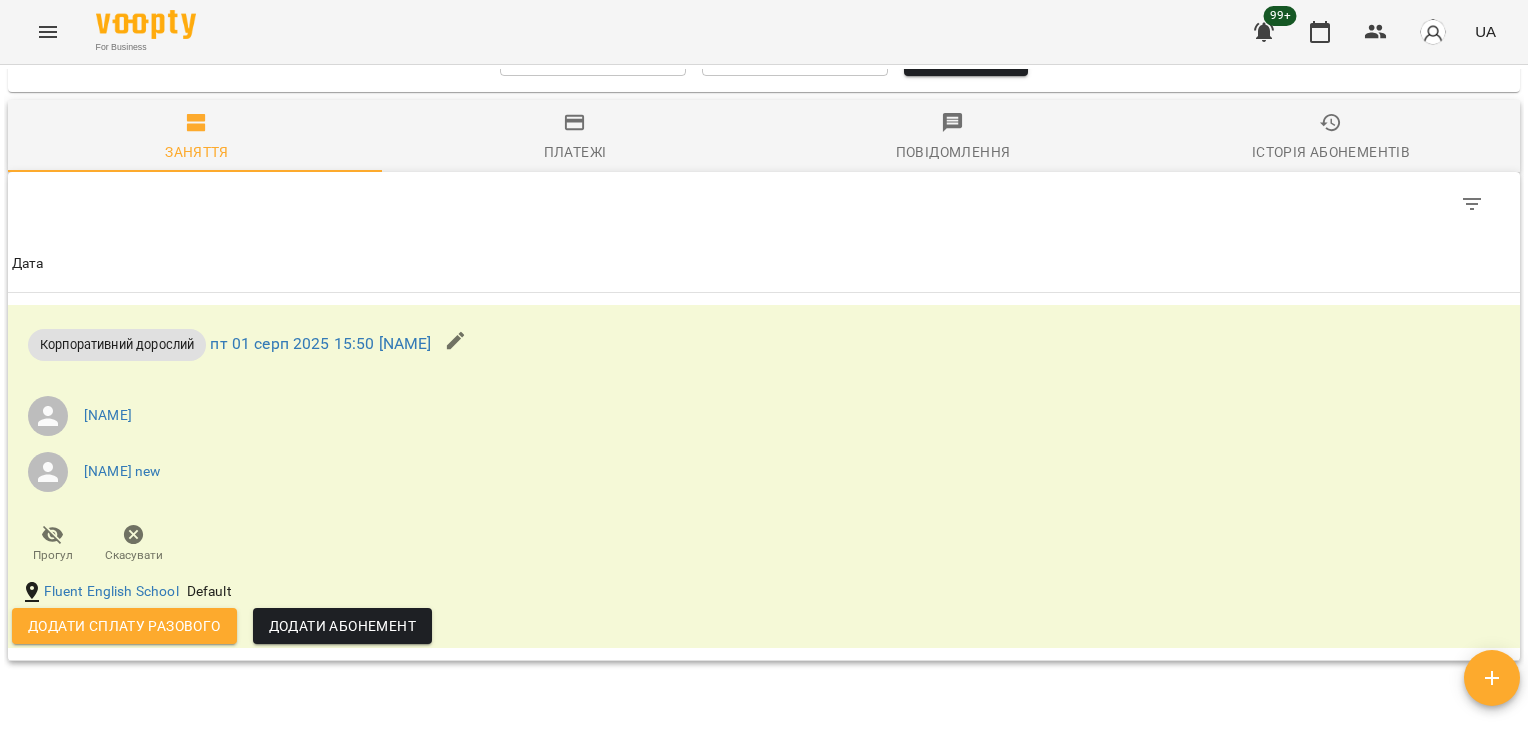 click on "**********" at bounding box center (593, 49) 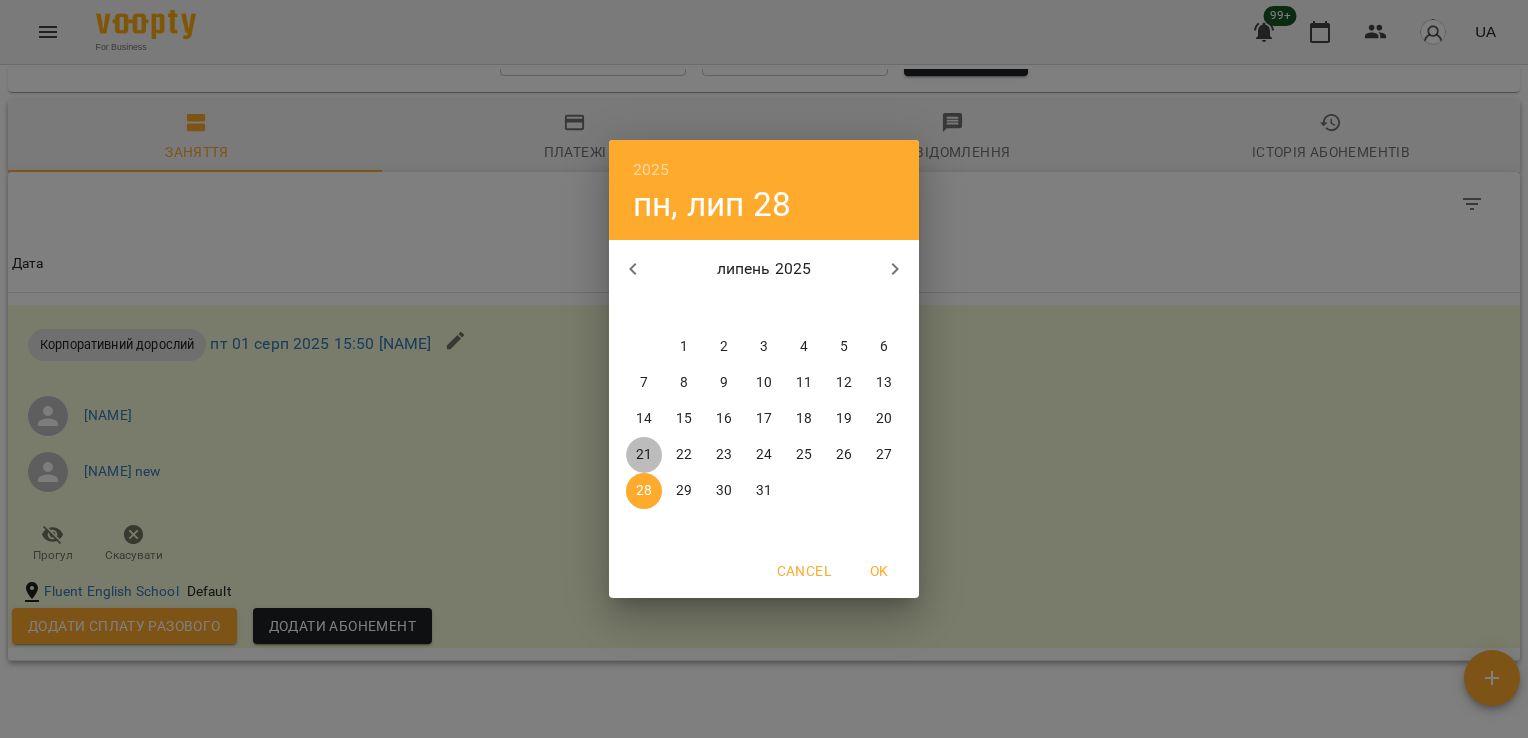 click on "21" at bounding box center [644, 455] 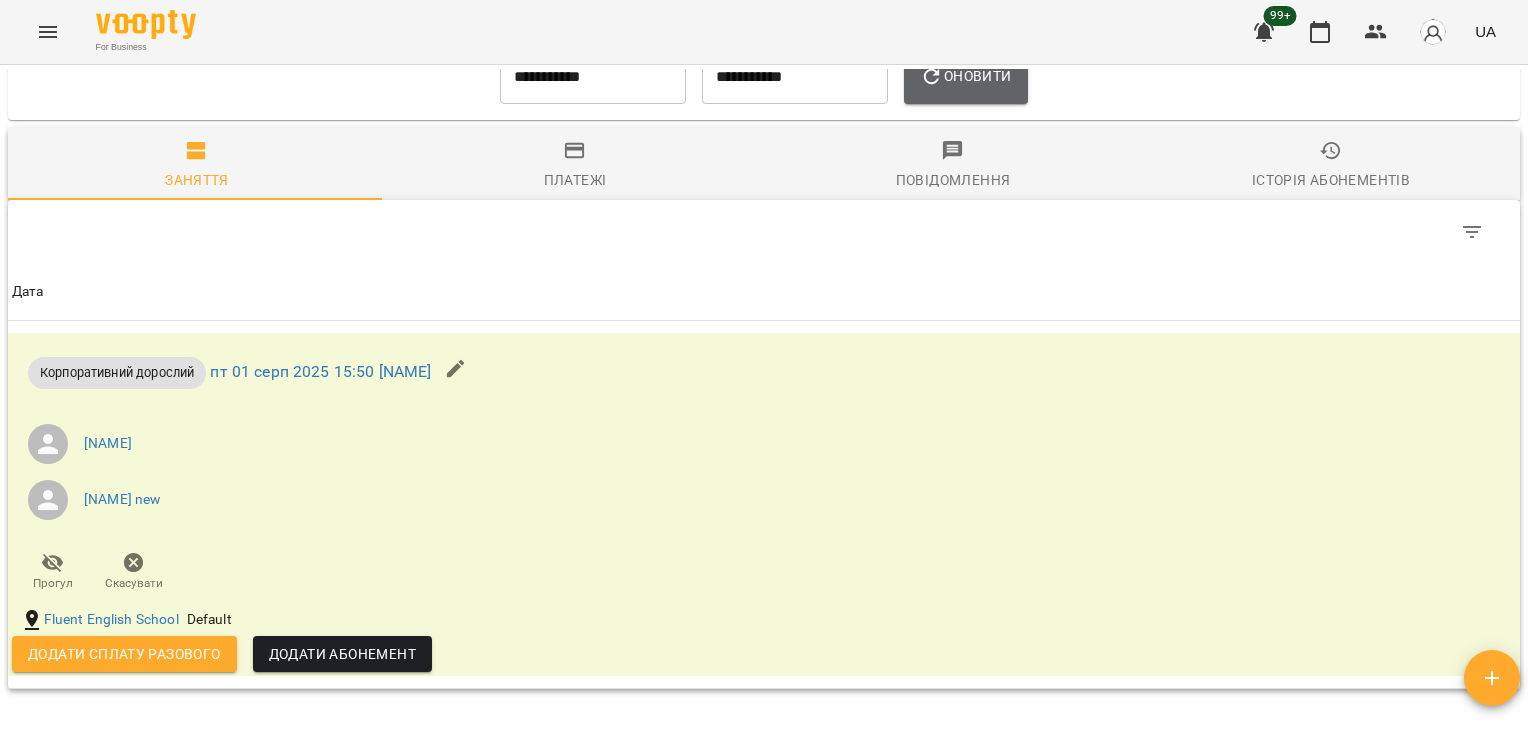 click on "Оновити" at bounding box center [965, 76] 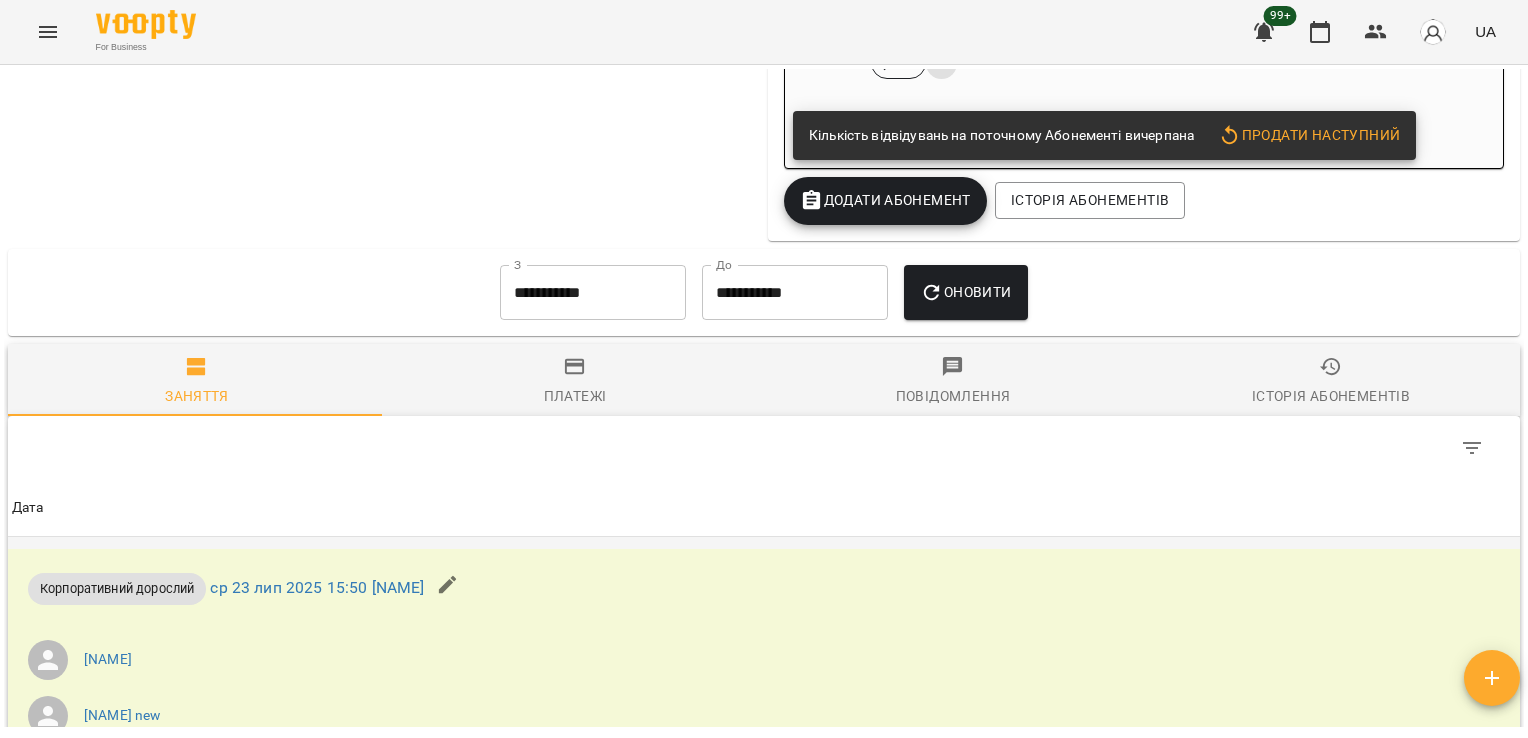 scroll, scrollTop: 2307, scrollLeft: 0, axis: vertical 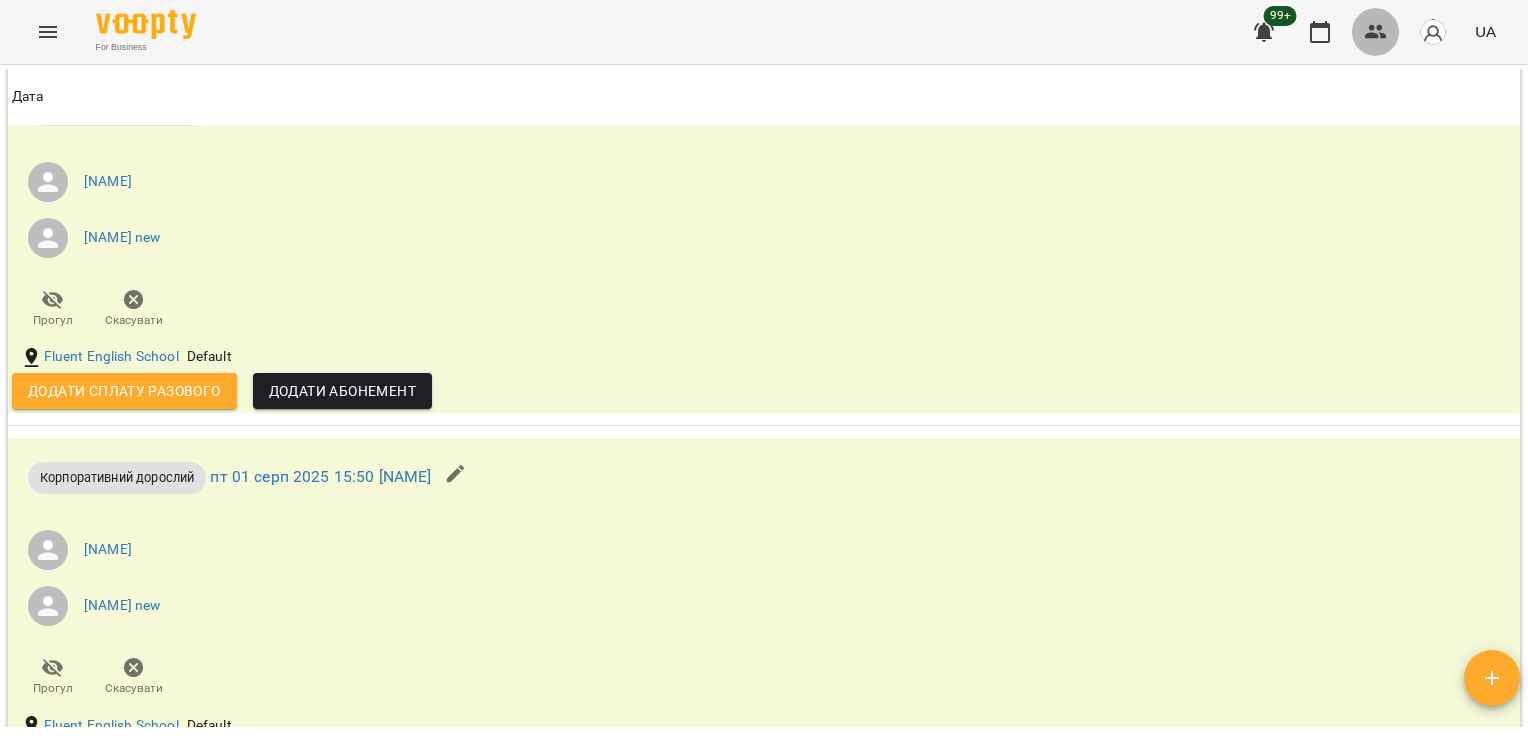 click 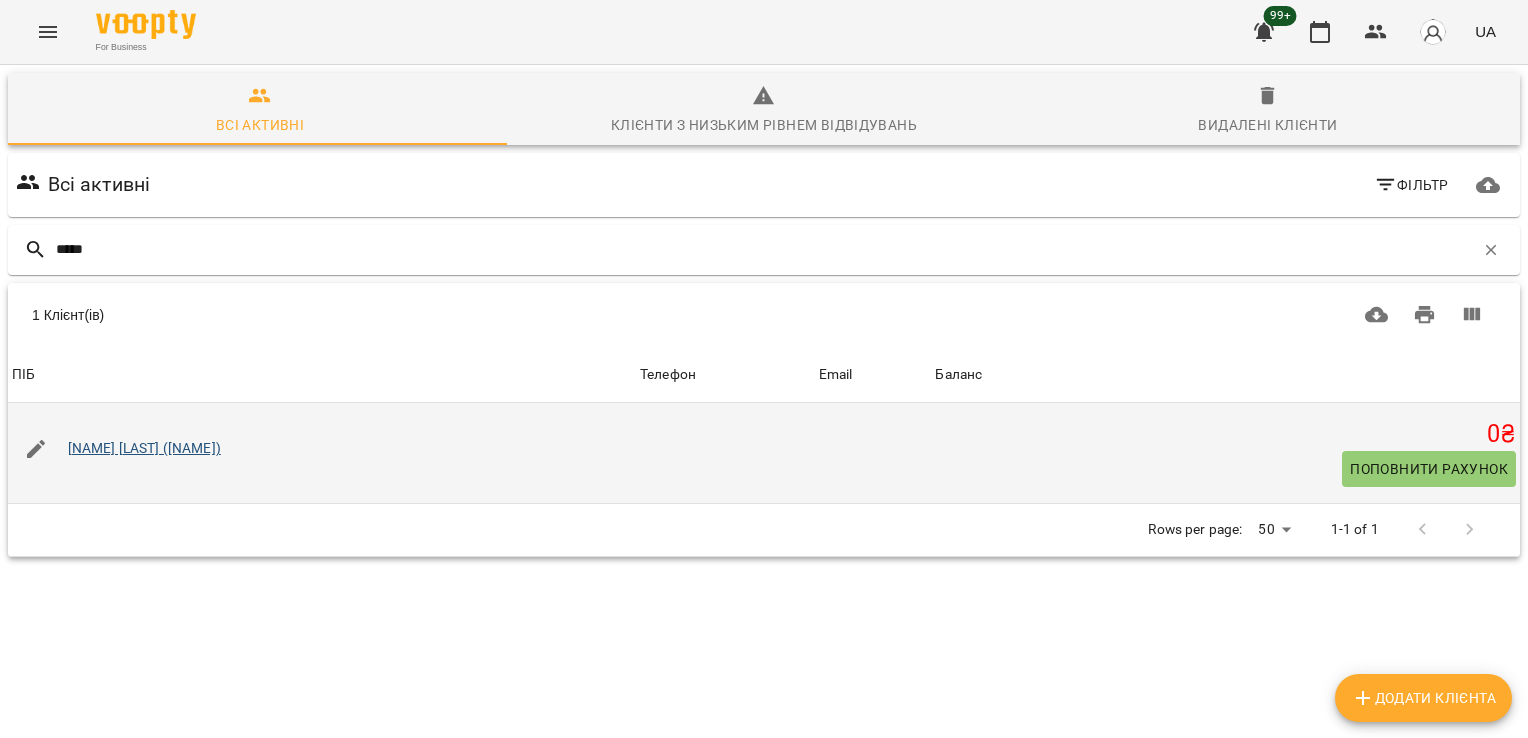 type on "*****" 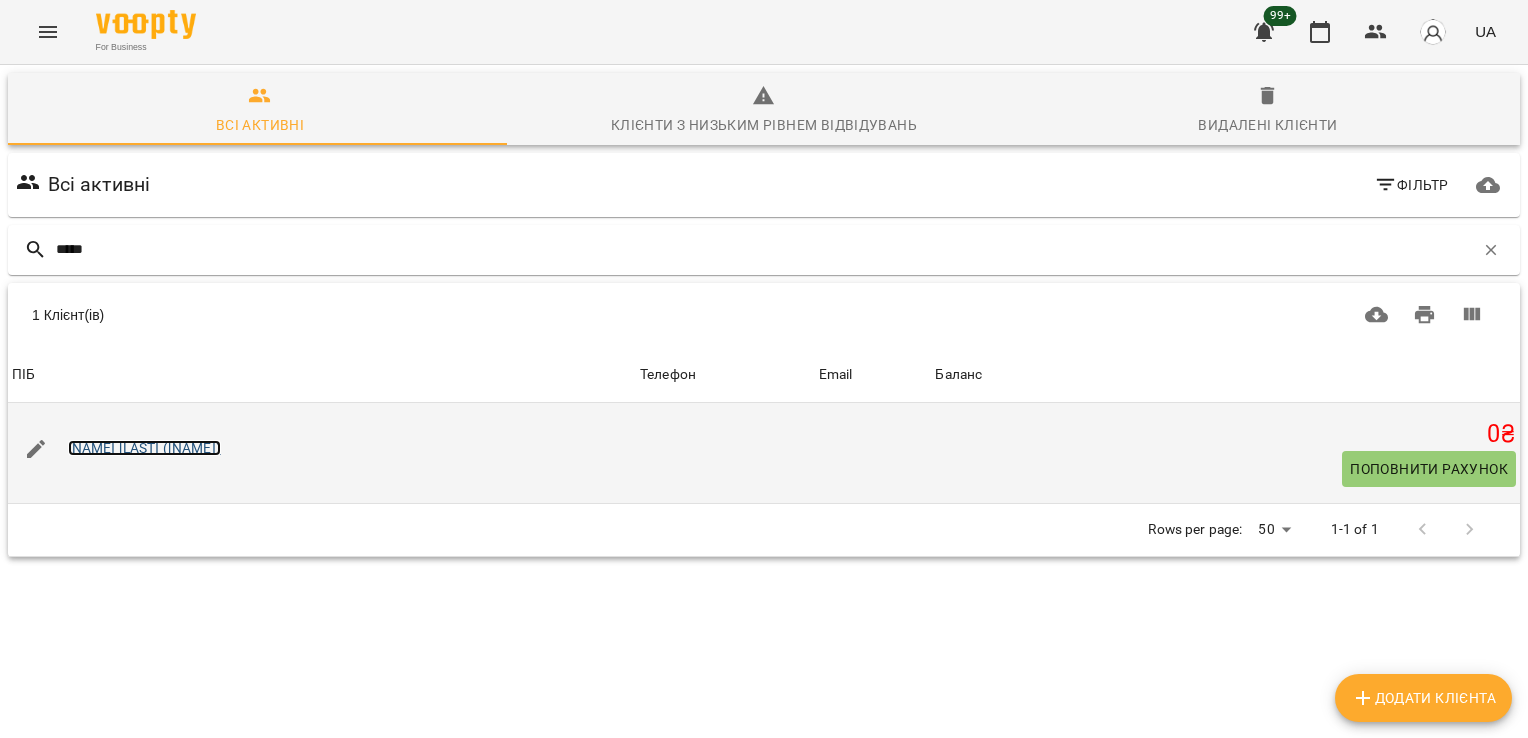 click on "[NAME] [LAST] ([NAME])" at bounding box center [144, 448] 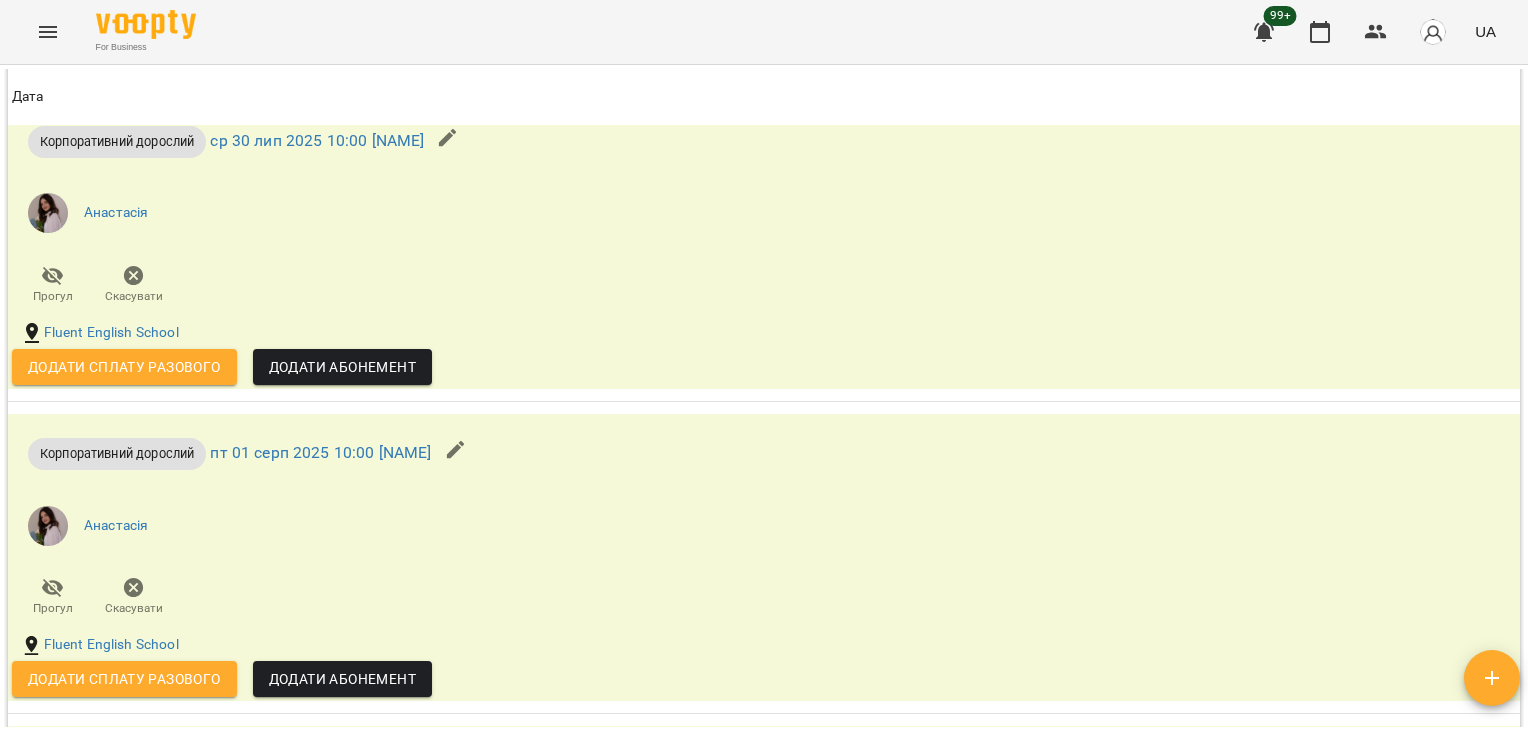scroll, scrollTop: 2553, scrollLeft: 0, axis: vertical 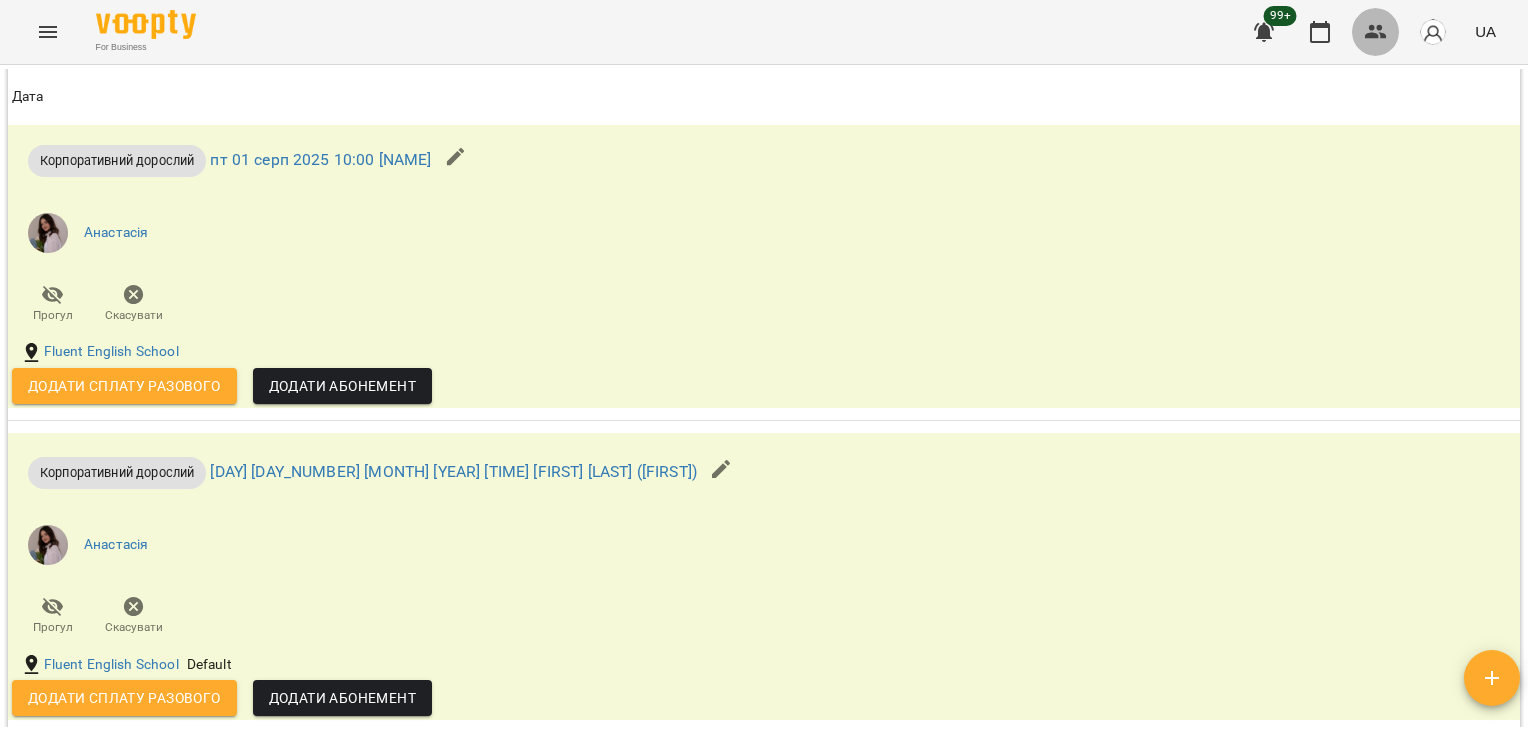 click 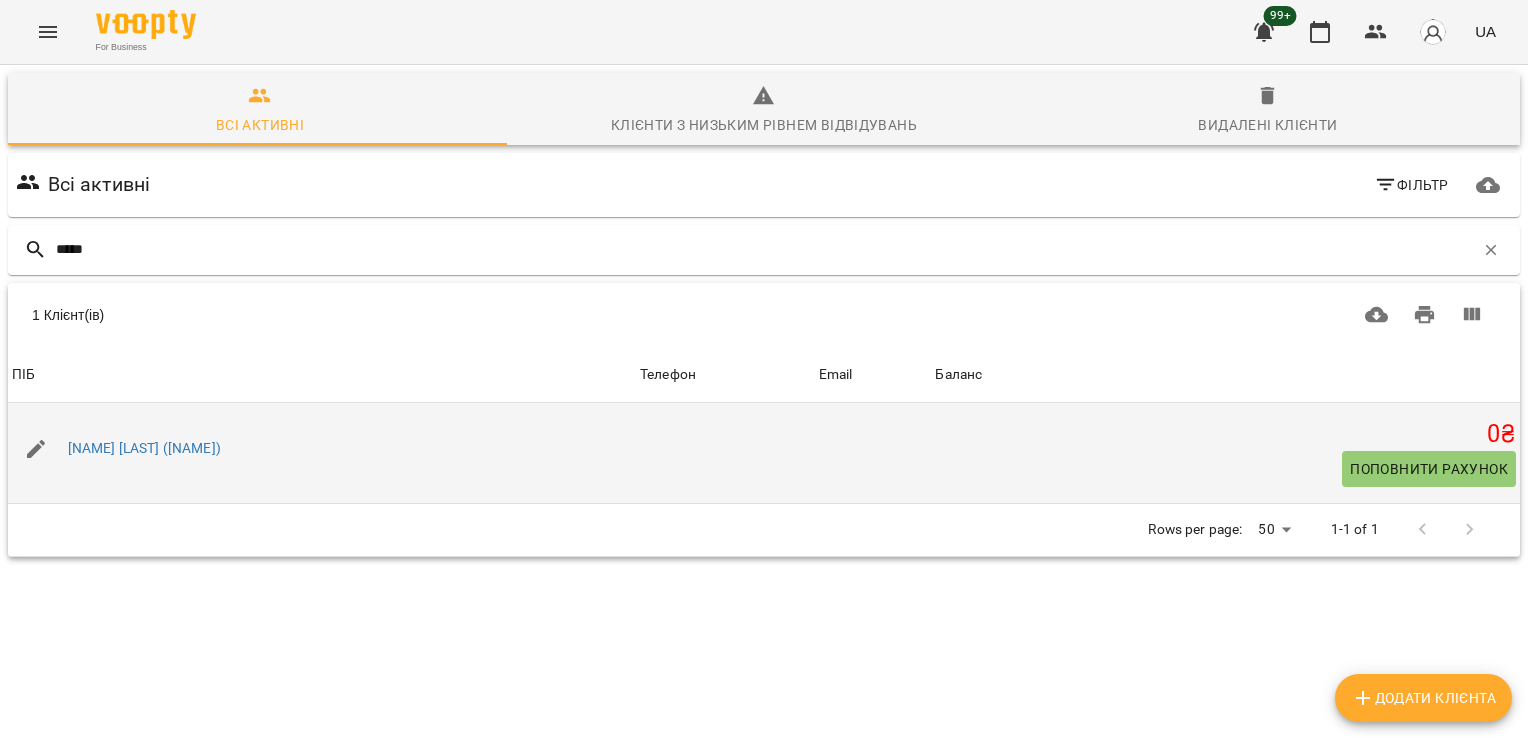 type on "*****" 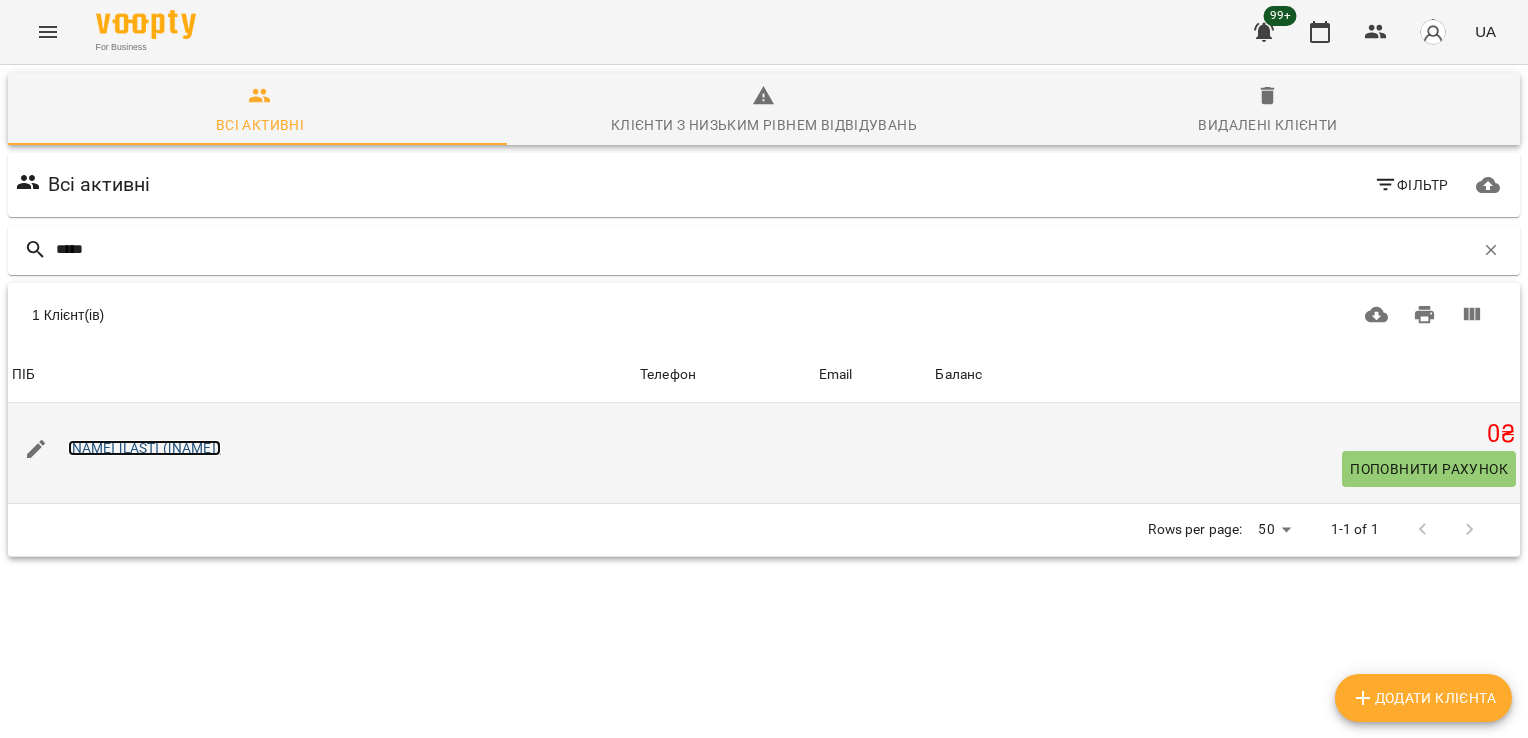 click on "[NAME] [LAST] ([NAME])" at bounding box center (144, 448) 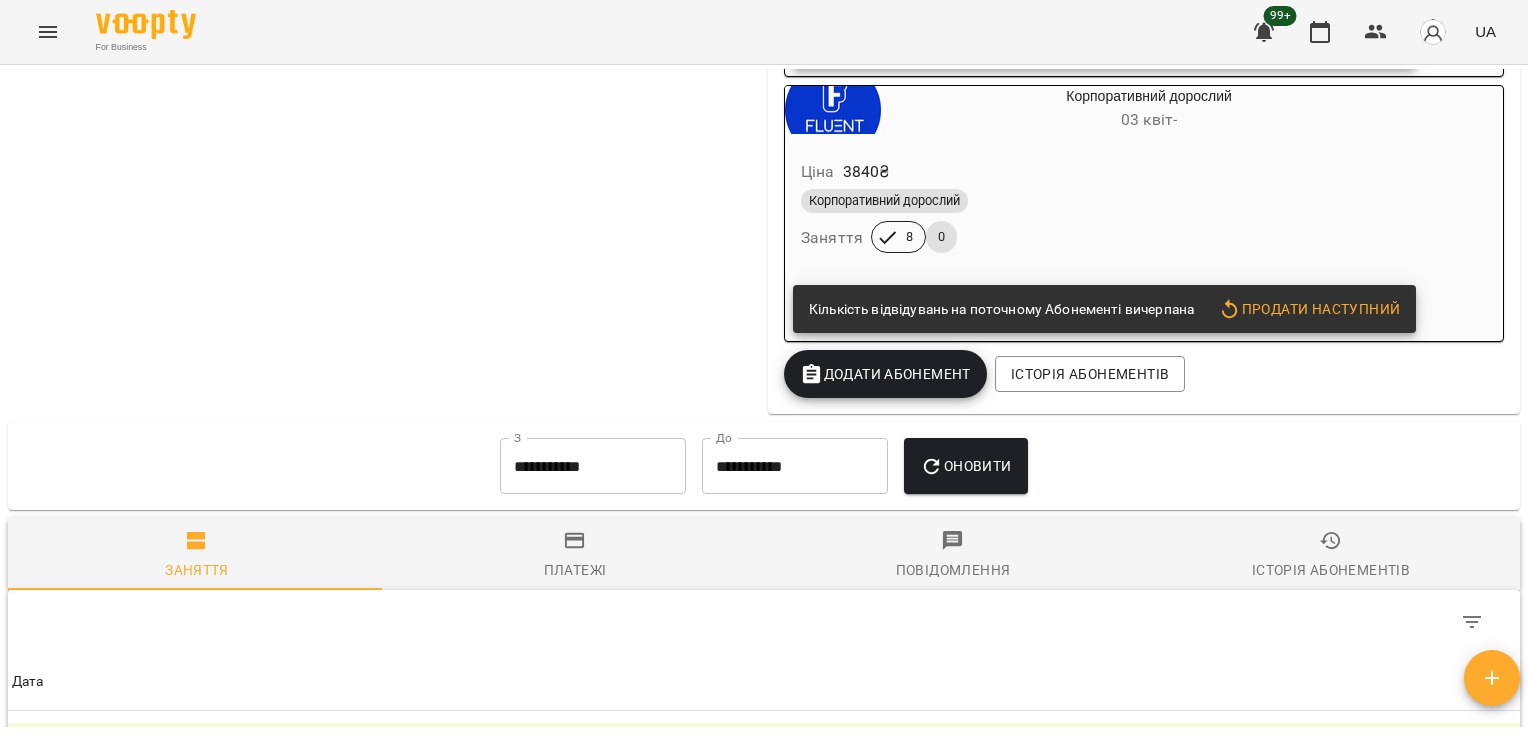 scroll, scrollTop: 2235, scrollLeft: 0, axis: vertical 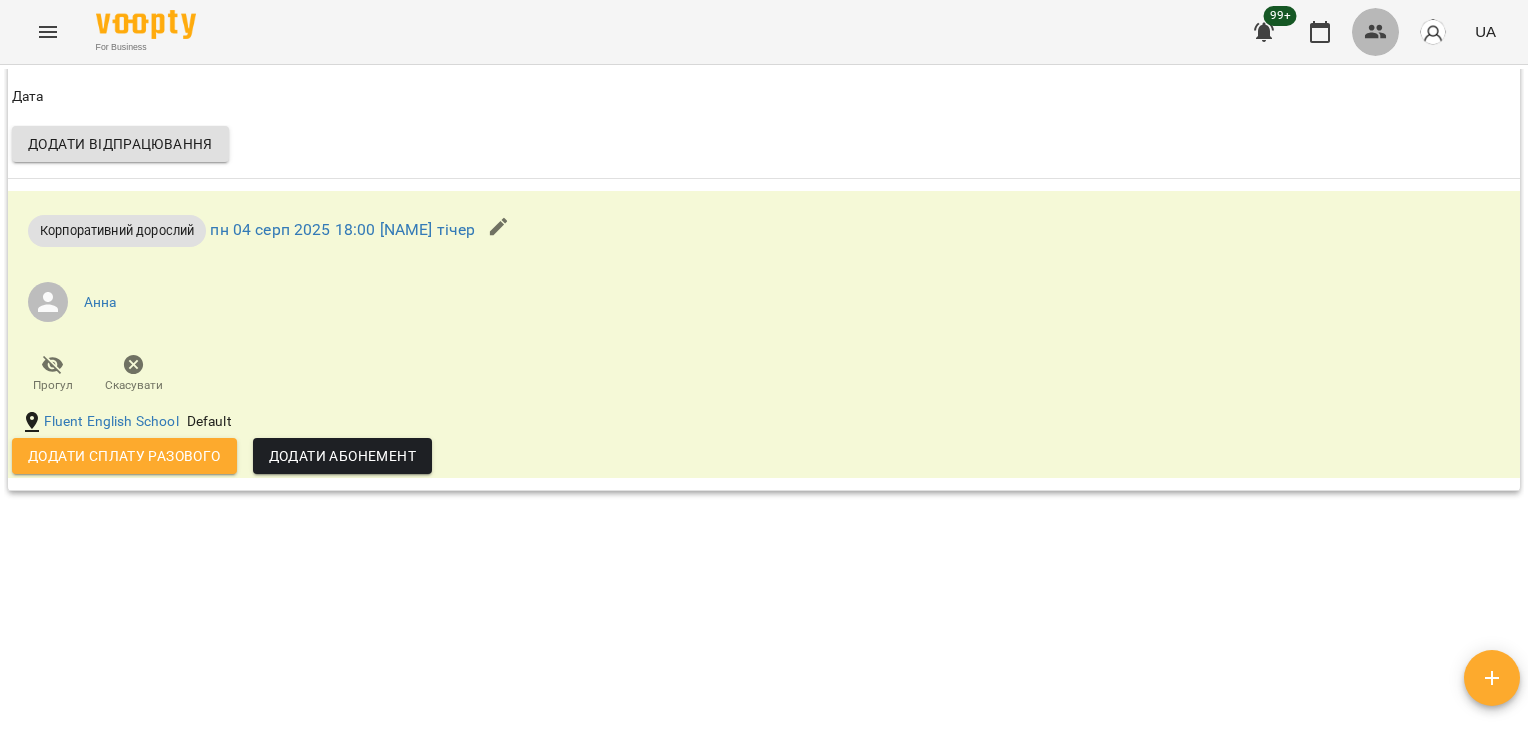 click 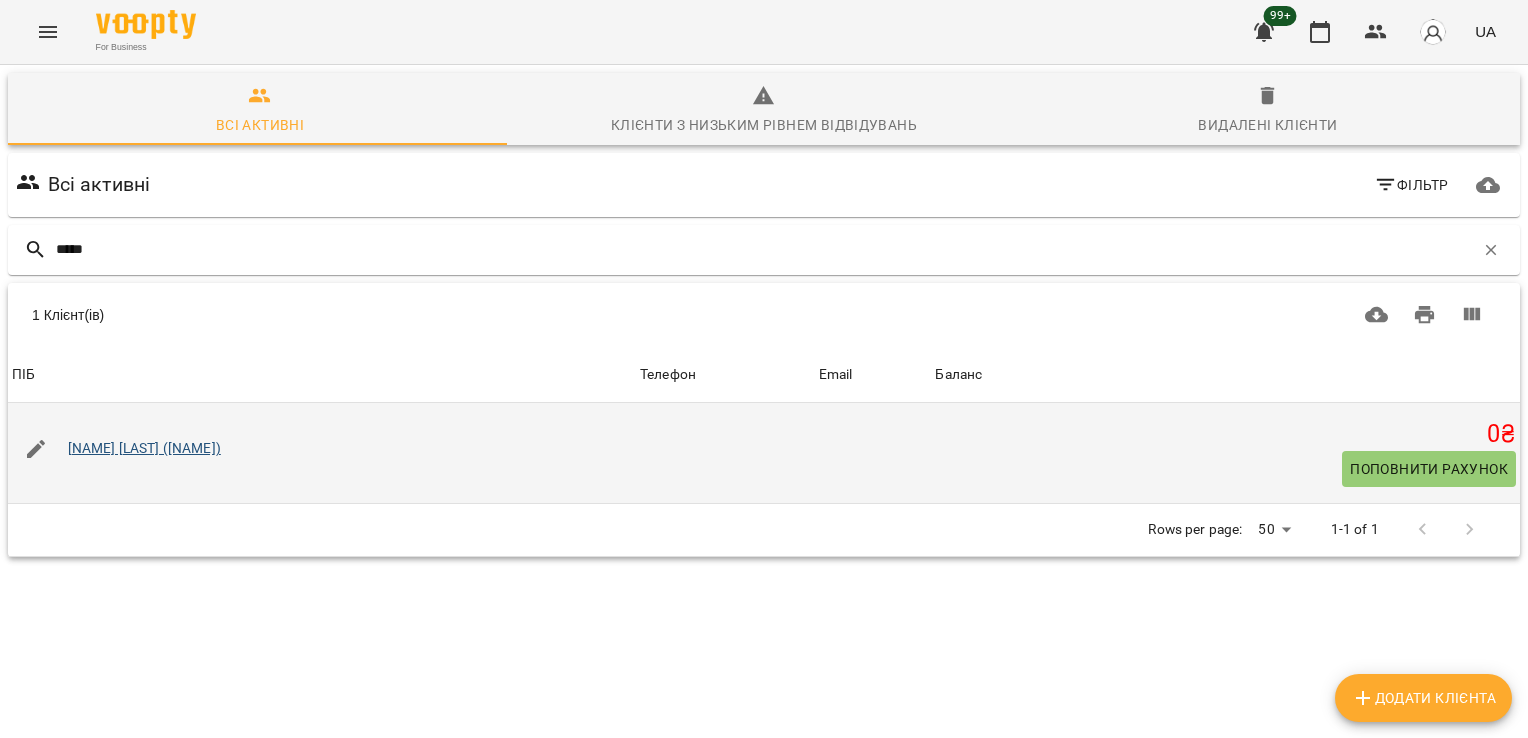 type on "*****" 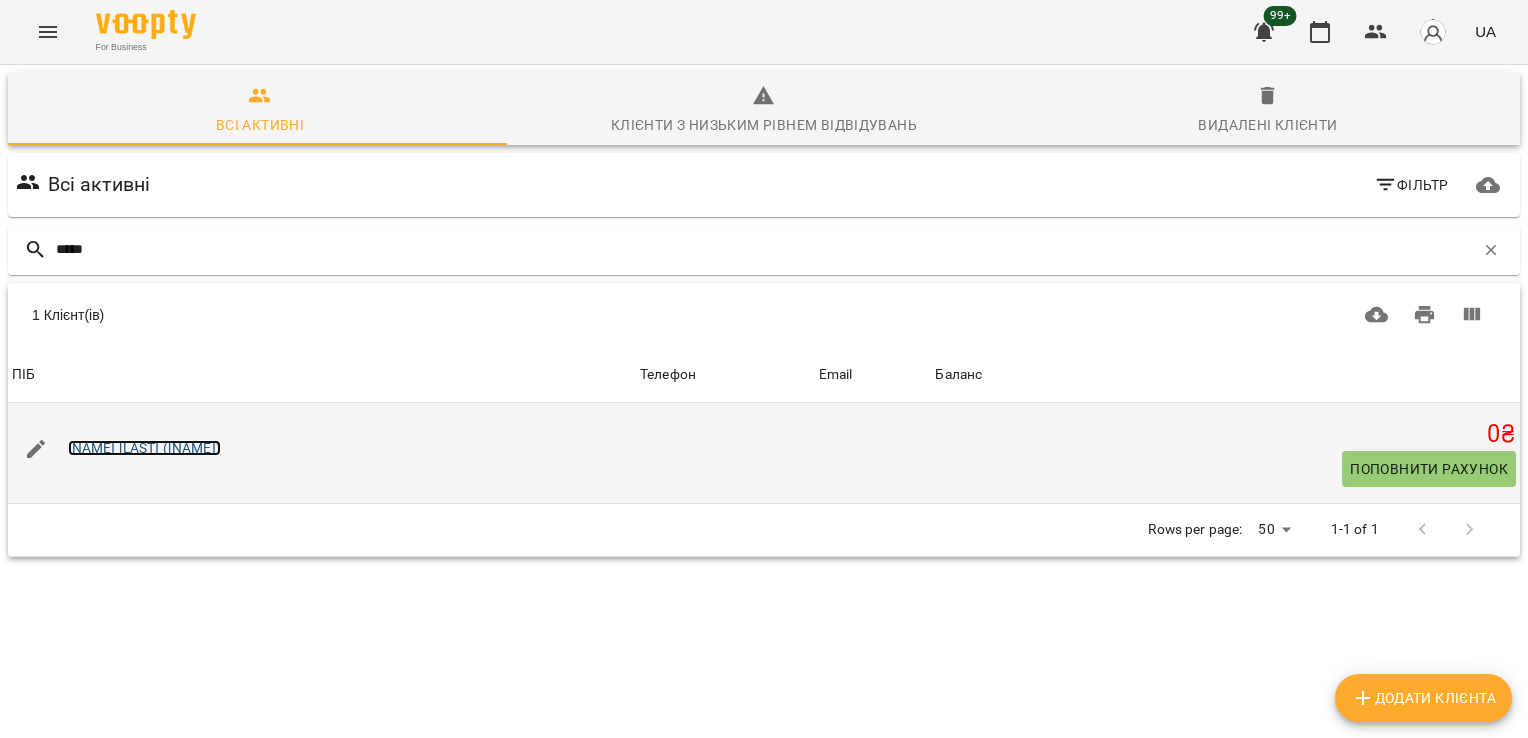 click on "[NAME] [LAST] ([NAME])" at bounding box center (144, 448) 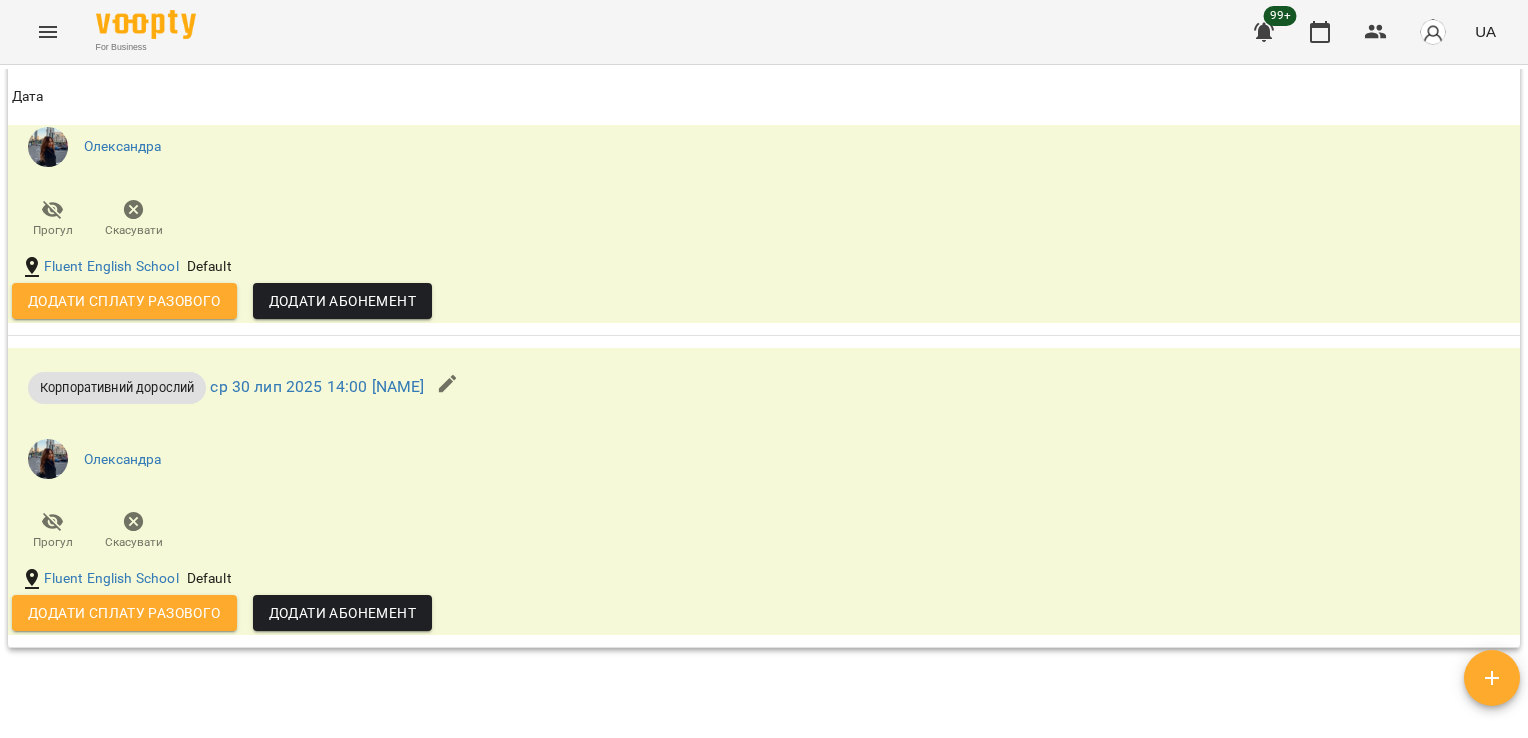 scroll, scrollTop: 1402, scrollLeft: 0, axis: vertical 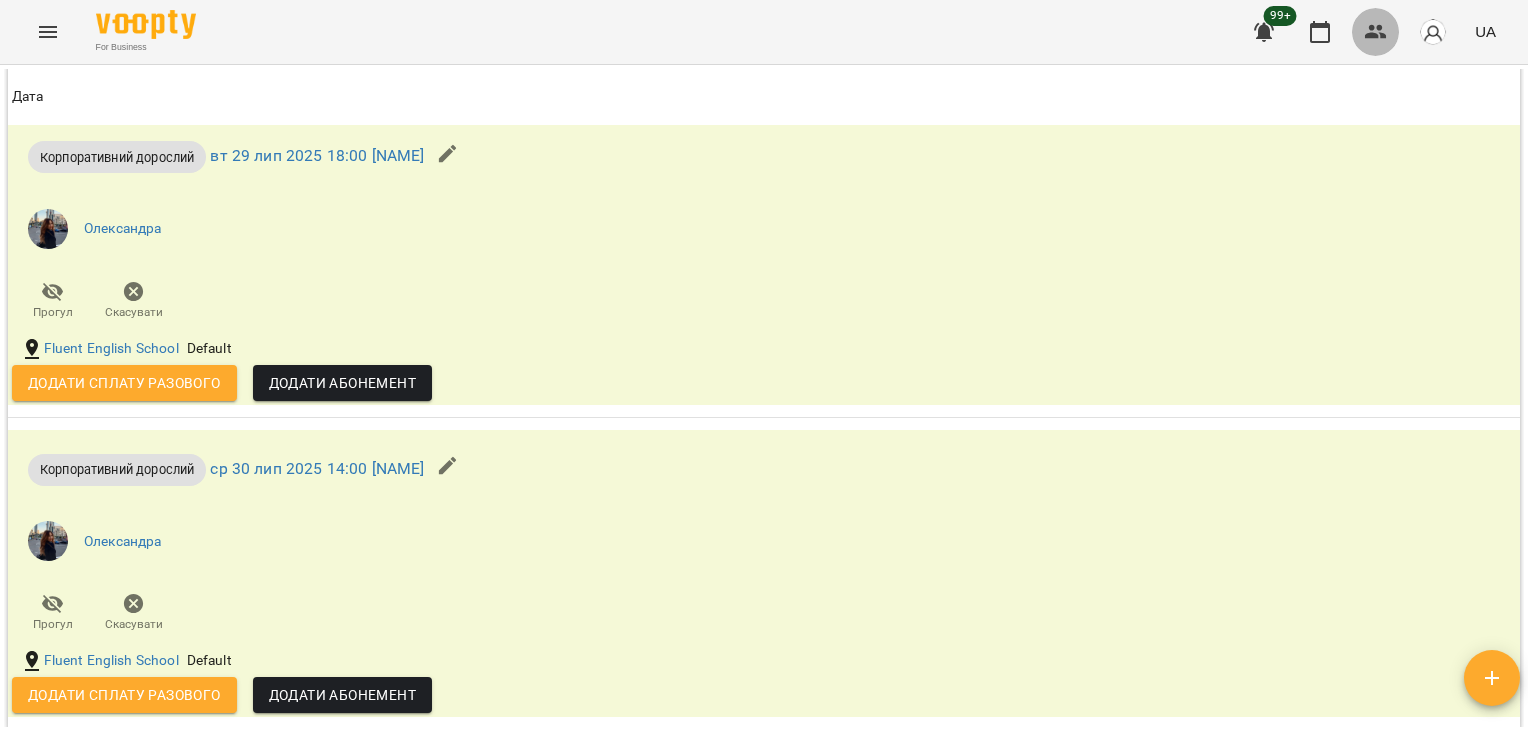 click 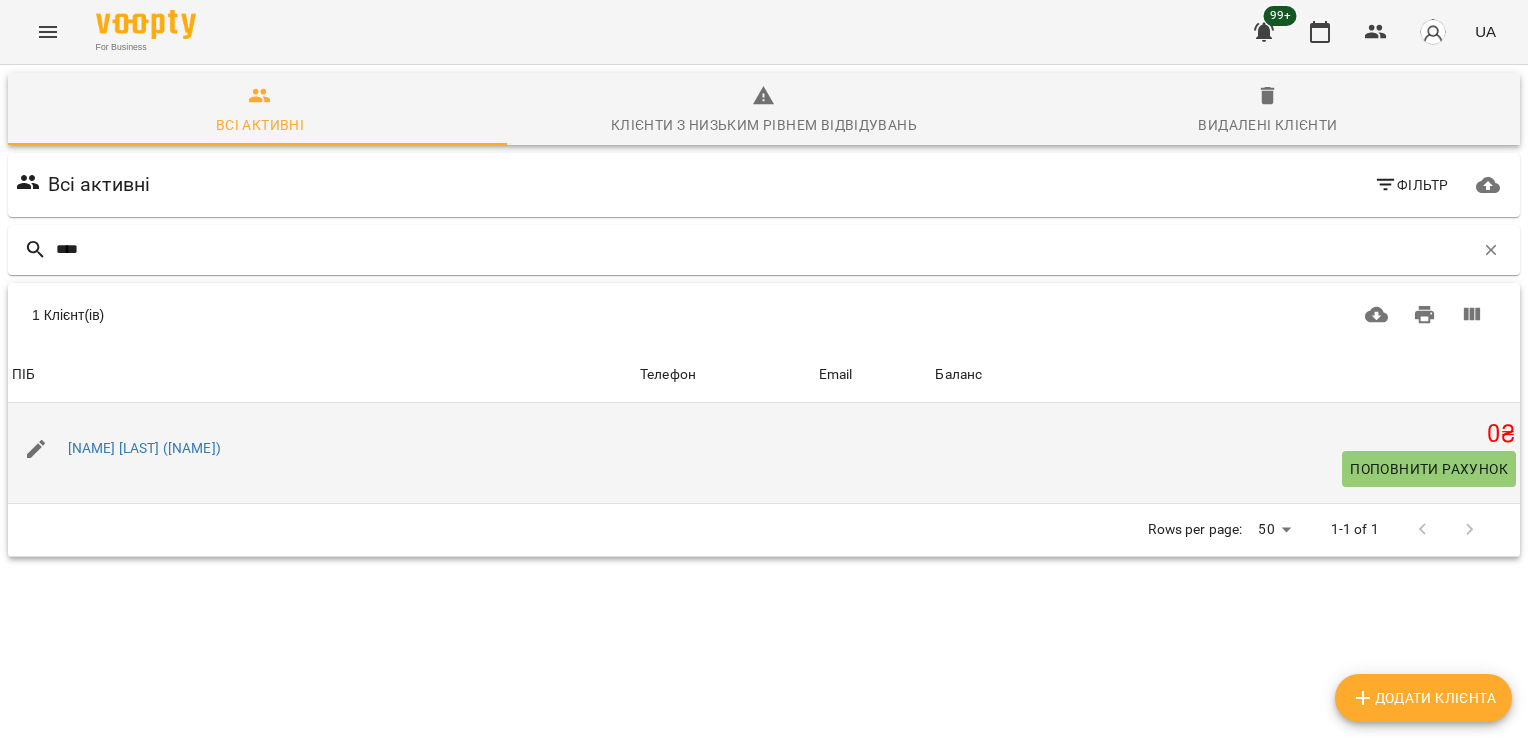 type on "****" 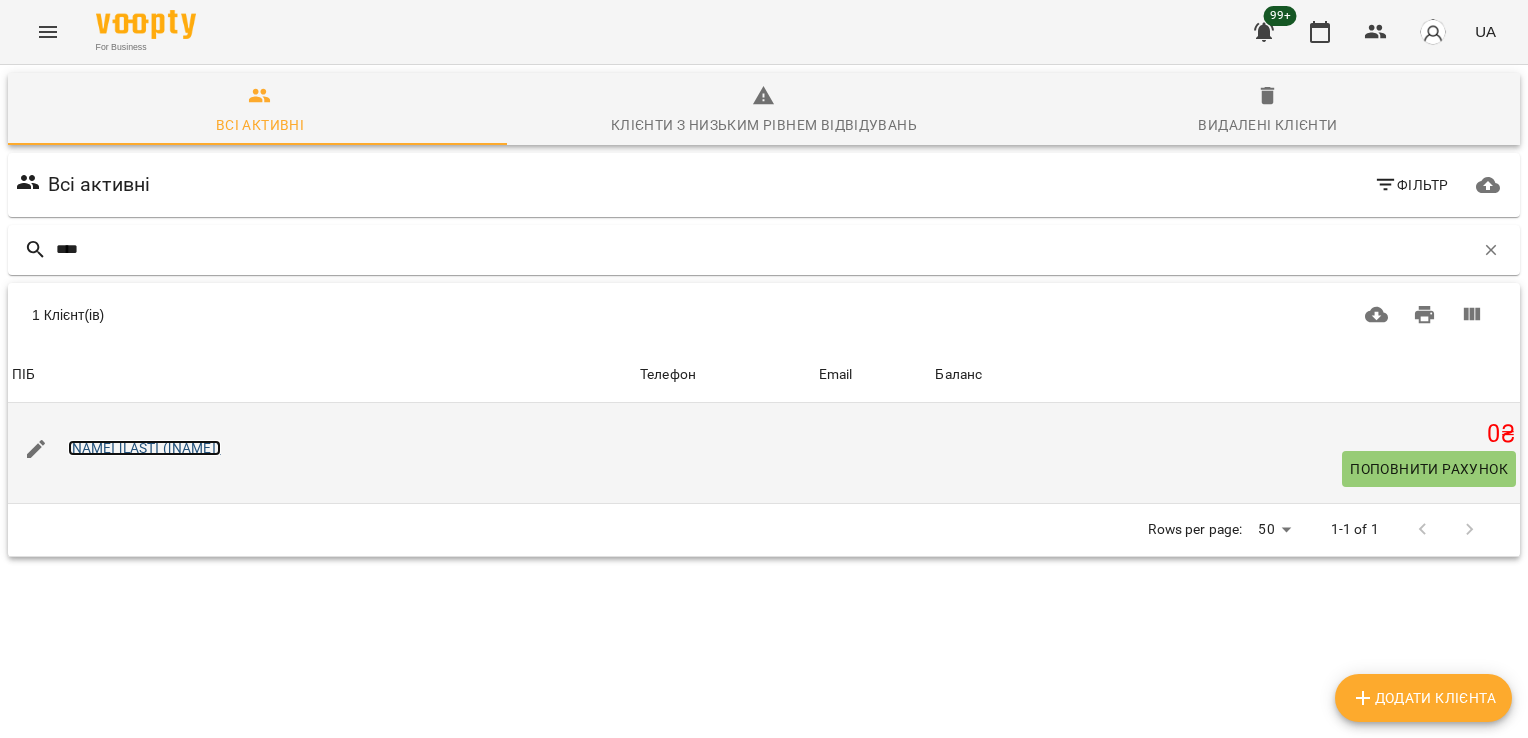 click on "[NAME] [LAST] ([NAME])" at bounding box center (144, 448) 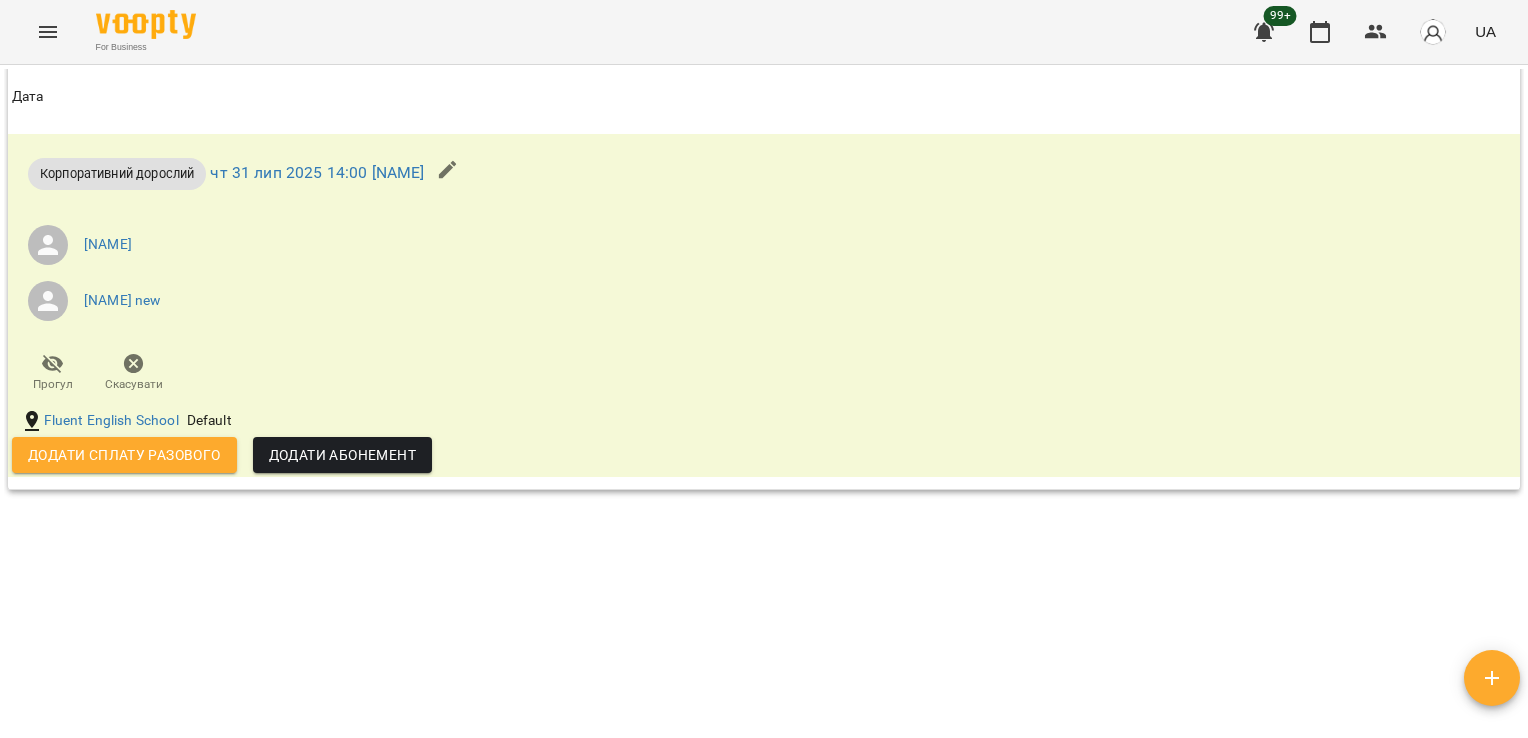 scroll, scrollTop: 2493, scrollLeft: 0, axis: vertical 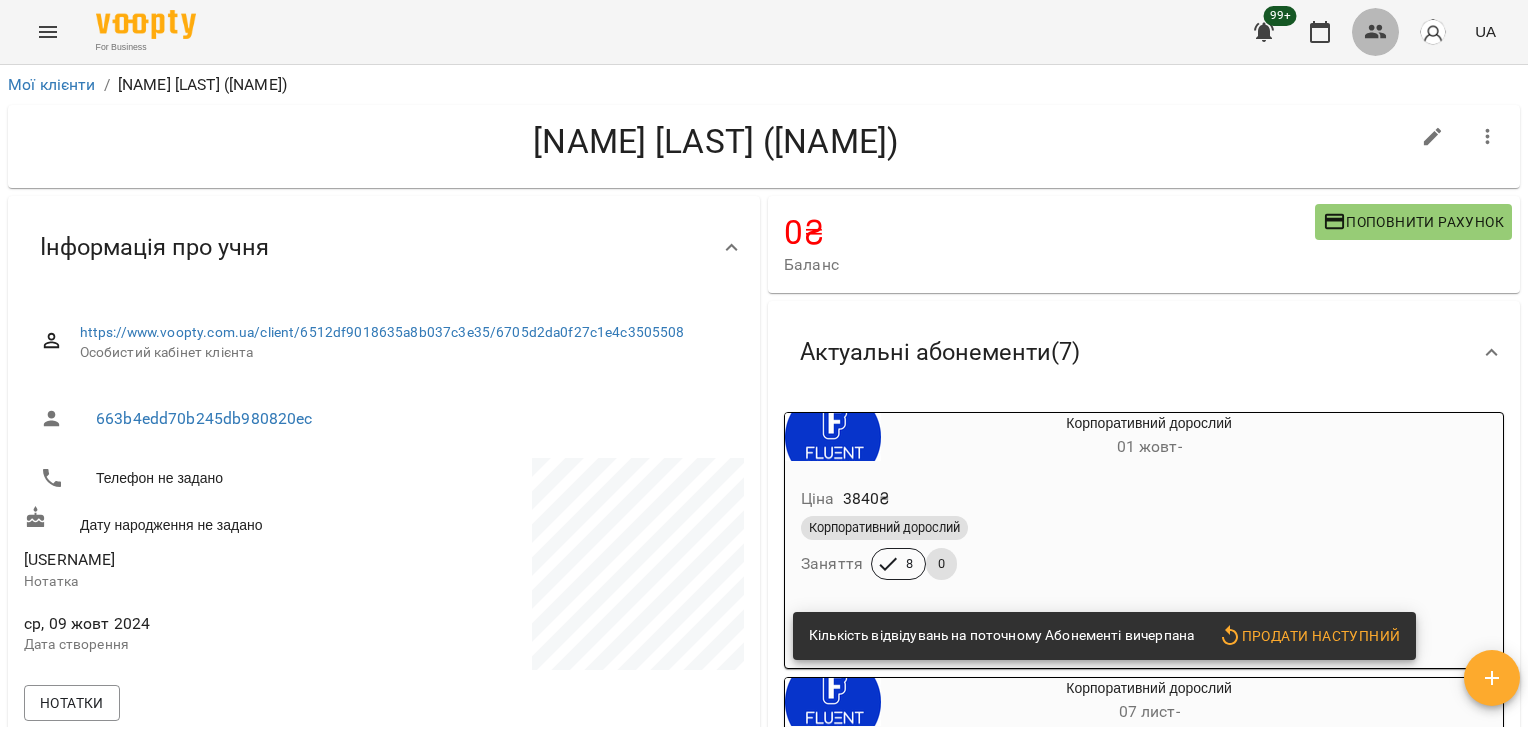 click 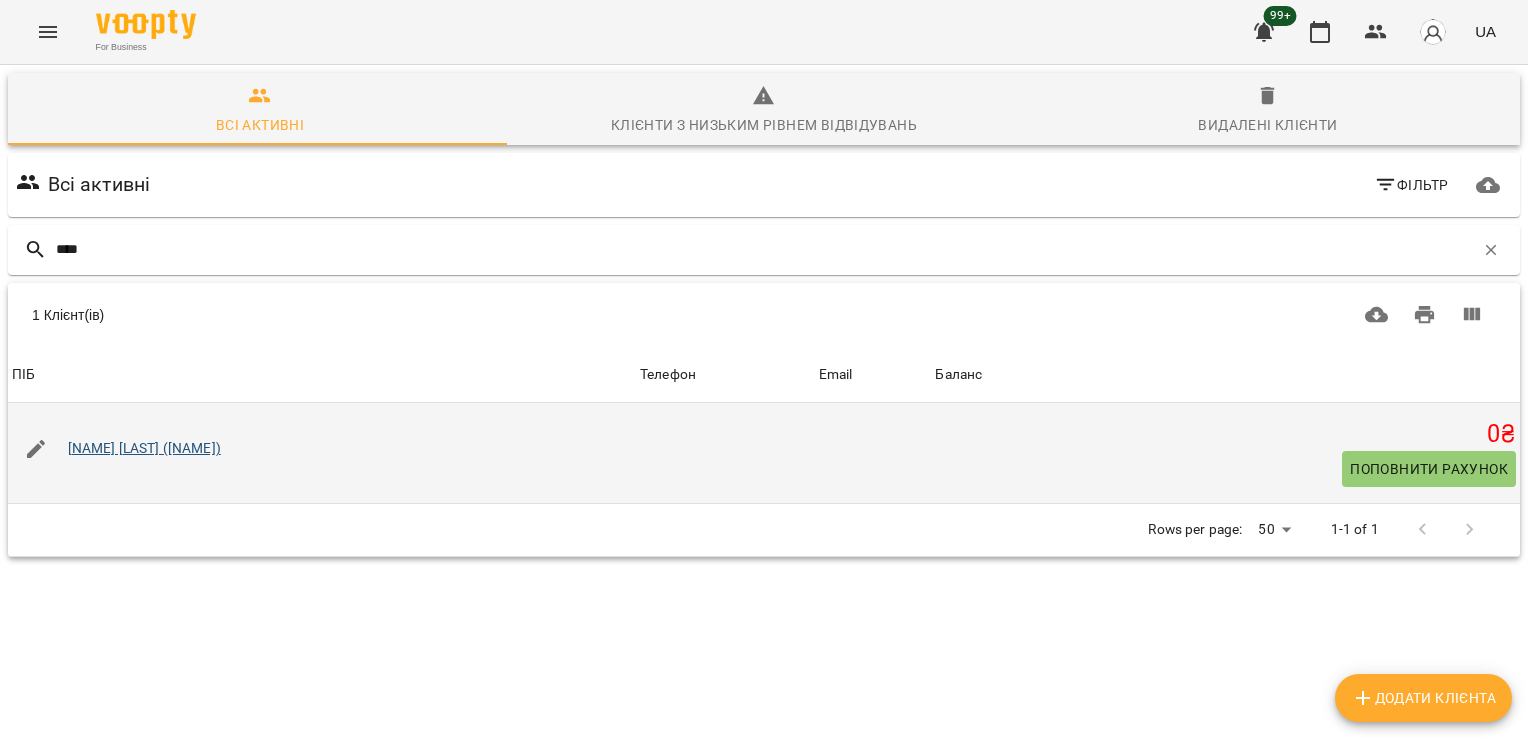 type on "****" 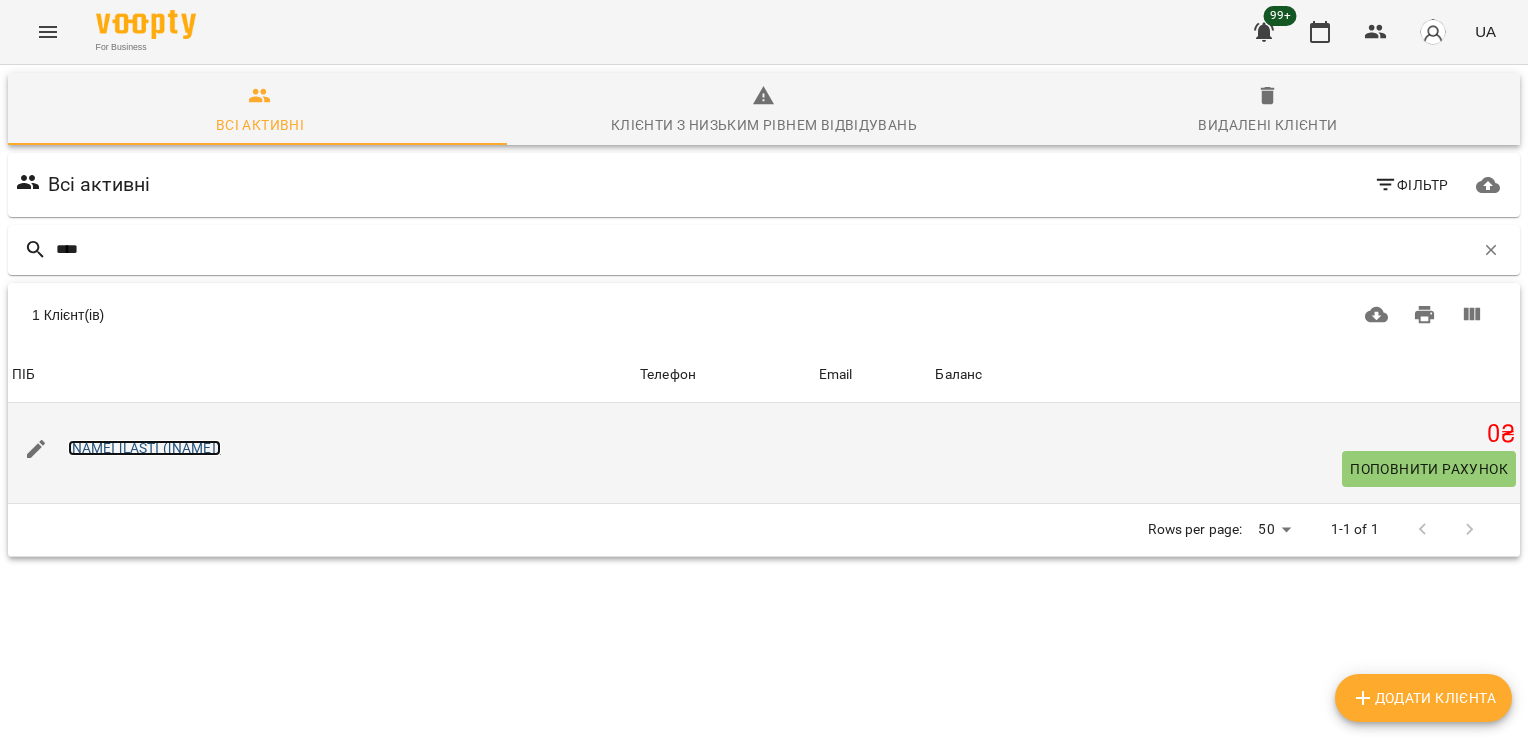 click on "[NAME] [LAST] ([NAME])" at bounding box center [144, 448] 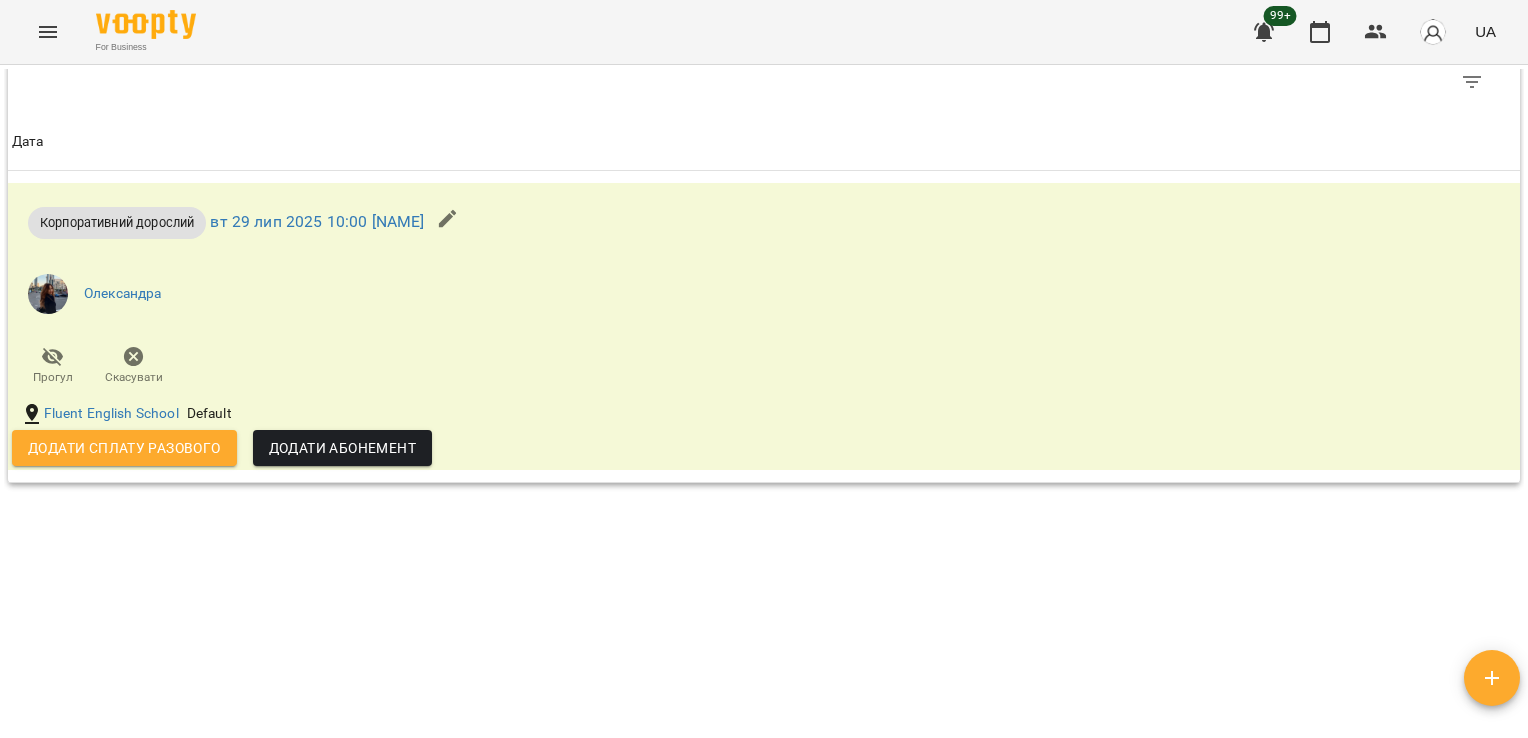 scroll, scrollTop: 2476, scrollLeft: 0, axis: vertical 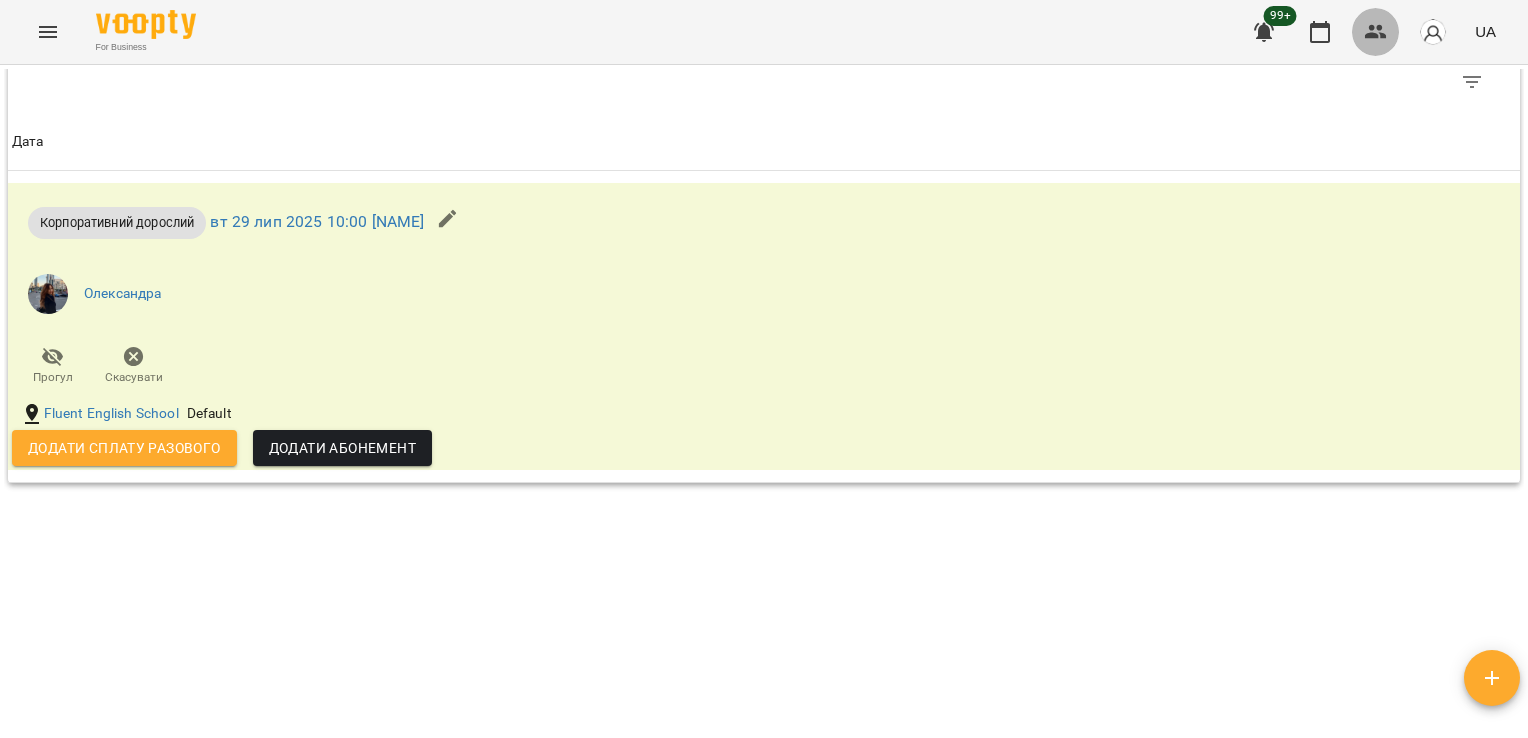 click 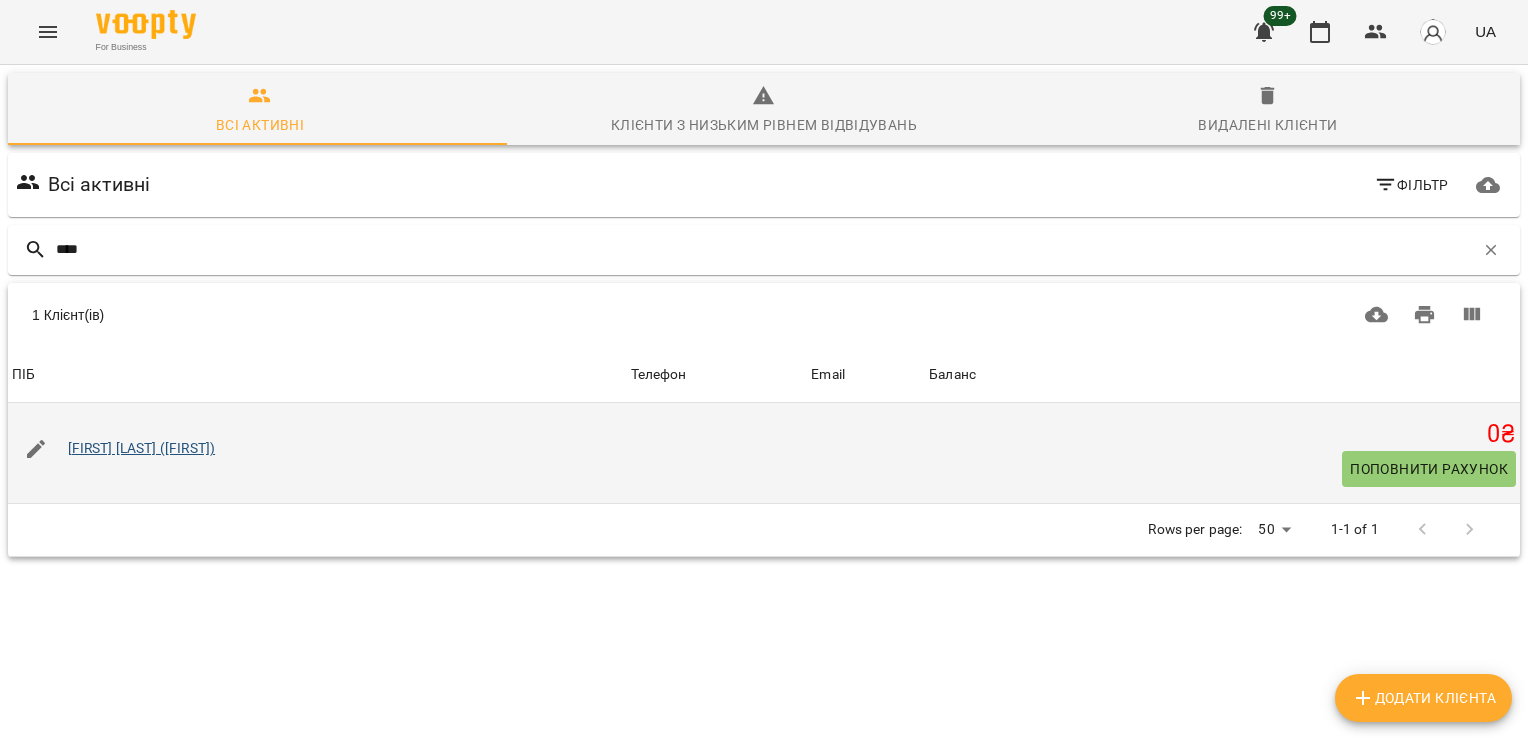 type on "****" 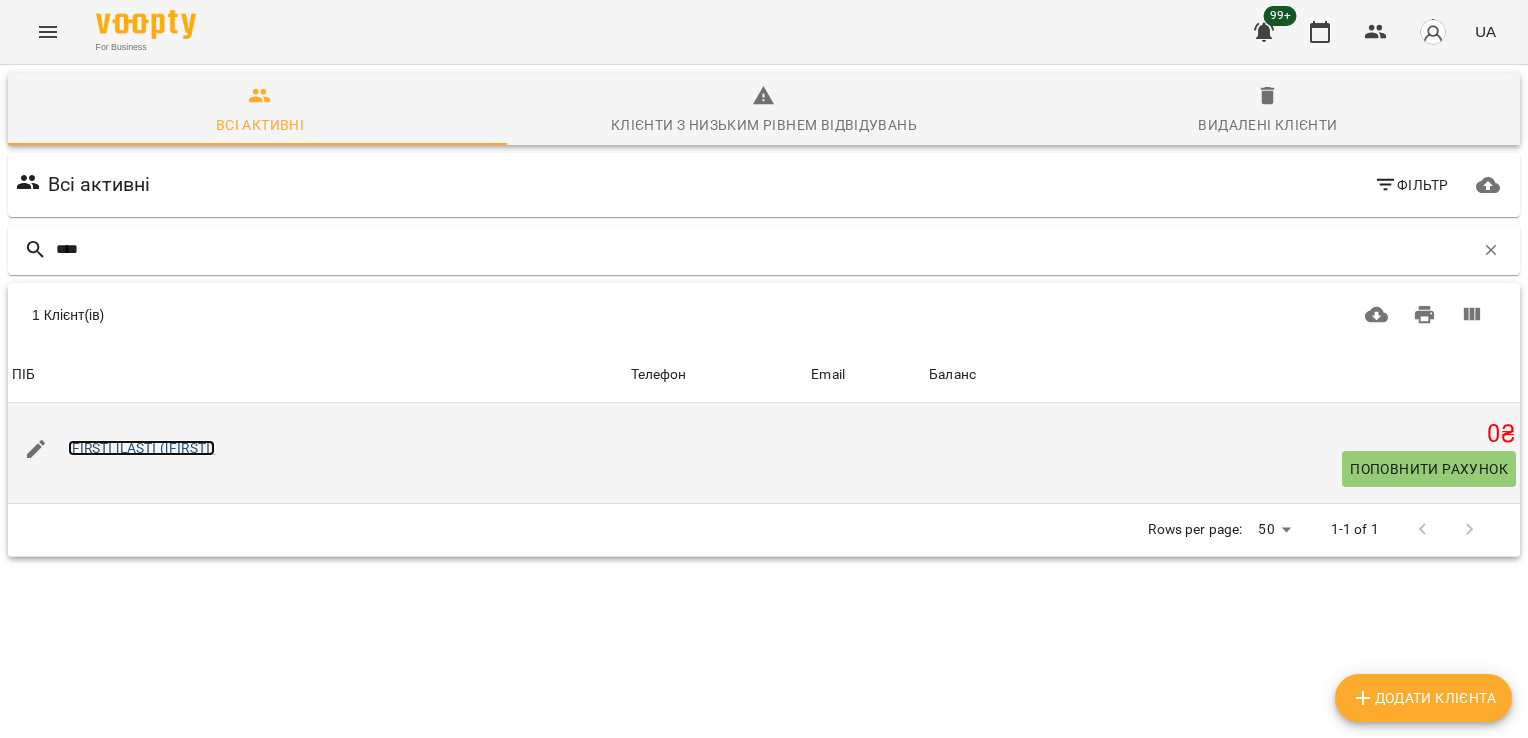 click on "[FIRST] [LAST] ([FIRST])" at bounding box center (142, 448) 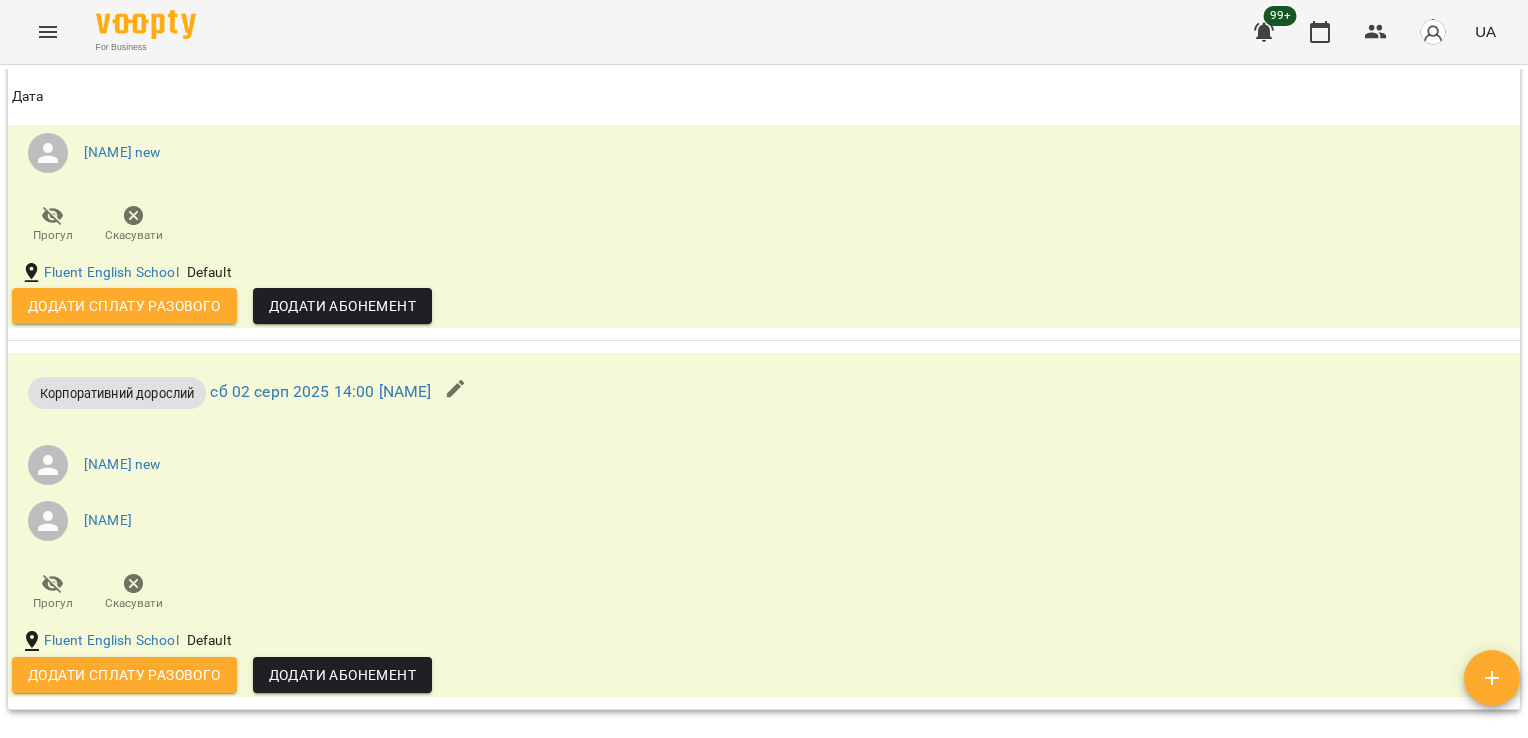 scroll, scrollTop: 1962, scrollLeft: 0, axis: vertical 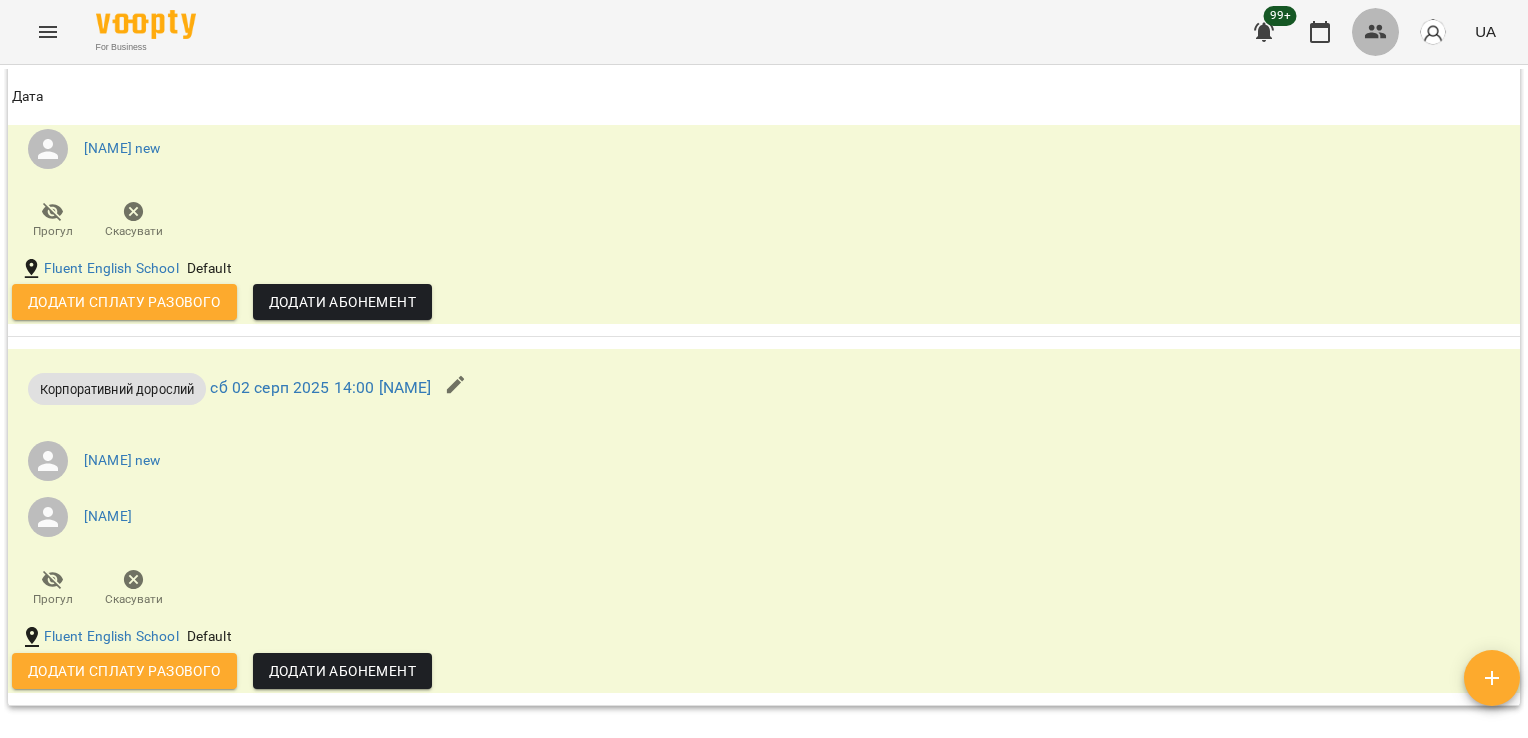 click 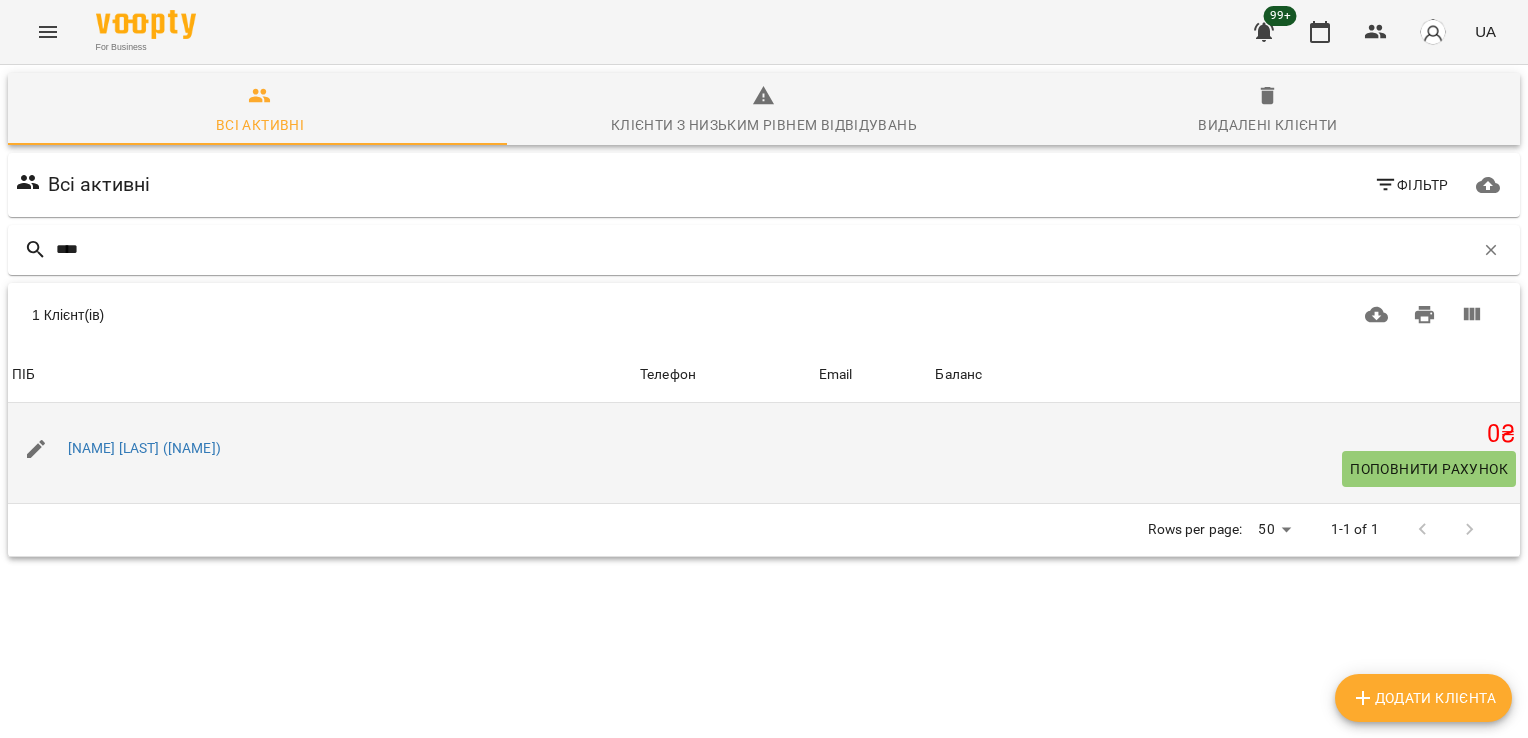 type on "****" 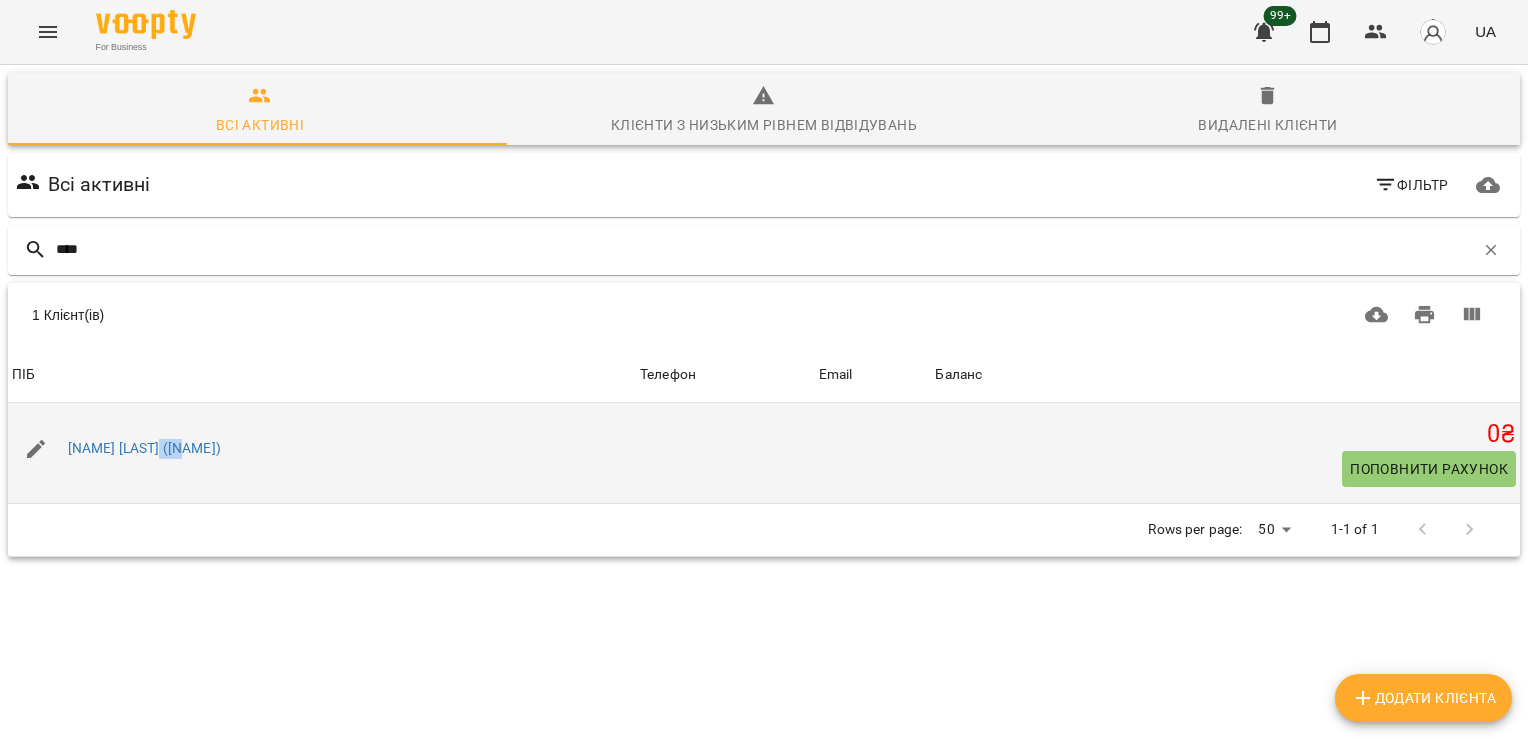 click on "[NAME] [LAST] ([NAME])" at bounding box center (144, 449) 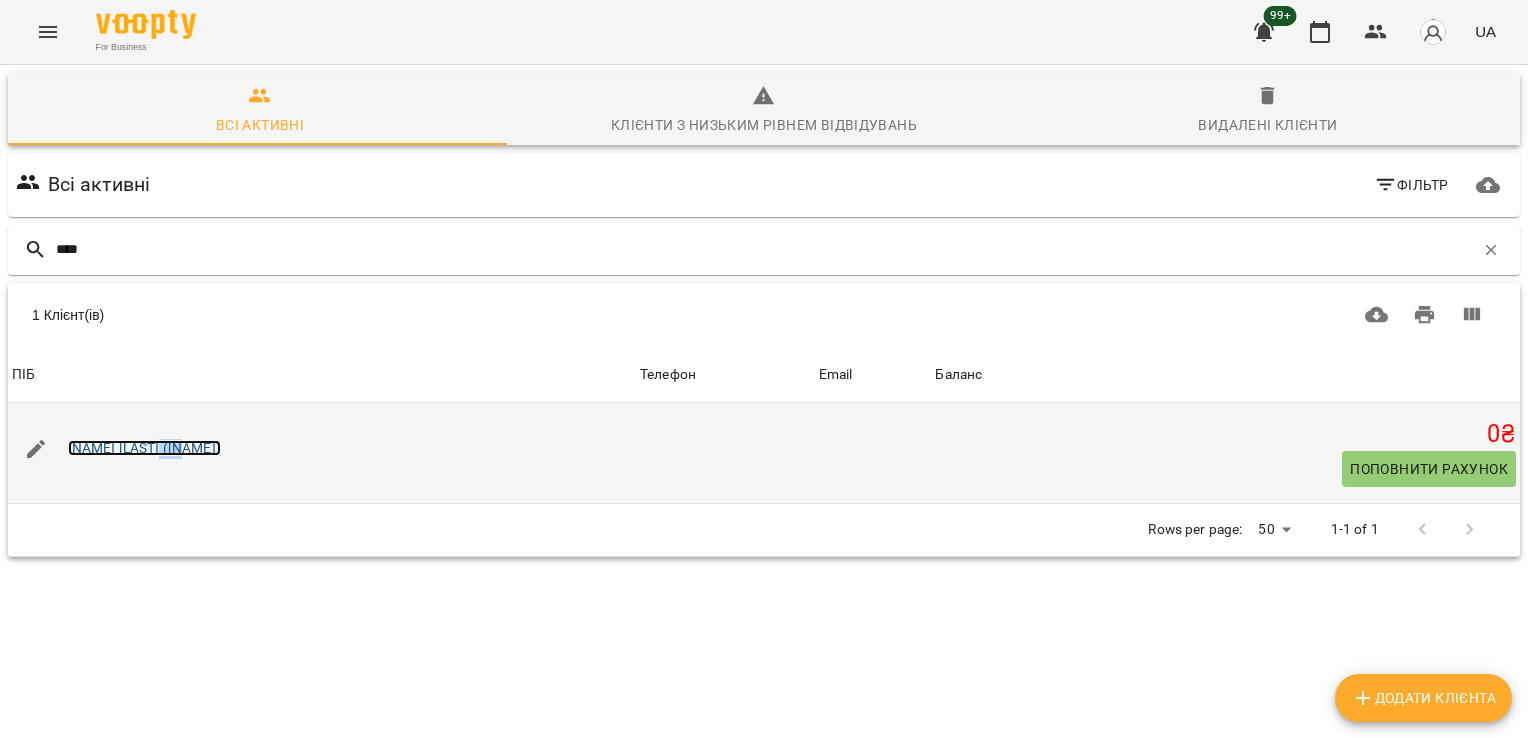 drag, startPoint x: 167, startPoint y: 460, endPoint x: 160, endPoint y: 450, distance: 12.206555 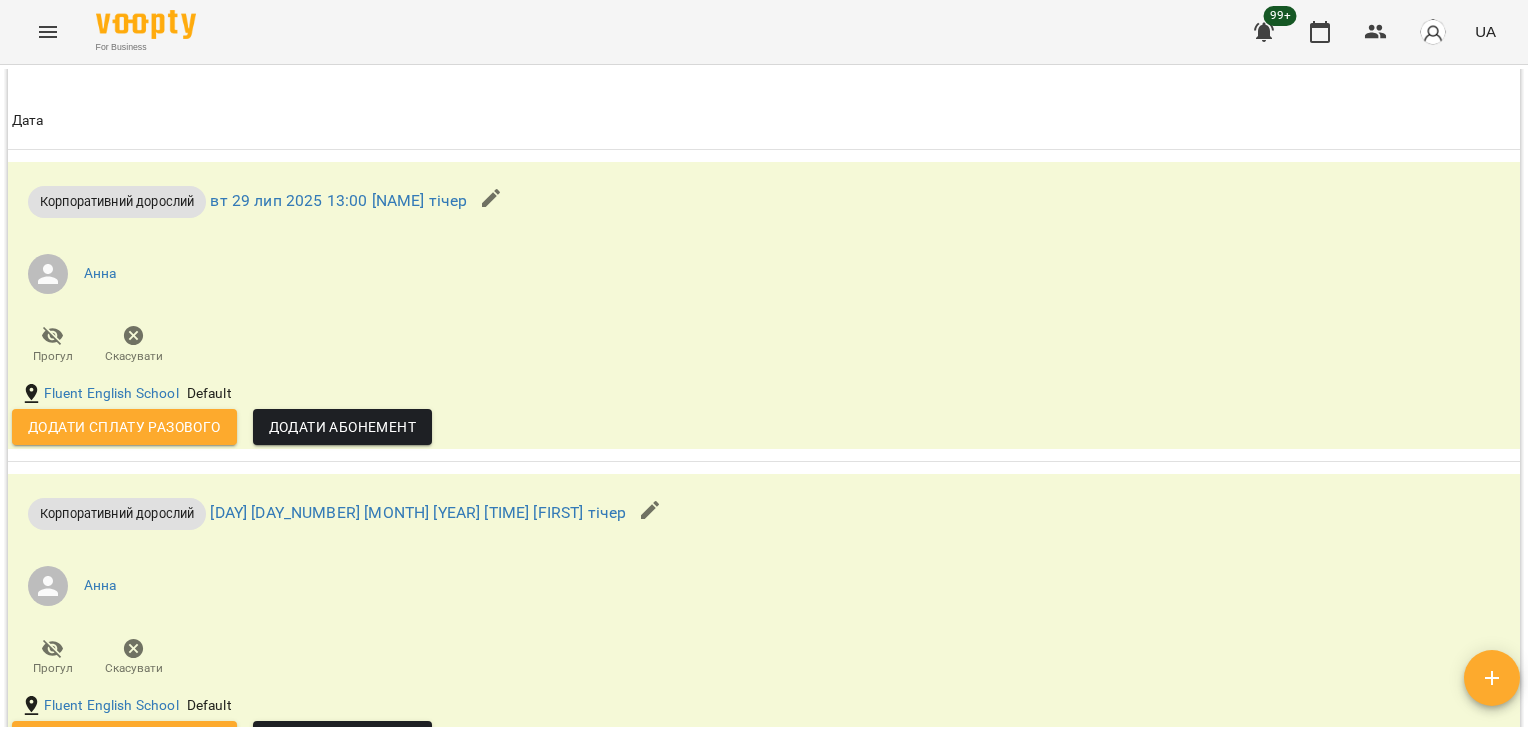 scroll, scrollTop: 1473, scrollLeft: 0, axis: vertical 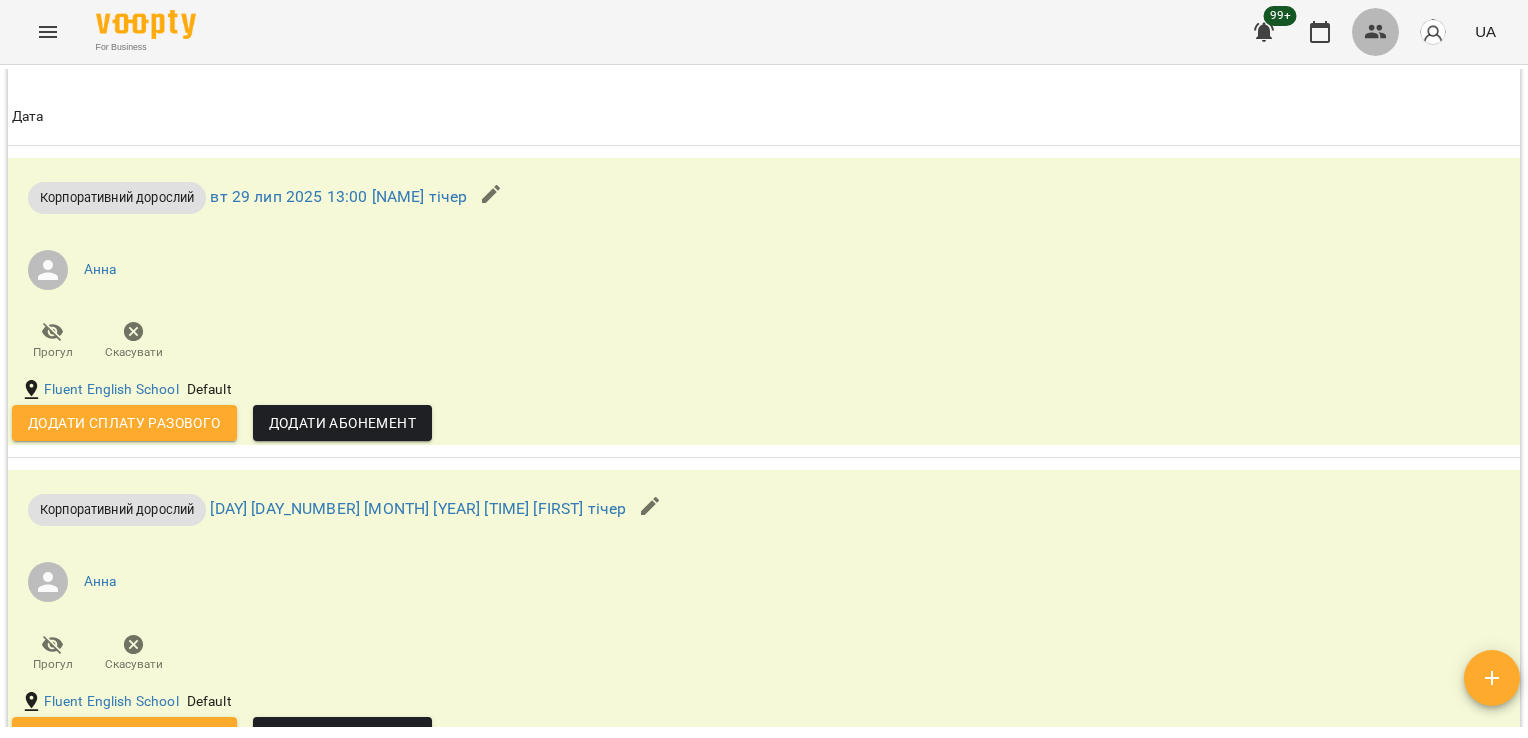 click 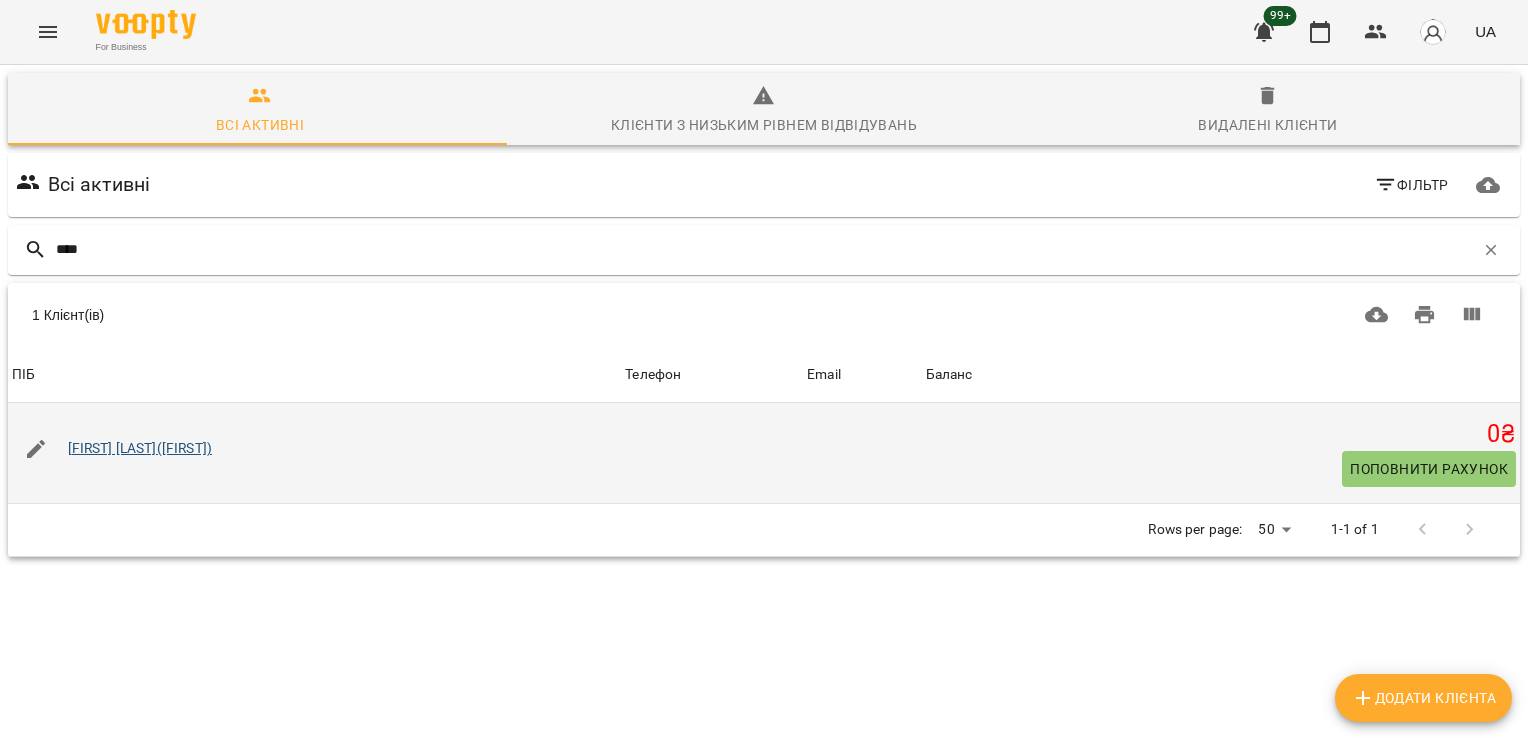 type on "****" 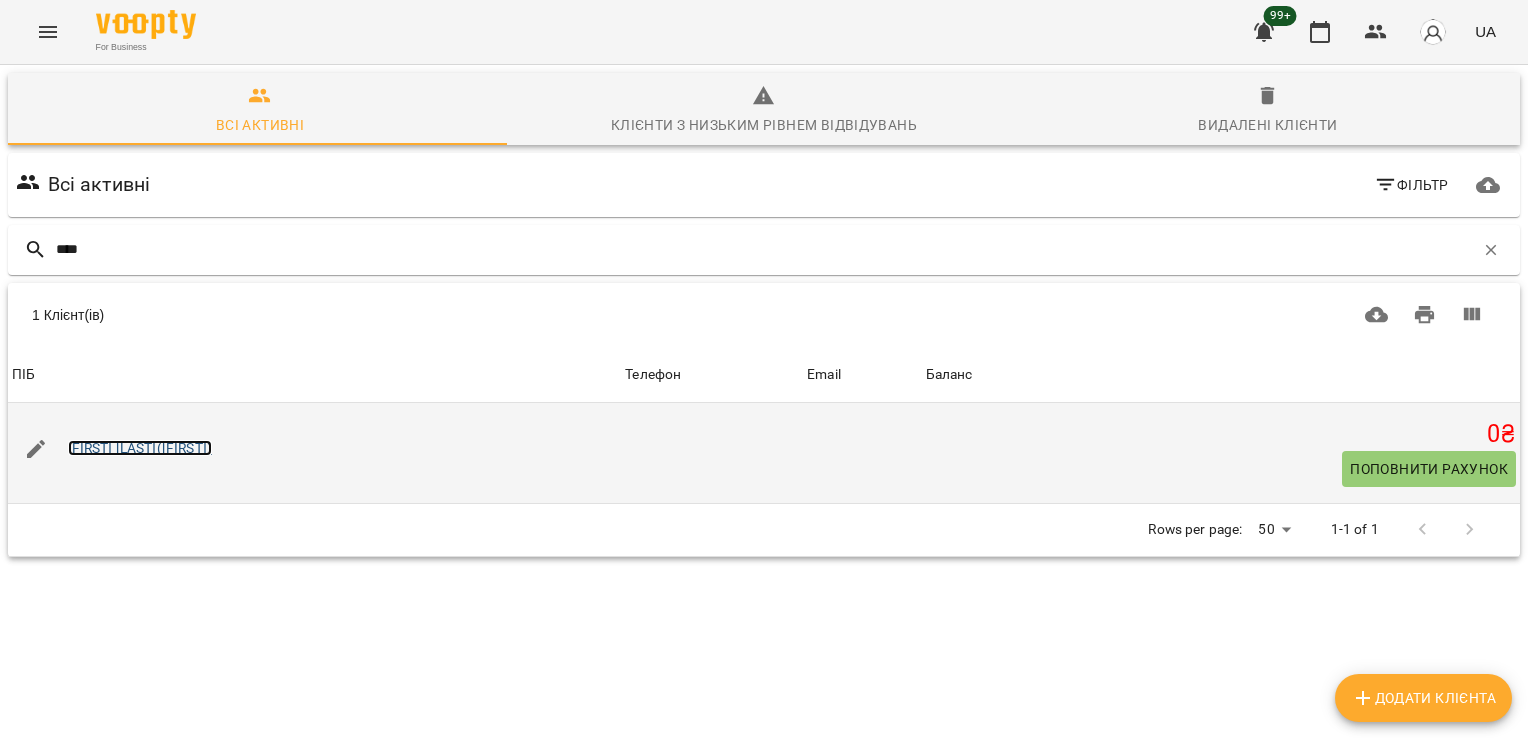 click on "[FIRST] [LAST]([FIRST])" at bounding box center (140, 448) 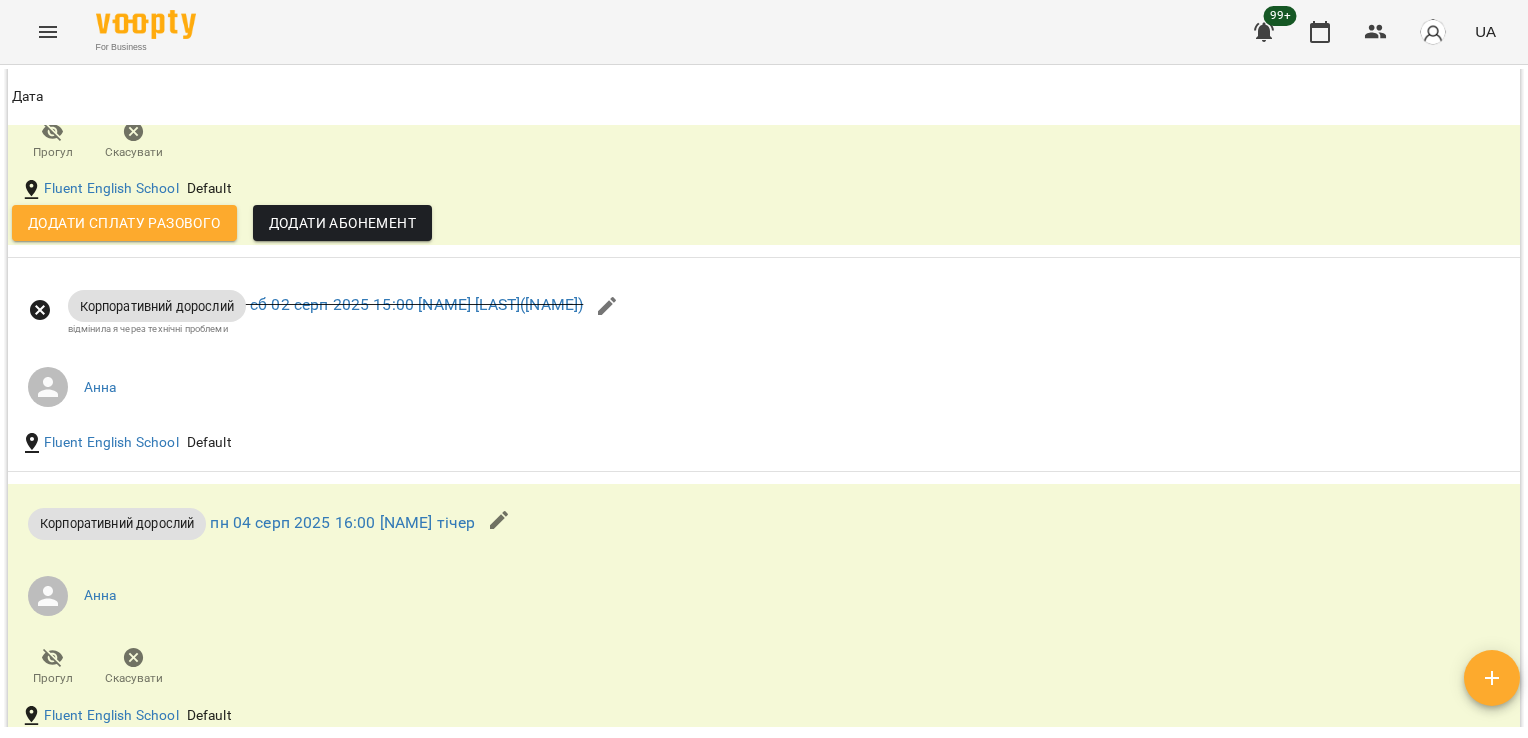scroll, scrollTop: 1968, scrollLeft: 0, axis: vertical 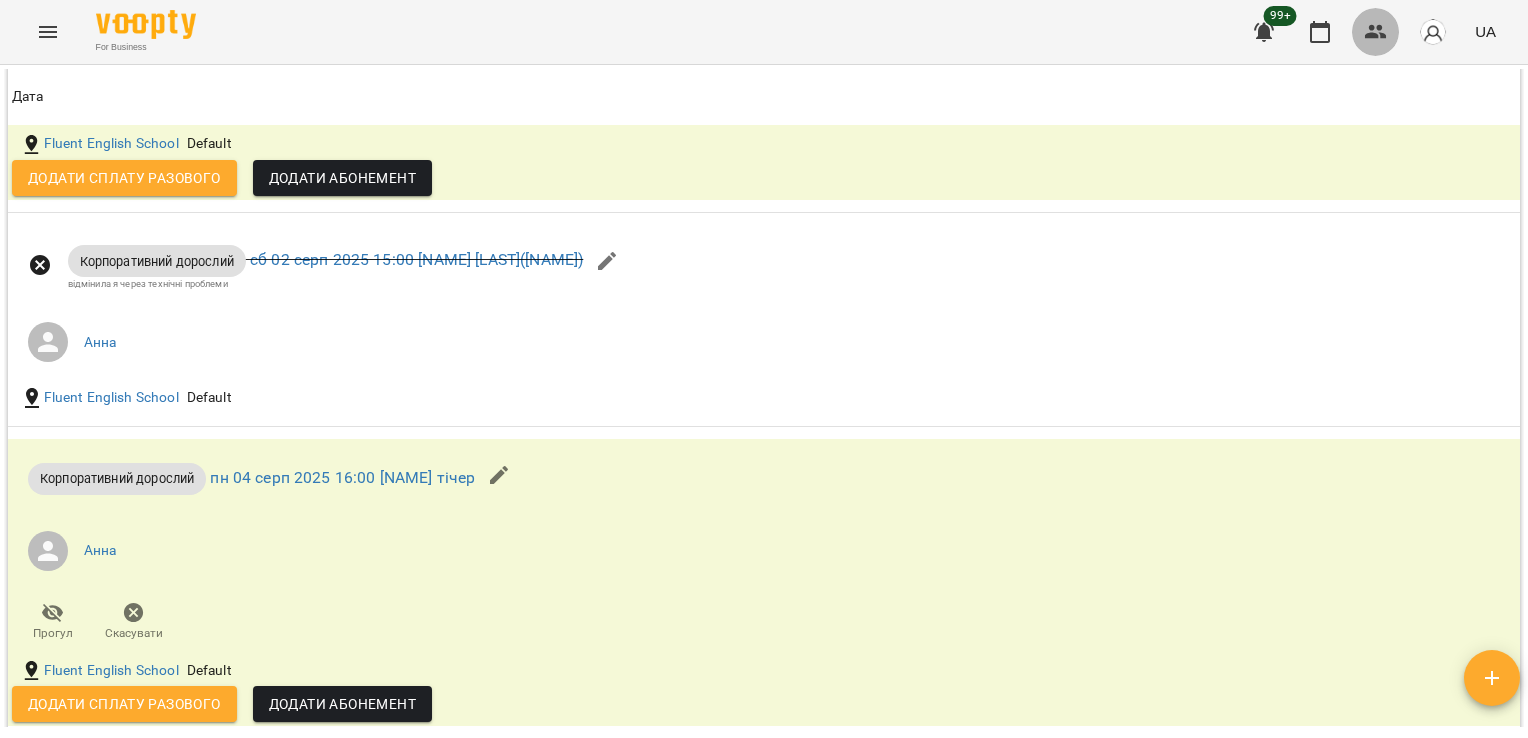 click 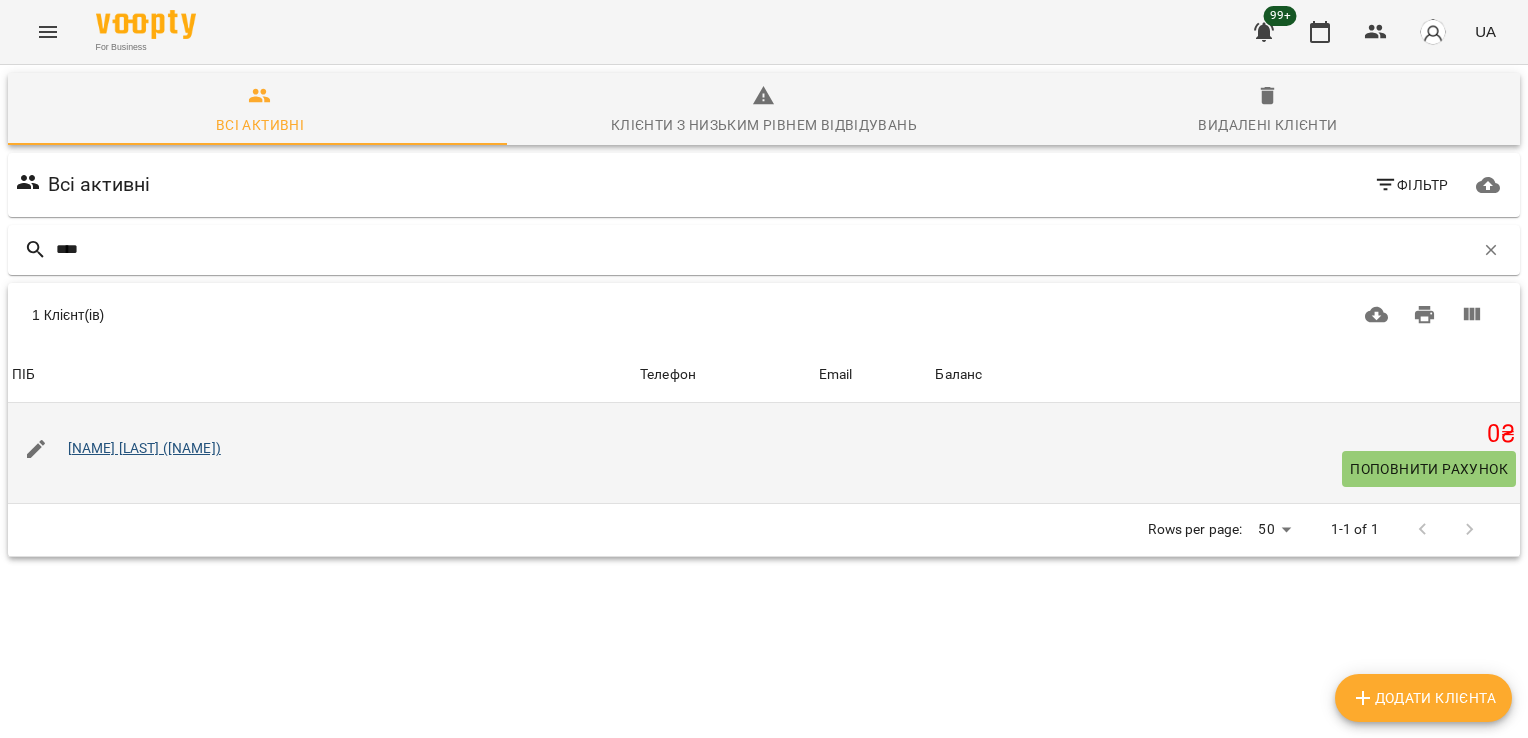type on "****" 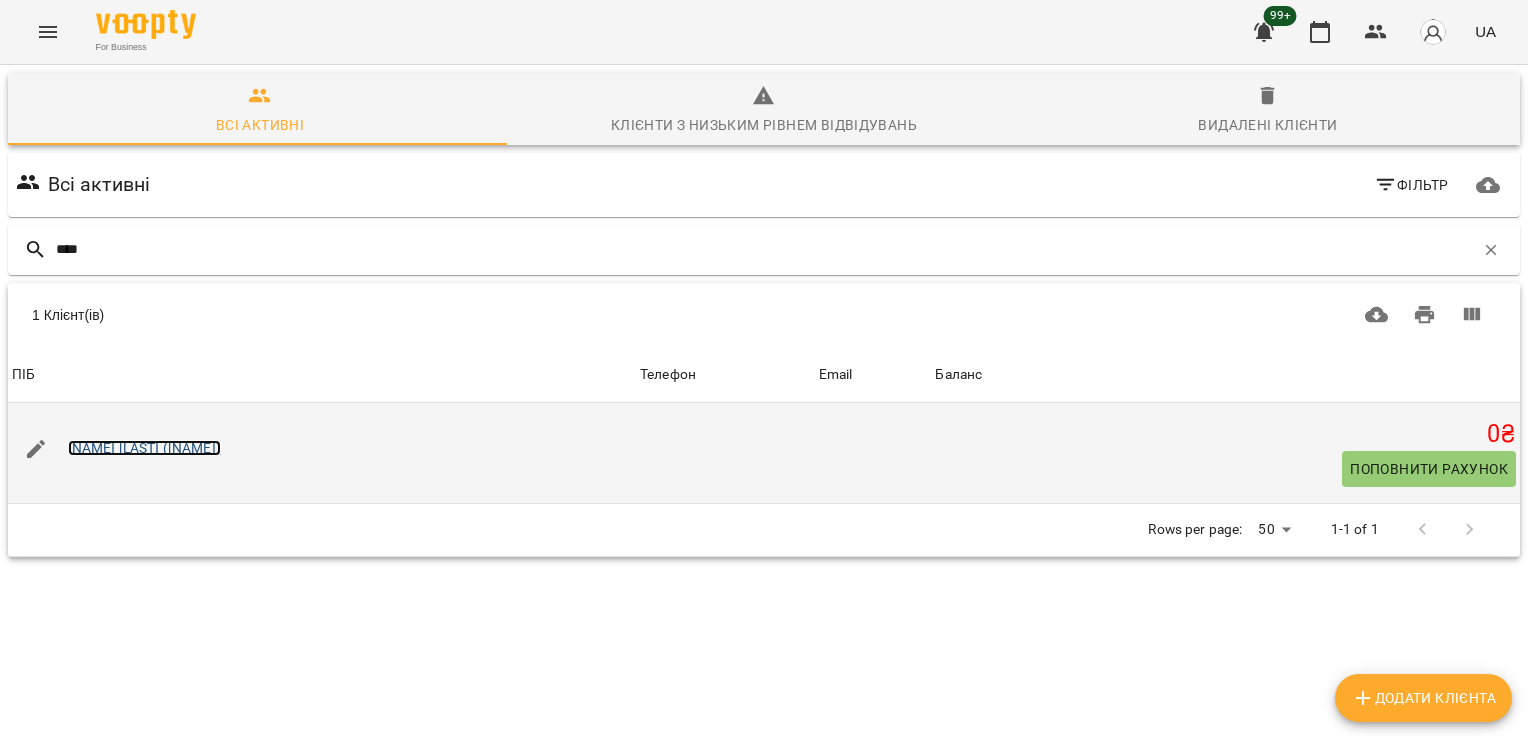 click on "[NAME] [LAST] ([NAME])" at bounding box center (144, 448) 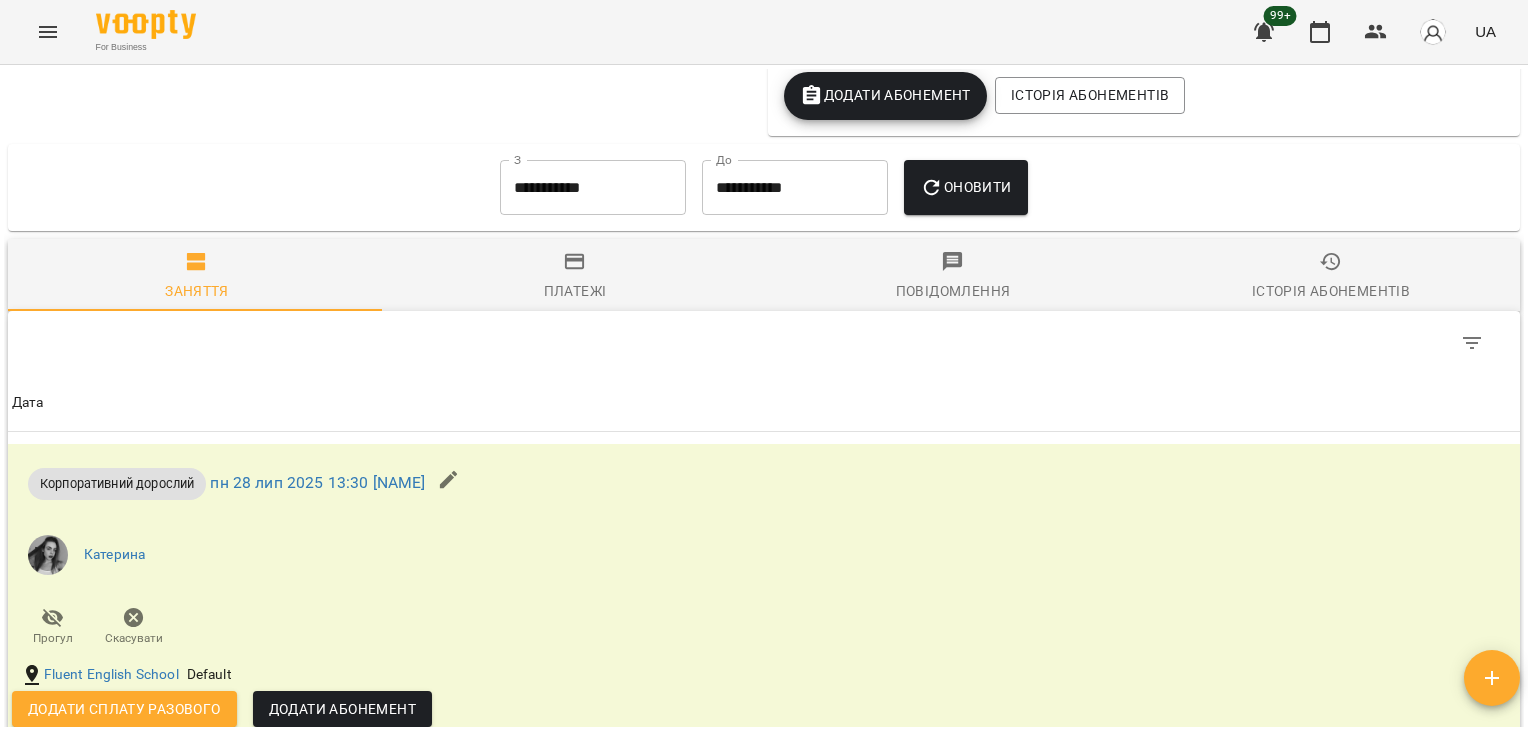 scroll, scrollTop: 2476, scrollLeft: 0, axis: vertical 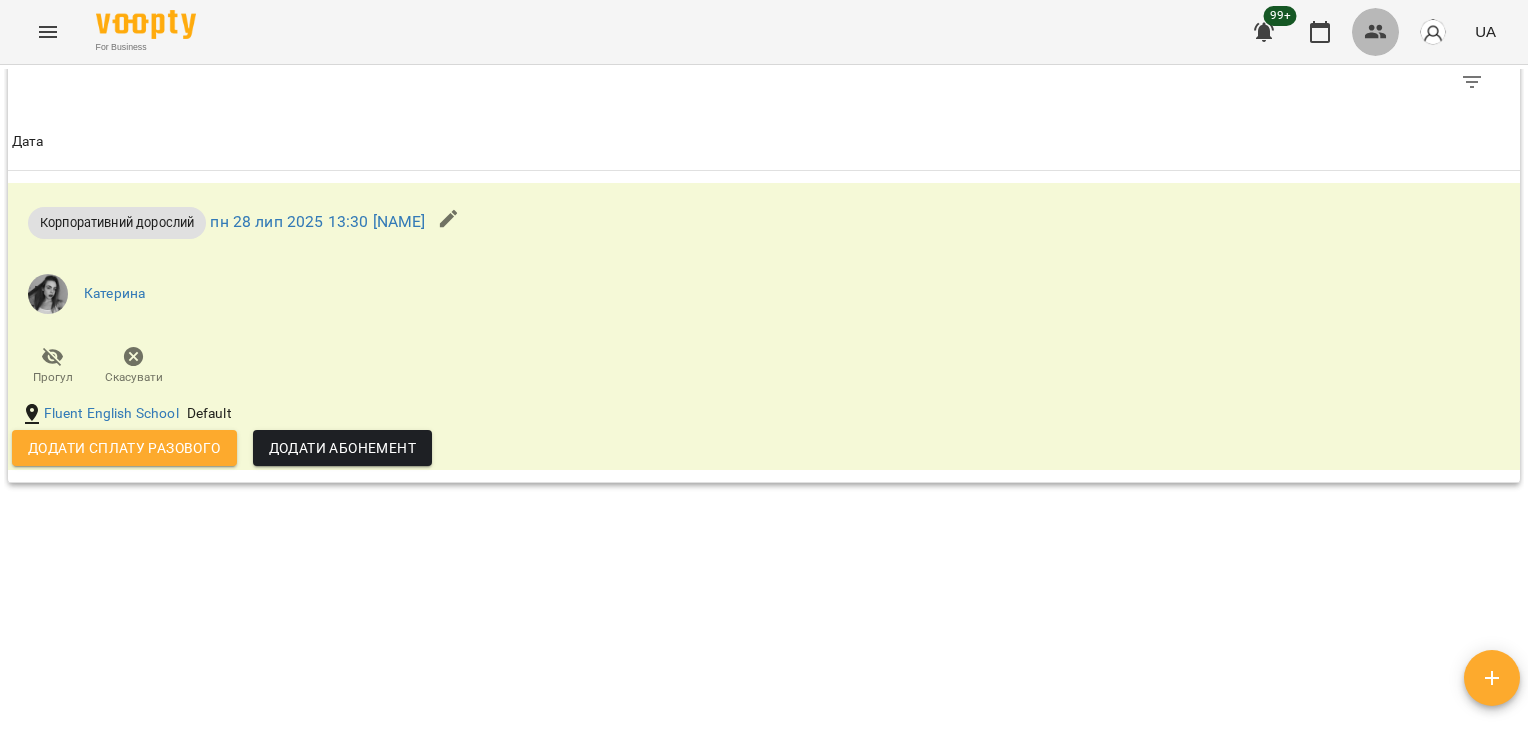 click 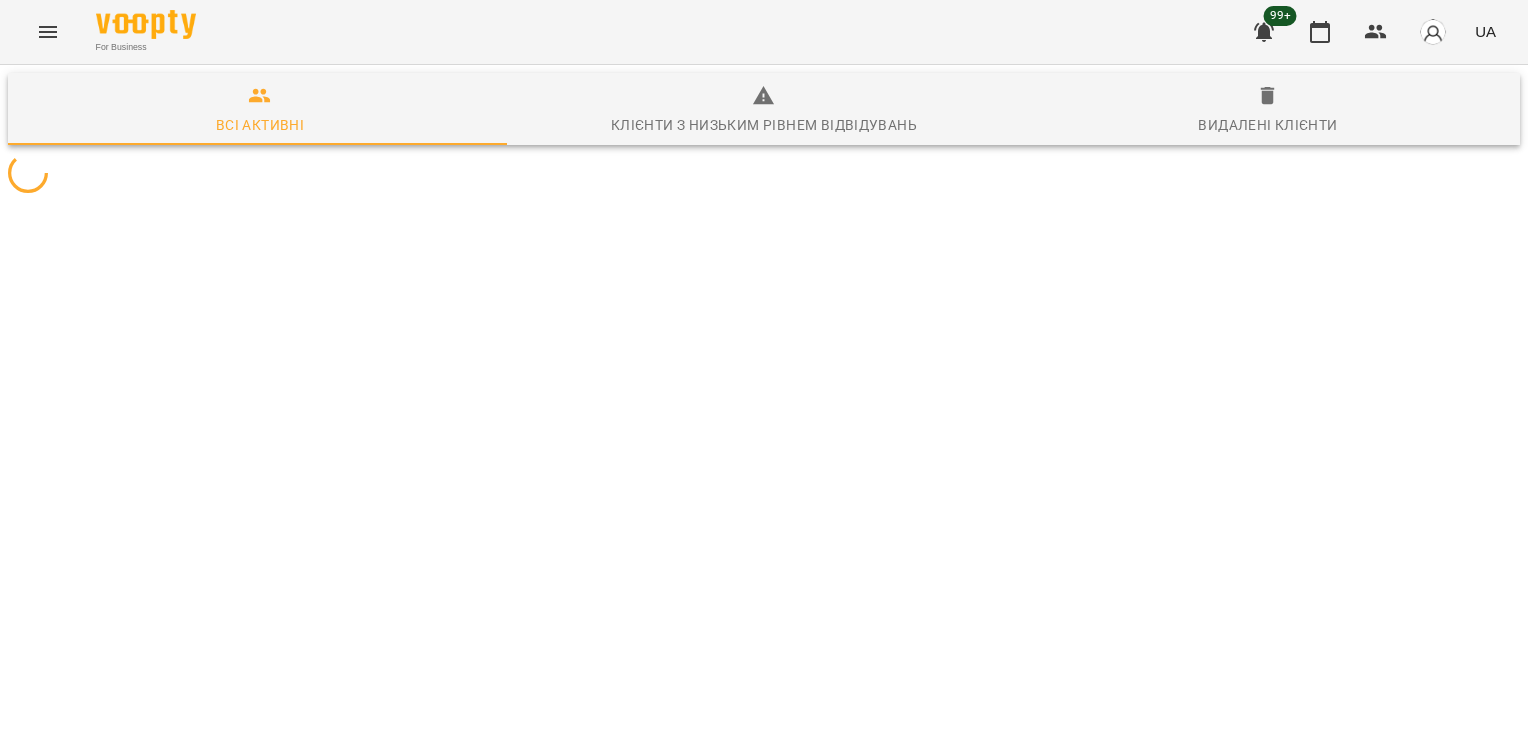 type 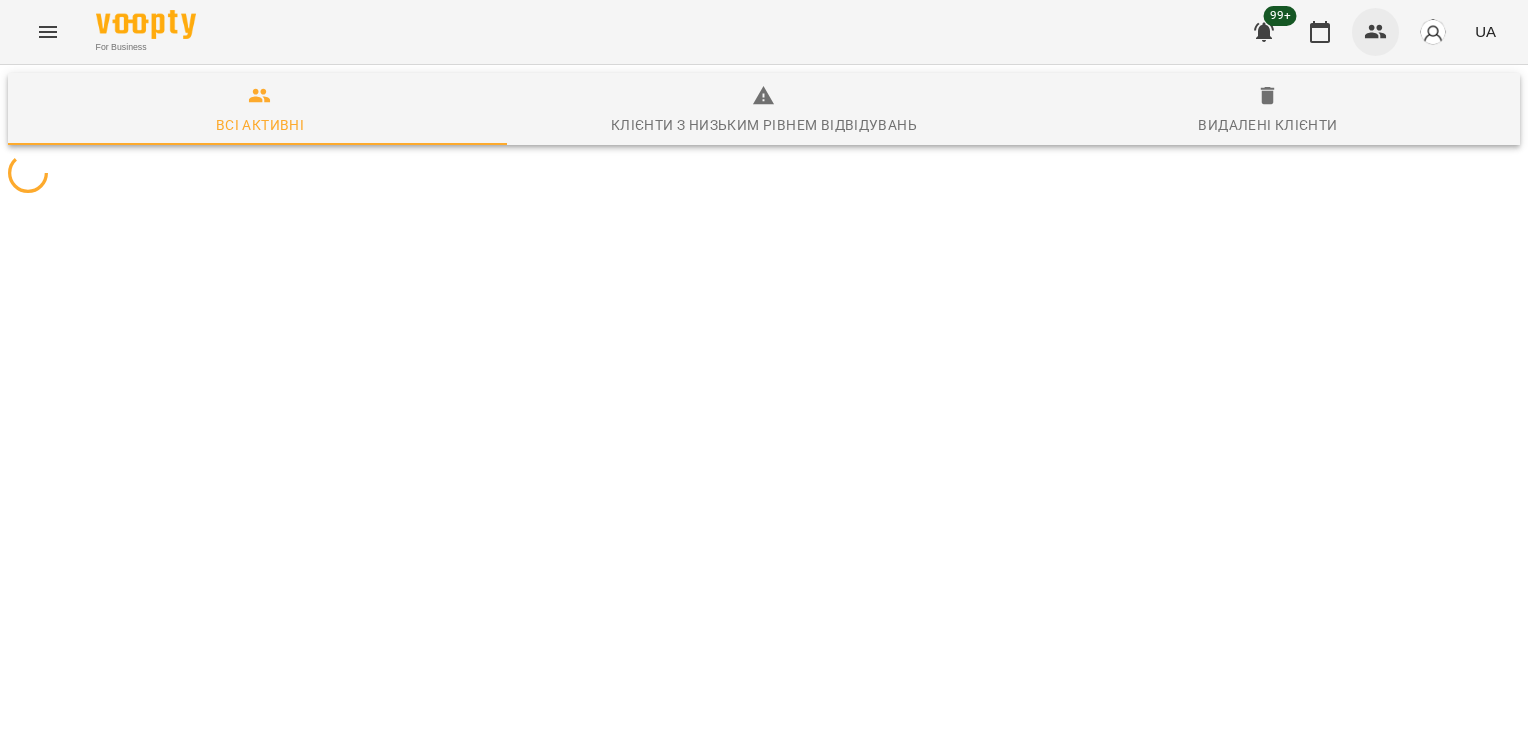 click 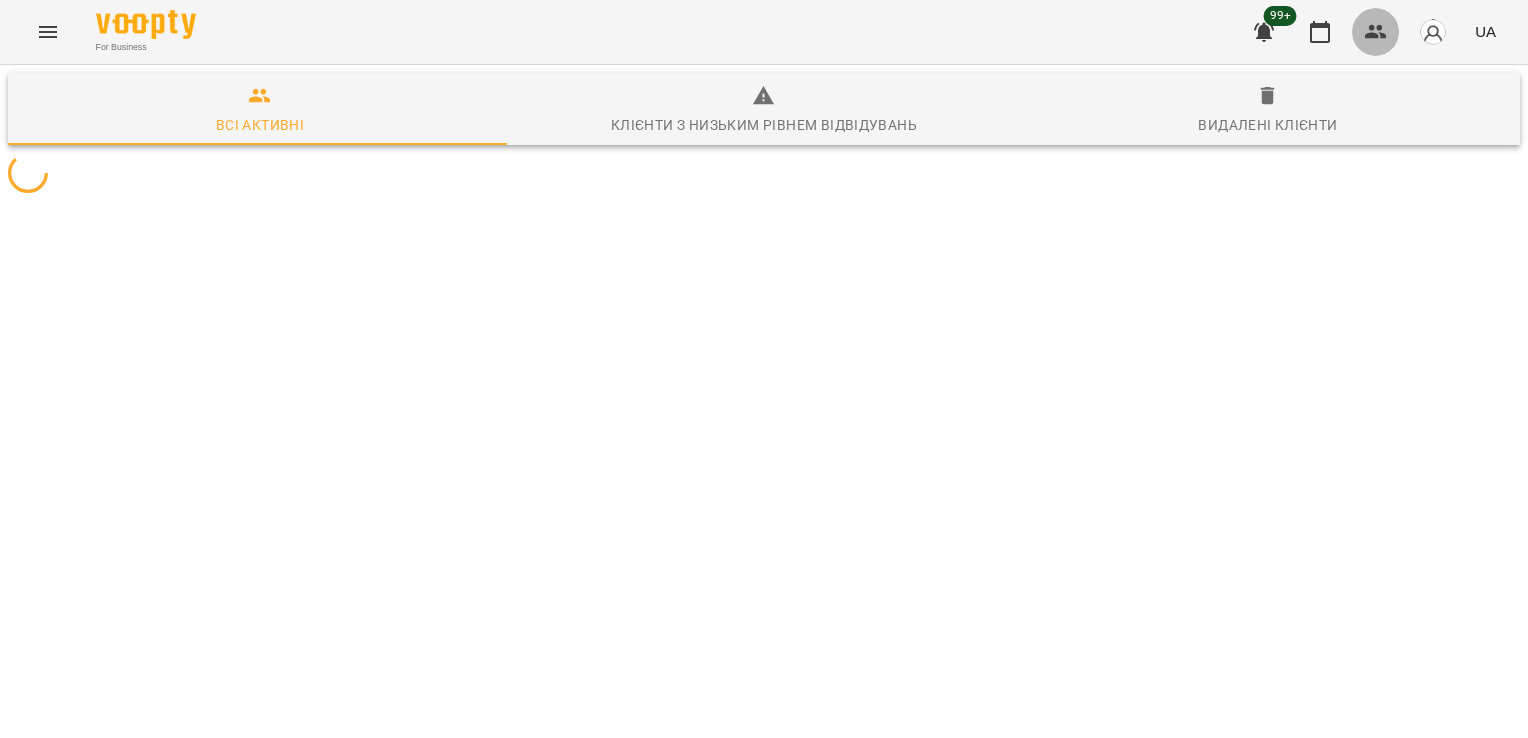 click 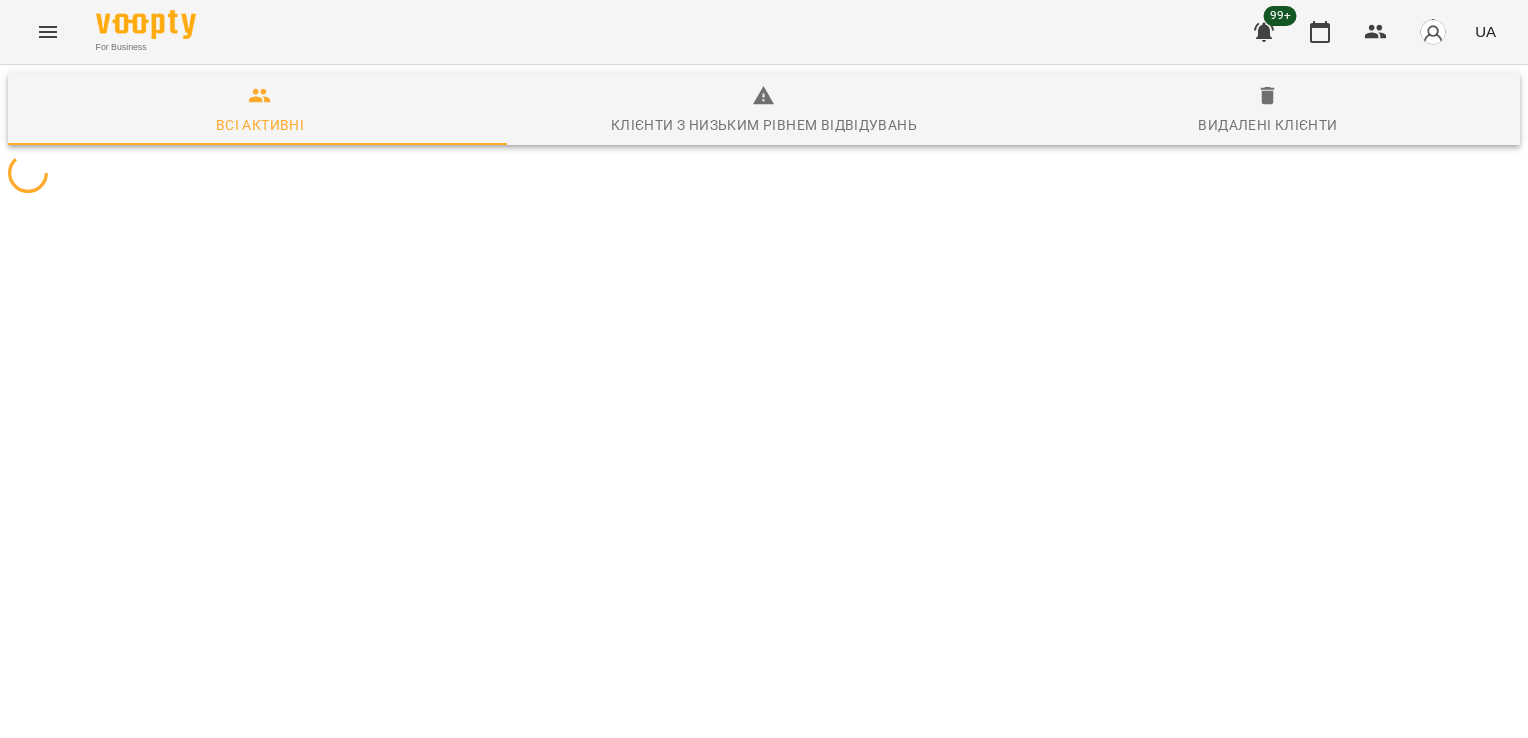 click at bounding box center [764, 173] 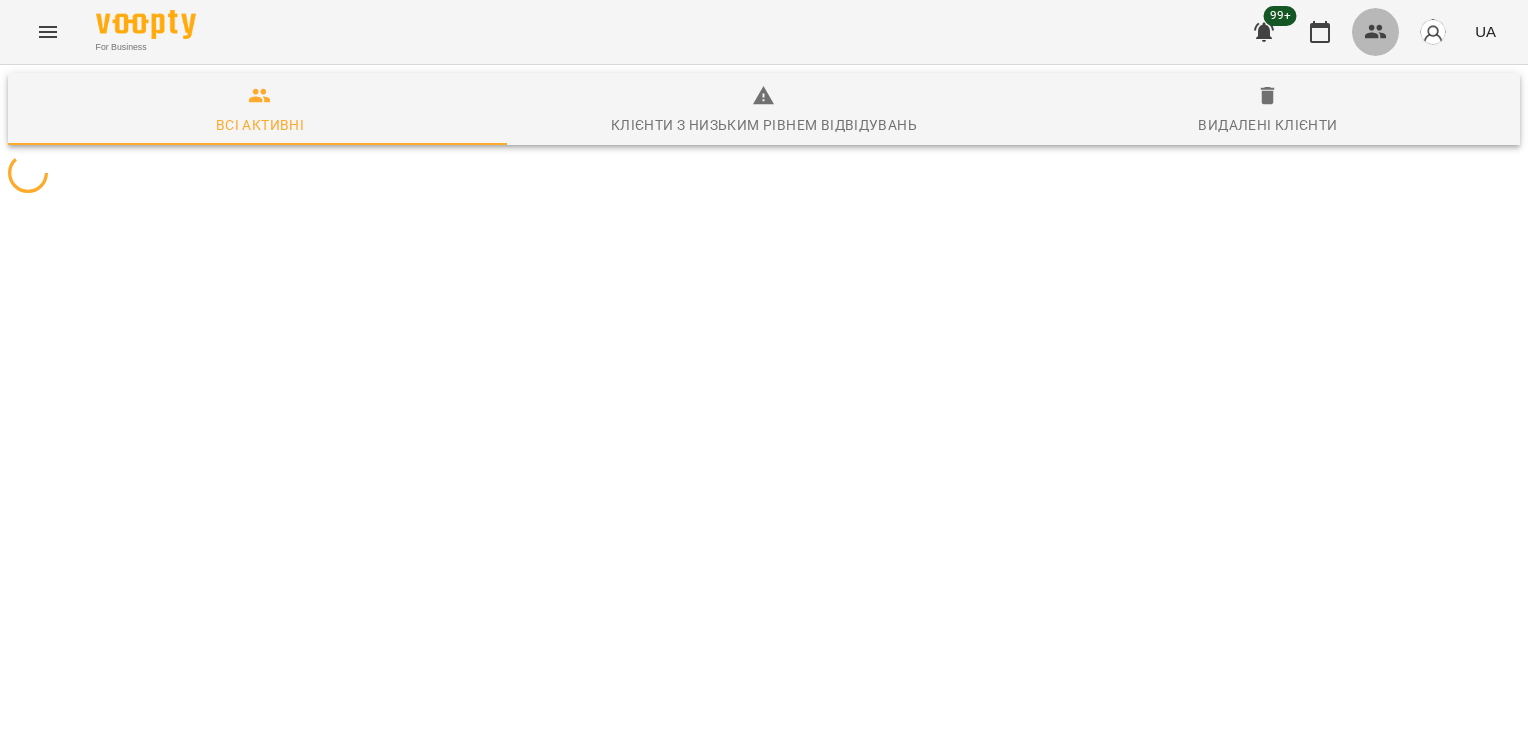 click 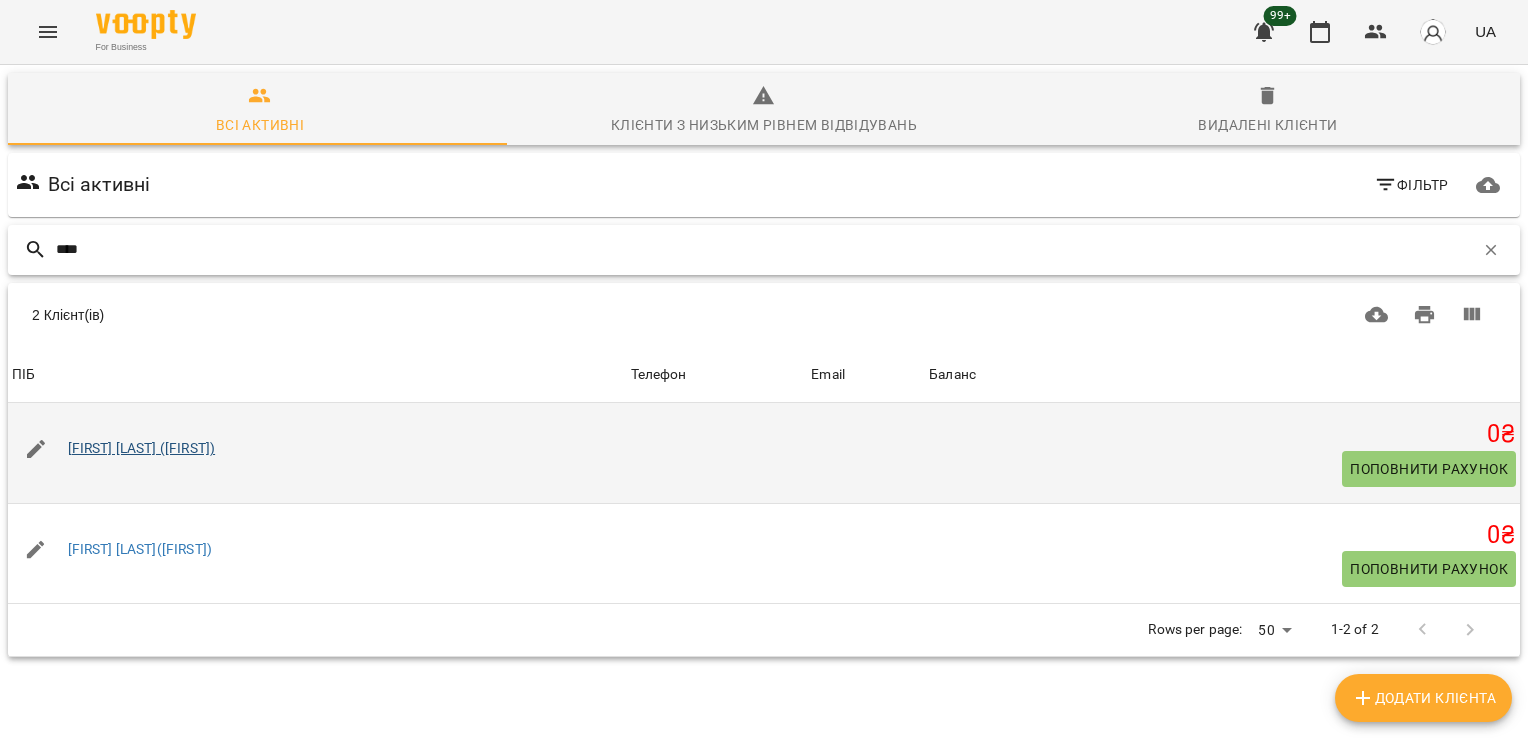 type on "****" 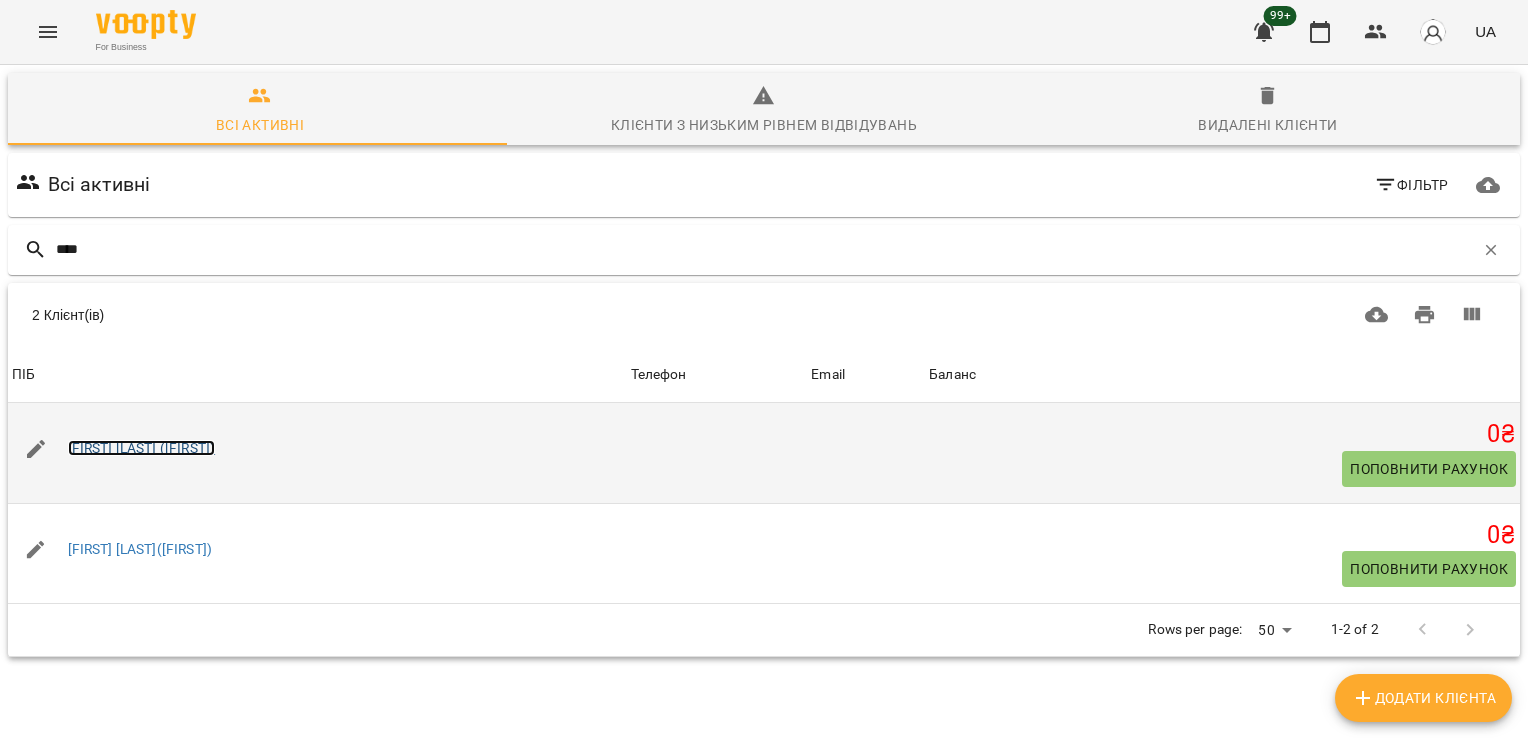 click on "[FIRST] [LAST] ([FIRST])" at bounding box center (142, 448) 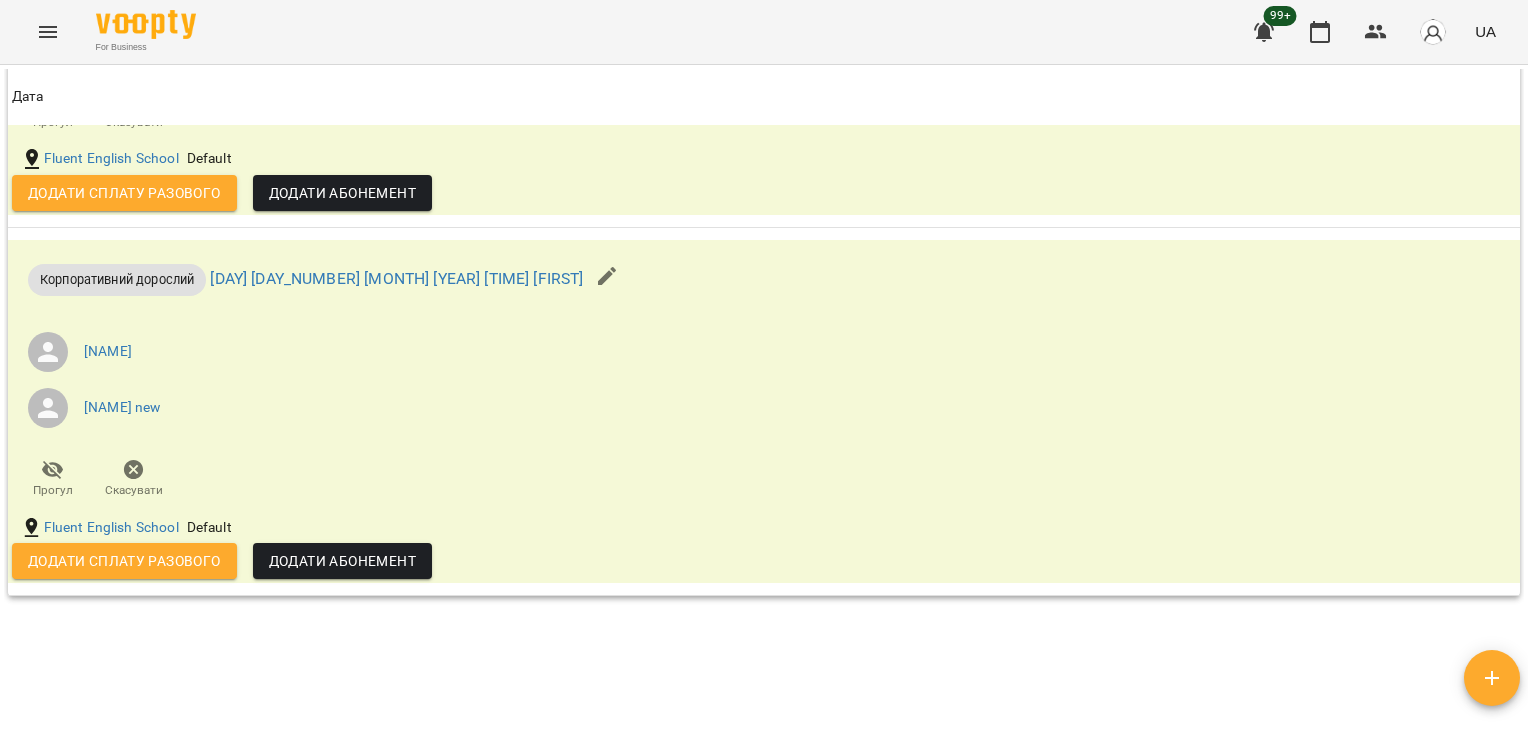 scroll, scrollTop: 2628, scrollLeft: 0, axis: vertical 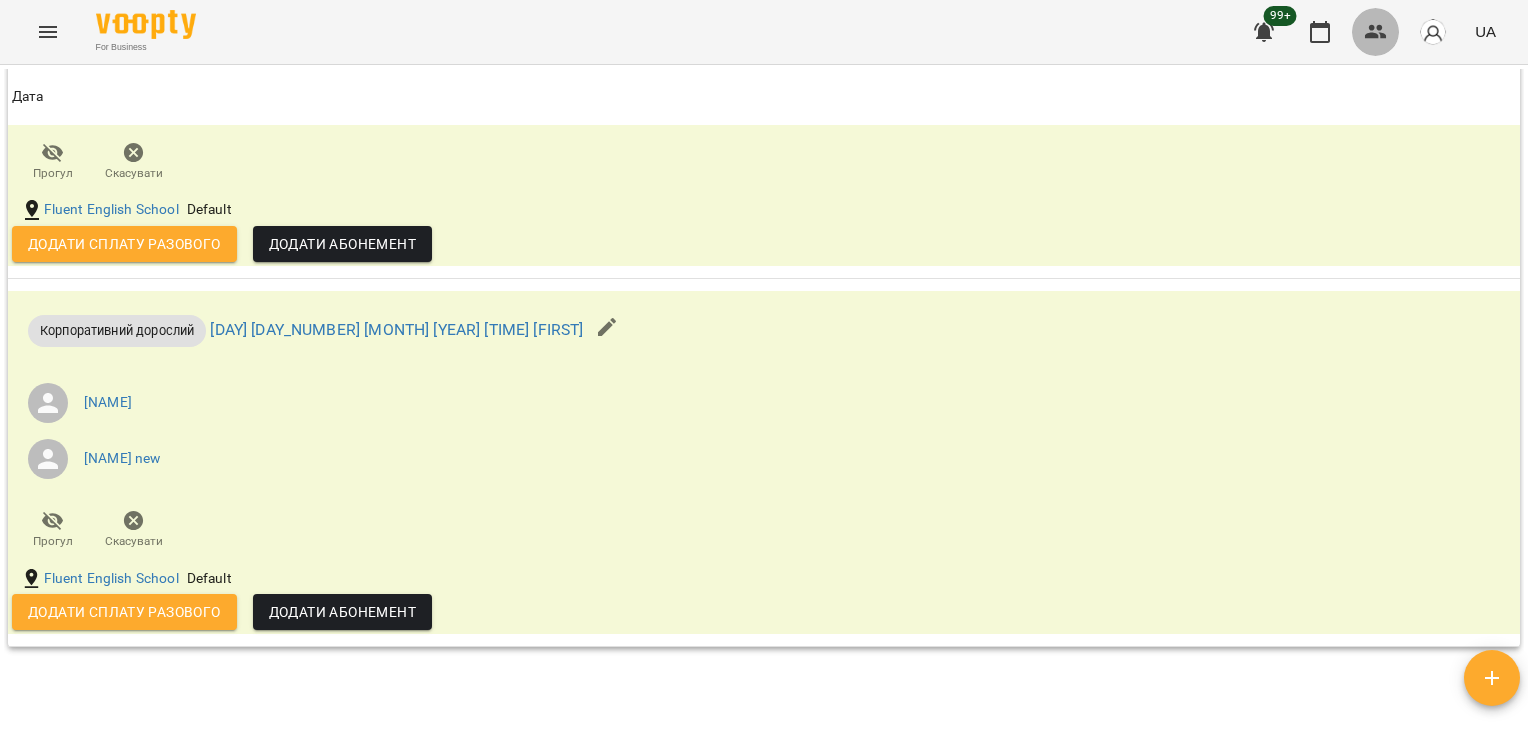 click 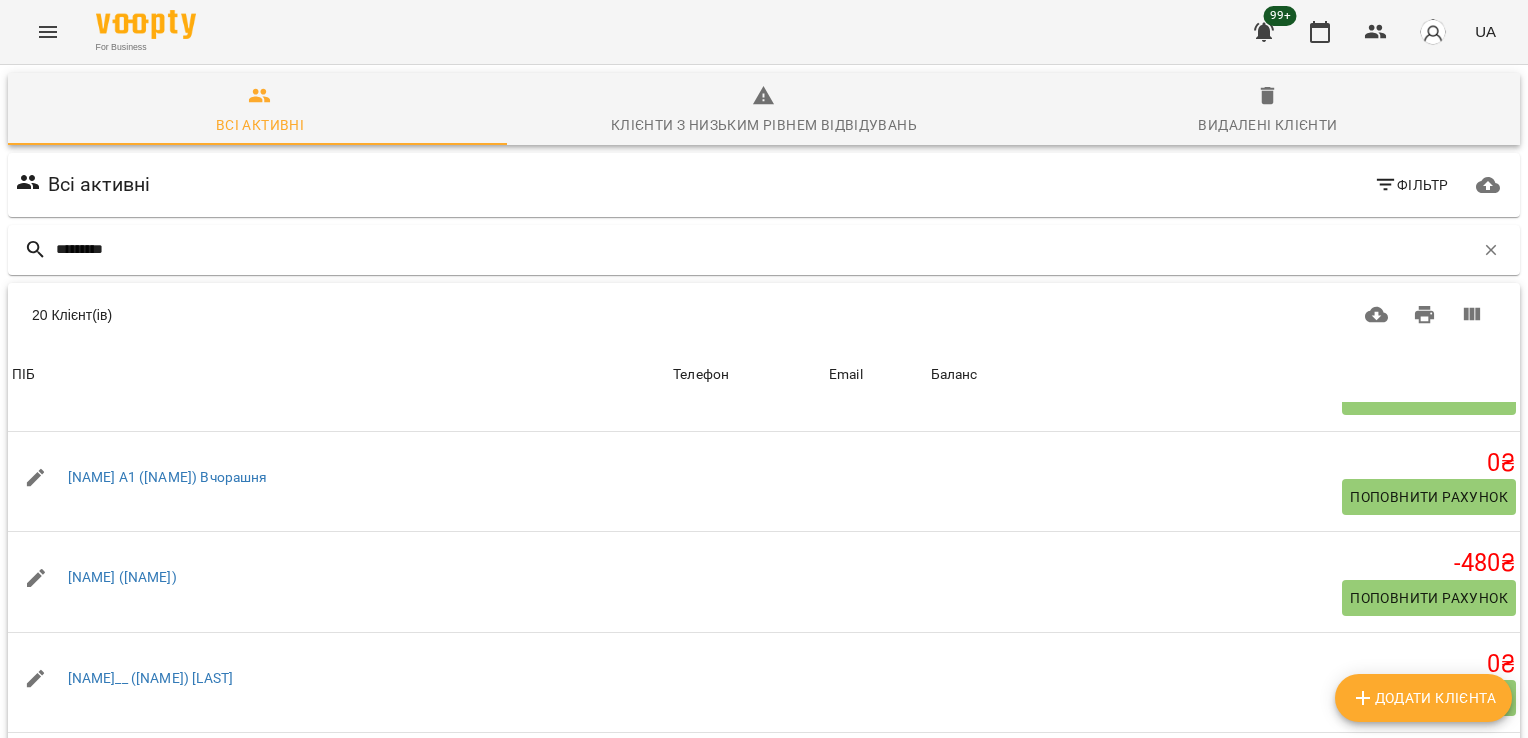 scroll, scrollTop: 924, scrollLeft: 0, axis: vertical 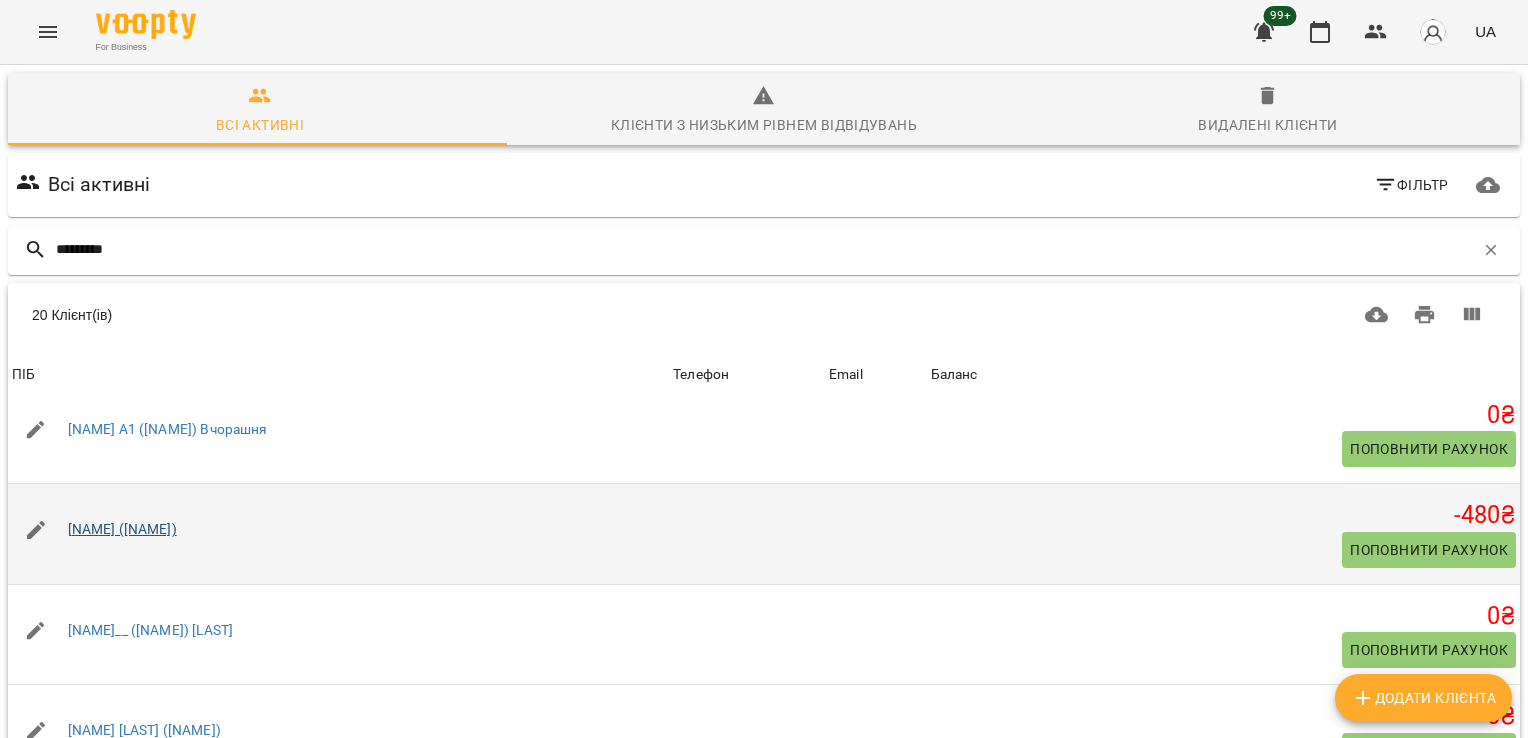 type on "*********" 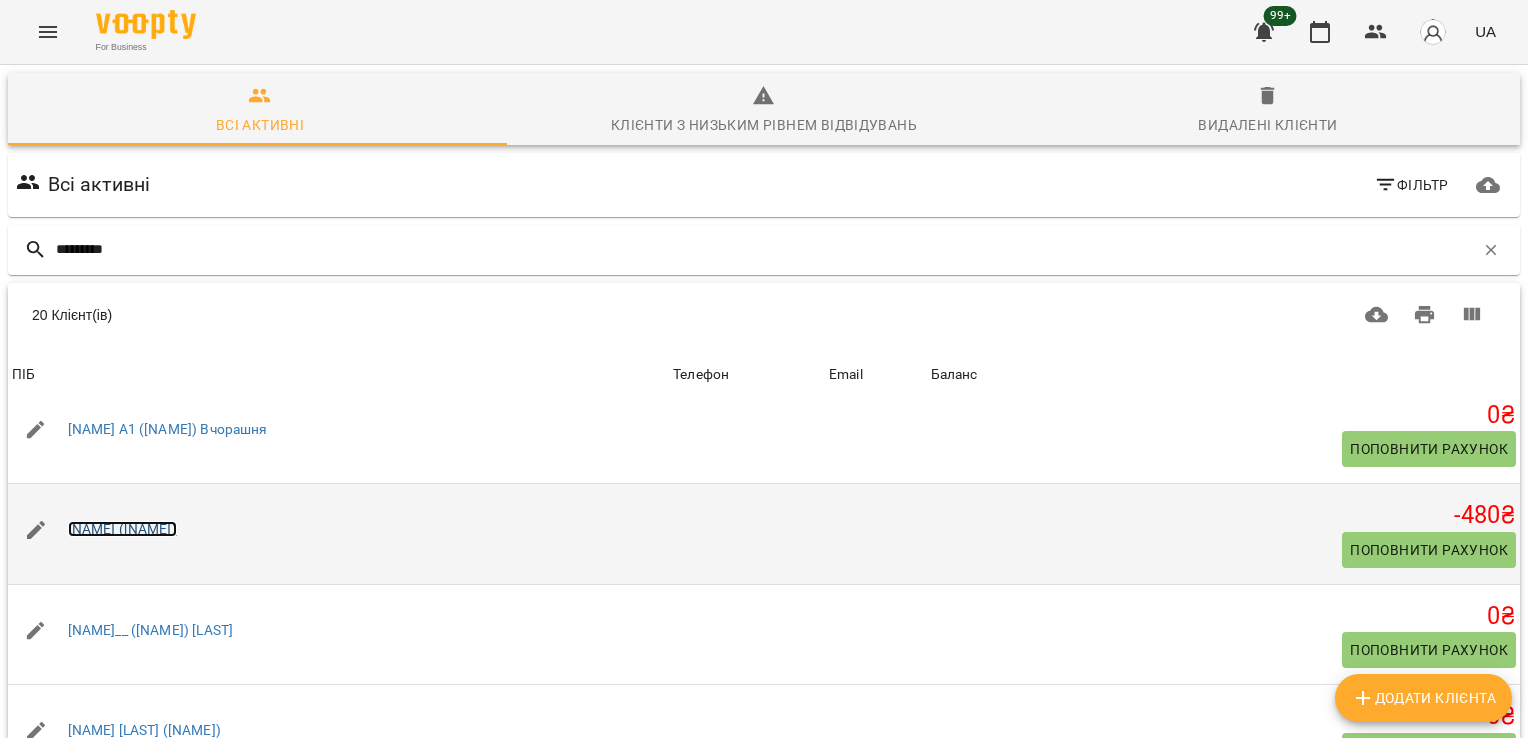 click on "[NAME] ([NAME])" at bounding box center (122, 529) 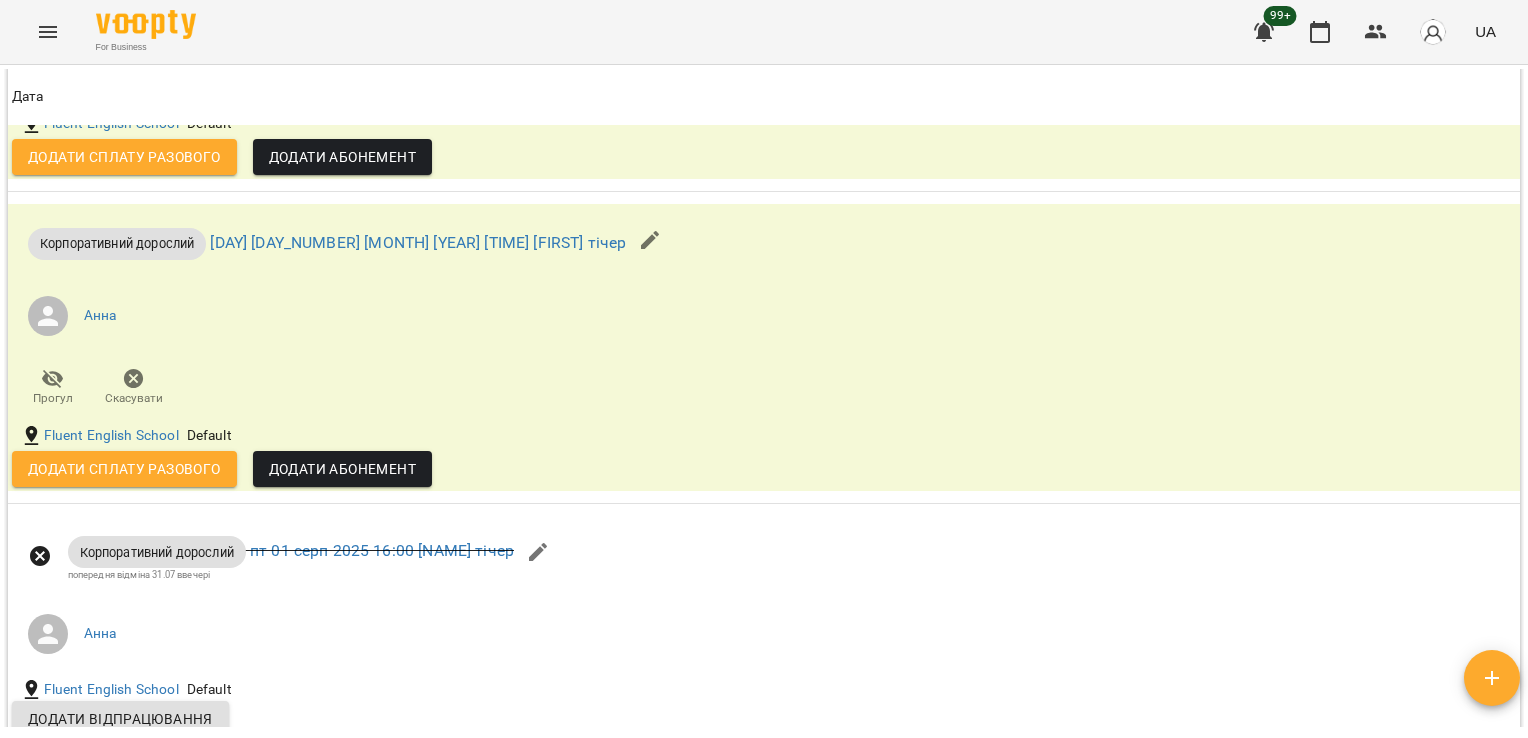 scroll, scrollTop: 2146, scrollLeft: 0, axis: vertical 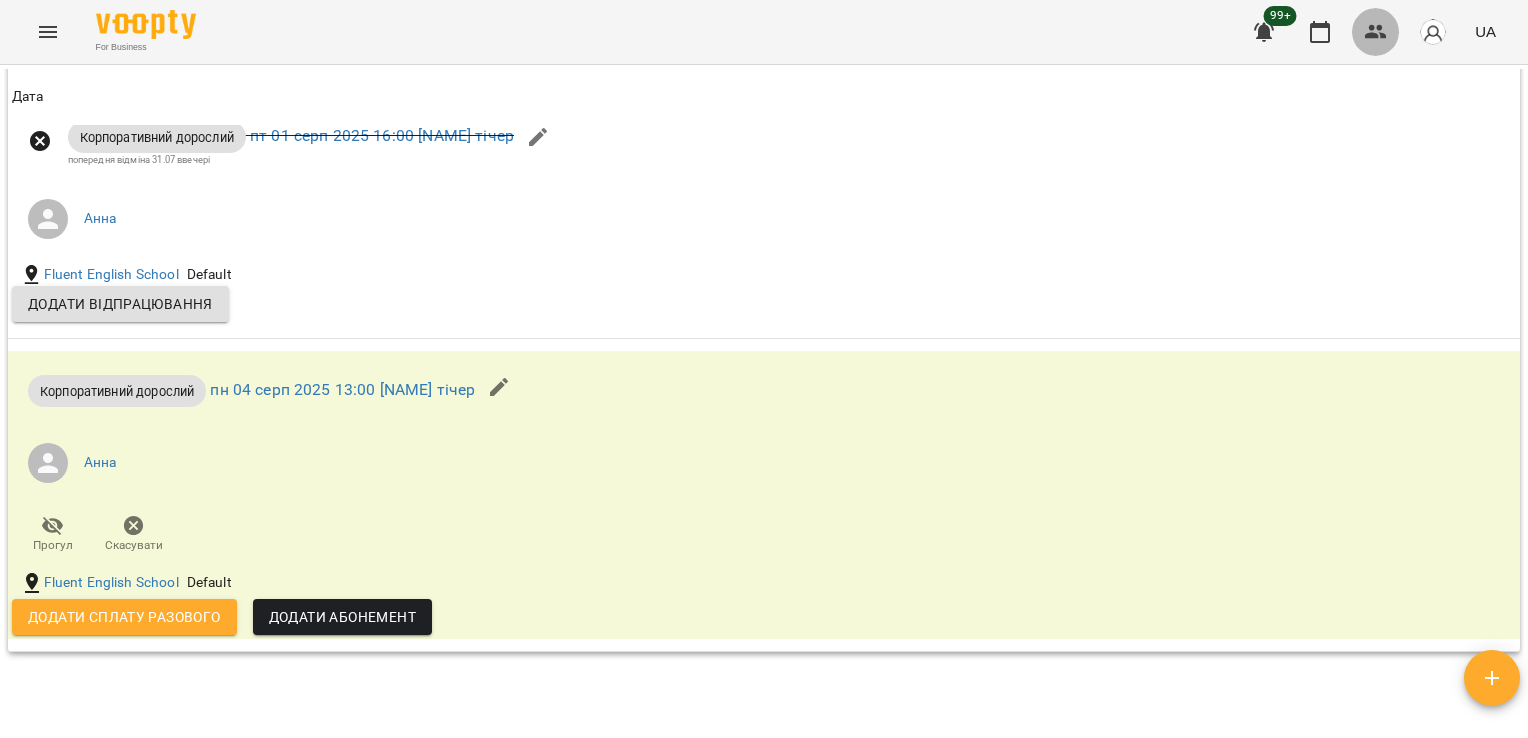 click 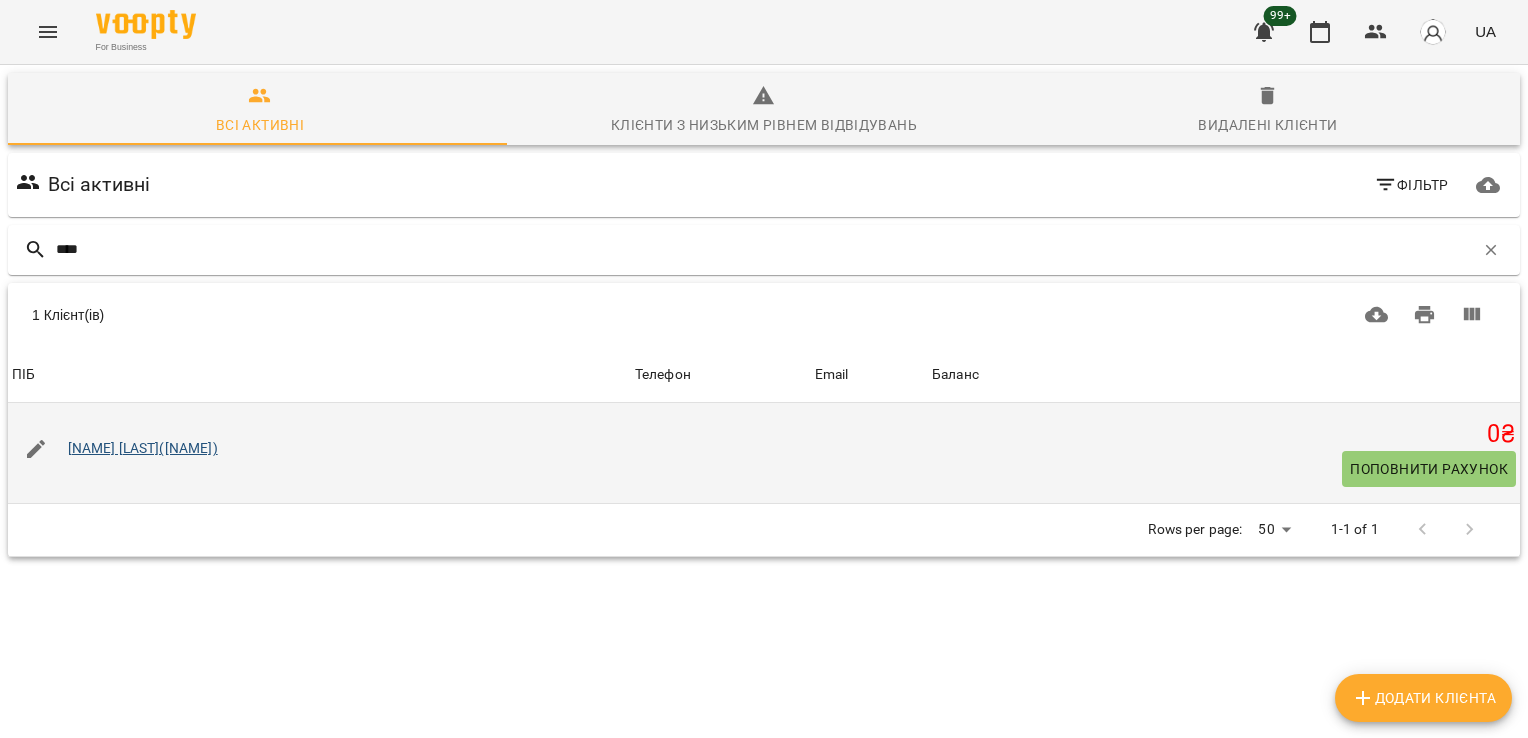 type on "****" 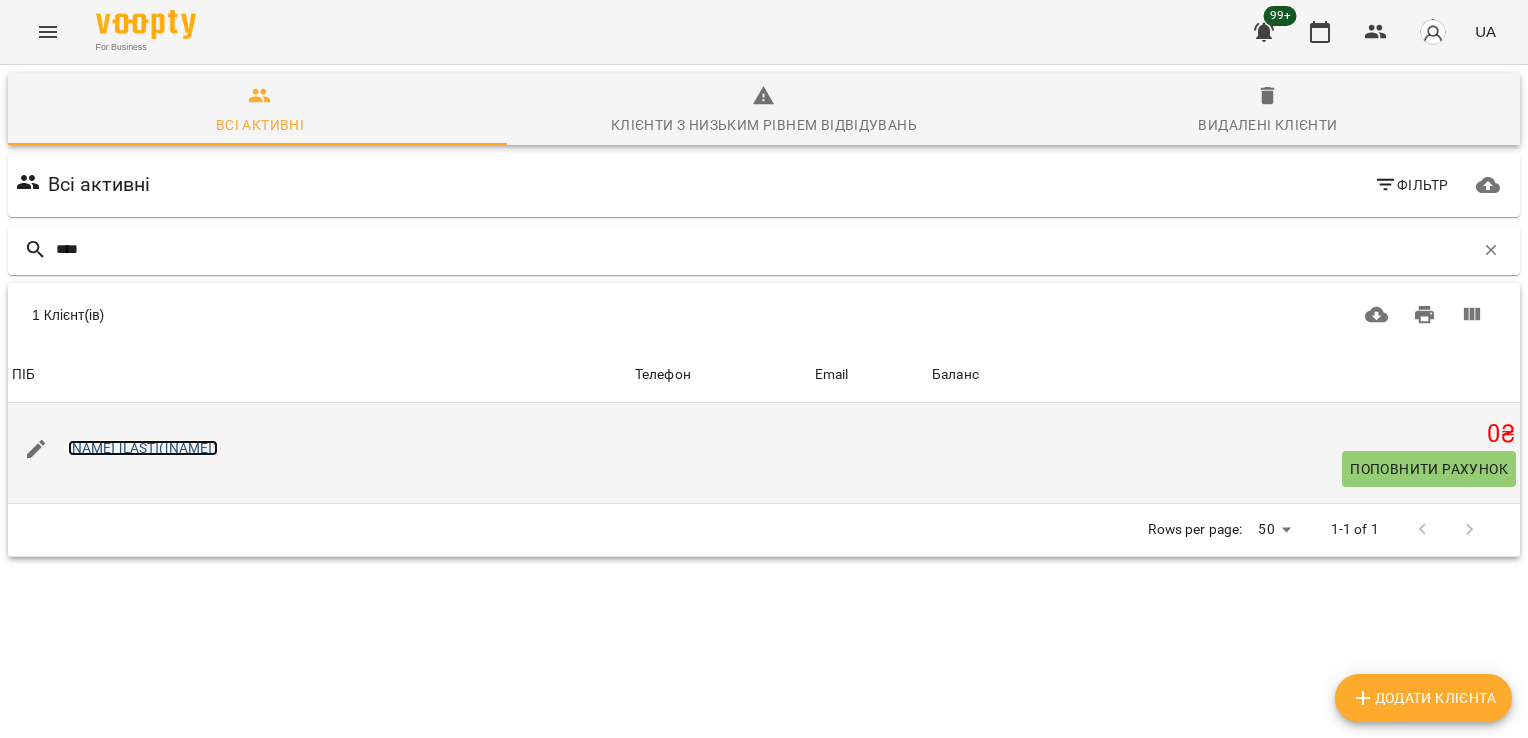 click on "[NAME] [LAST]([NAME])" at bounding box center (143, 448) 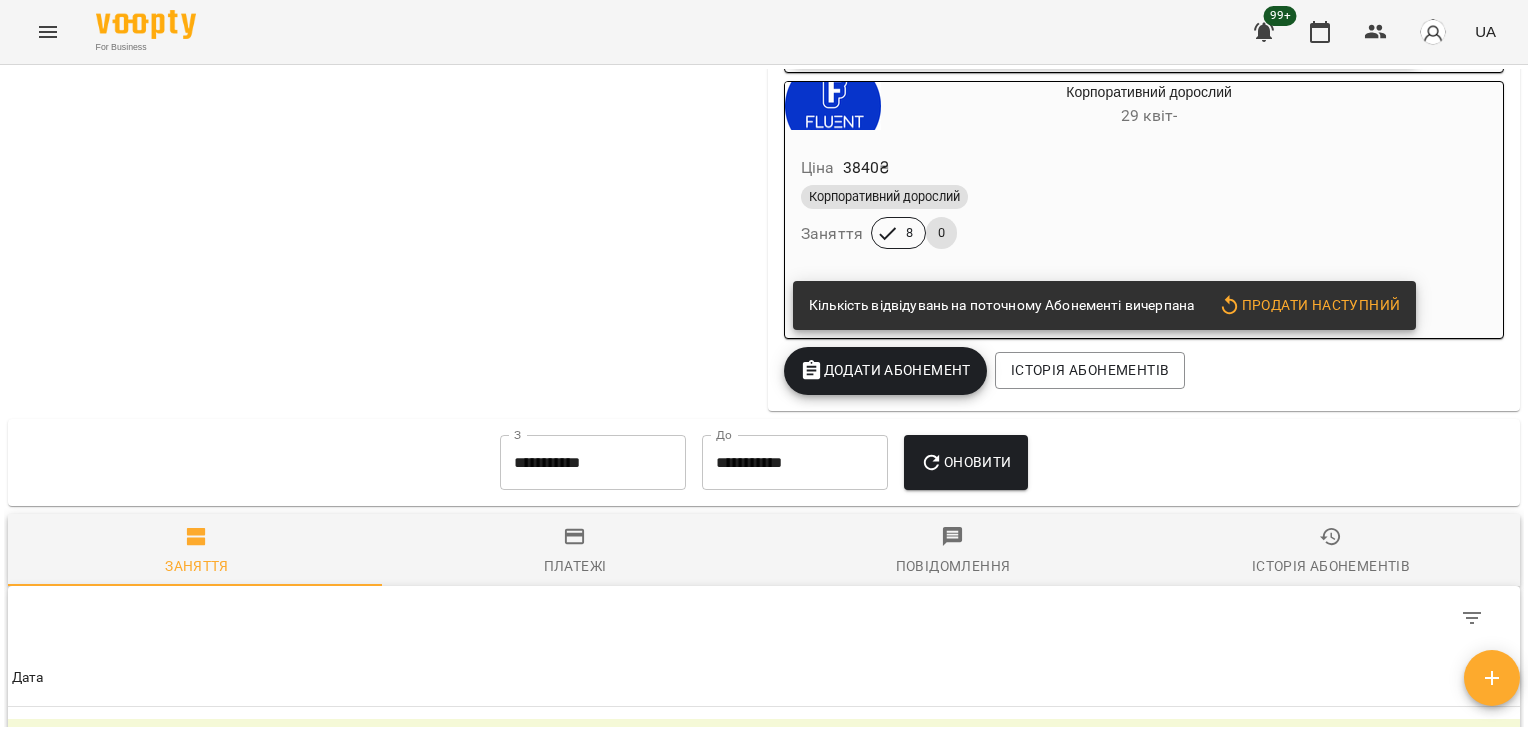 scroll, scrollTop: 2476, scrollLeft: 0, axis: vertical 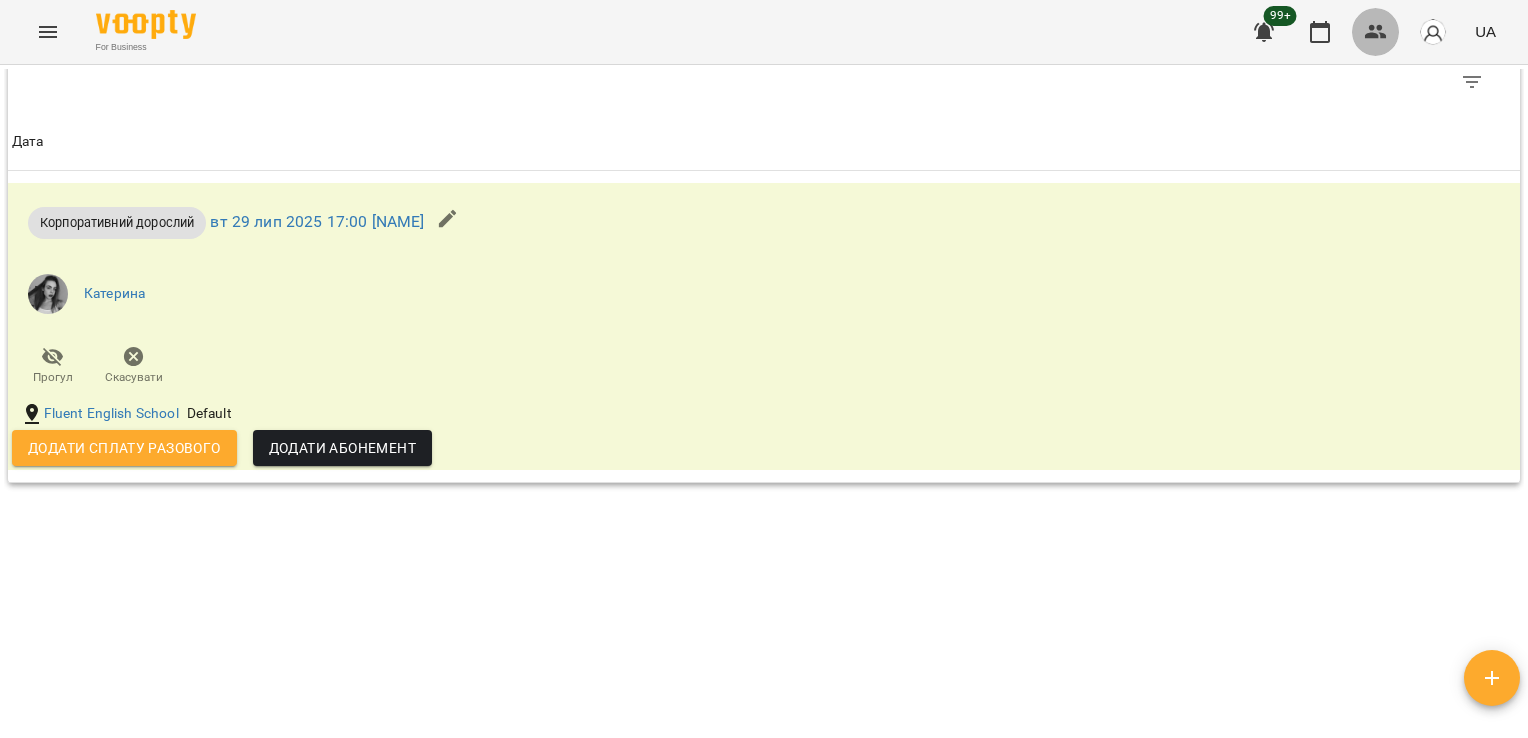 click at bounding box center (1376, 32) 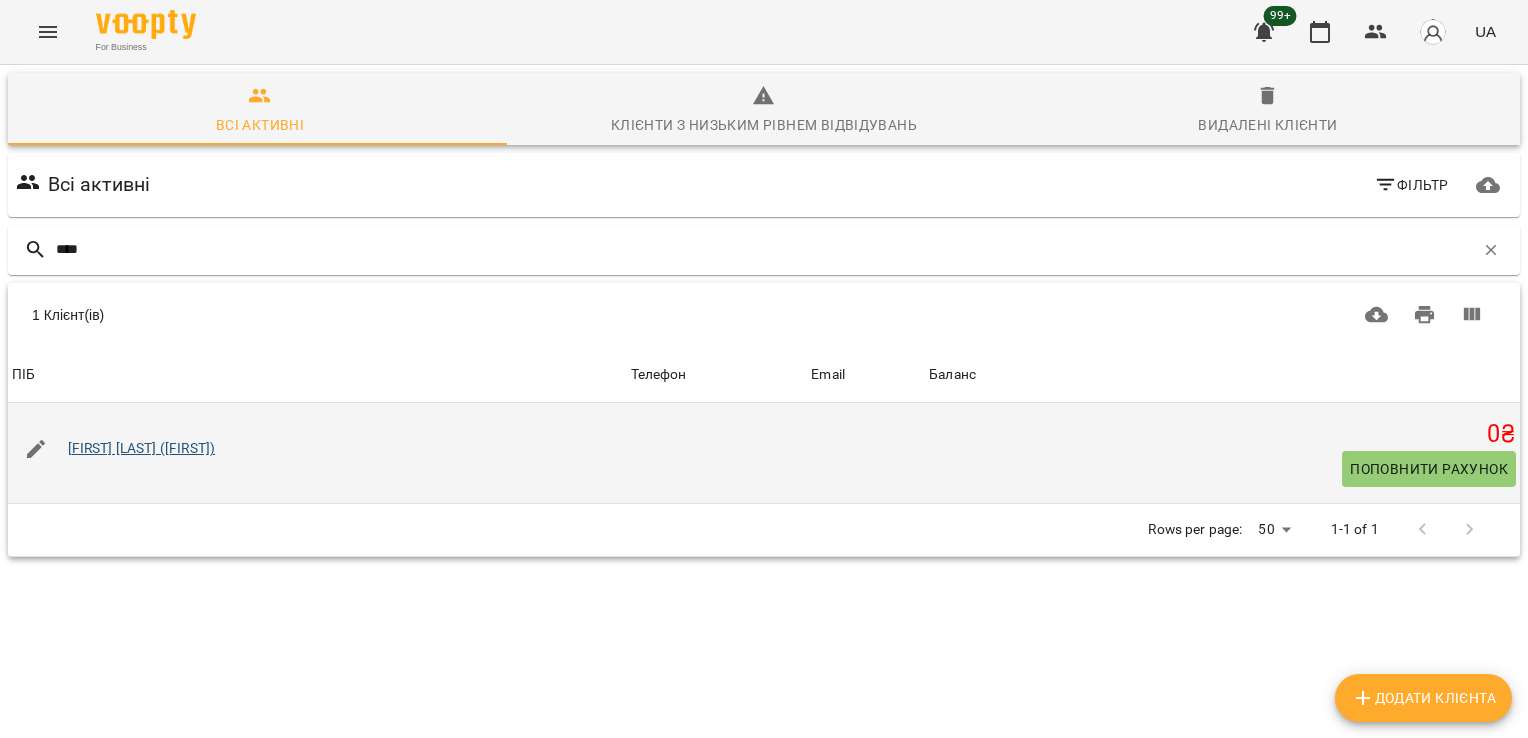 type on "****" 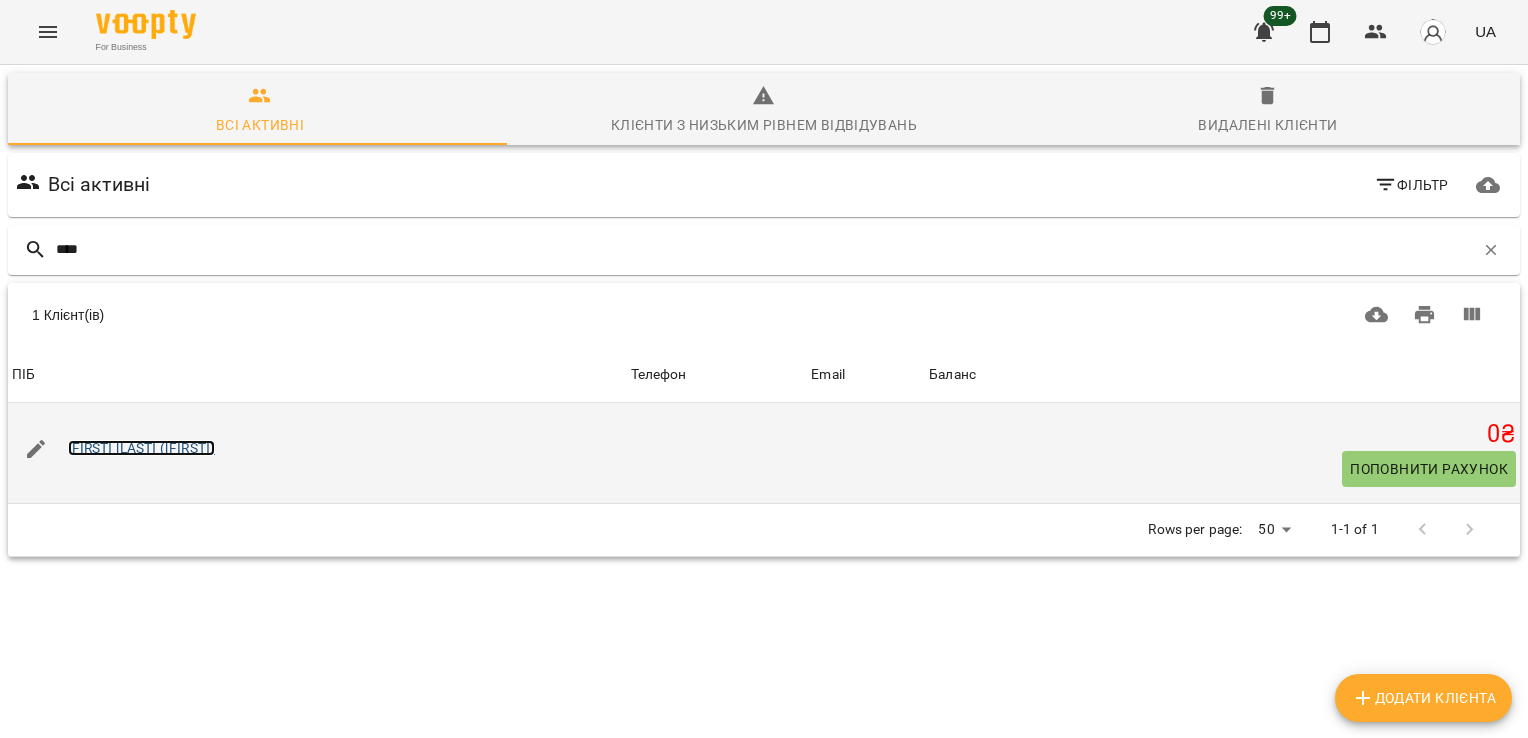 click on "[FIRST] [LAST] ([FIRST])" at bounding box center (142, 448) 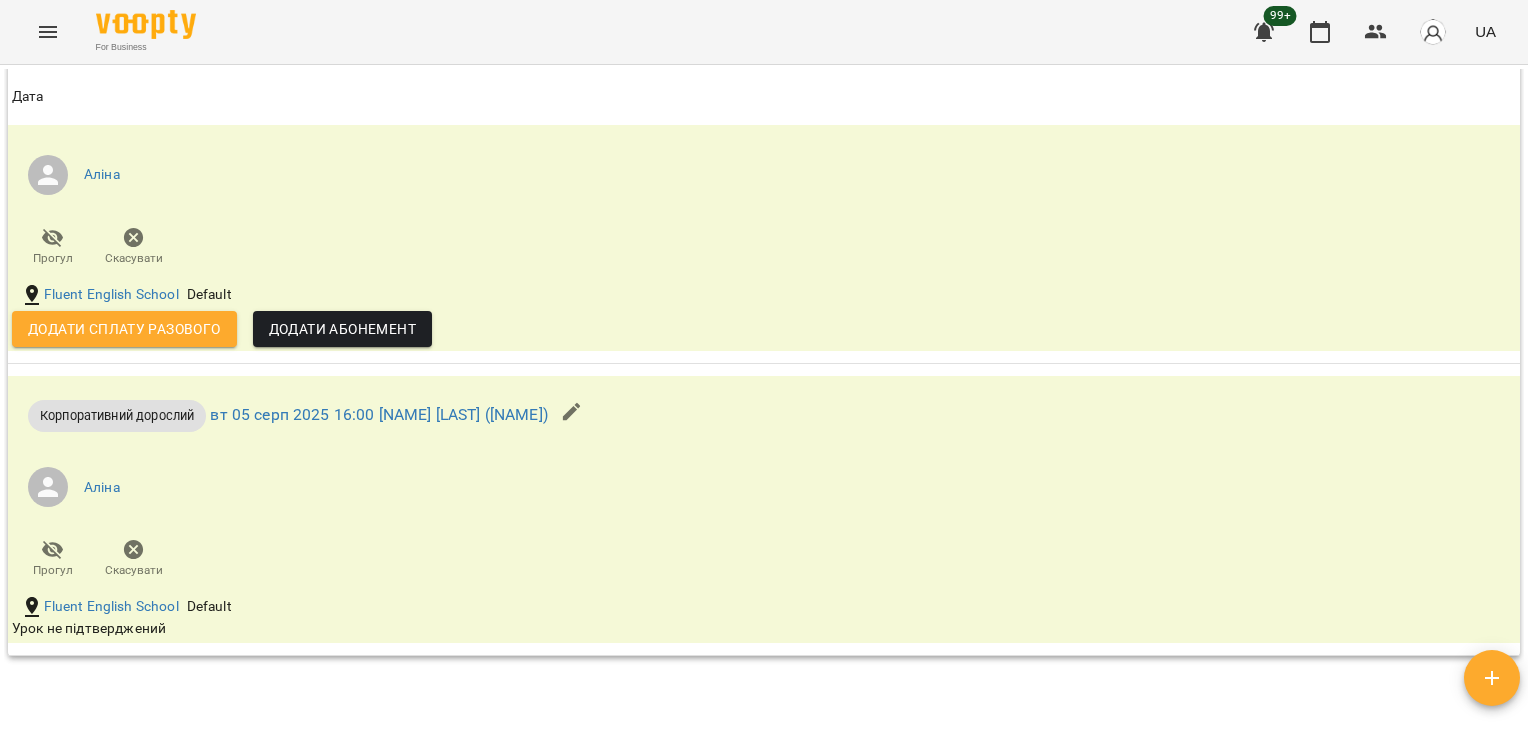 scroll, scrollTop: 1832, scrollLeft: 0, axis: vertical 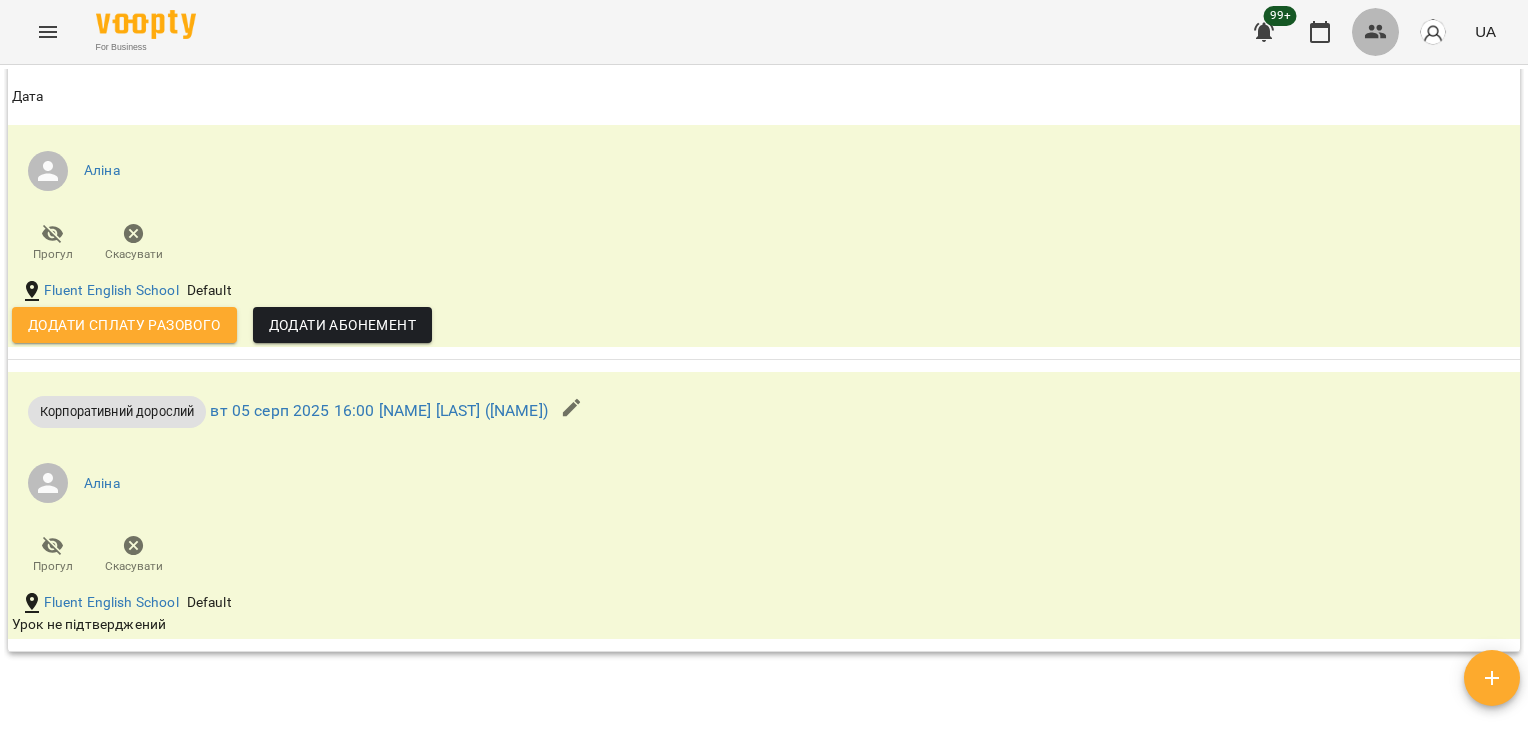 click 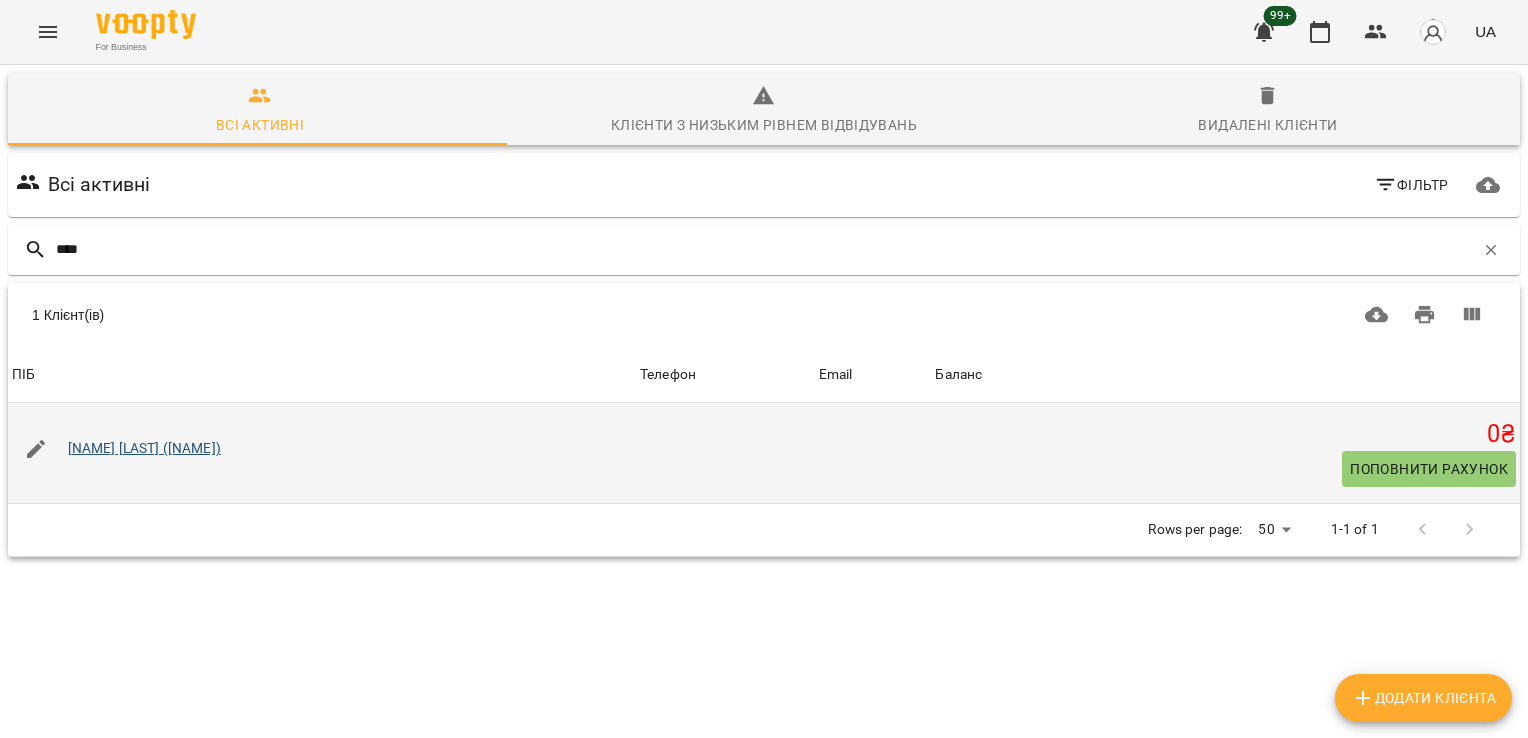 type on "****" 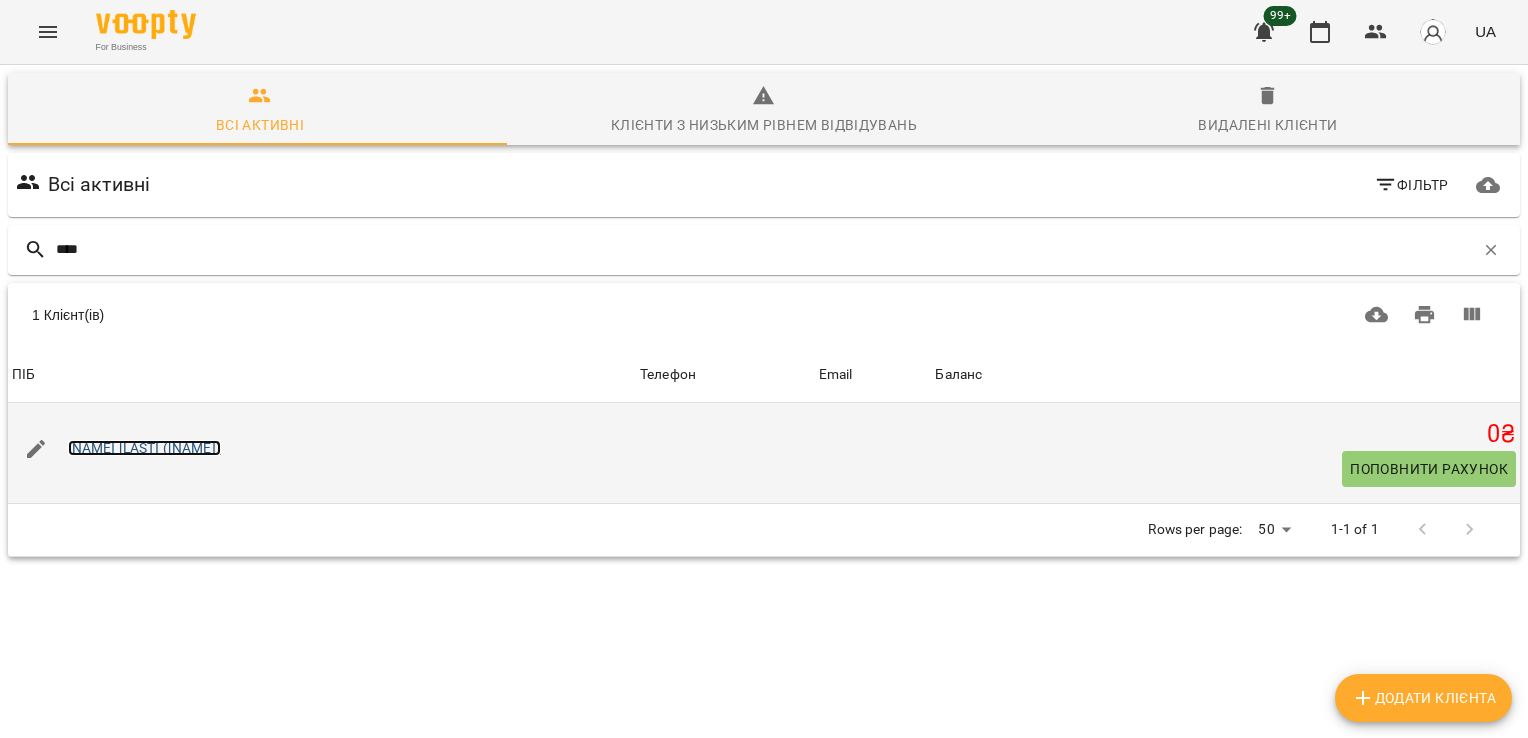 click on "[NAME] [LAST] ([NAME])" at bounding box center (144, 448) 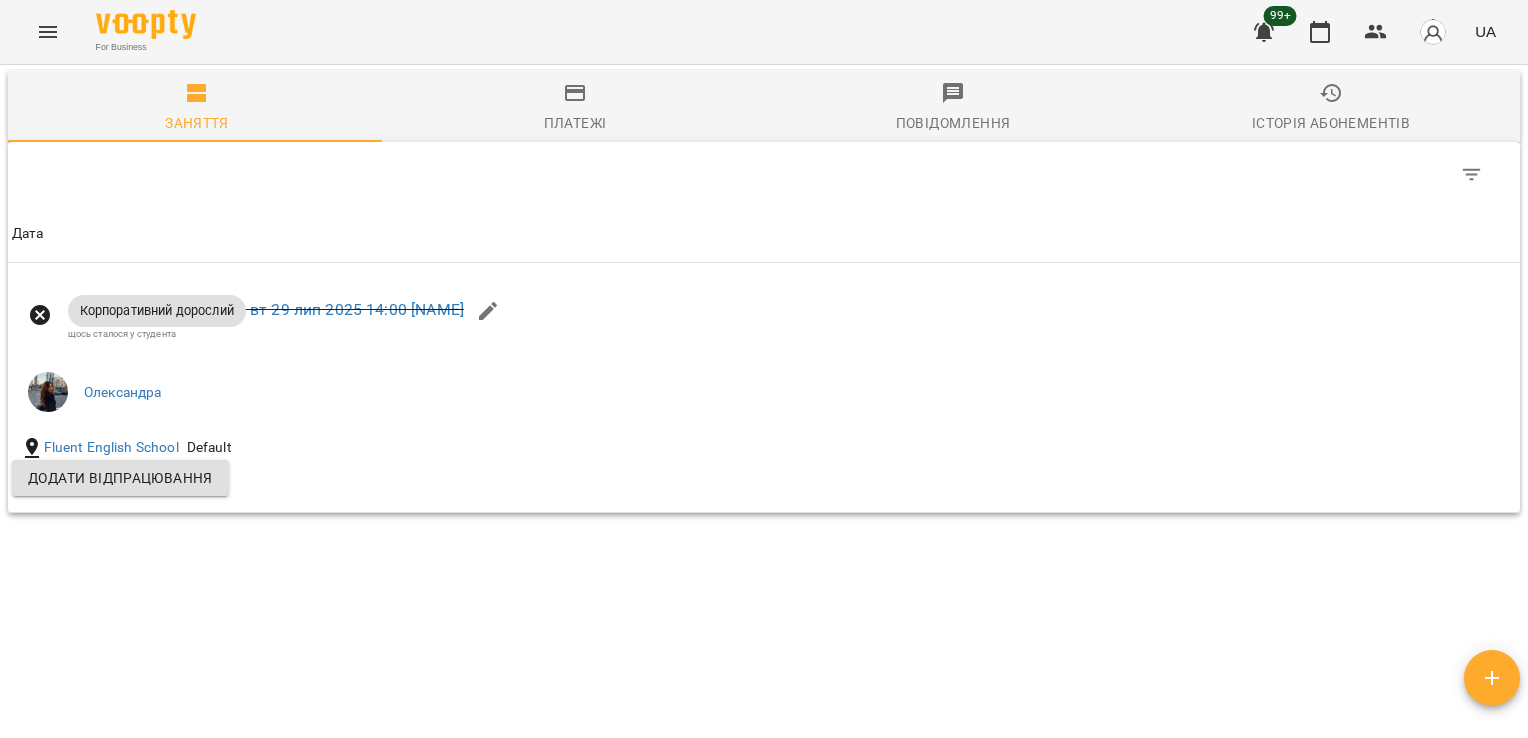 scroll, scrollTop: 1359, scrollLeft: 0, axis: vertical 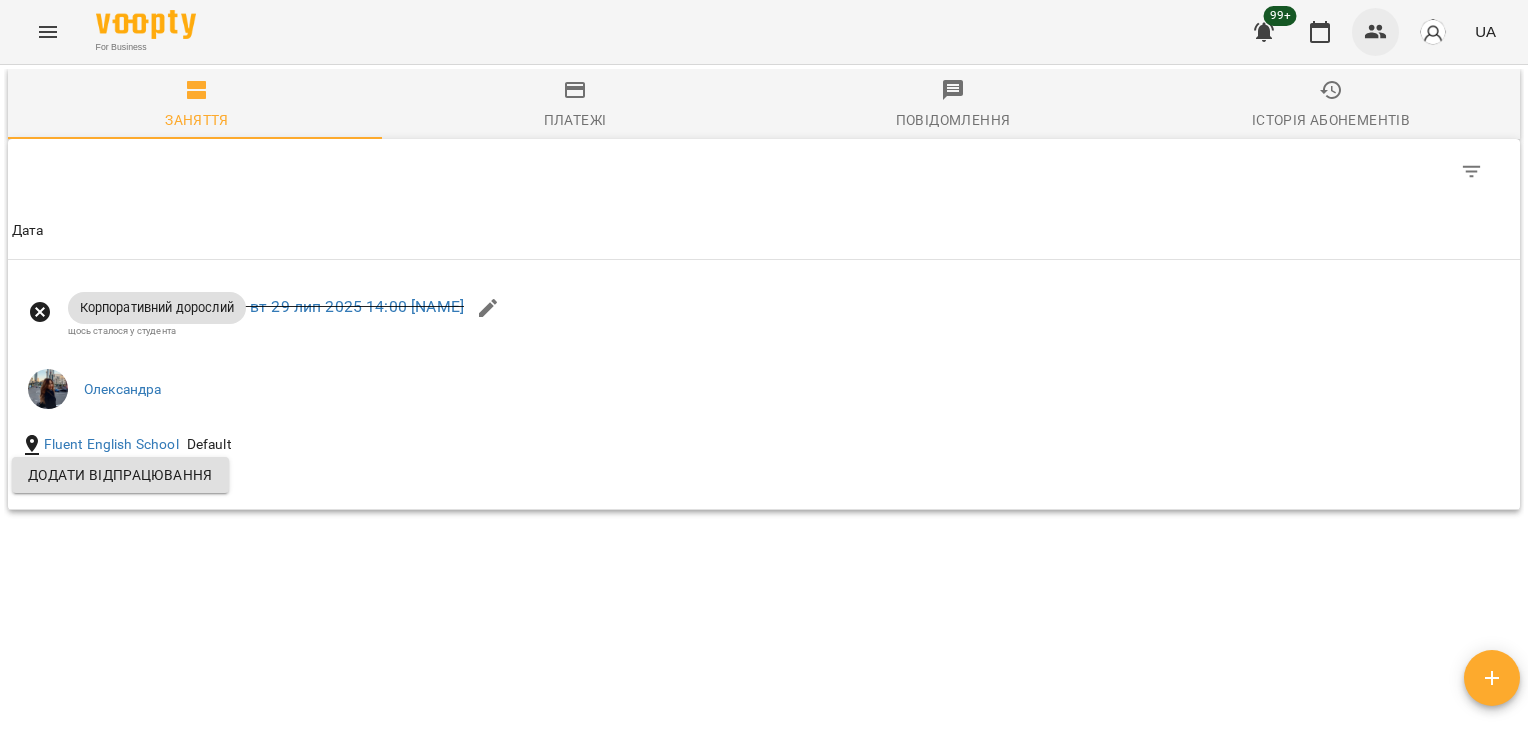 click 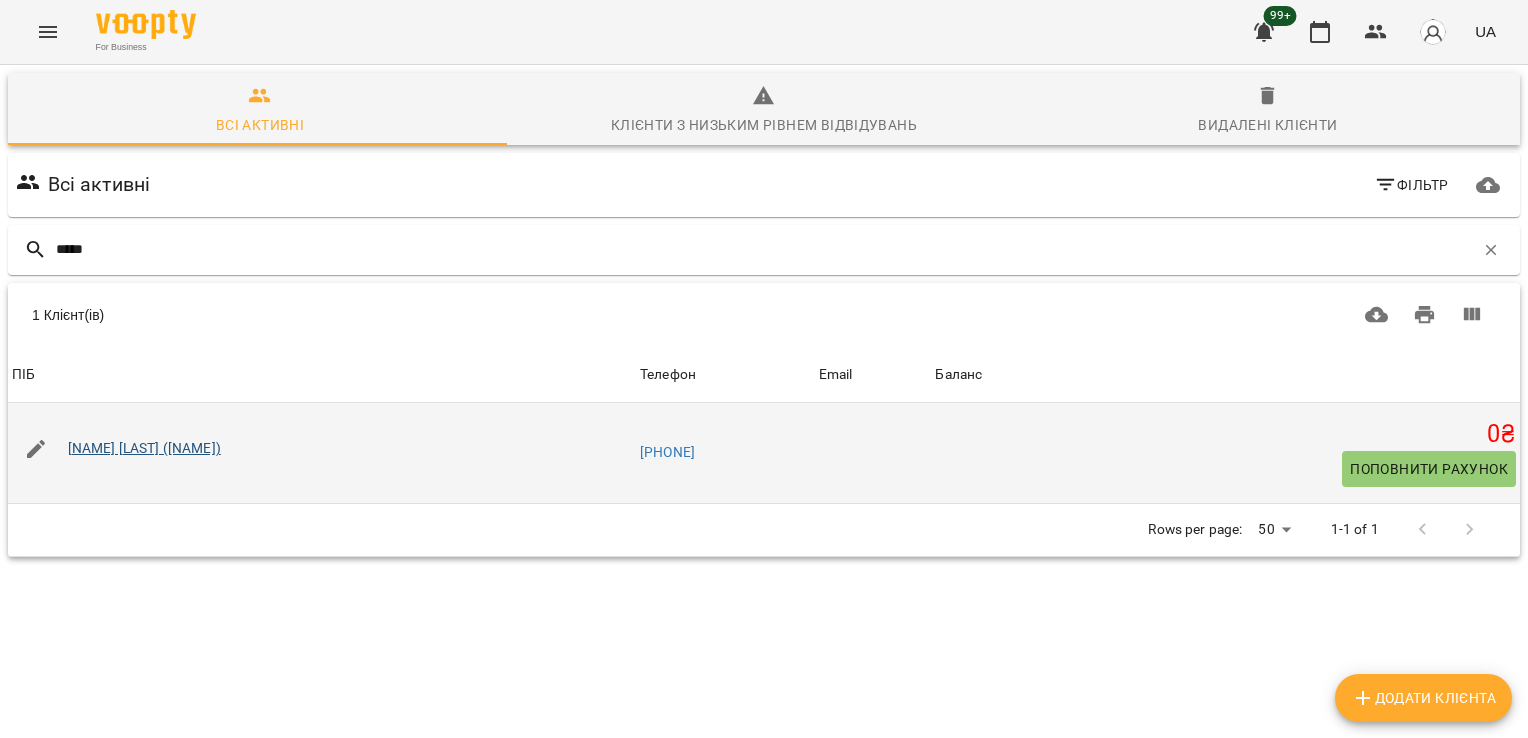 type on "*****" 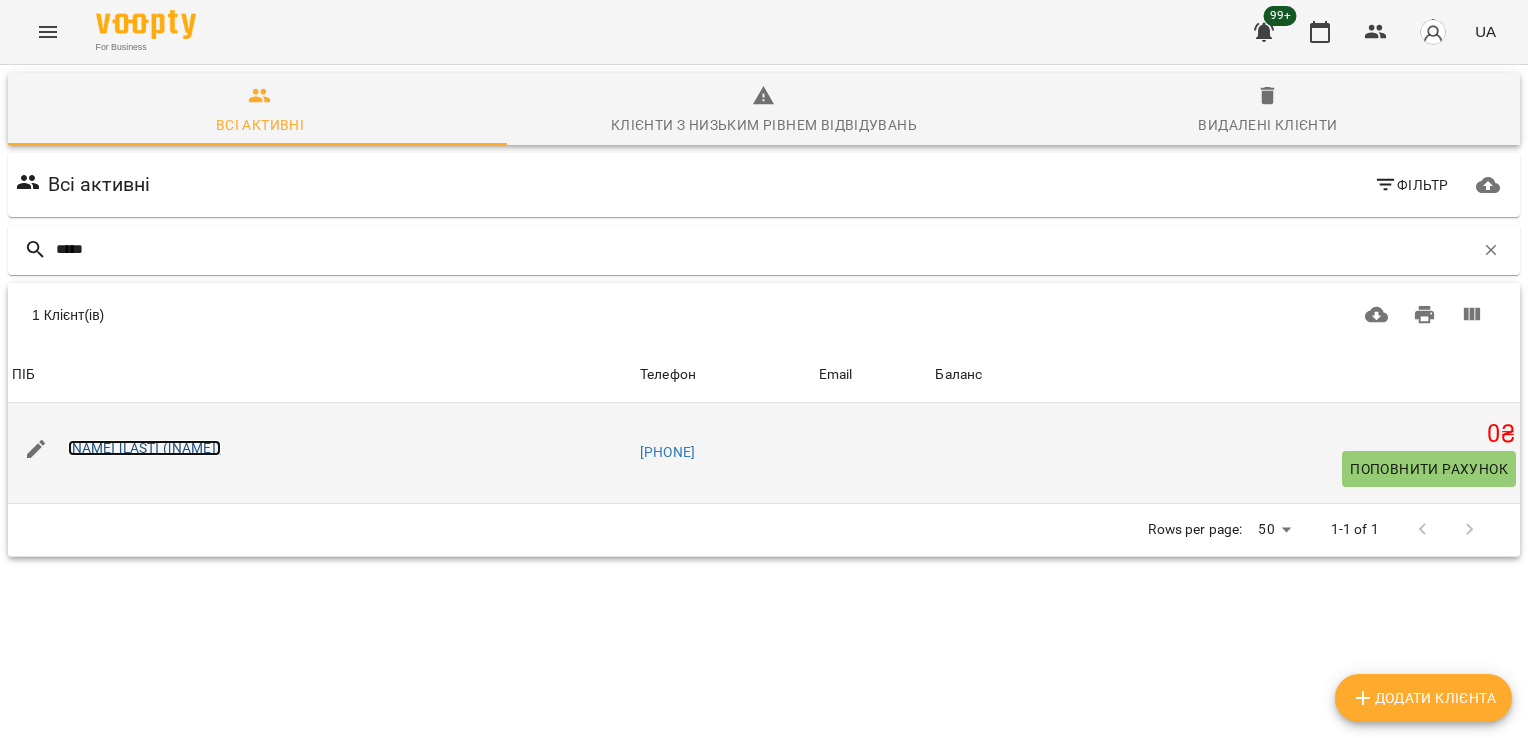click on "[NAME] [LAST] ([NAME])" at bounding box center (144, 448) 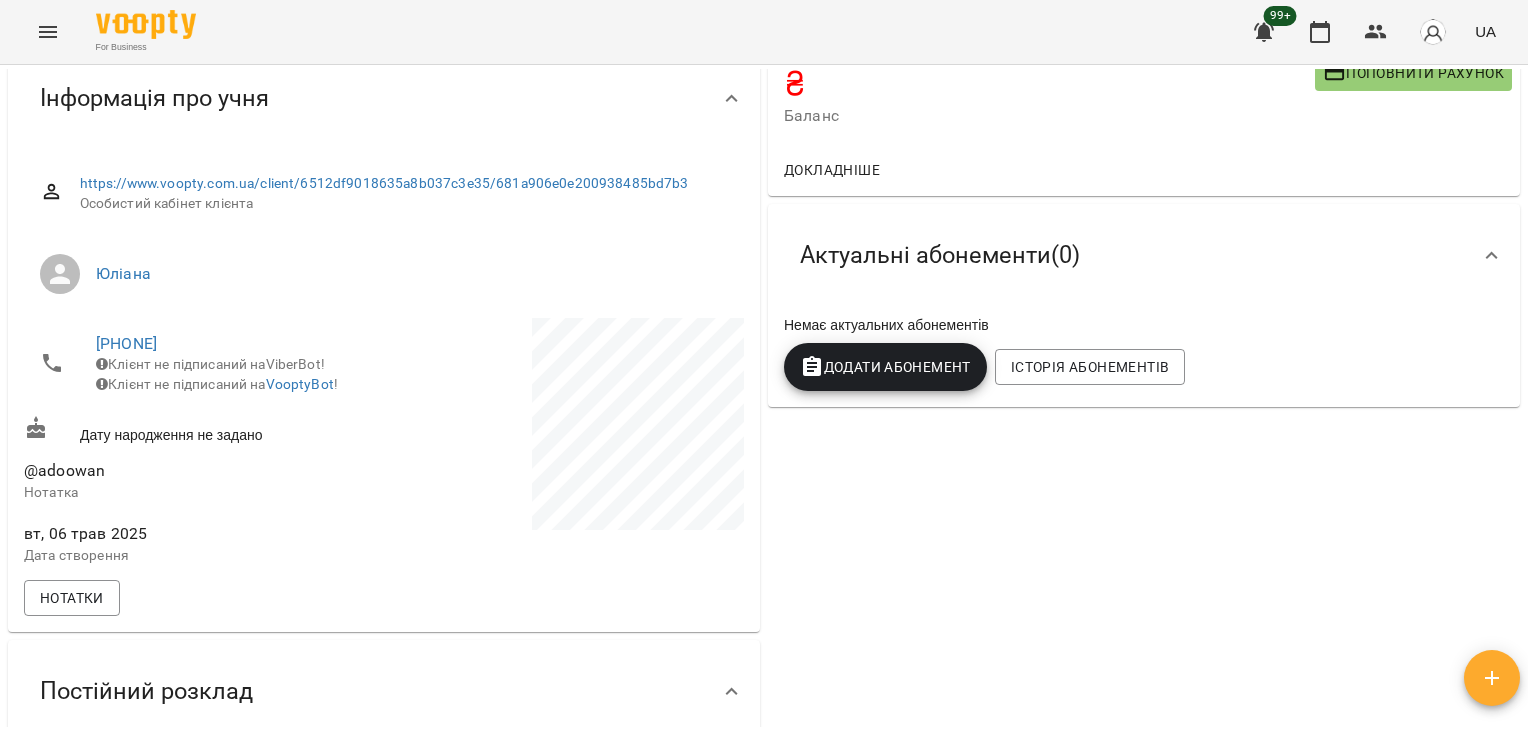 scroll, scrollTop: 0, scrollLeft: 0, axis: both 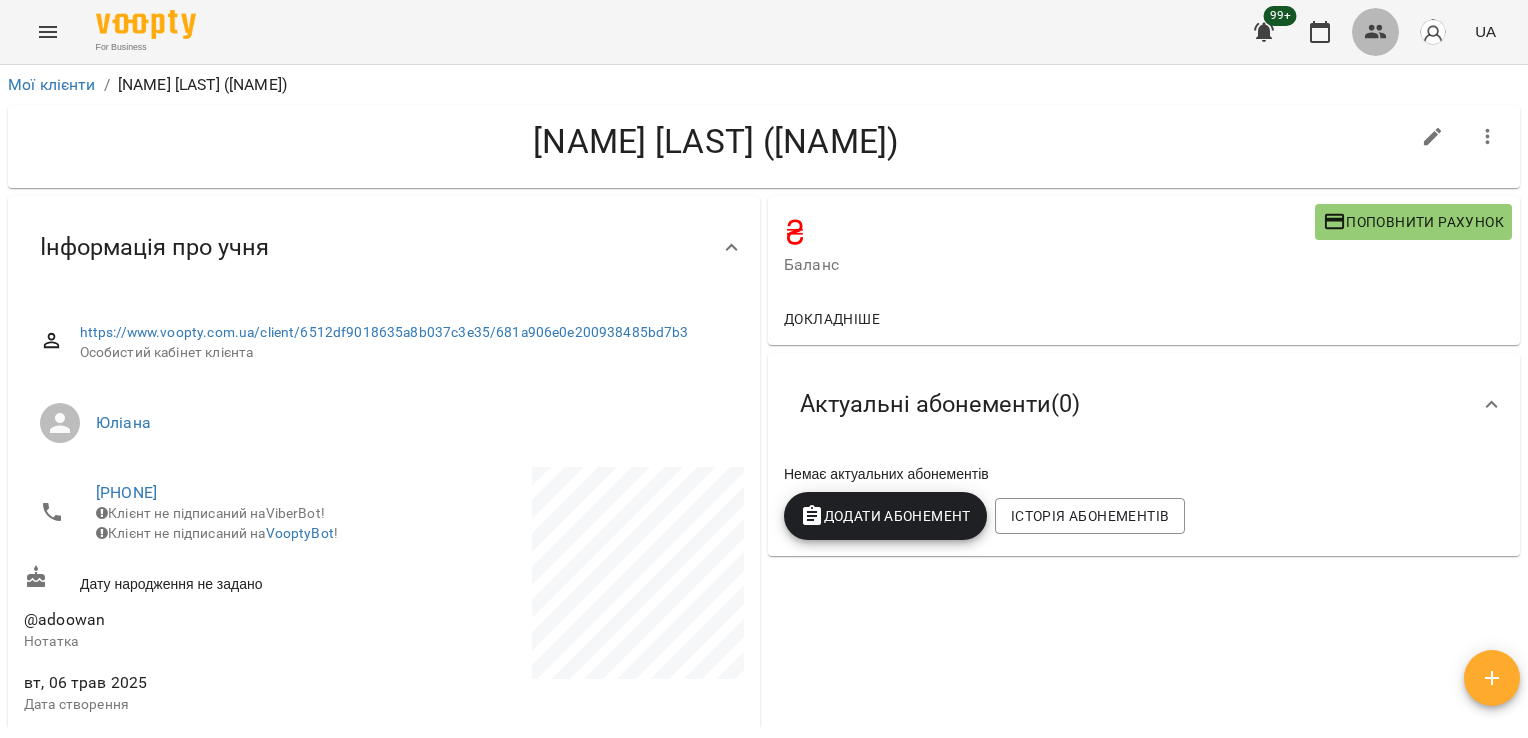 click 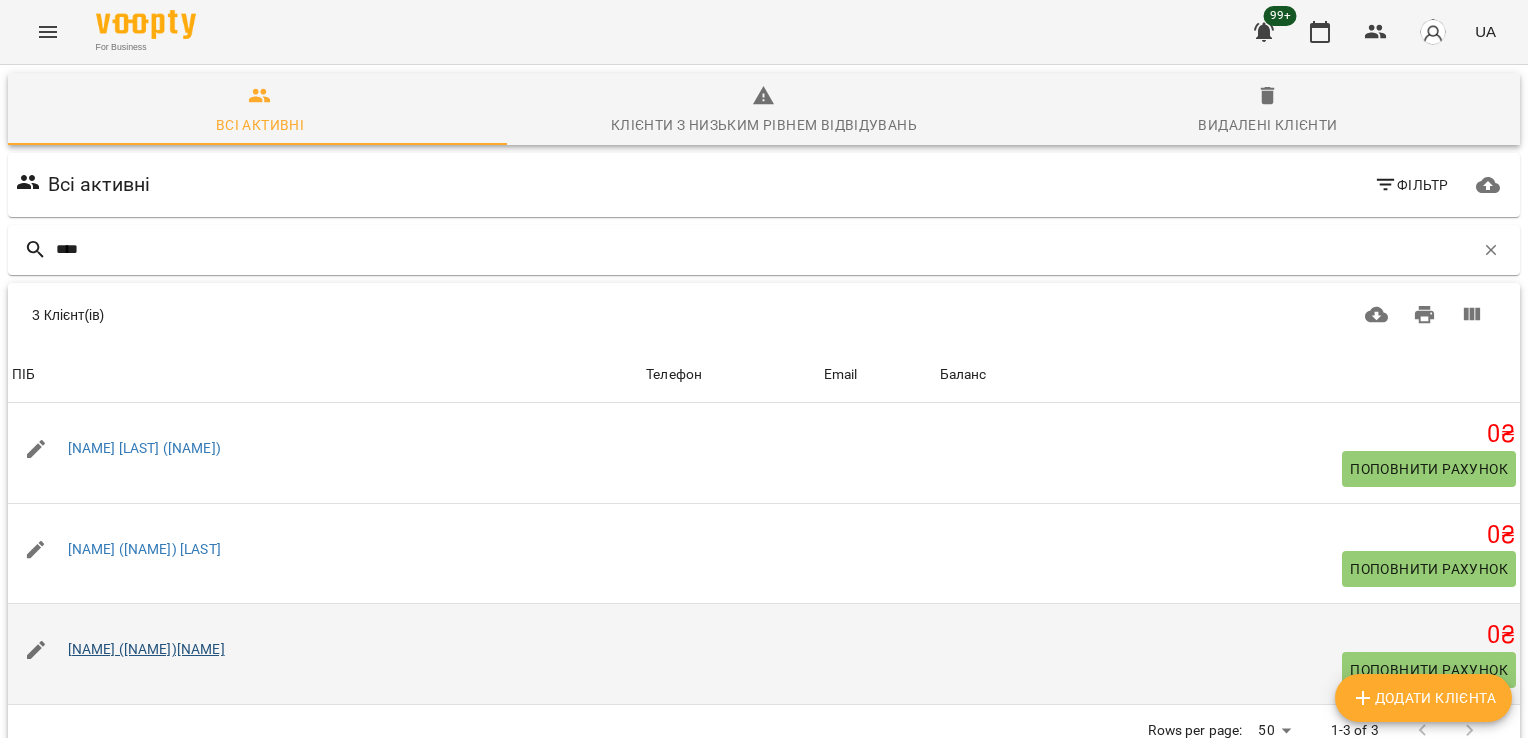 type on "****" 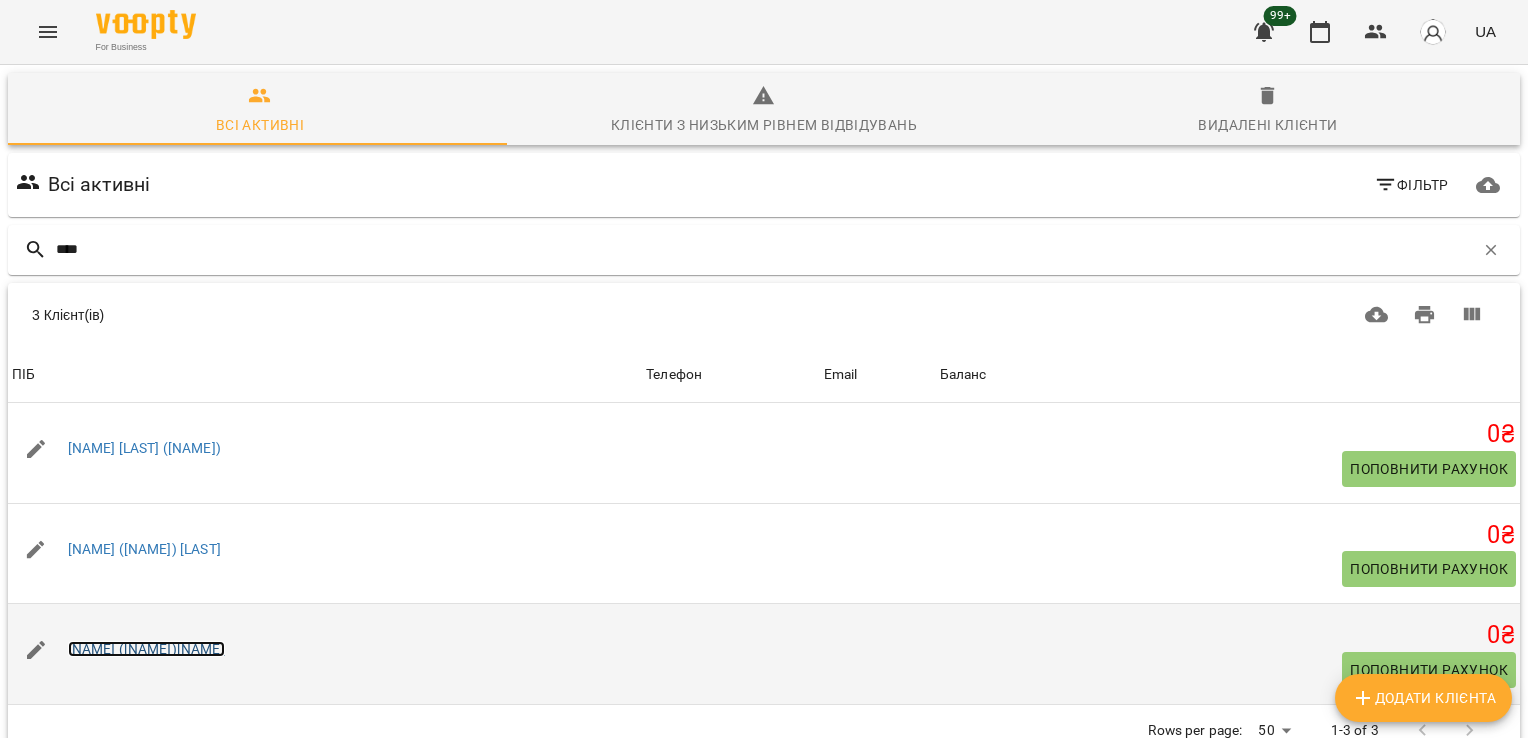 click on "[NAME] ([NAME])[NAME]" at bounding box center (146, 649) 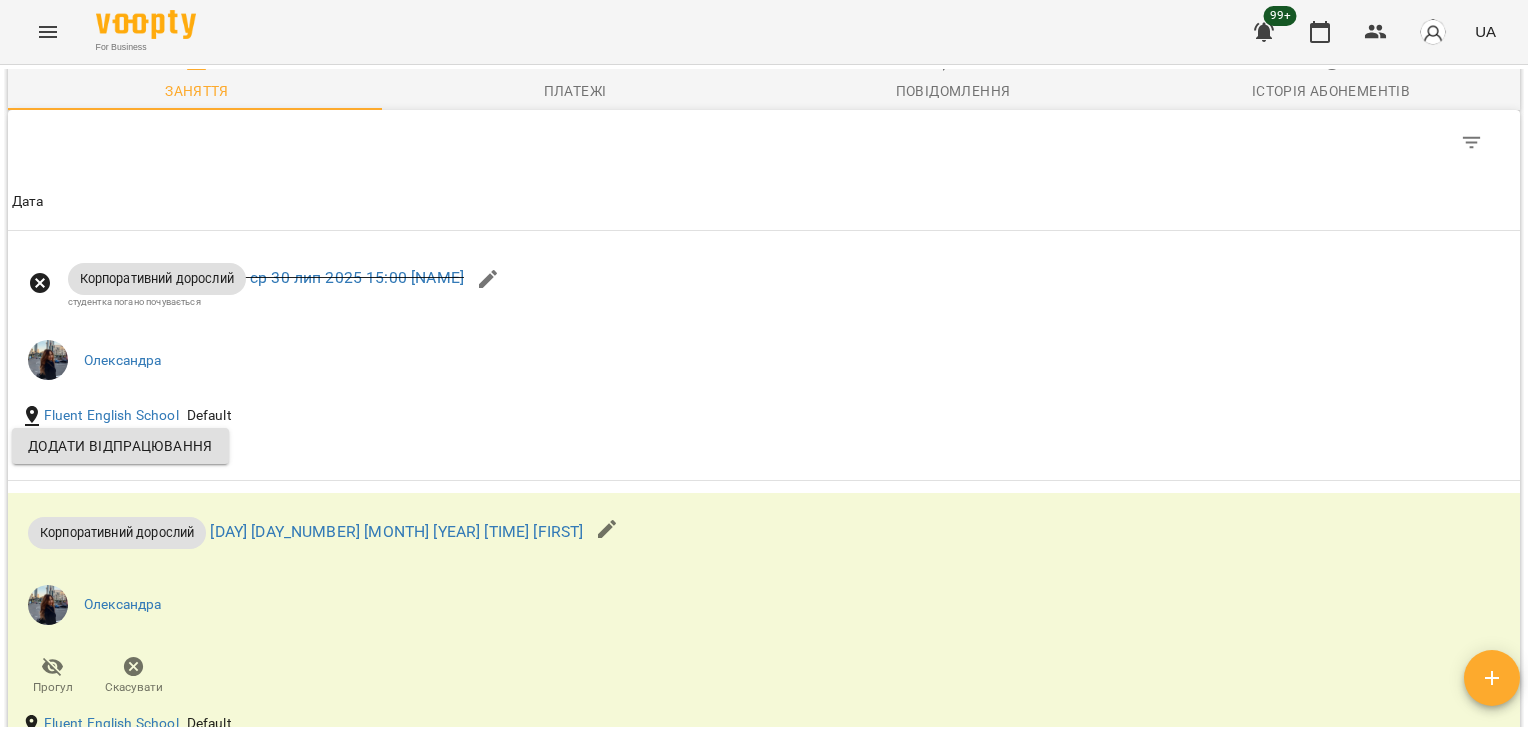 scroll, scrollTop: 0, scrollLeft: 0, axis: both 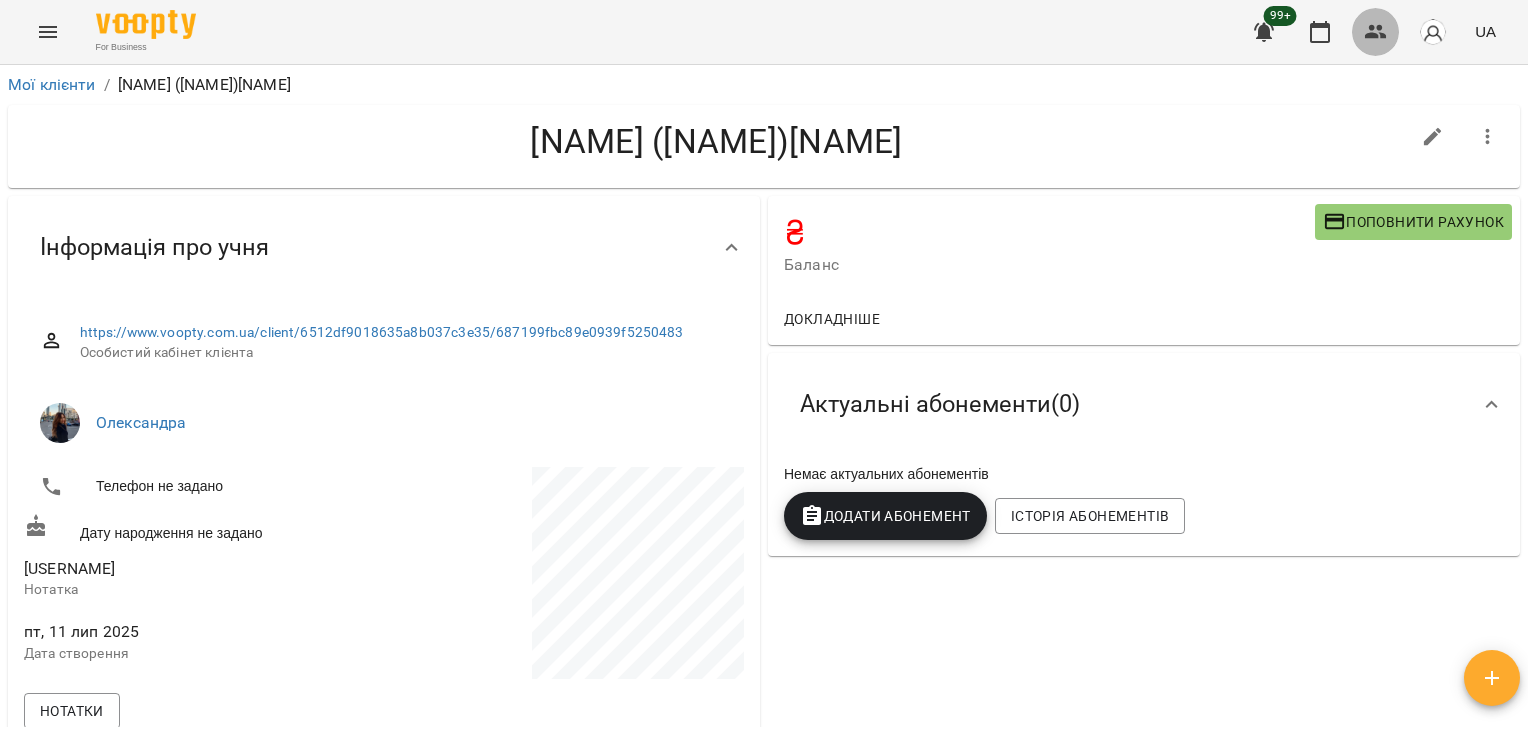 click at bounding box center (1376, 32) 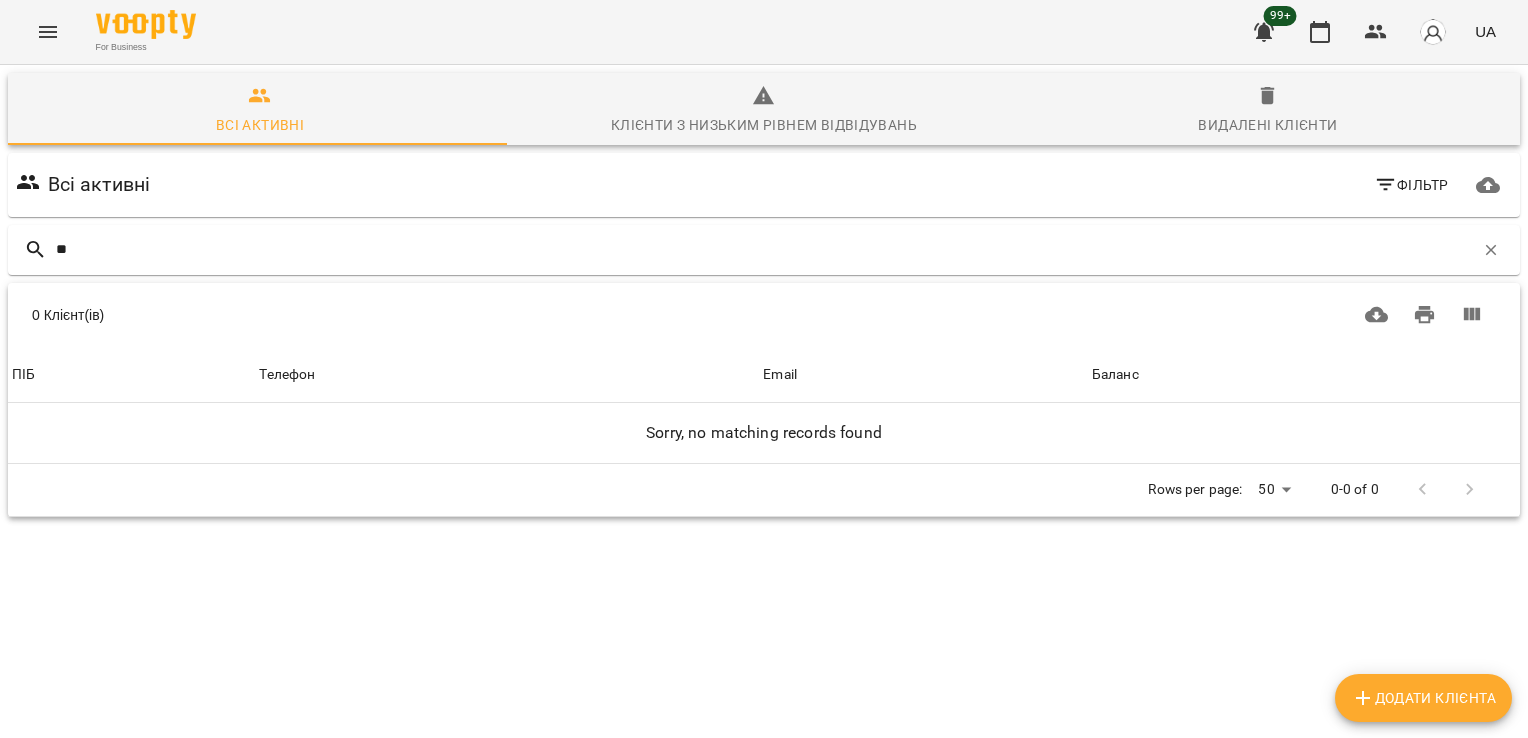 type on "*" 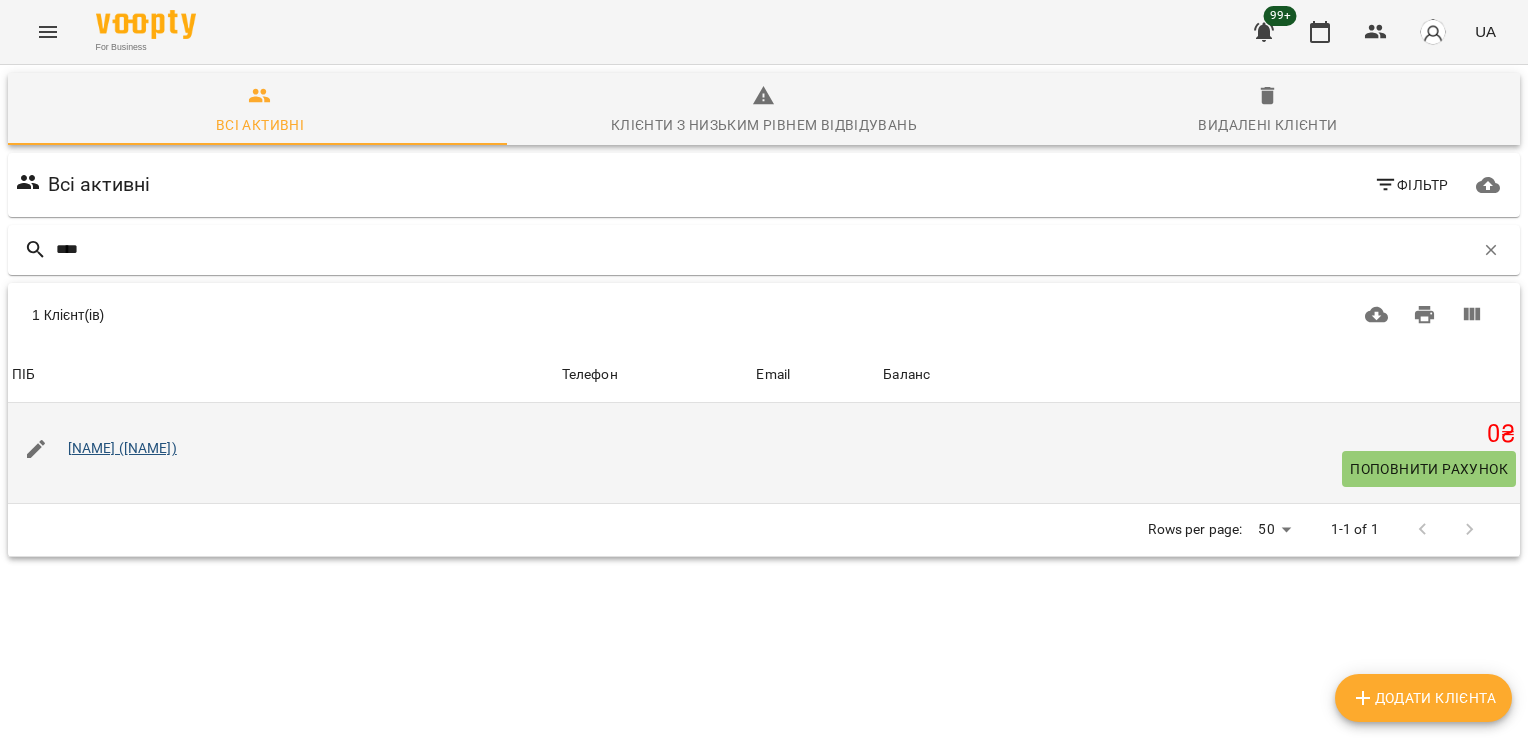 type on "****" 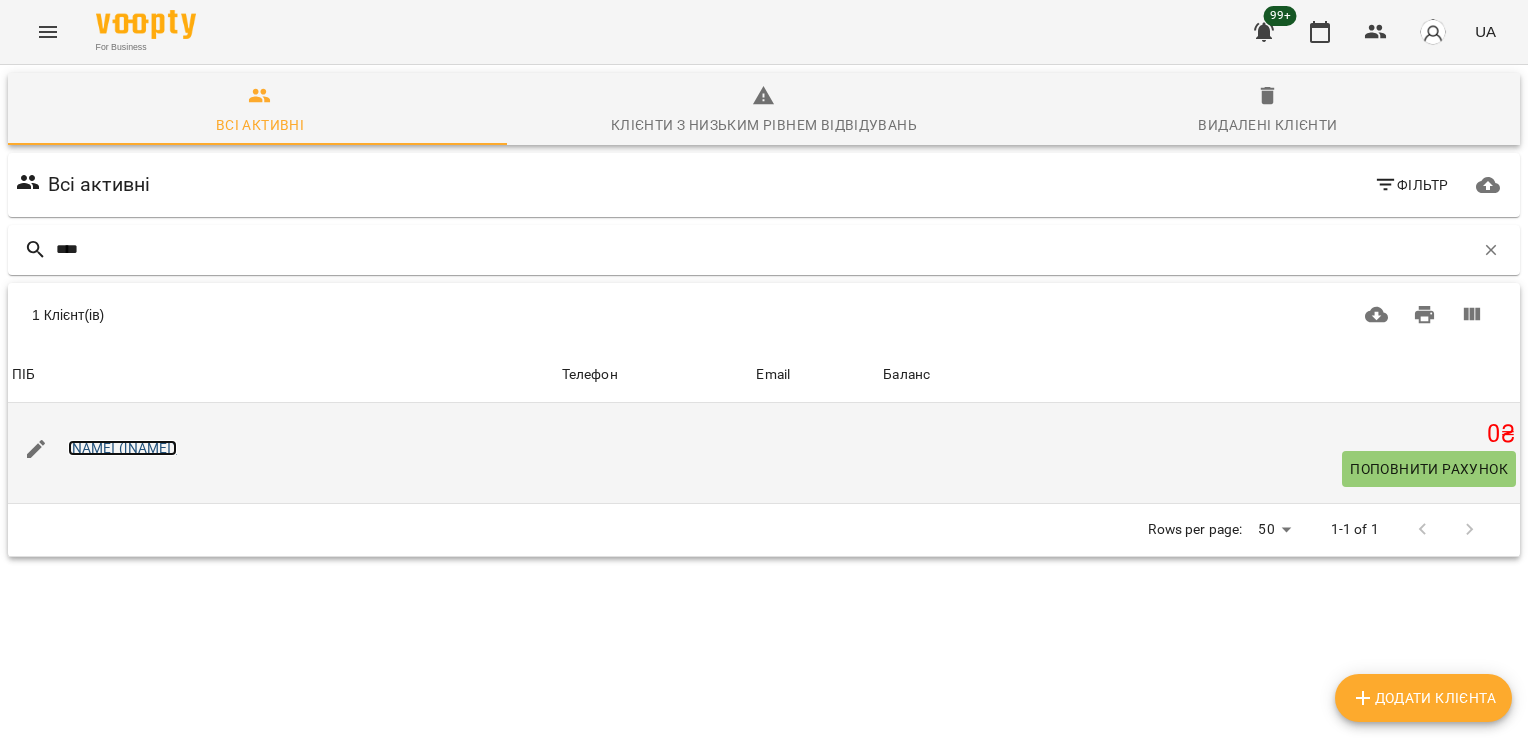 click on "[NAME] ([NAME])" at bounding box center (122, 448) 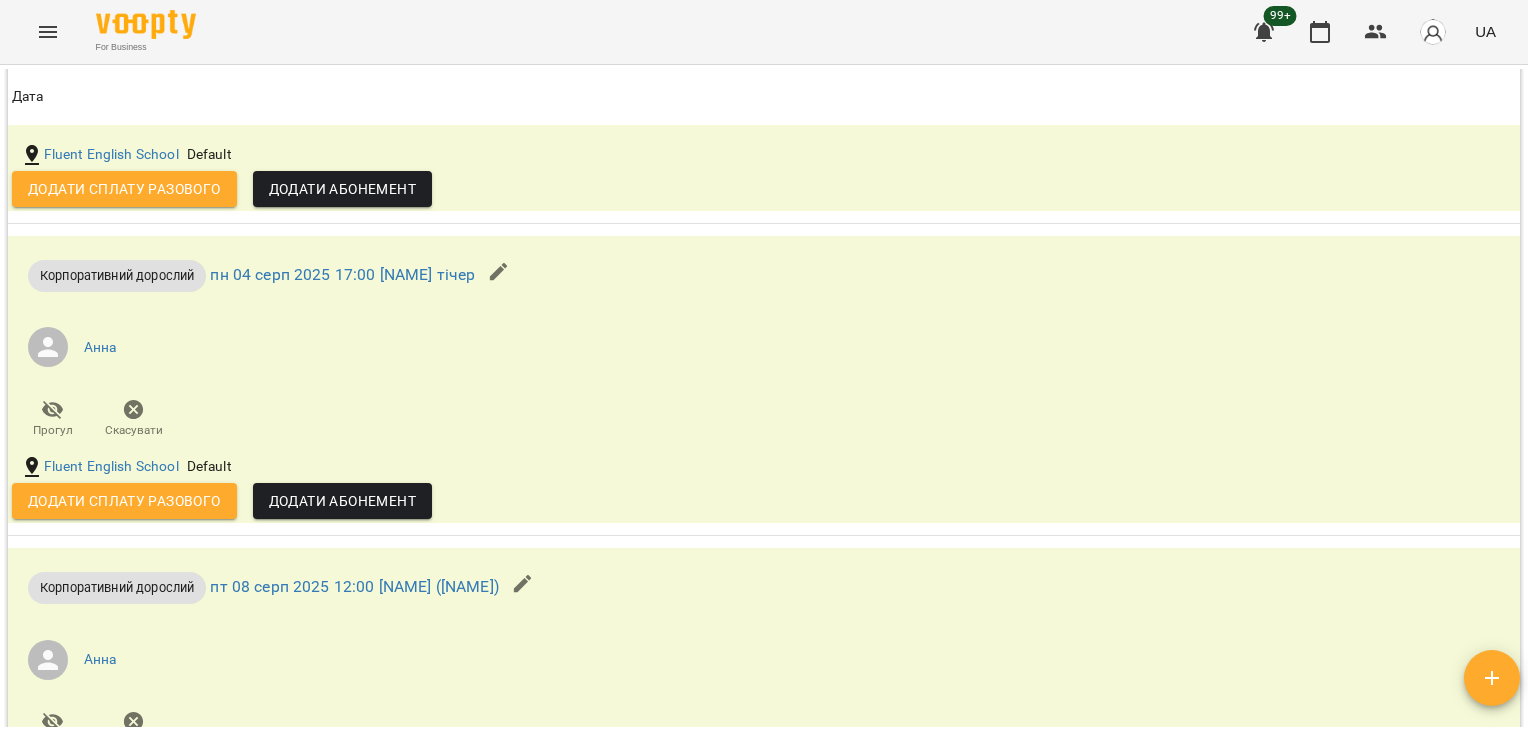 scroll, scrollTop: 1972, scrollLeft: 0, axis: vertical 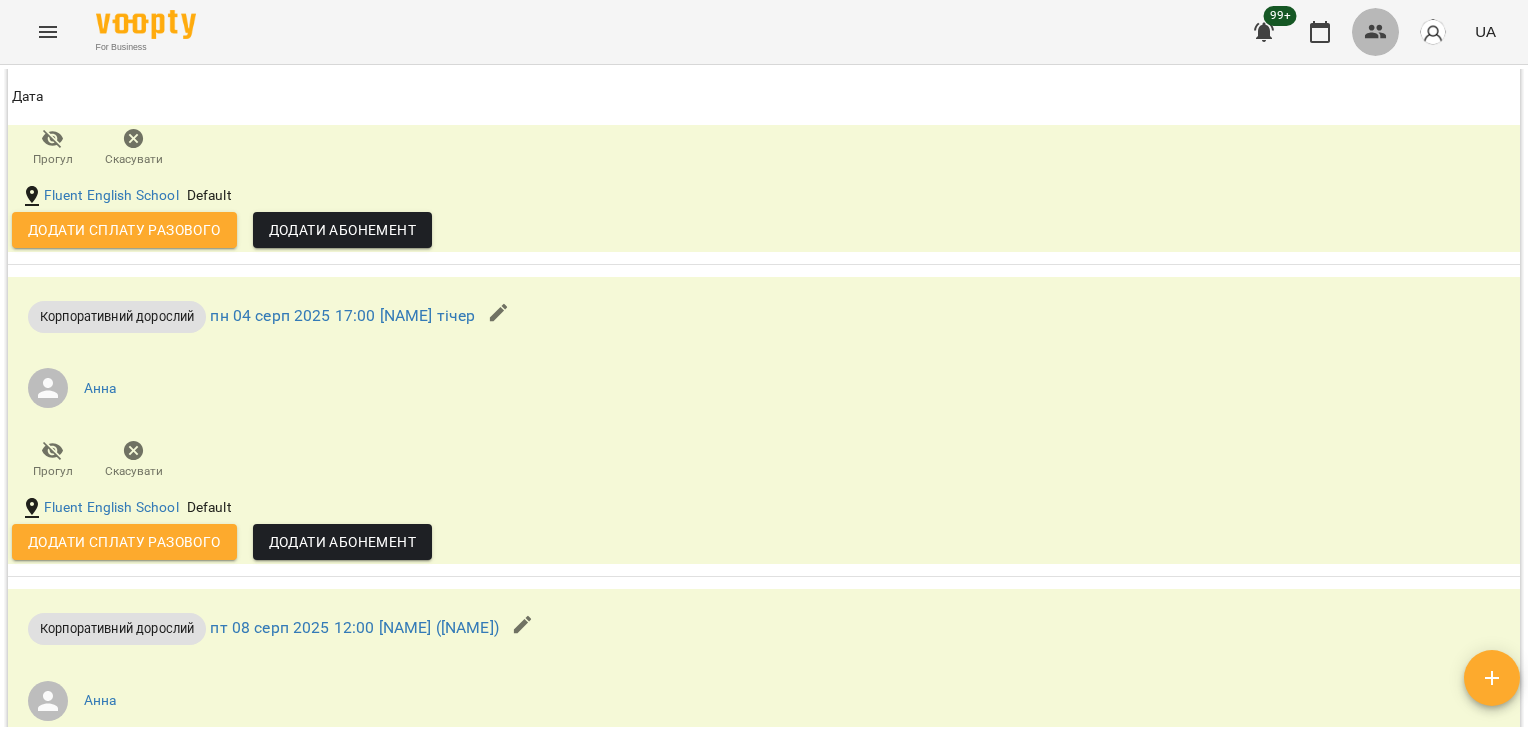 click 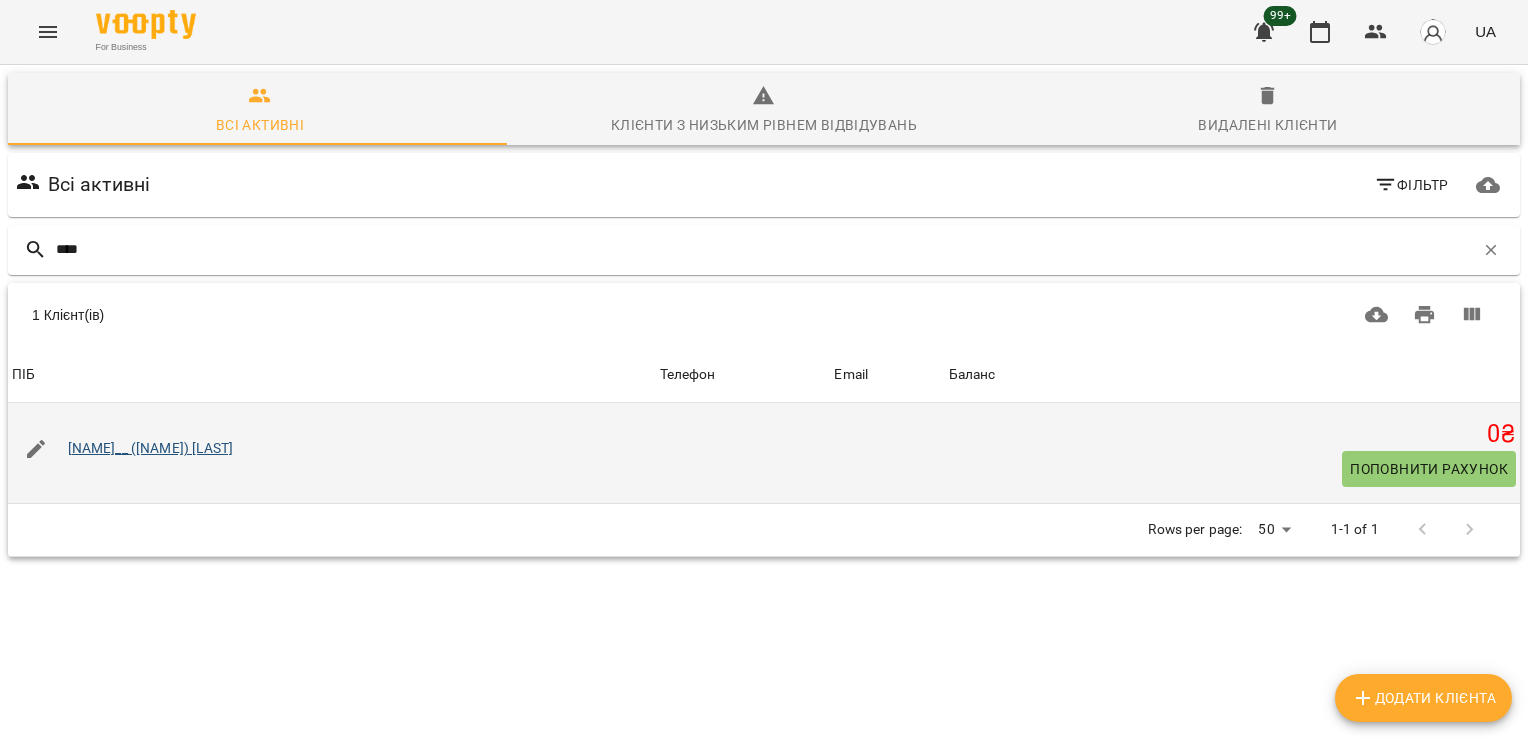 type on "****" 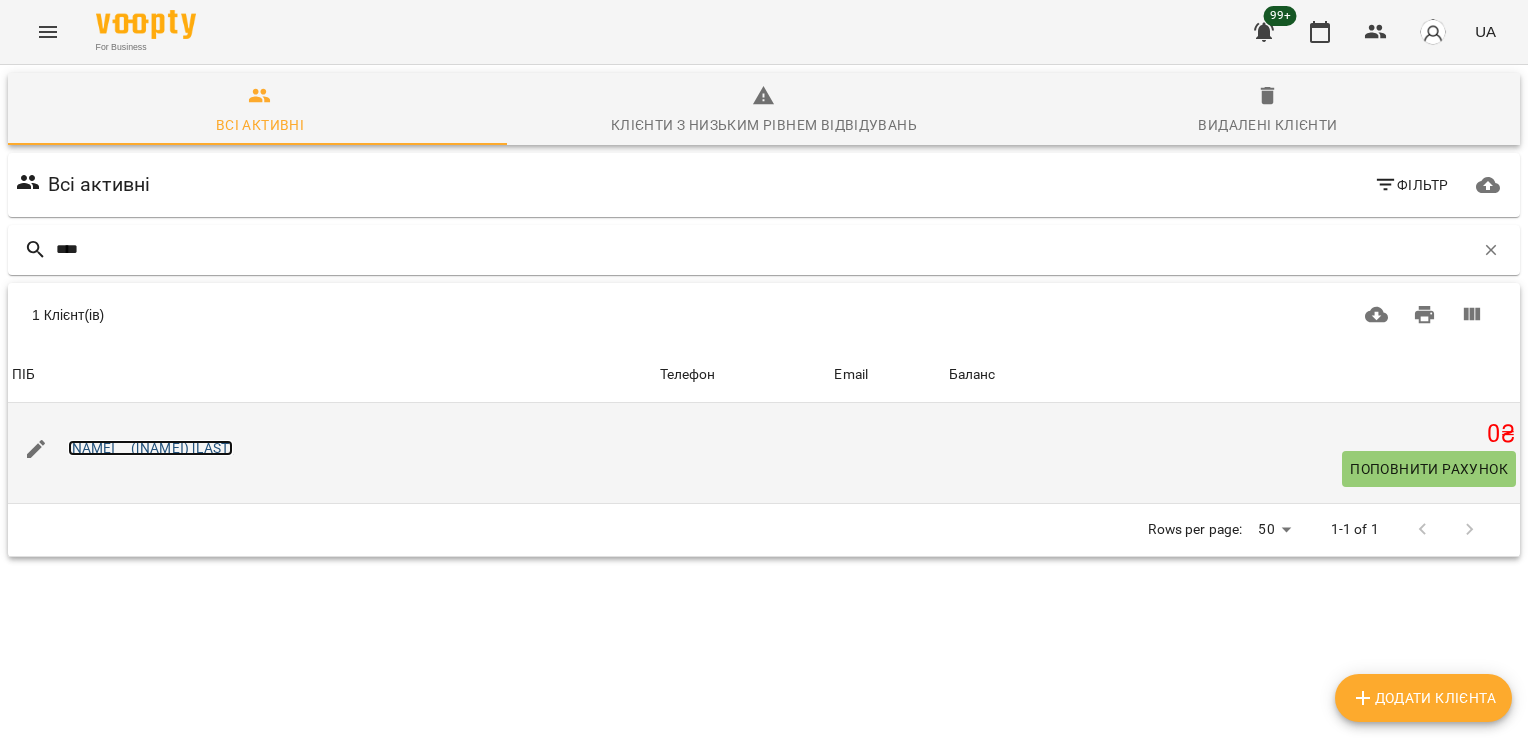 click on "[NAME]__ ([NAME]) [LAST]" at bounding box center (151, 448) 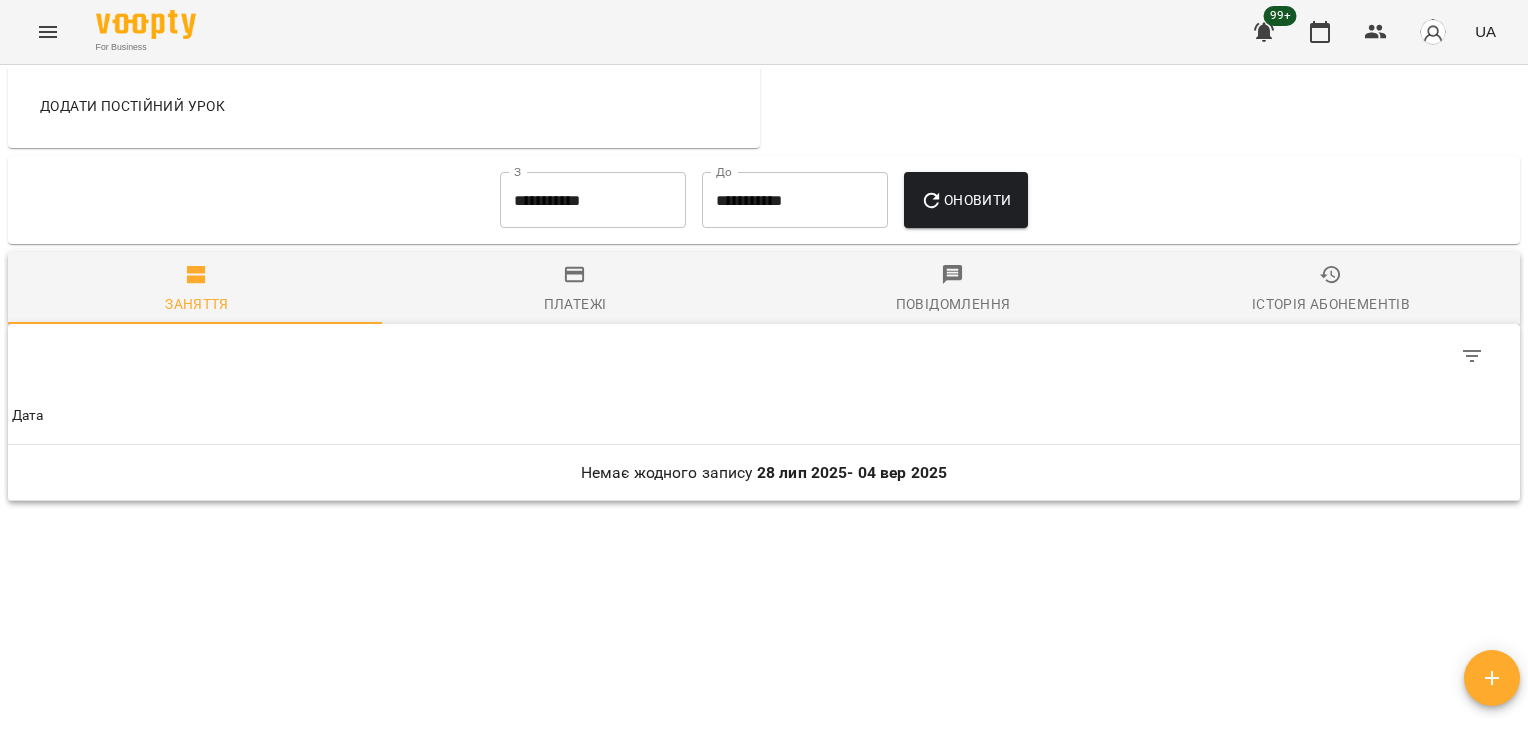 scroll, scrollTop: 1080, scrollLeft: 0, axis: vertical 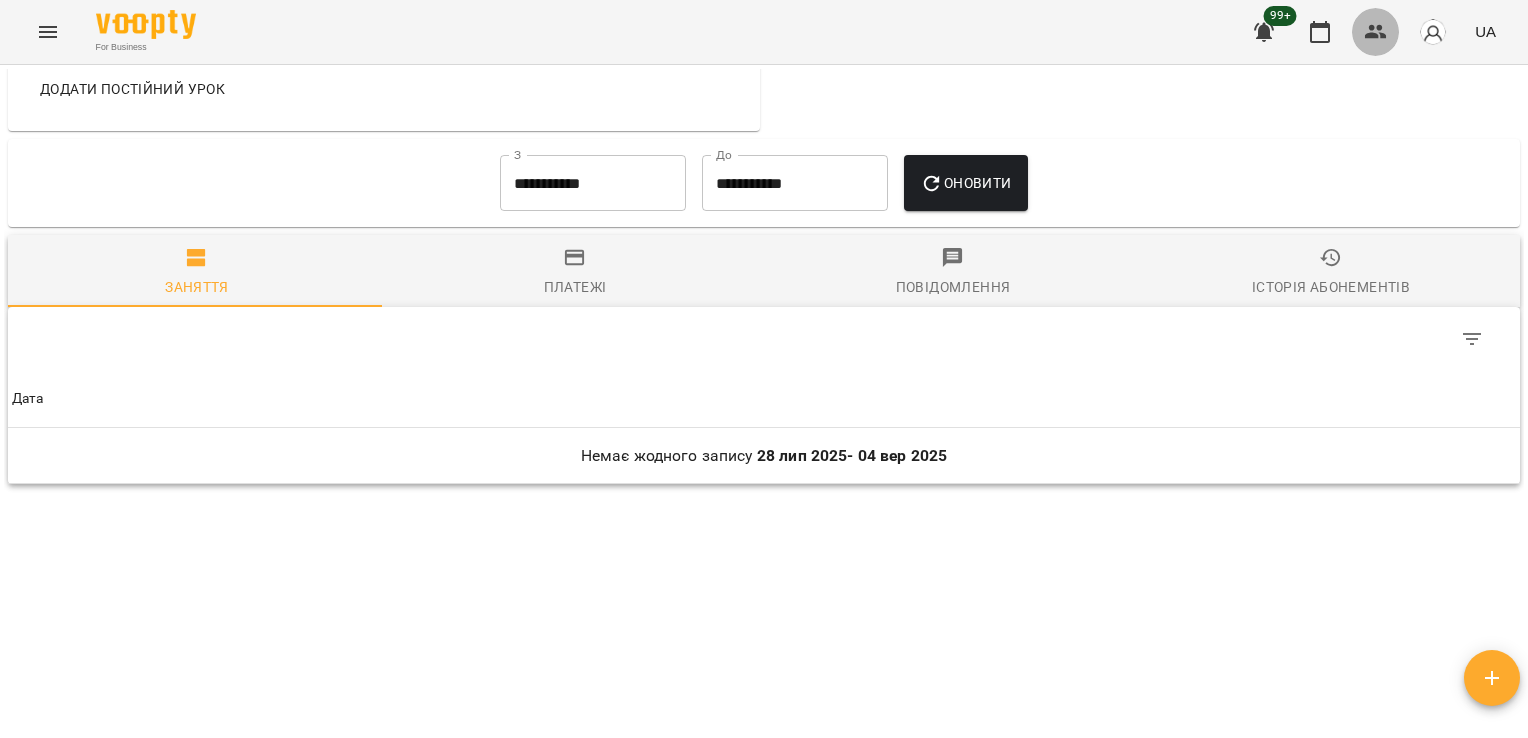 click at bounding box center [1376, 32] 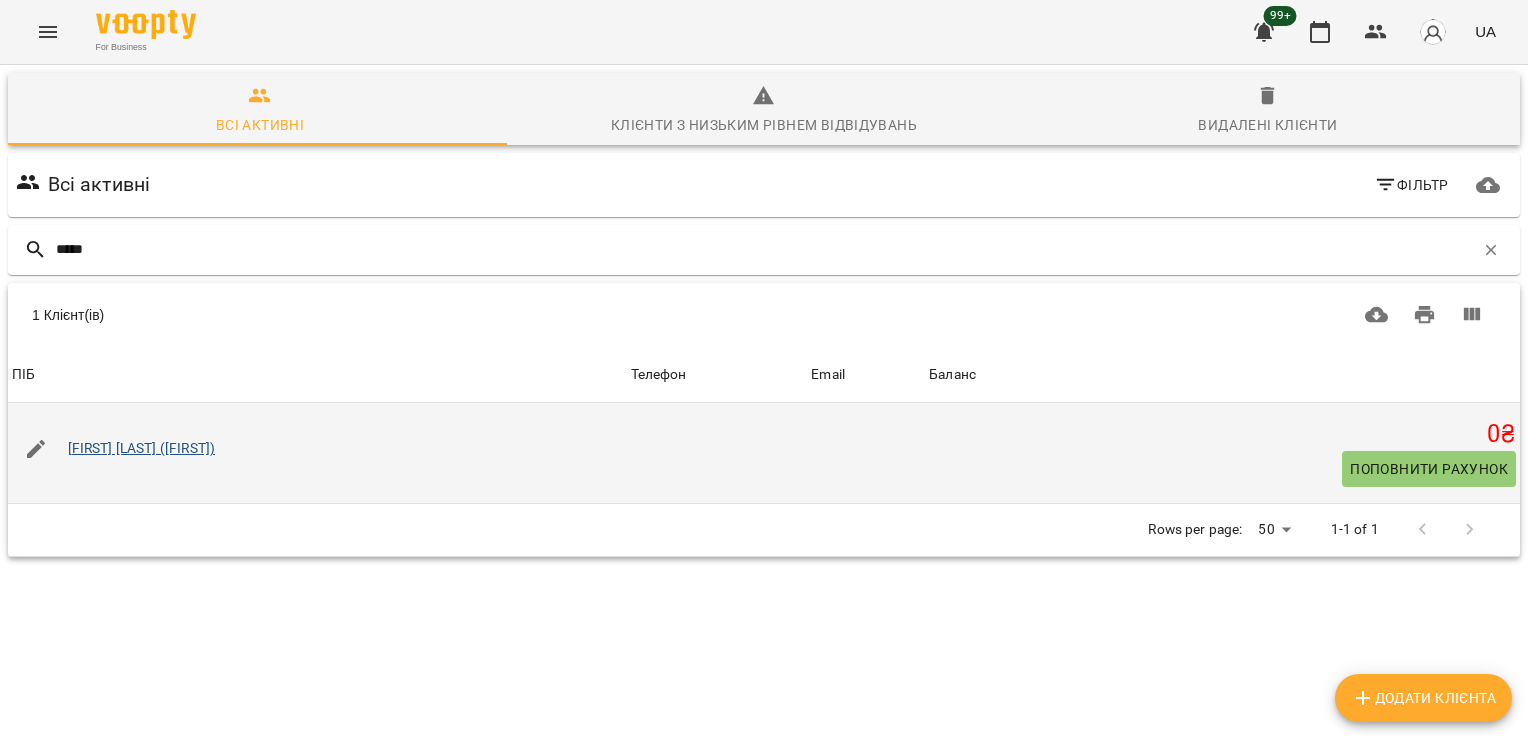 type on "*****" 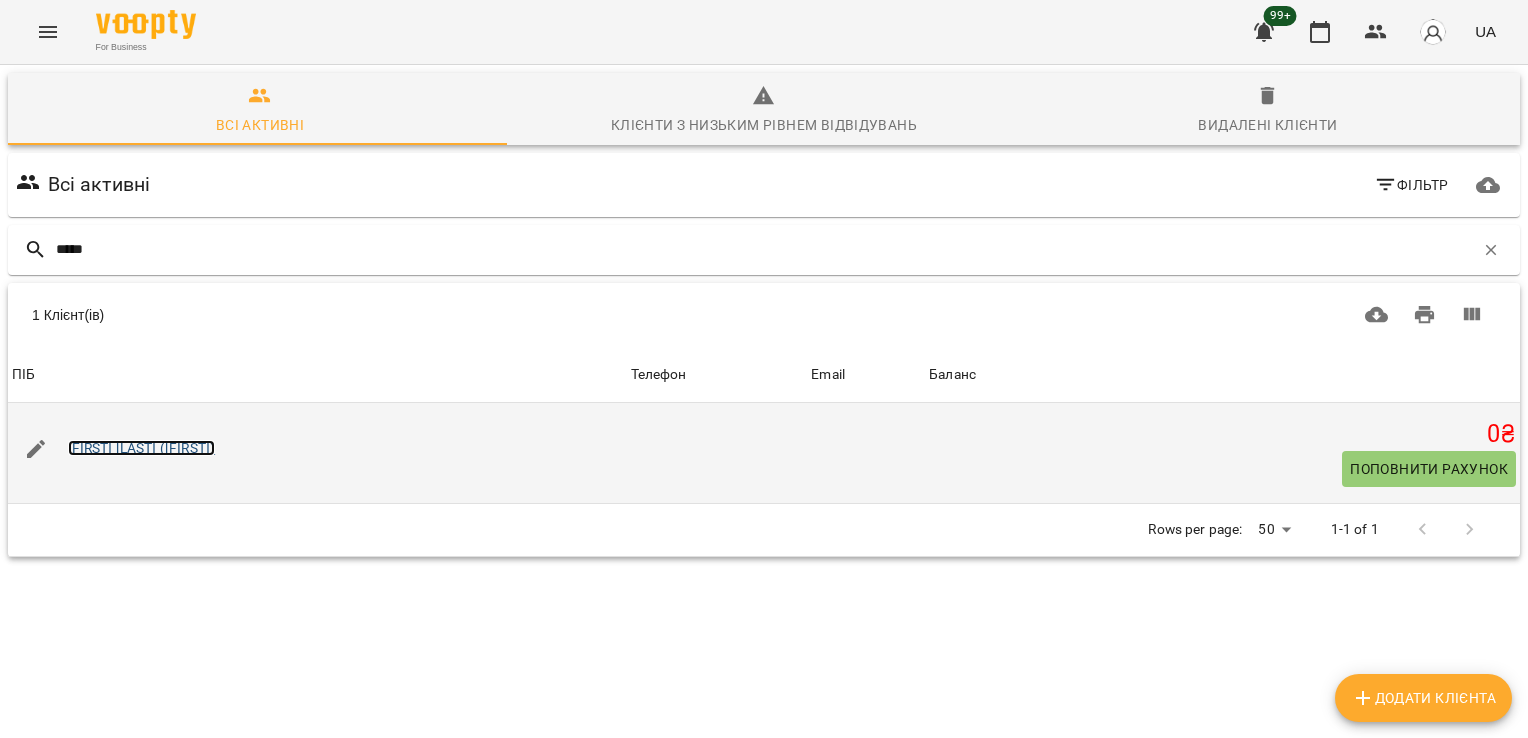 click on "[FIRST] [LAST] ([FIRST])" at bounding box center (142, 448) 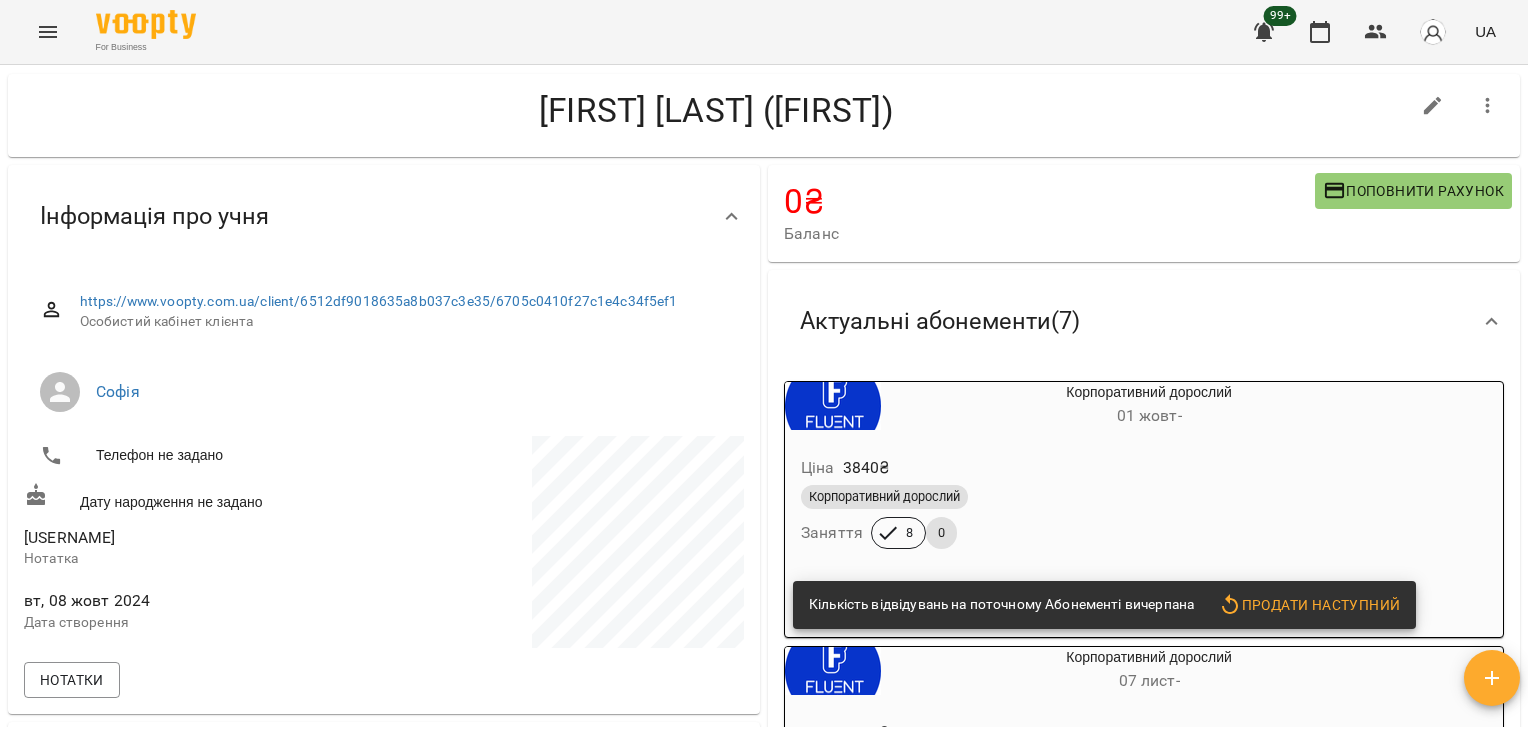 scroll, scrollTop: 0, scrollLeft: 0, axis: both 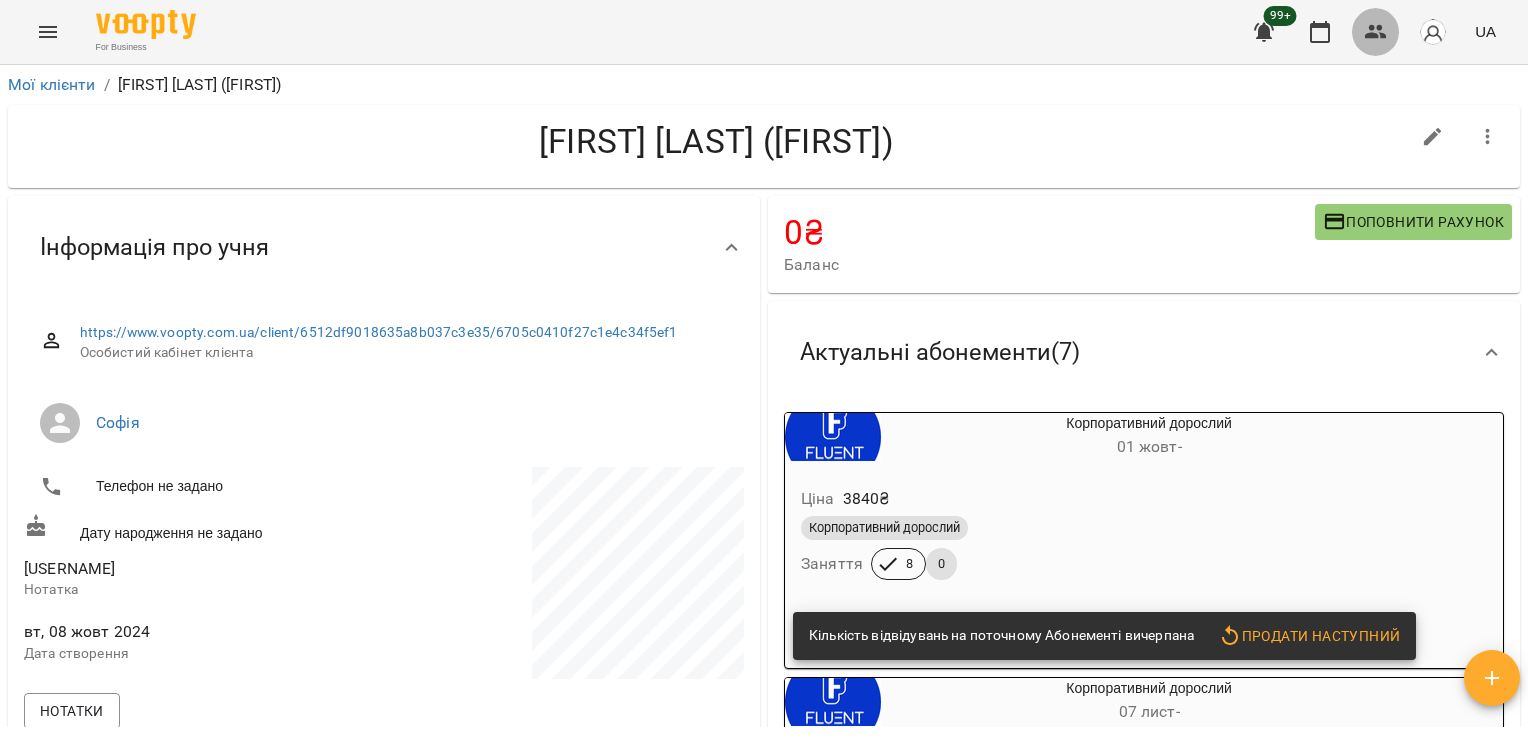 click 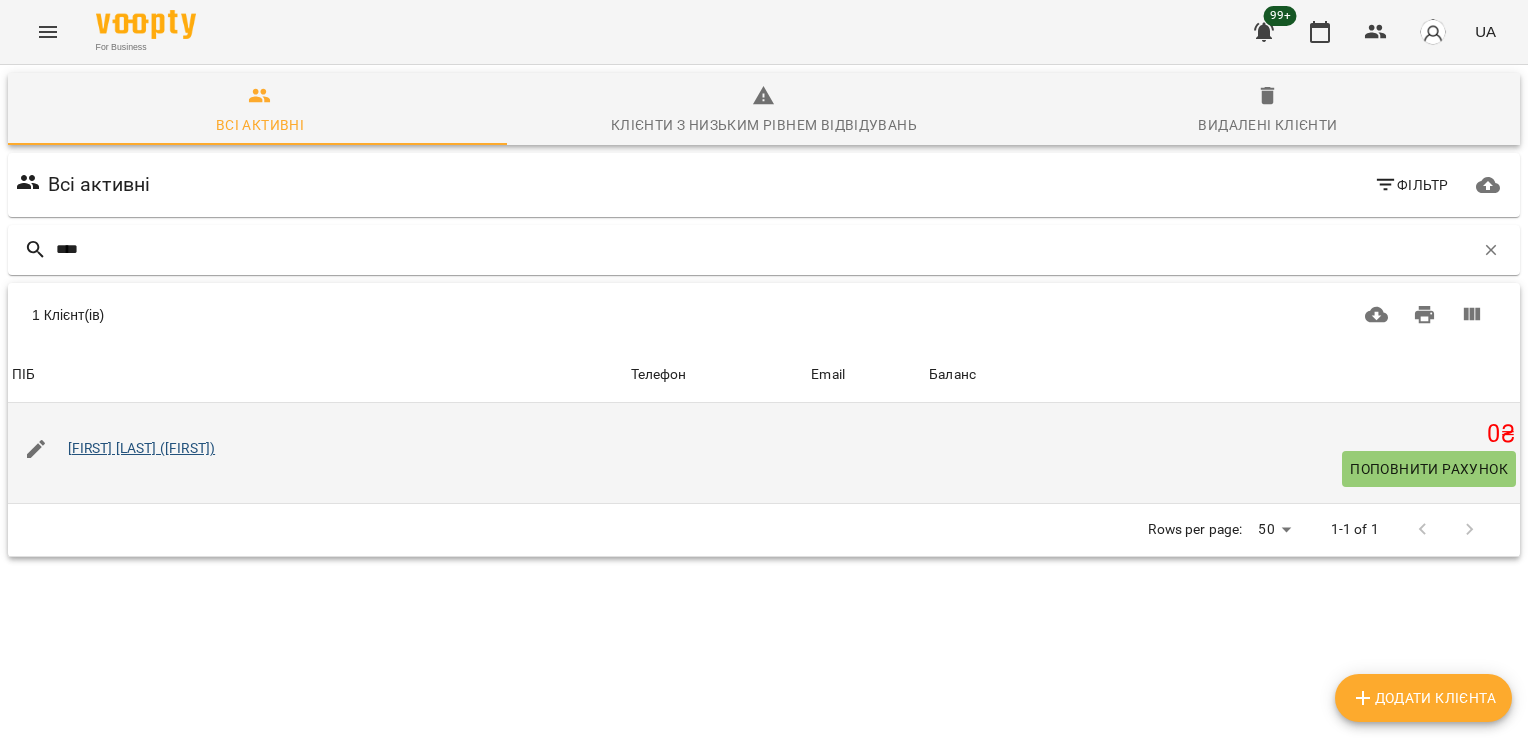 type on "****" 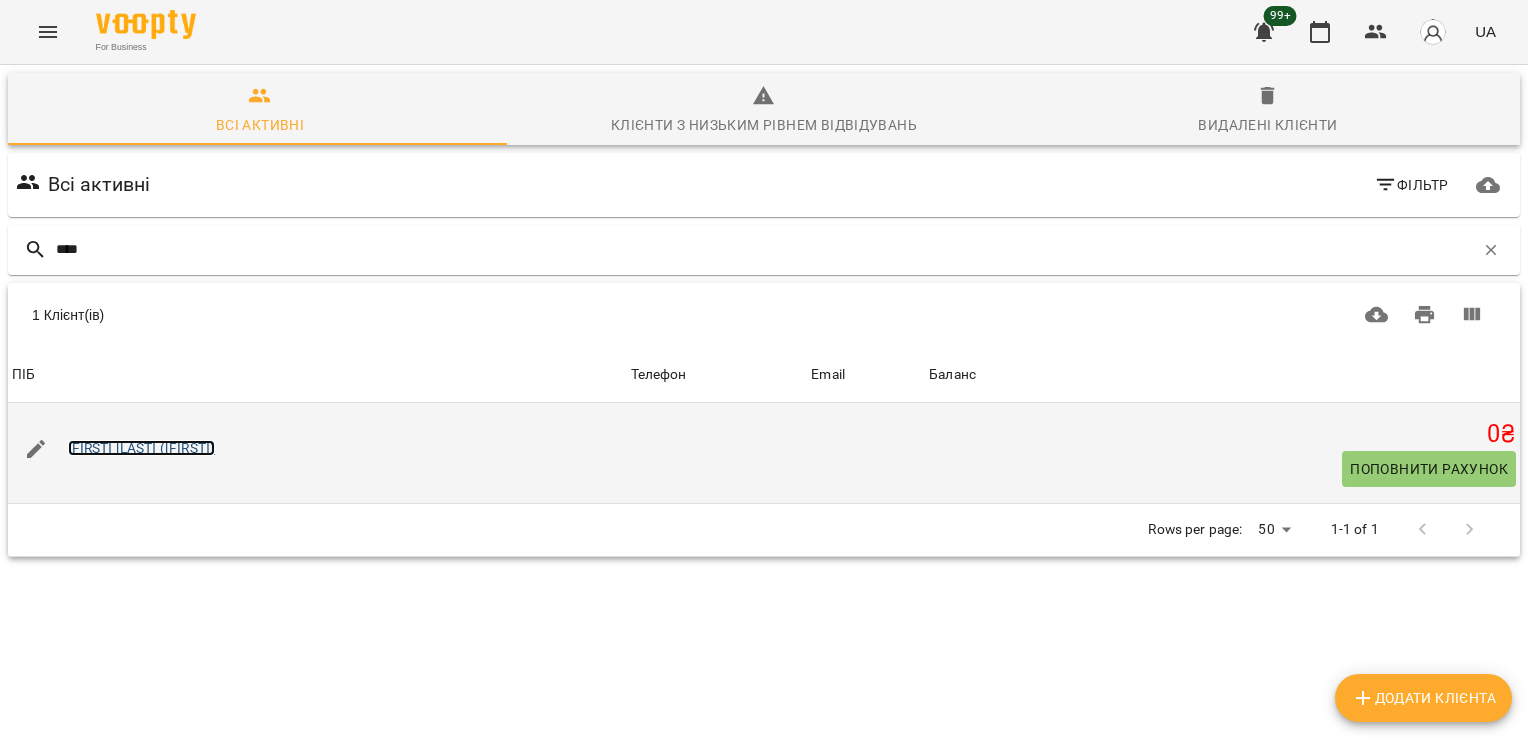click on "[FIRST] [LAST] ([FIRST])" at bounding box center [142, 448] 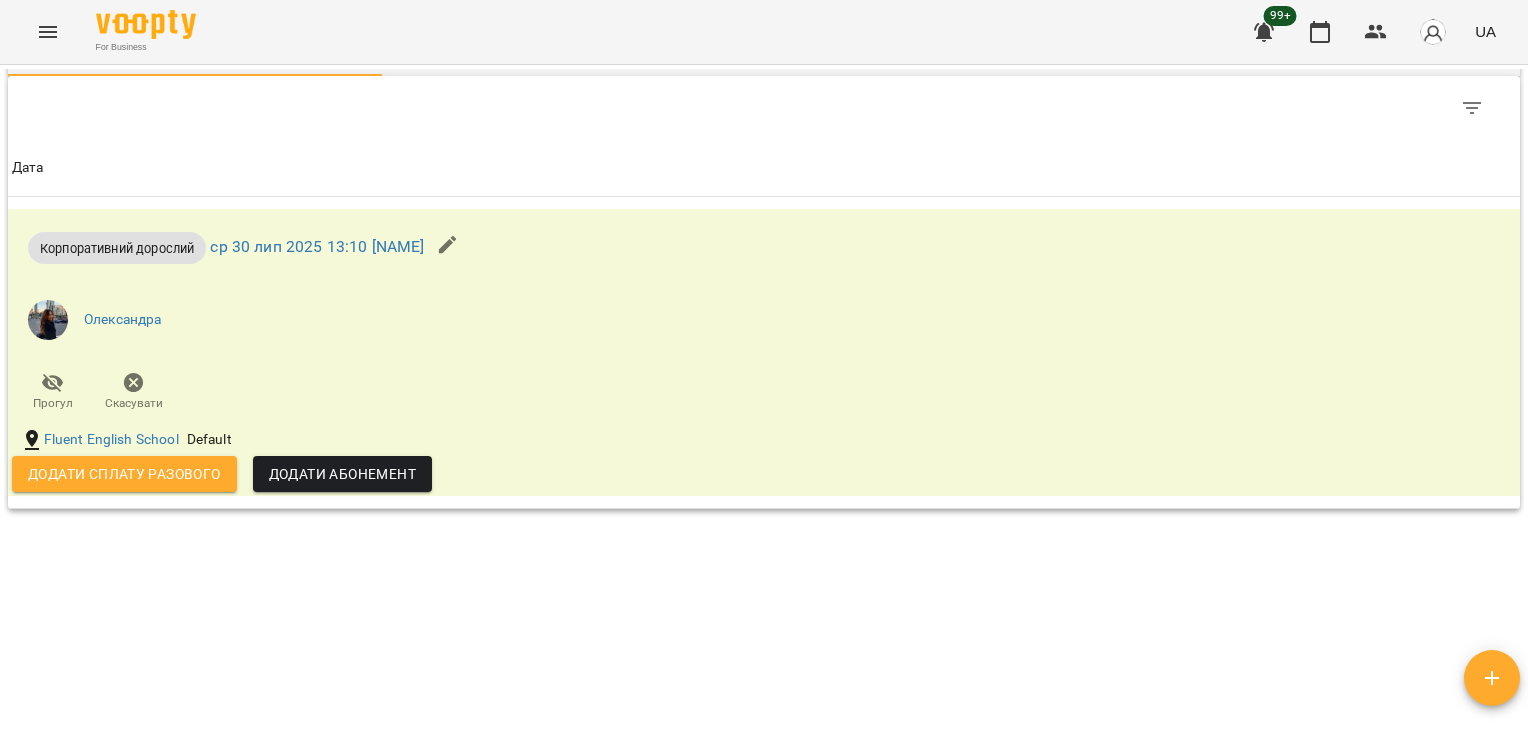 scroll, scrollTop: 1940, scrollLeft: 0, axis: vertical 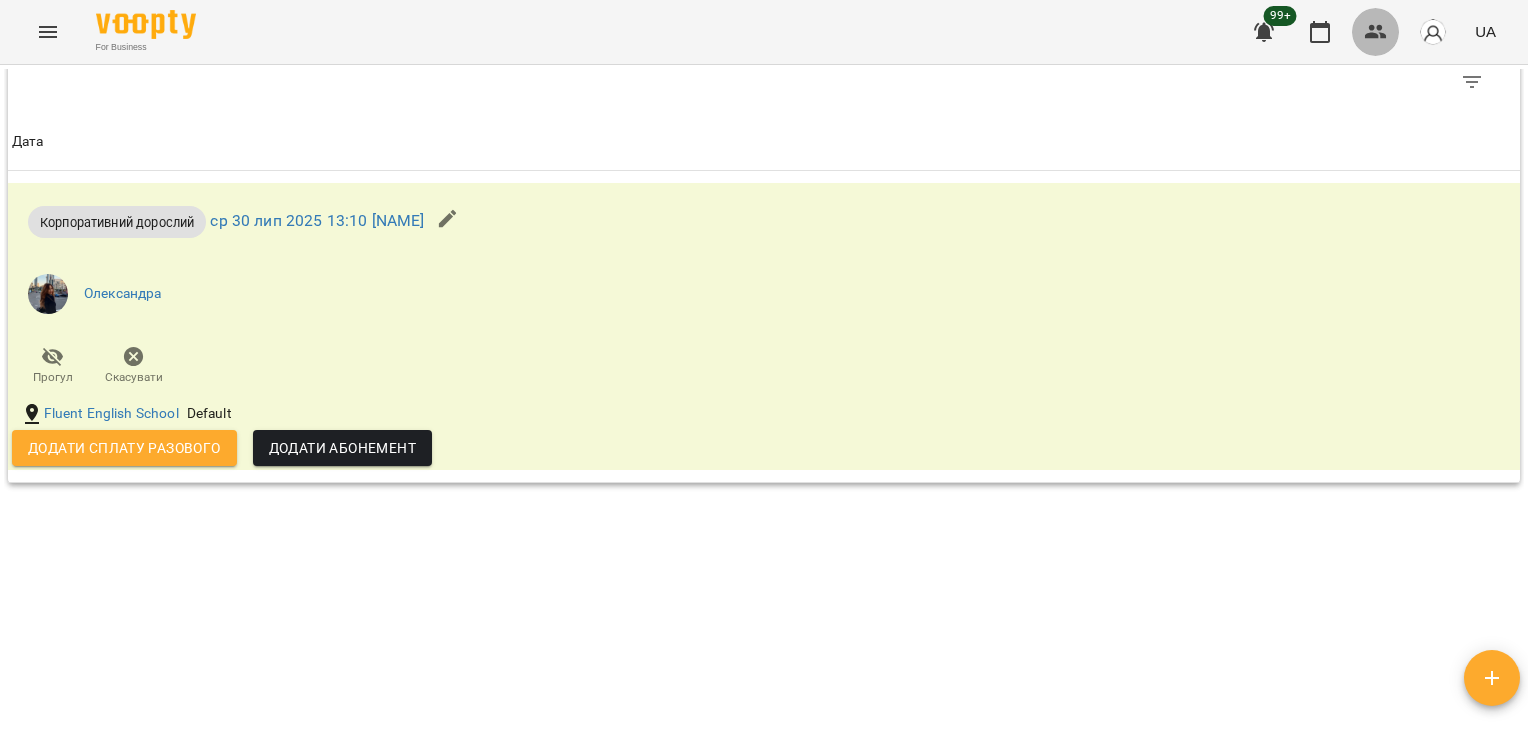click at bounding box center [1376, 32] 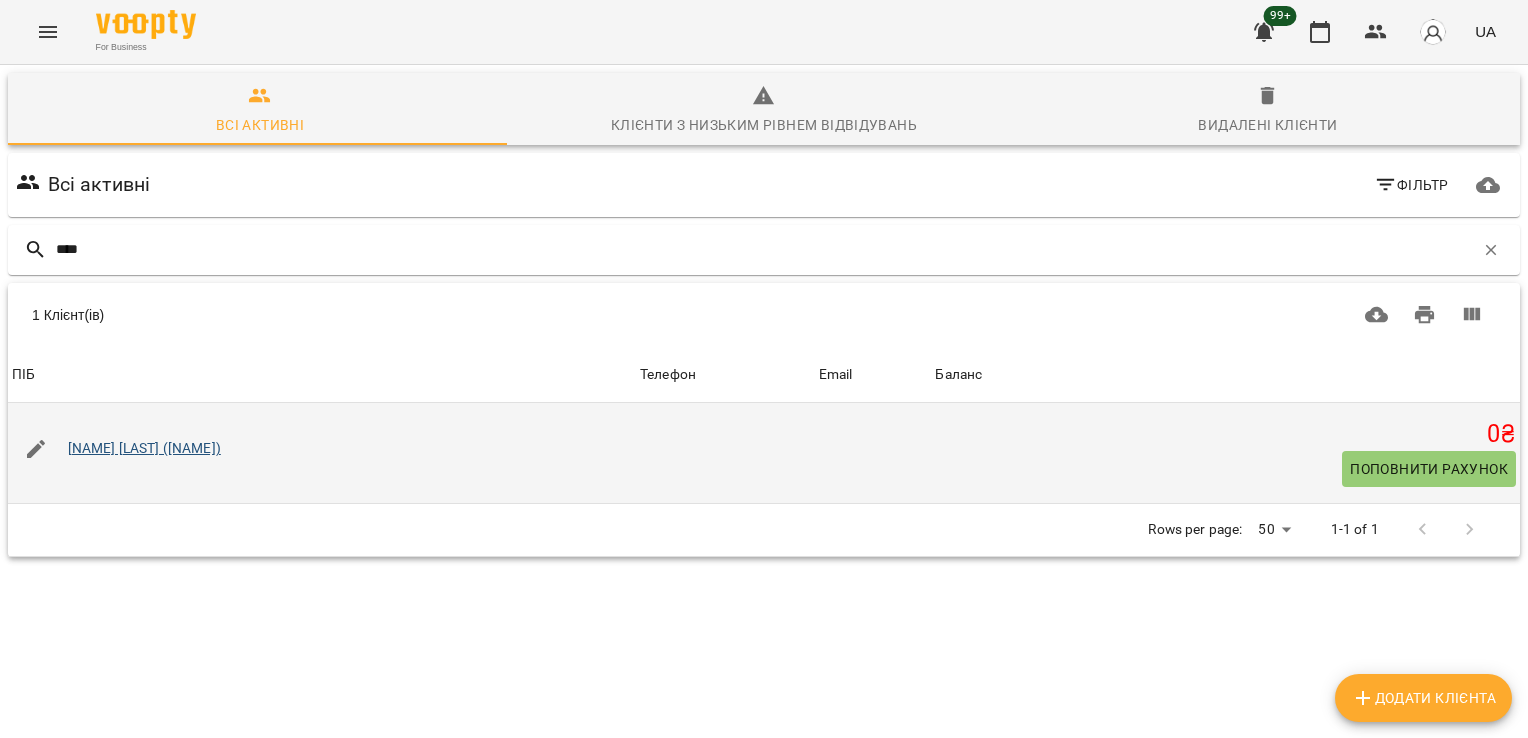 type on "****" 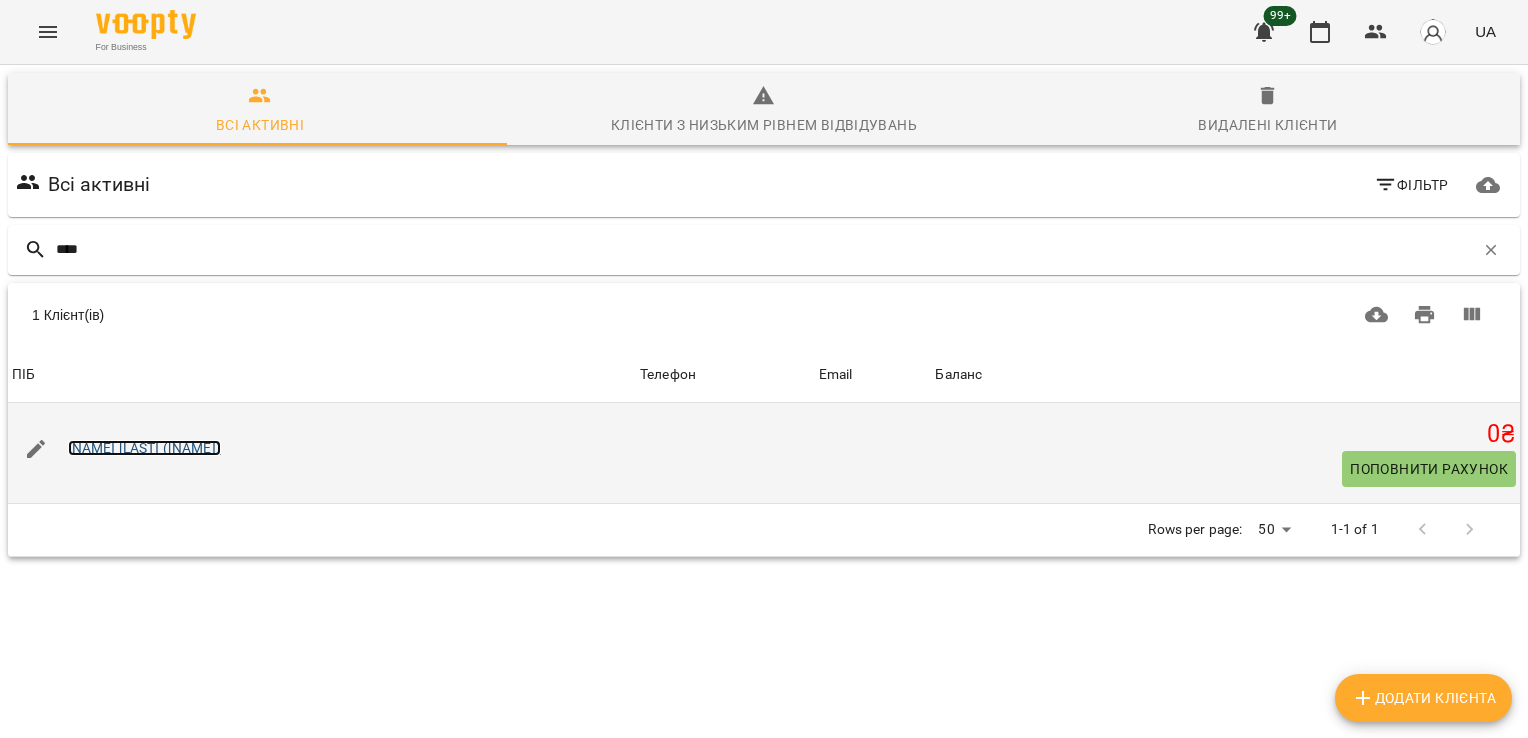 click on "[NAME] [LAST] ([NAME])" at bounding box center (144, 448) 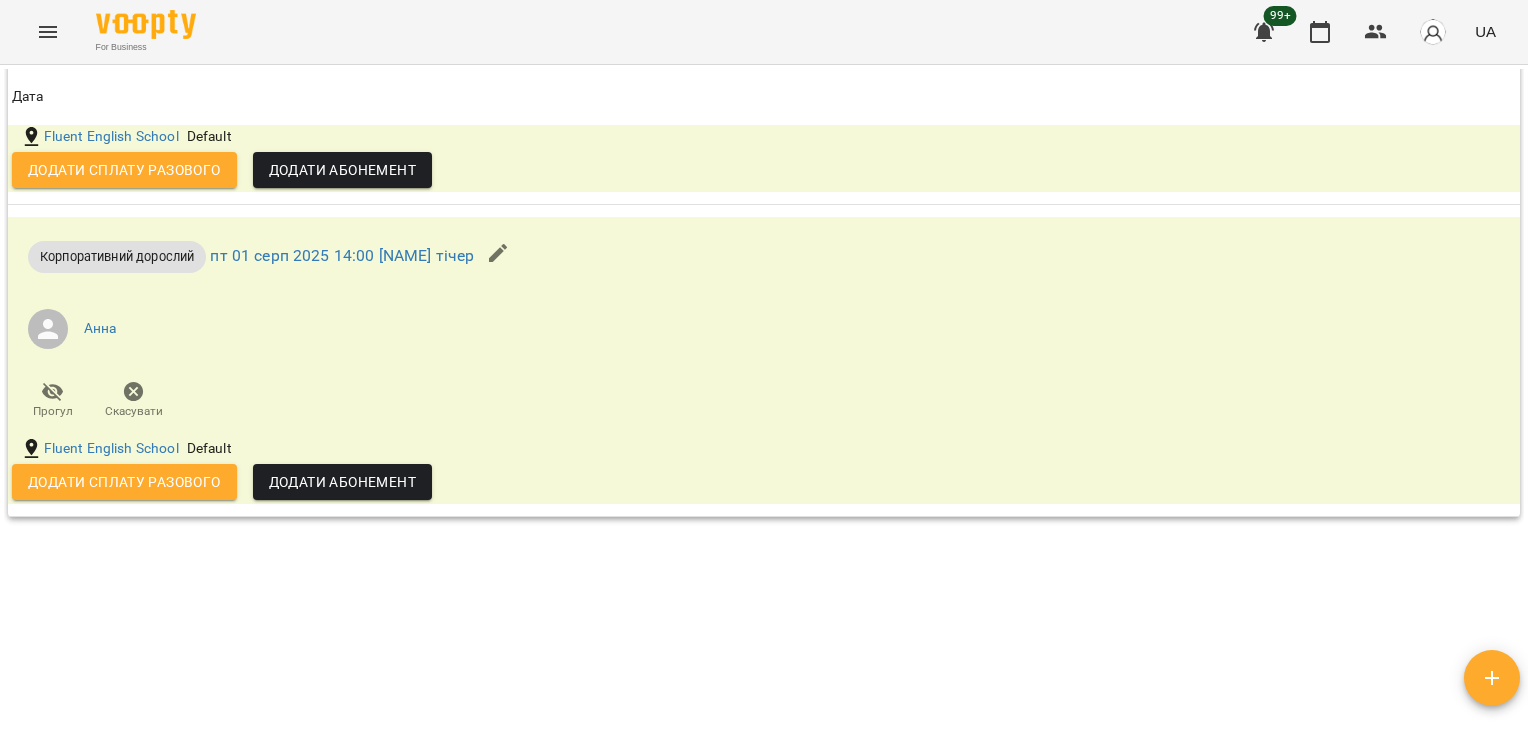 scroll, scrollTop: 1728, scrollLeft: 0, axis: vertical 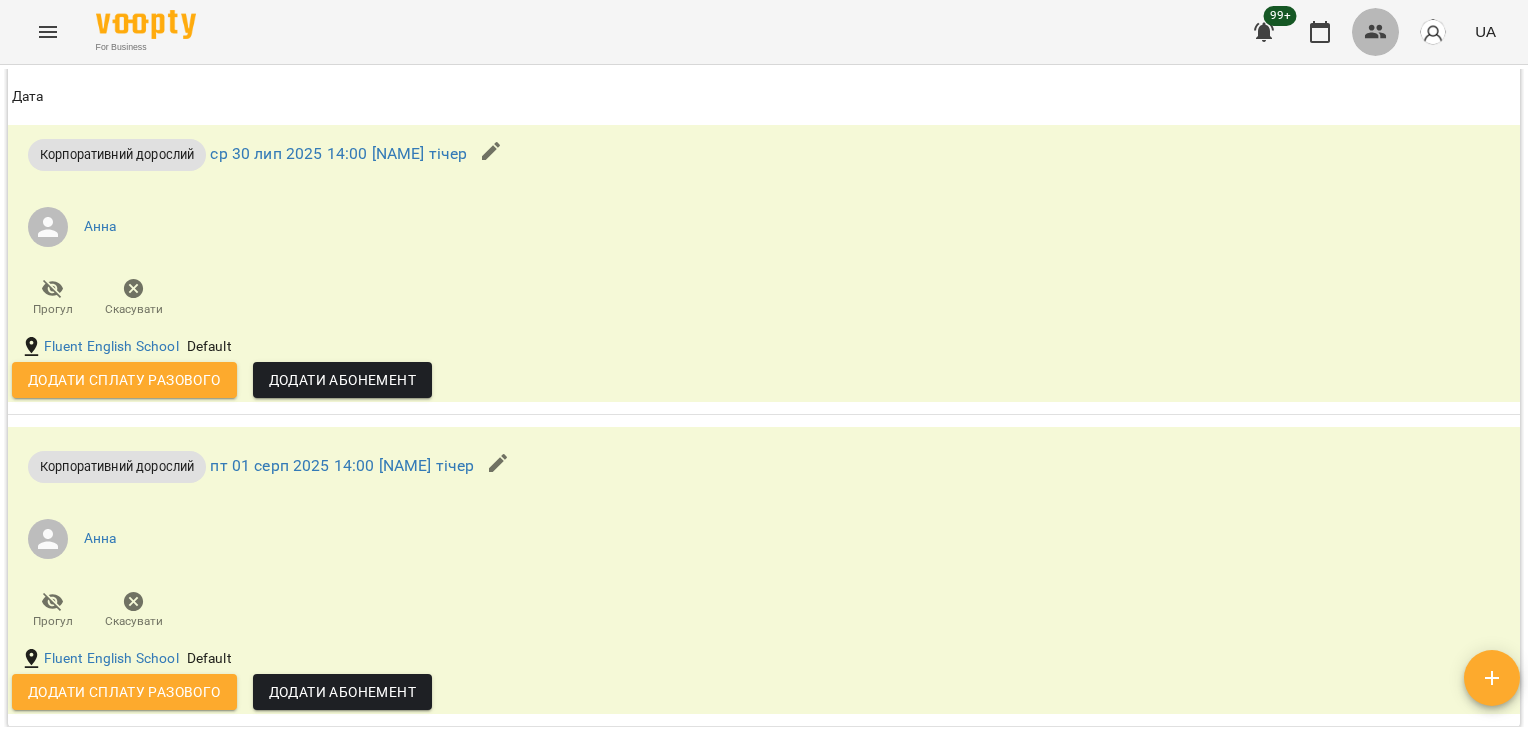 click at bounding box center [1376, 32] 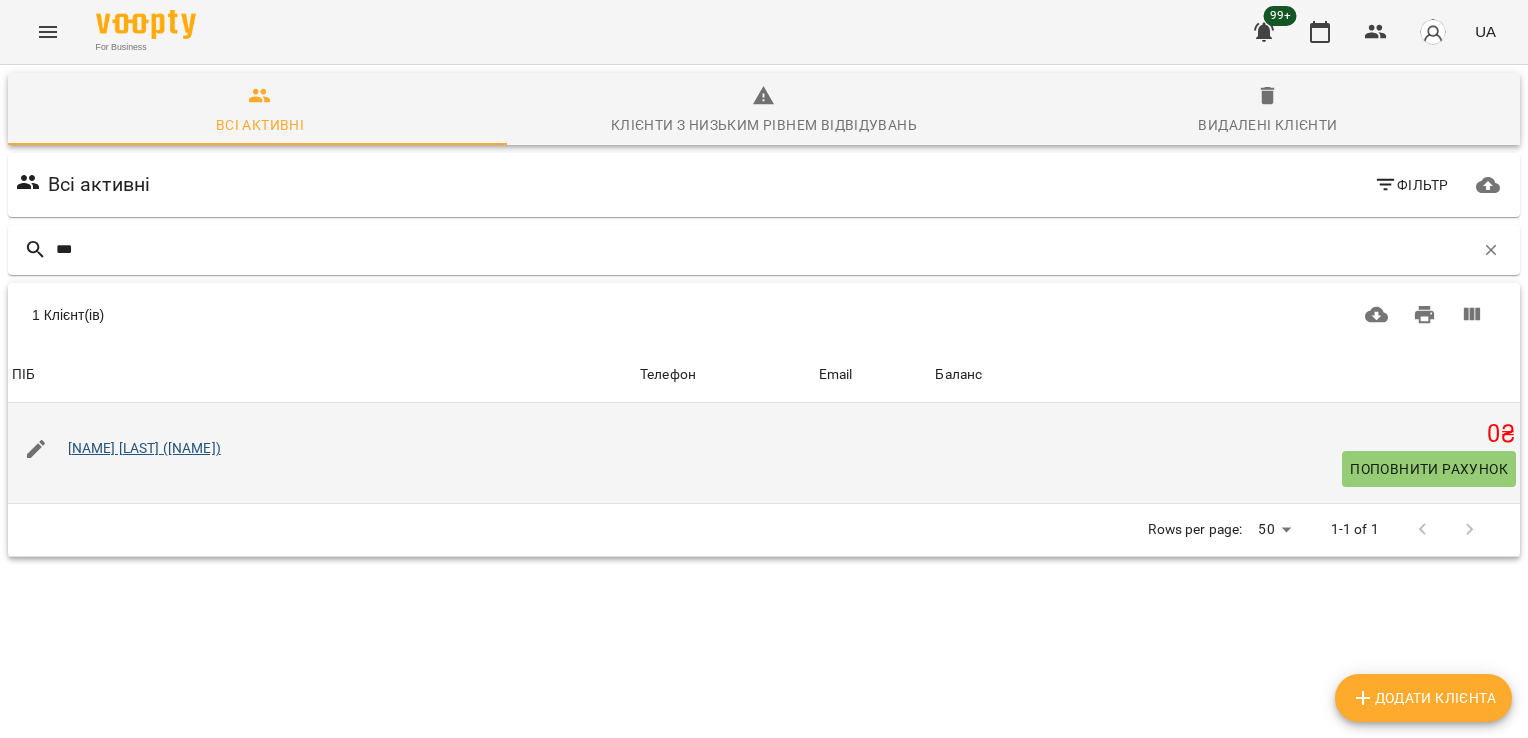 type on "***" 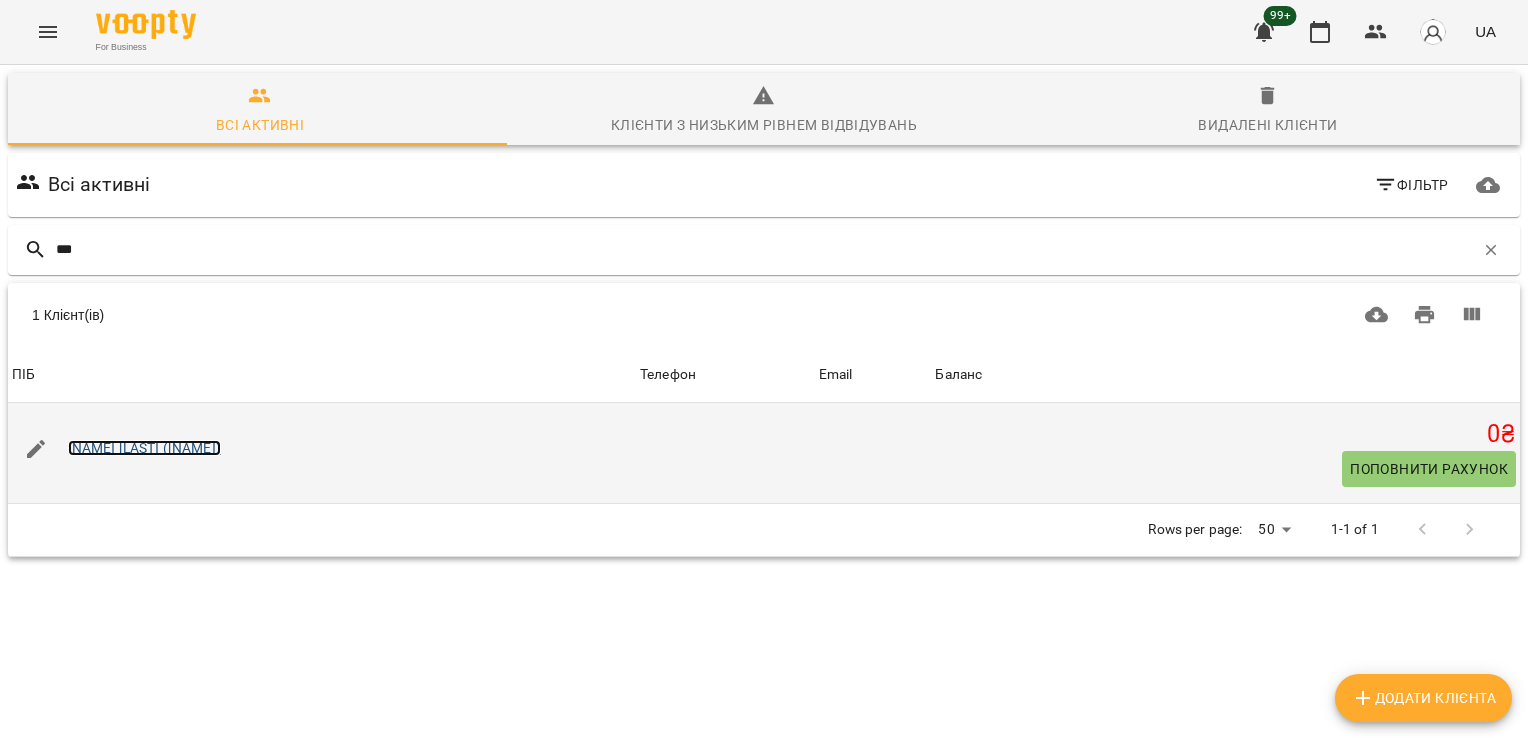 click on "[NAME] [LAST] ([NAME])" at bounding box center [144, 448] 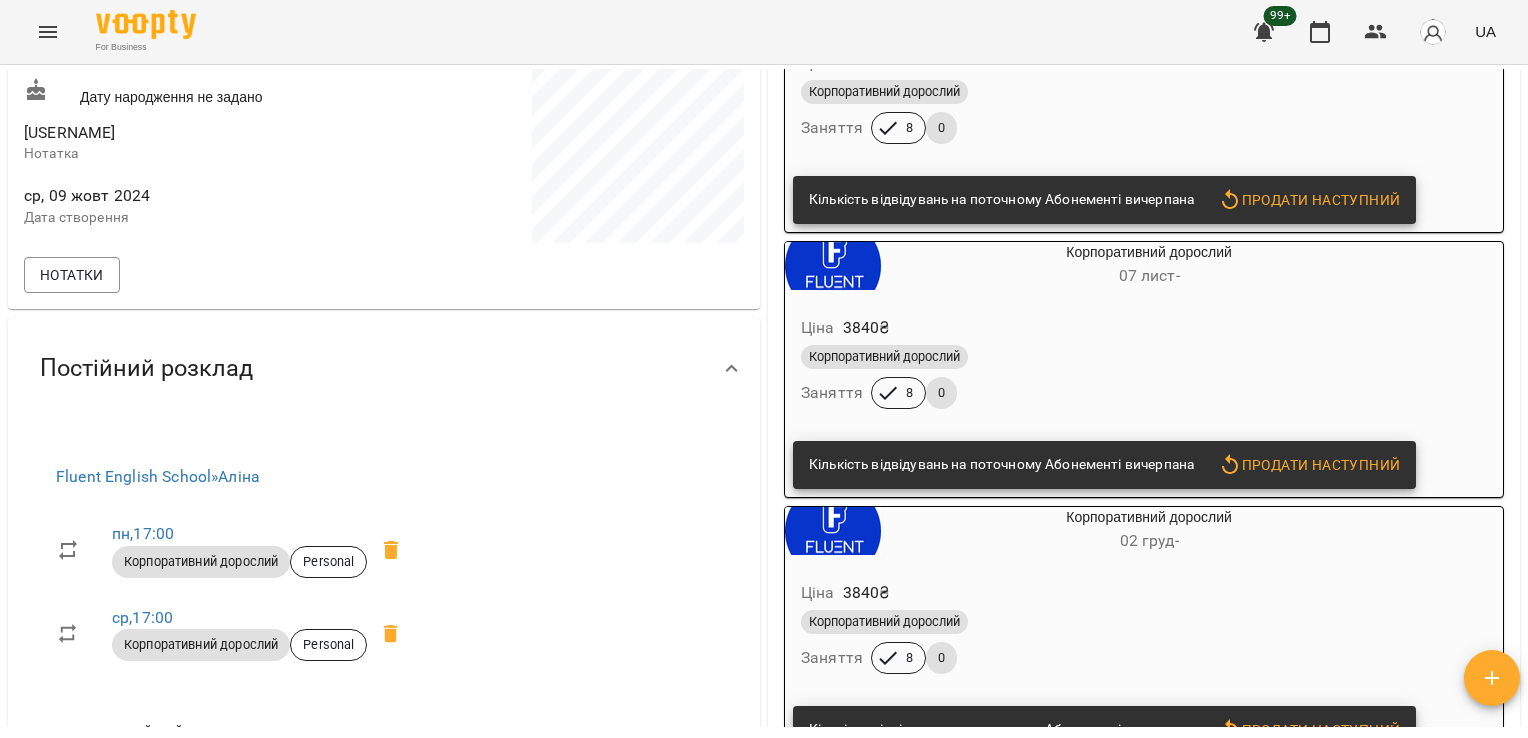scroll, scrollTop: 0, scrollLeft: 0, axis: both 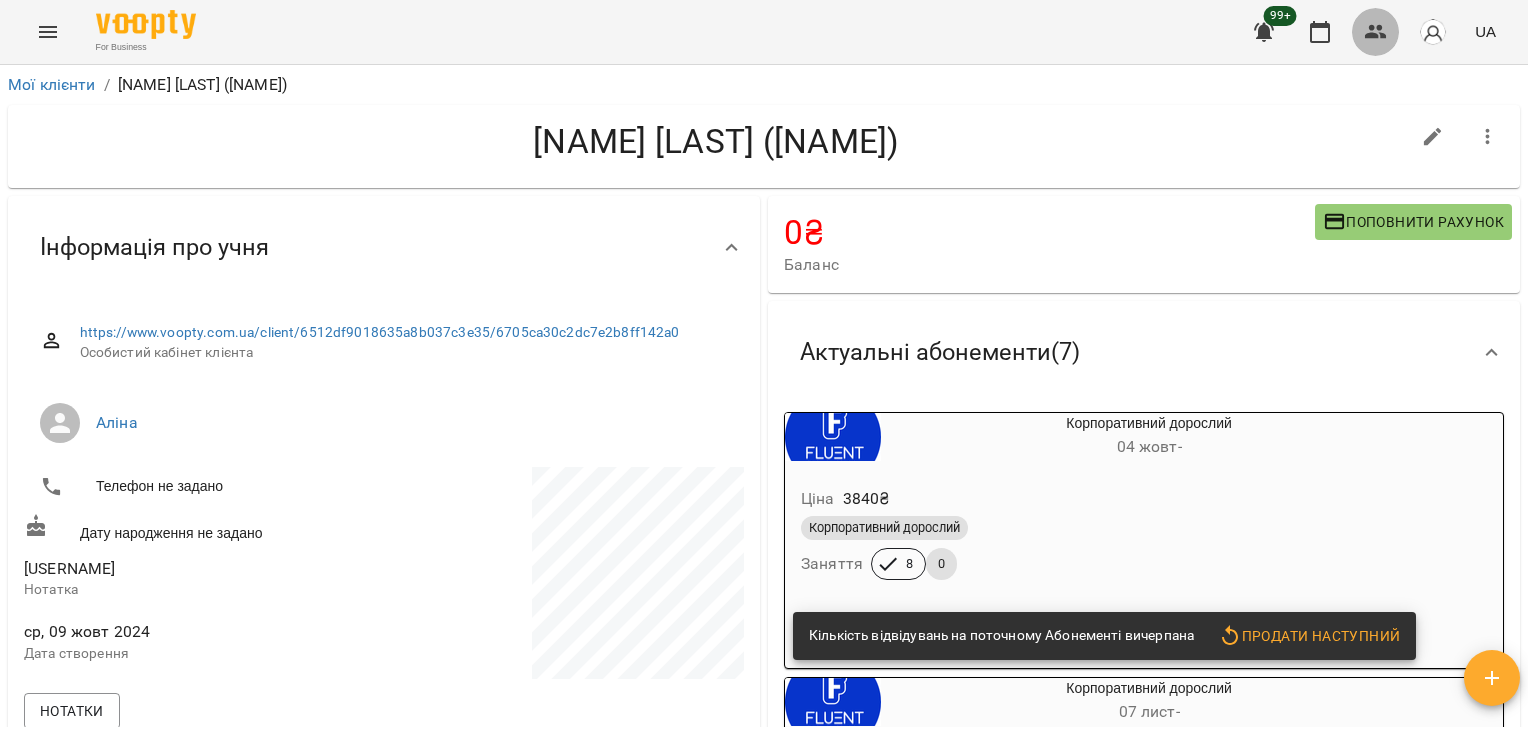 click 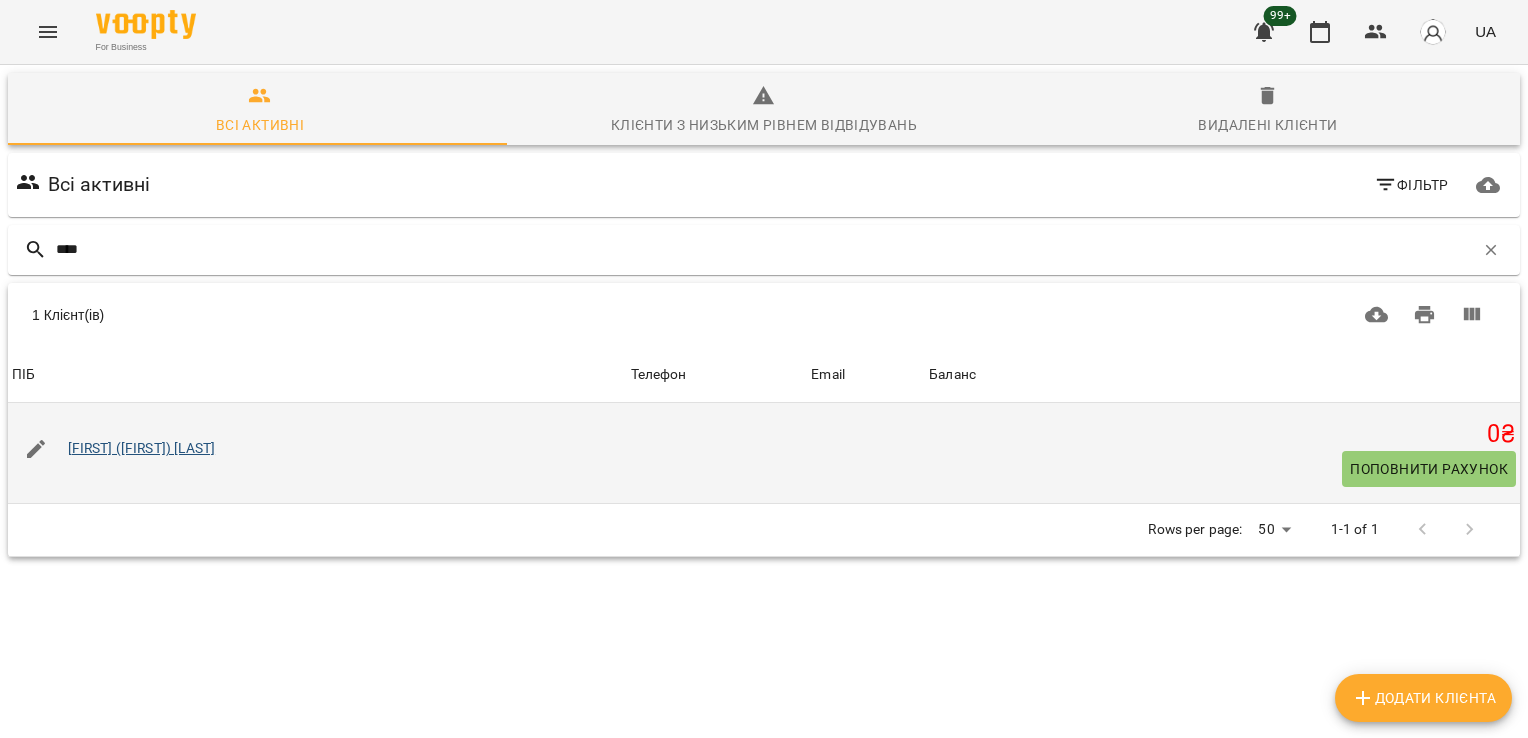 type on "****" 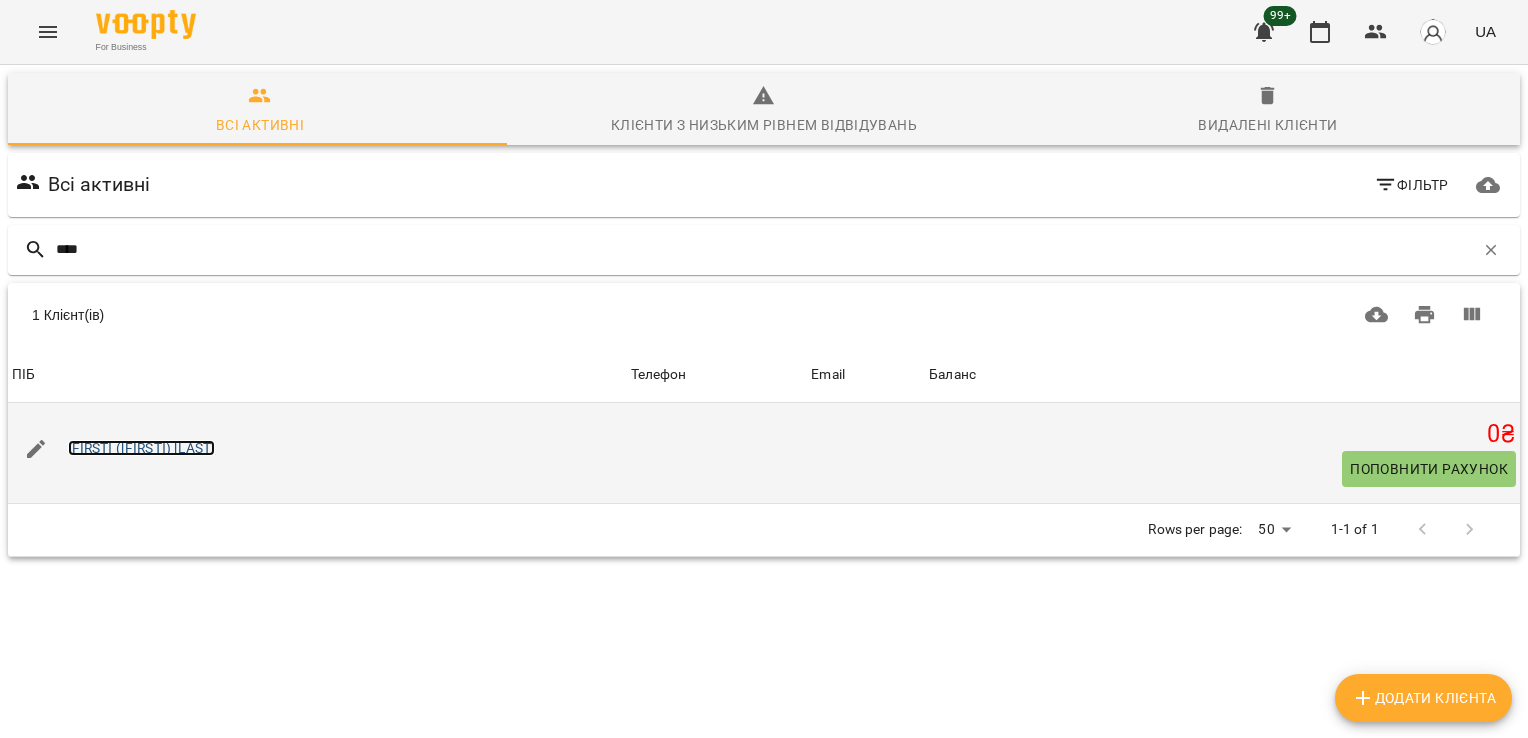 click on "[FIRST] ([FIRST]) [LAST]" at bounding box center (142, 448) 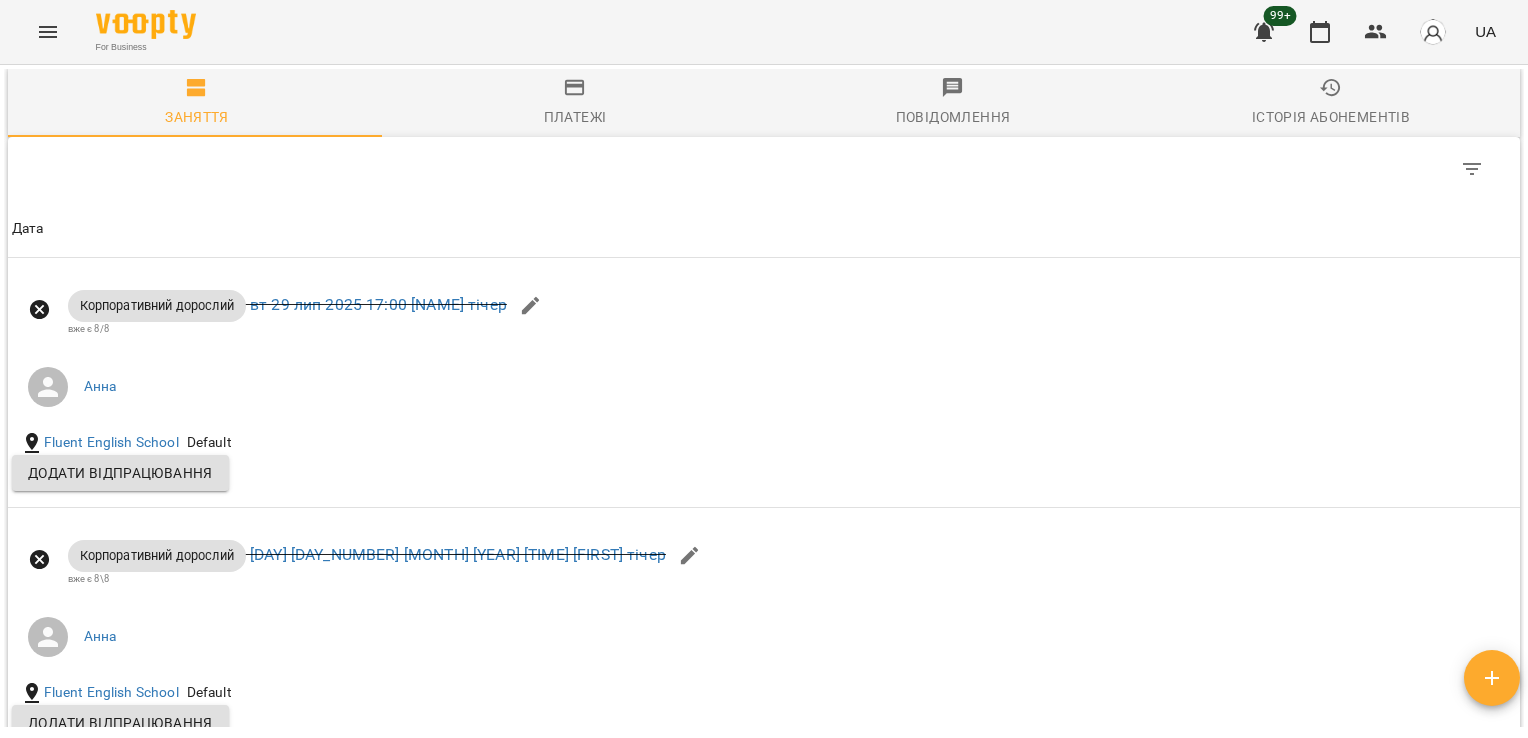 scroll, scrollTop: 1373, scrollLeft: 0, axis: vertical 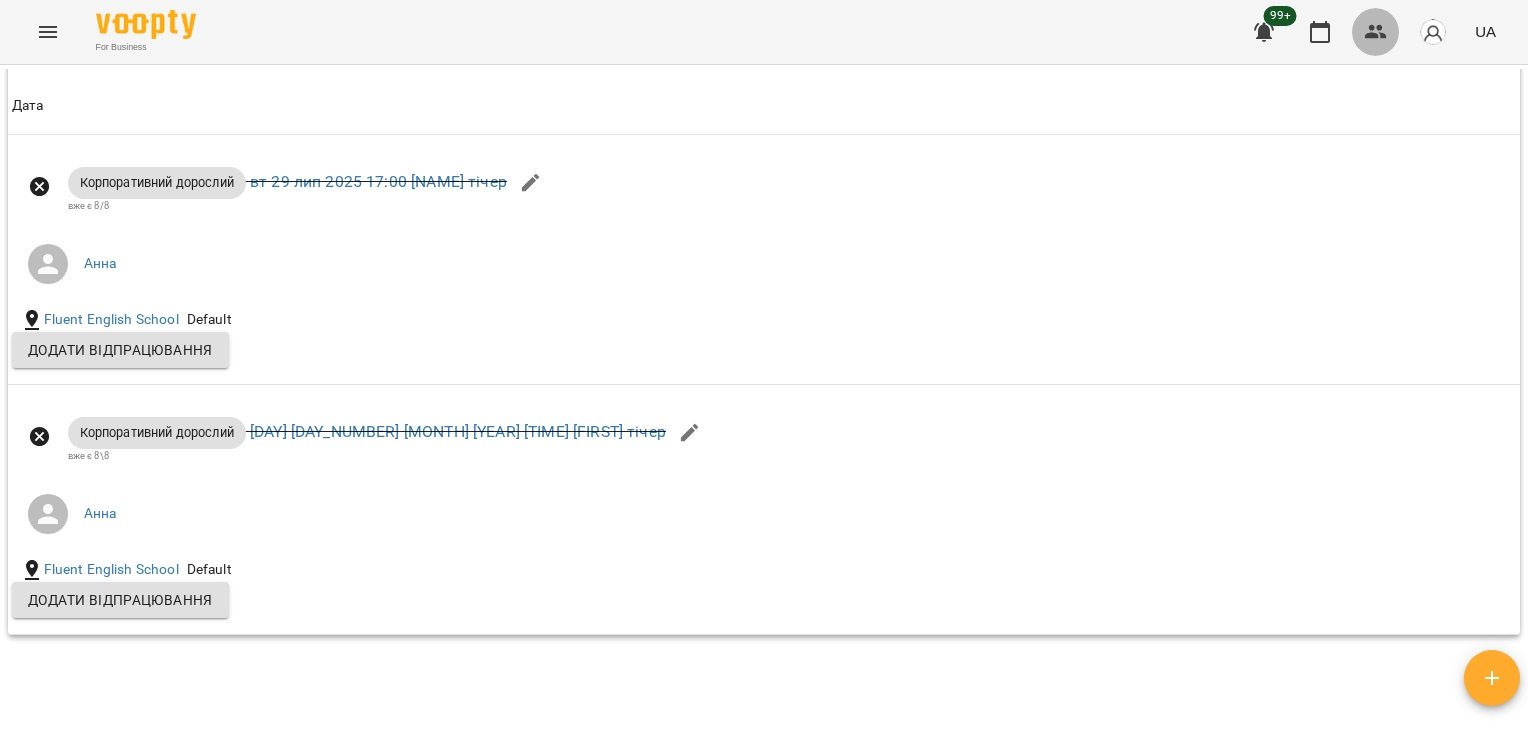click 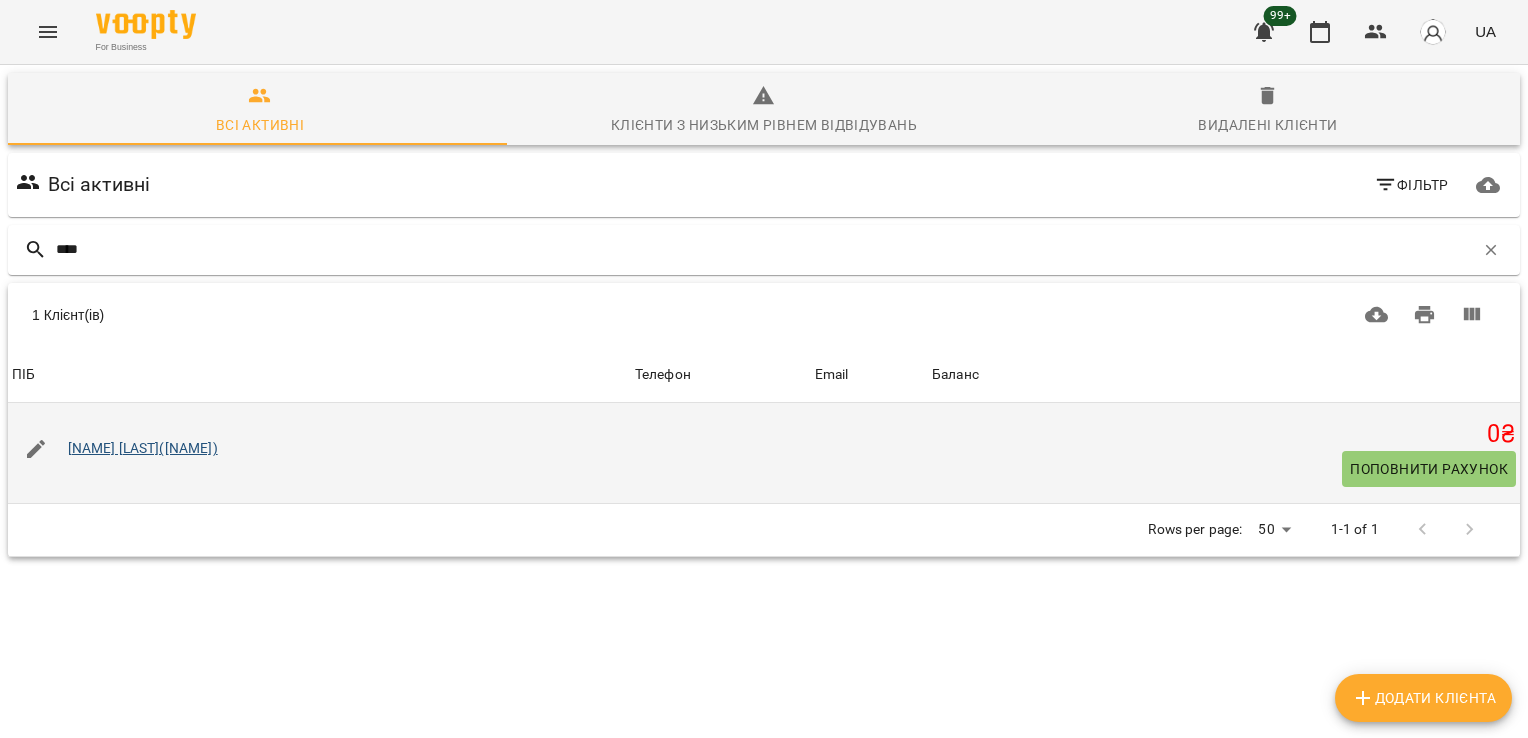 type on "****" 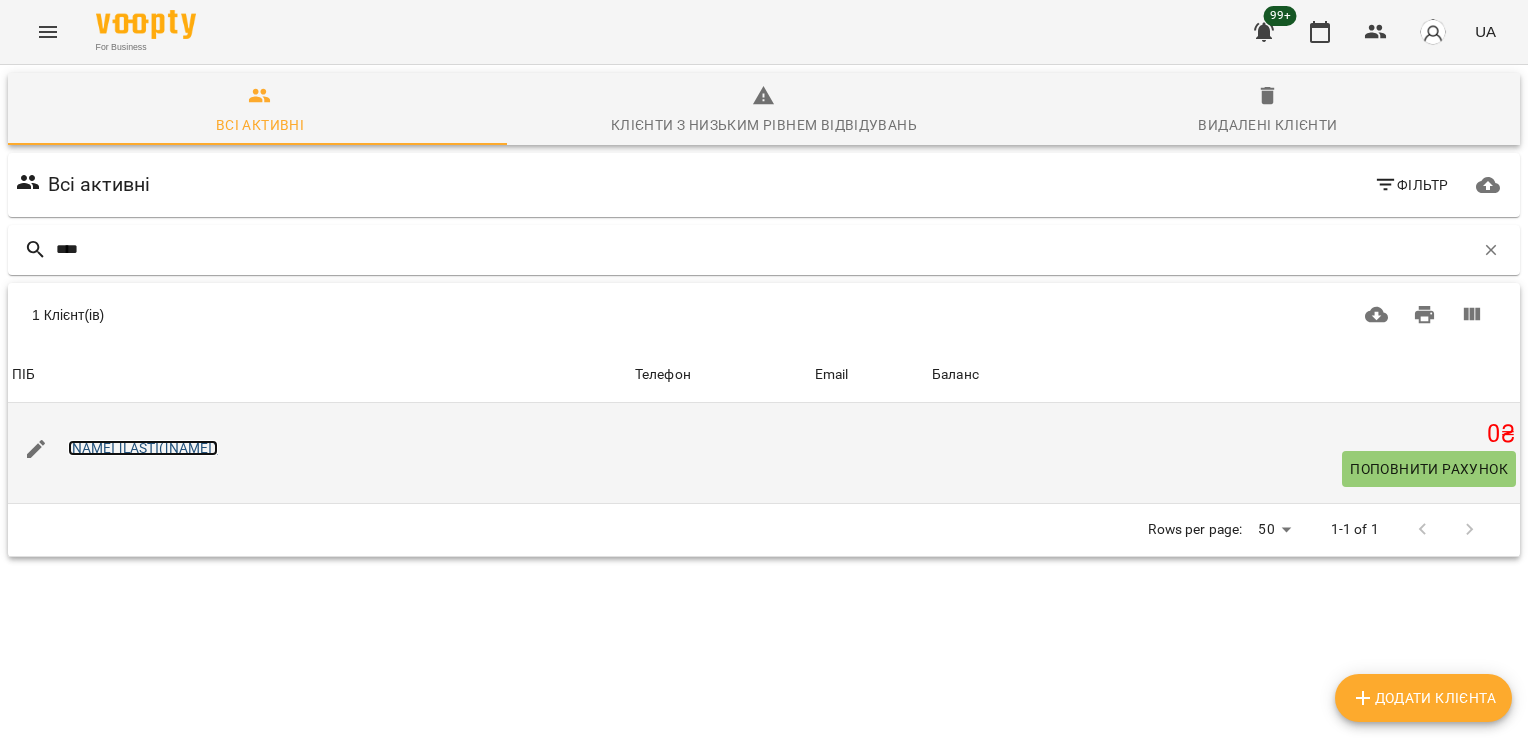 click on "[NAME] [LAST]([NAME])" at bounding box center (143, 448) 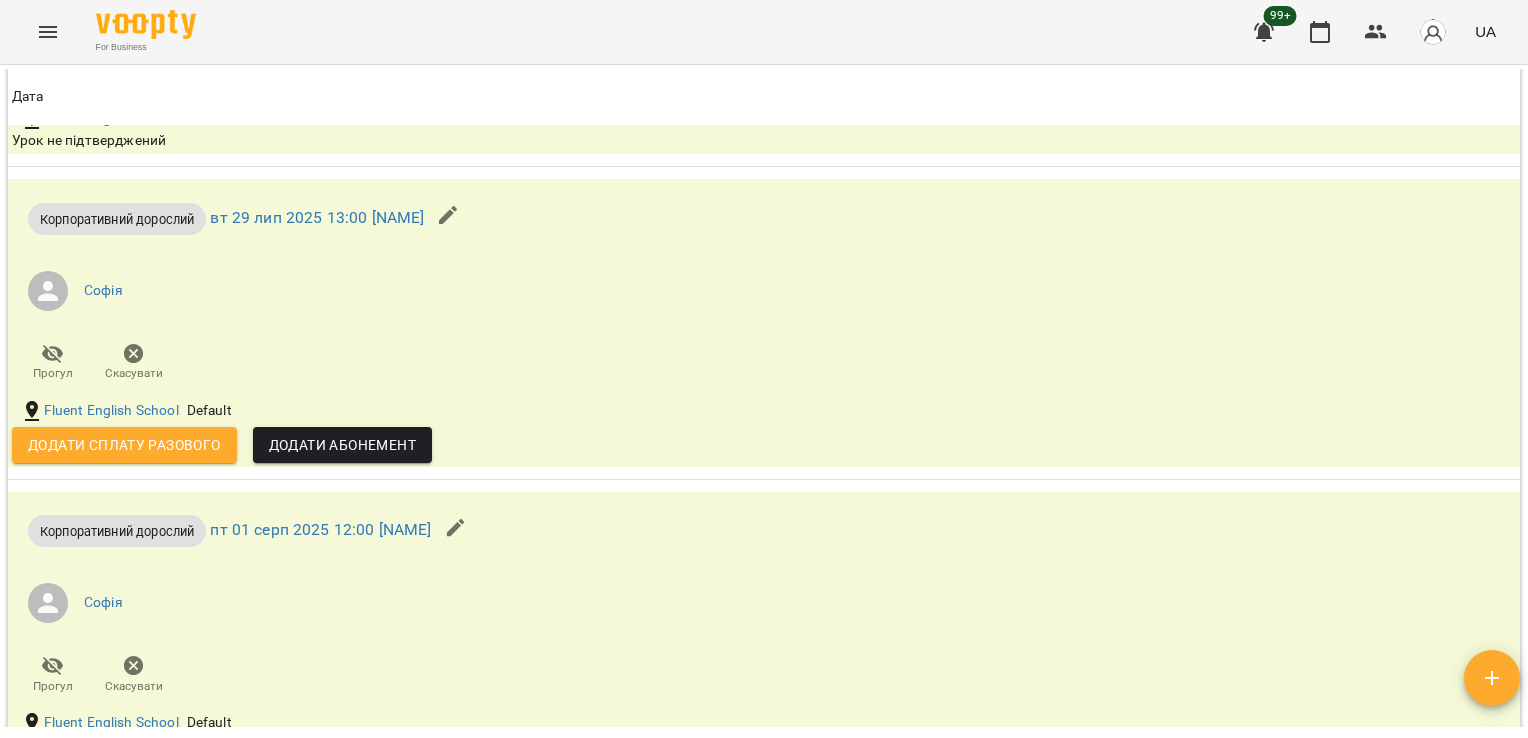 scroll, scrollTop: 1638, scrollLeft: 0, axis: vertical 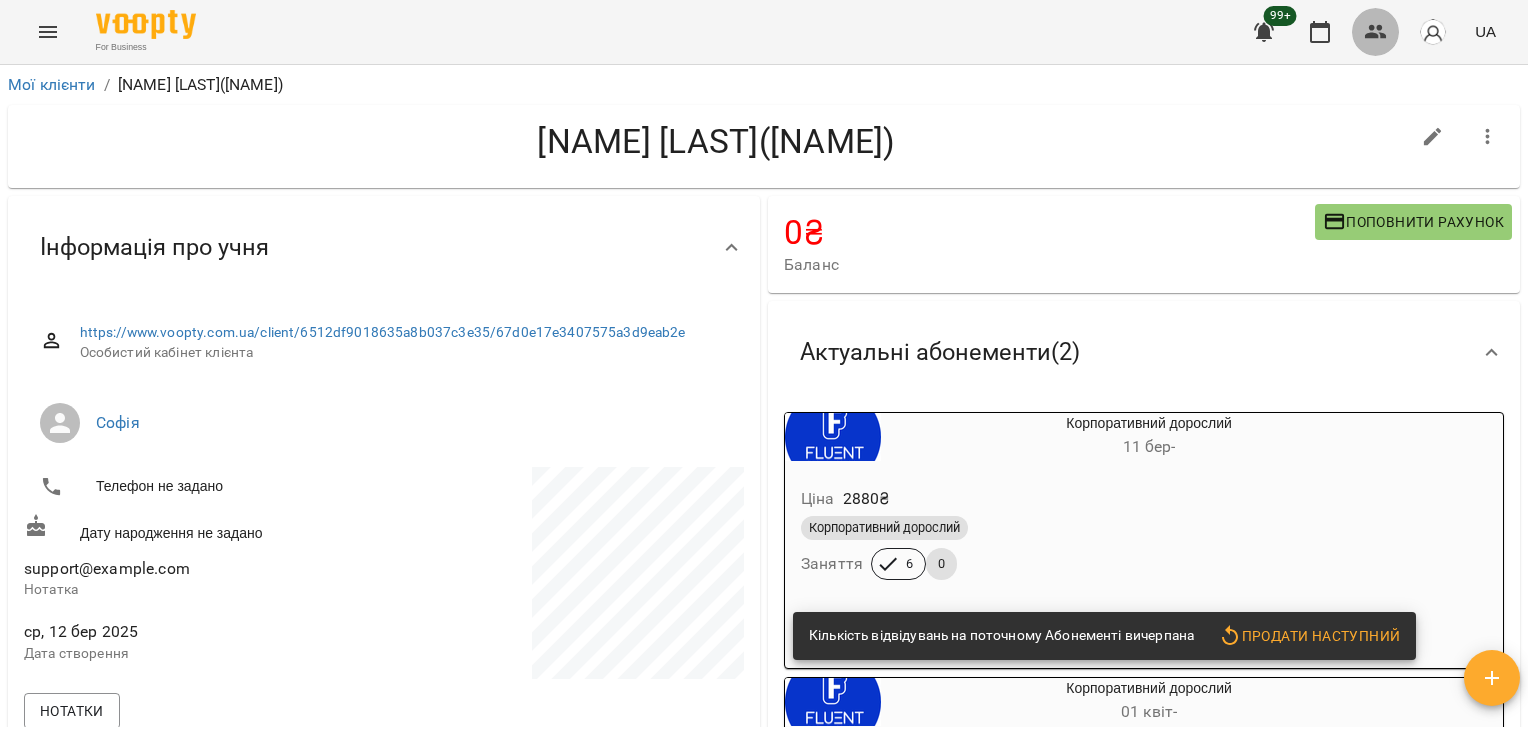 click 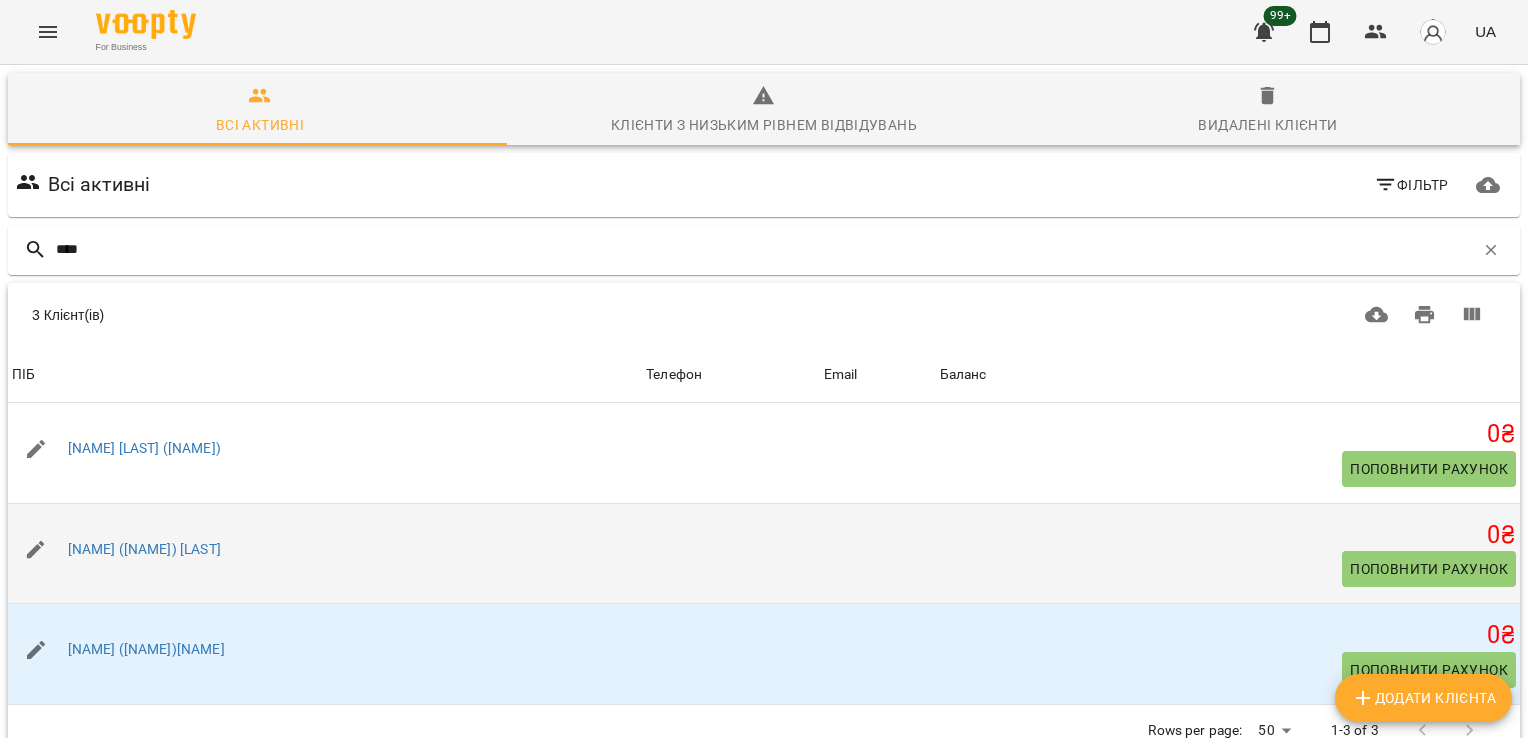 type on "****" 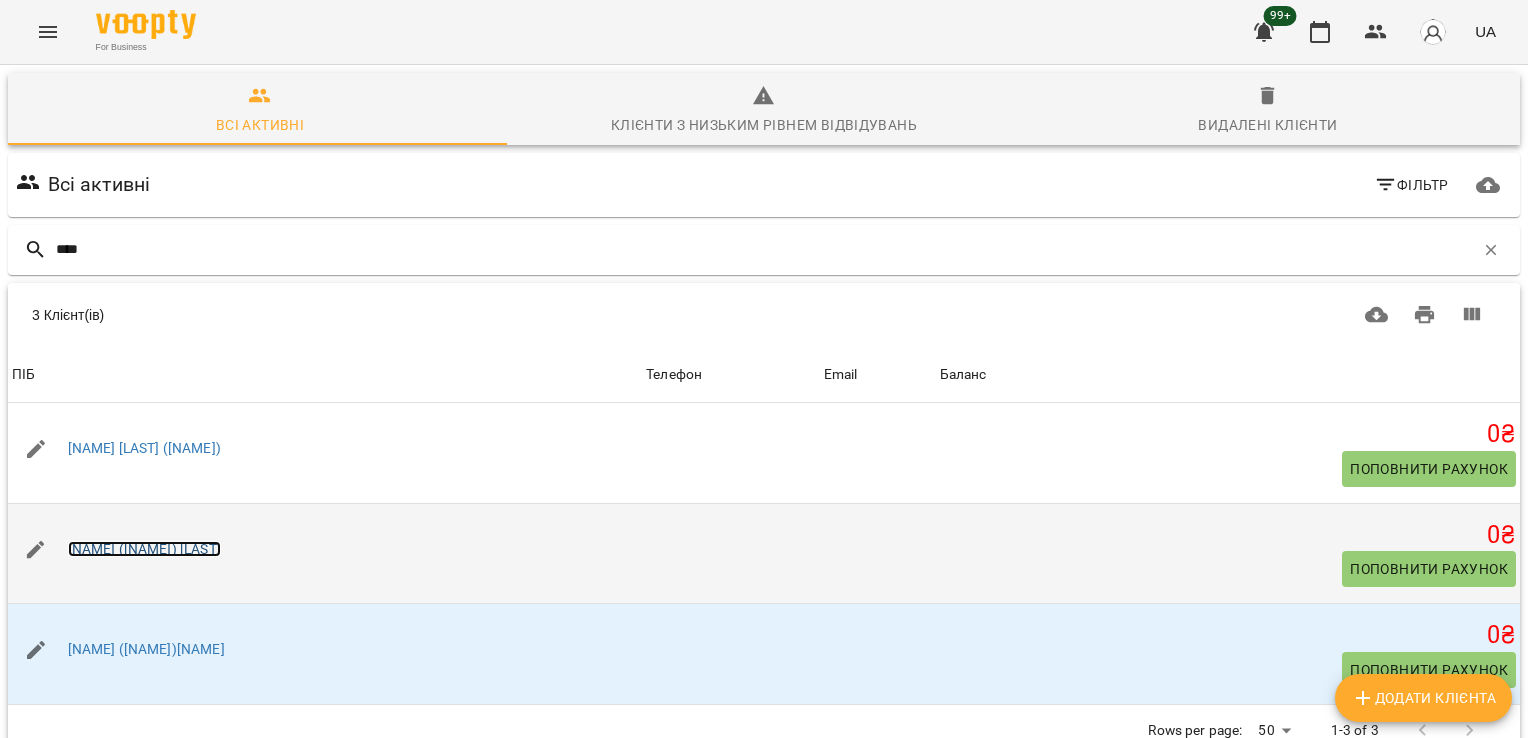 click on "[NAME] ([NAME]) [LAST]" at bounding box center [144, 549] 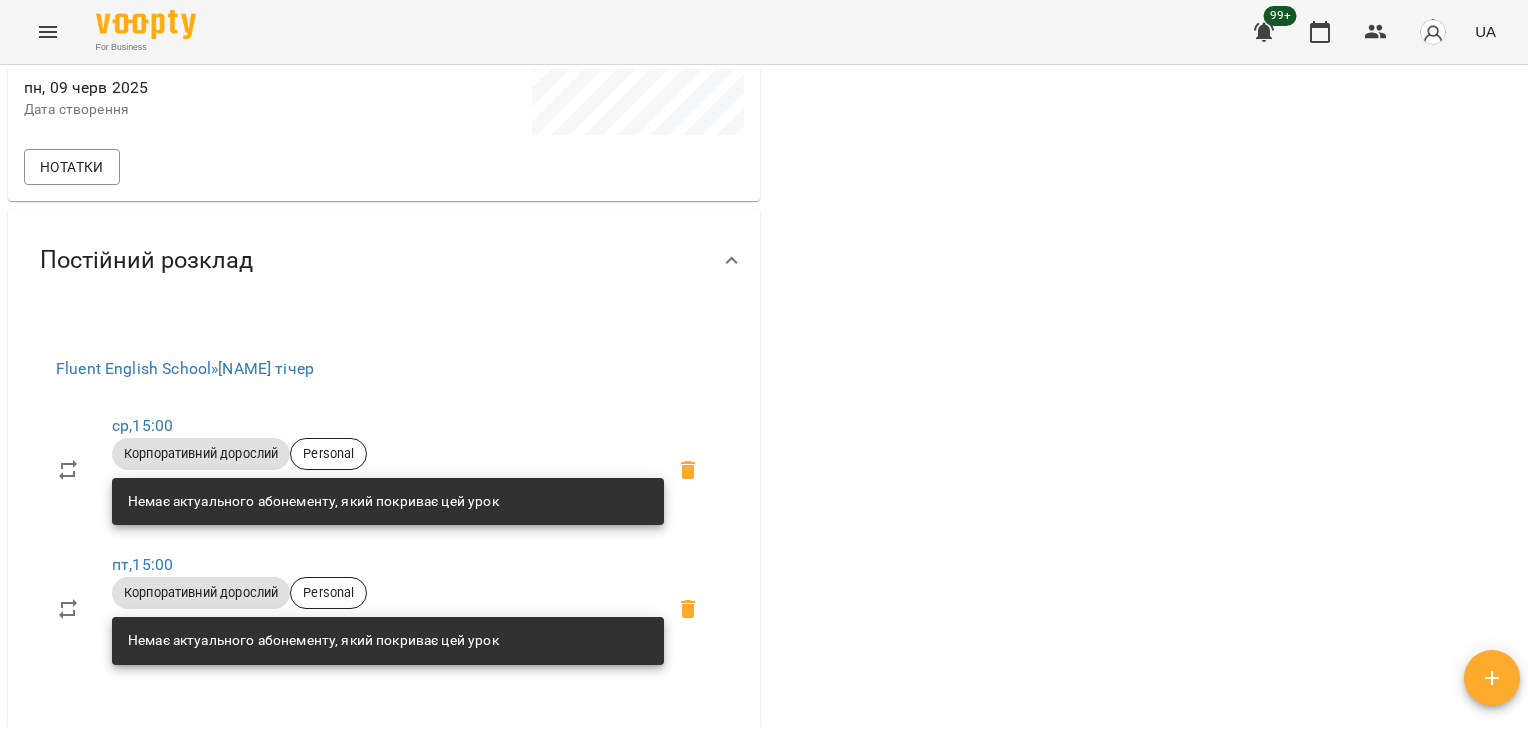 scroll, scrollTop: 0, scrollLeft: 0, axis: both 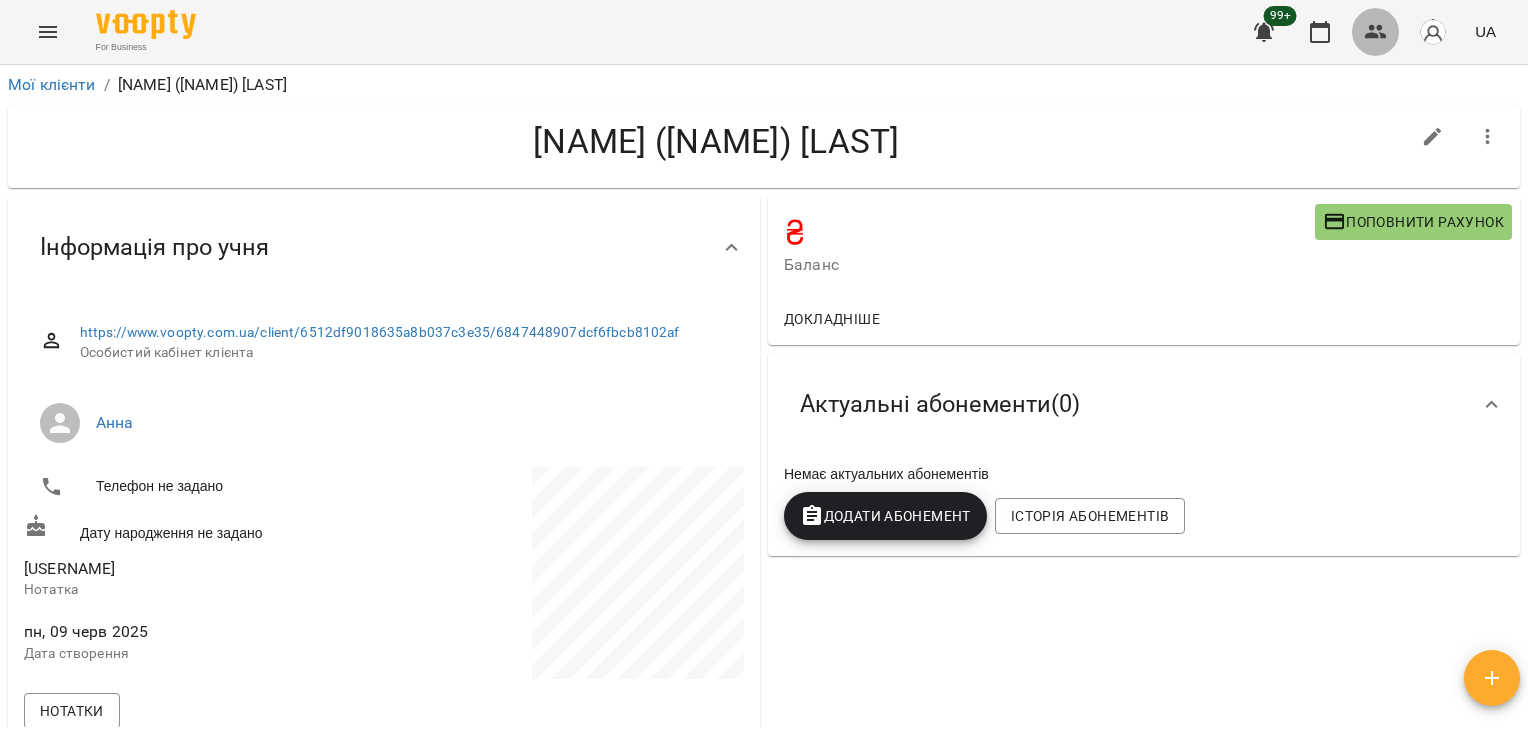 click at bounding box center (1376, 32) 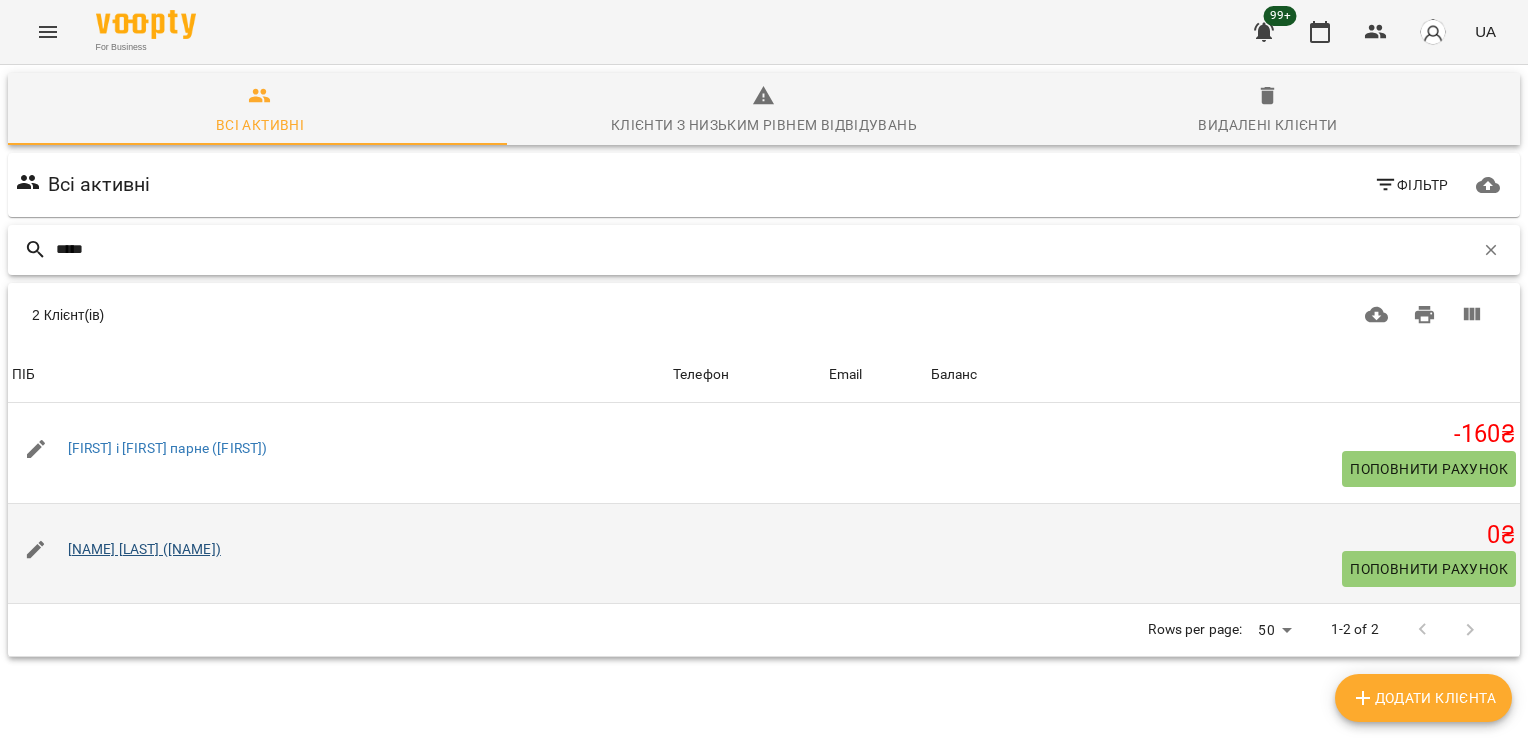 type on "*****" 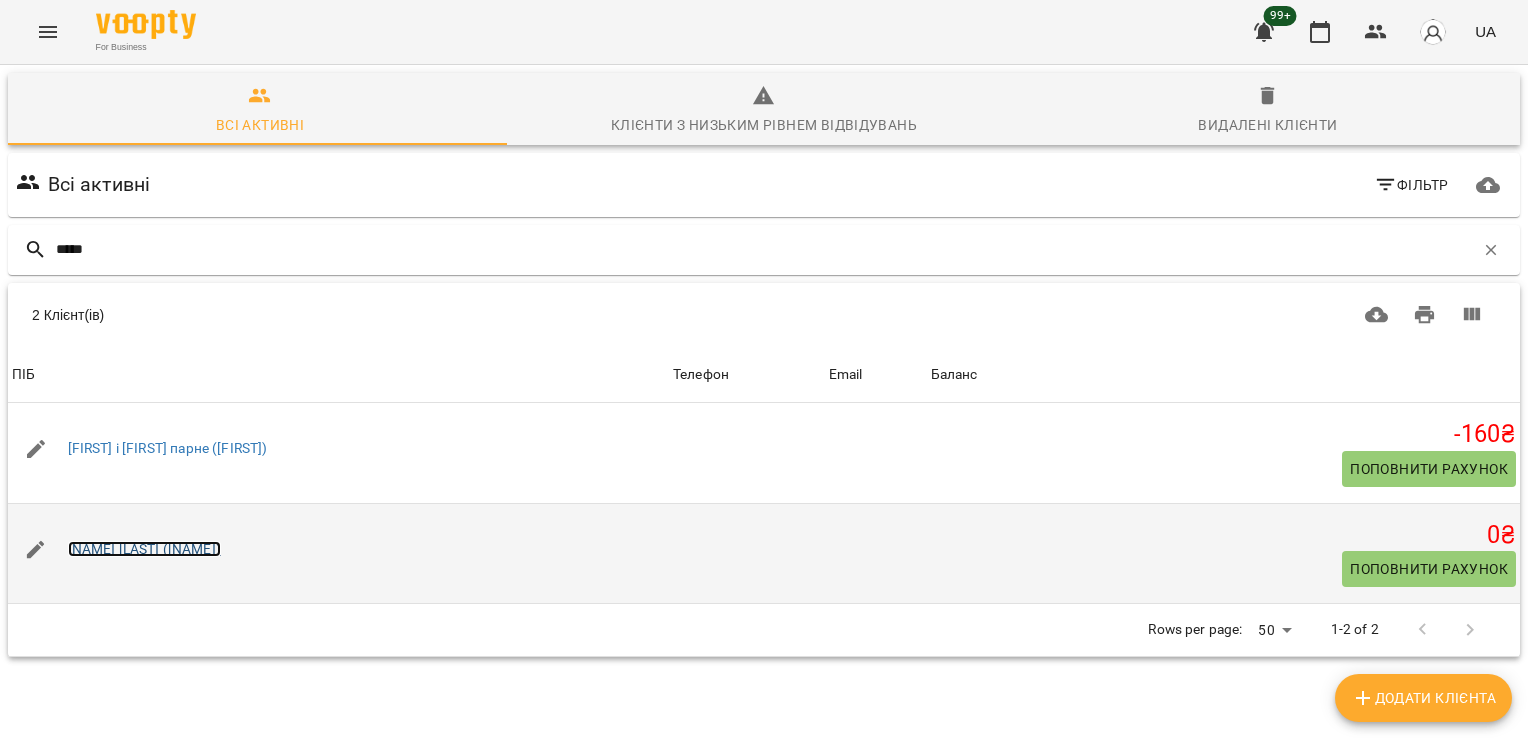 click on "[NAME] [LAST] ([NAME])" at bounding box center (144, 549) 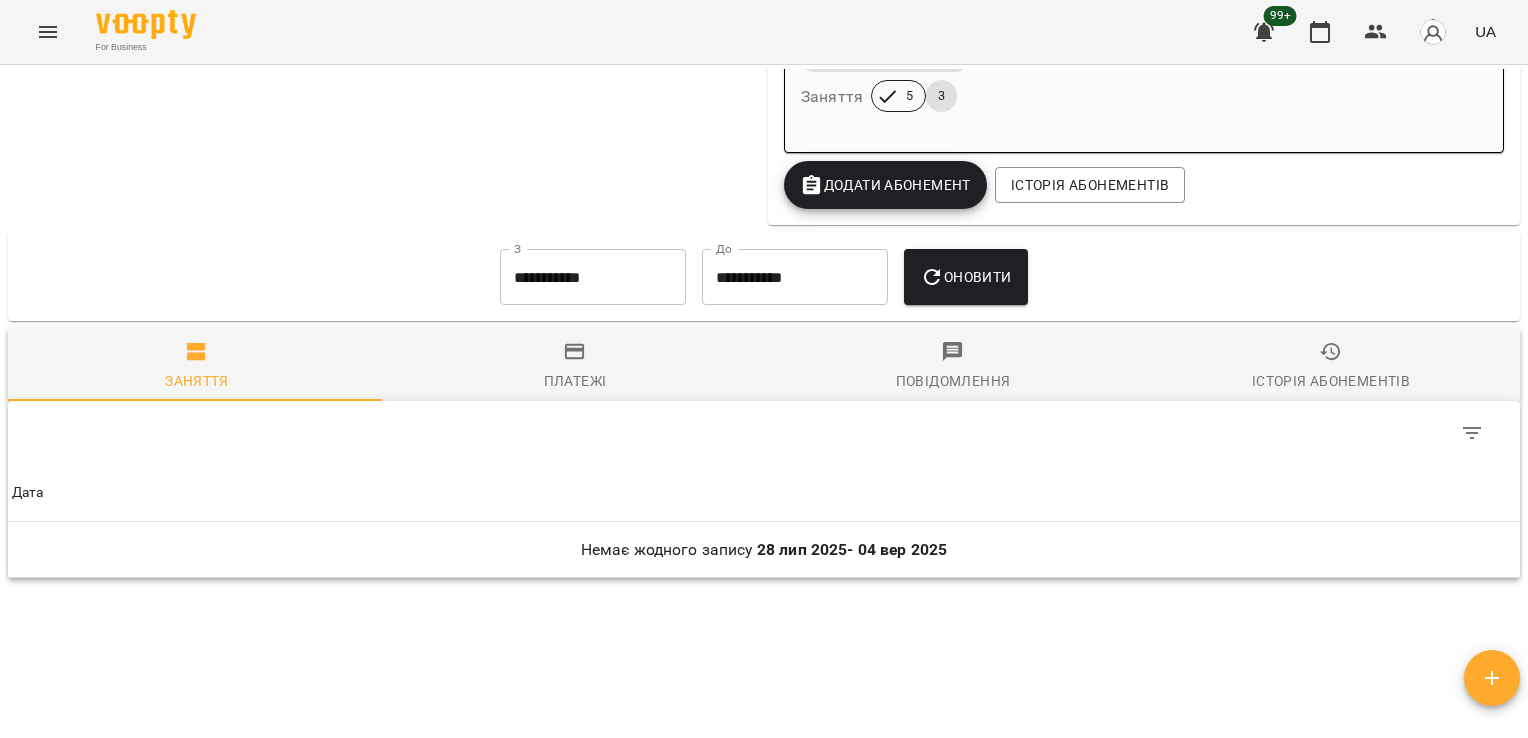scroll, scrollTop: 1905, scrollLeft: 0, axis: vertical 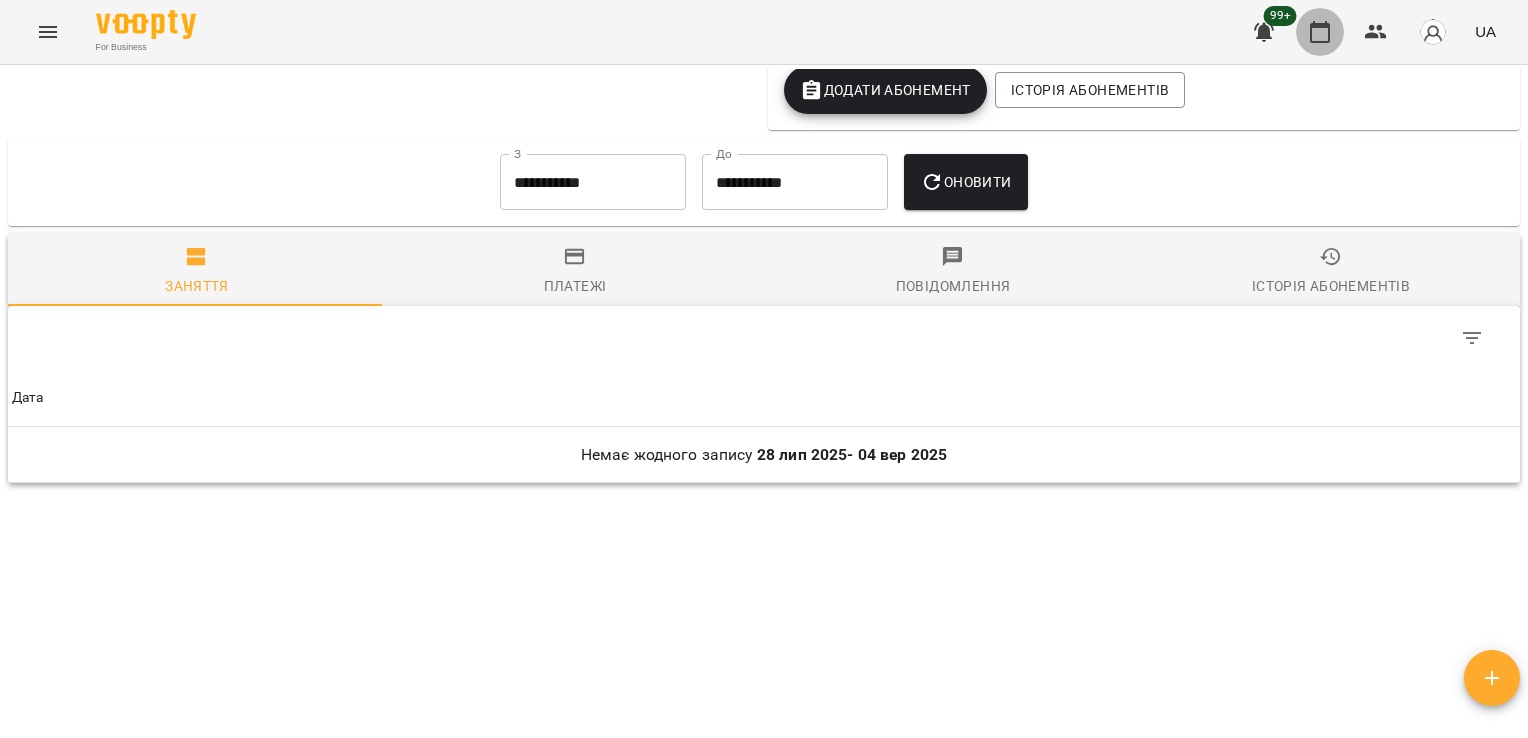 click 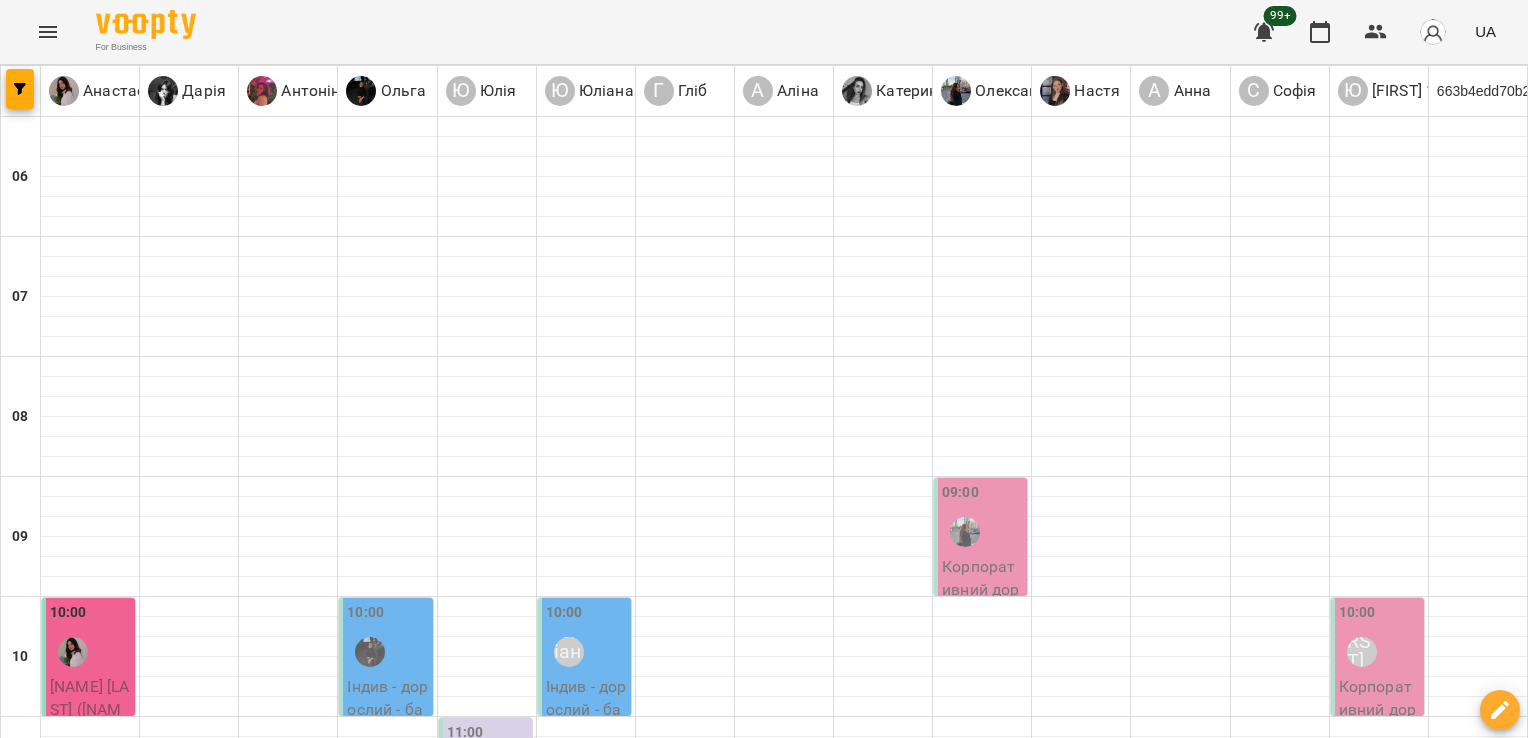 click on "05 серп" at bounding box center [429, 2322] 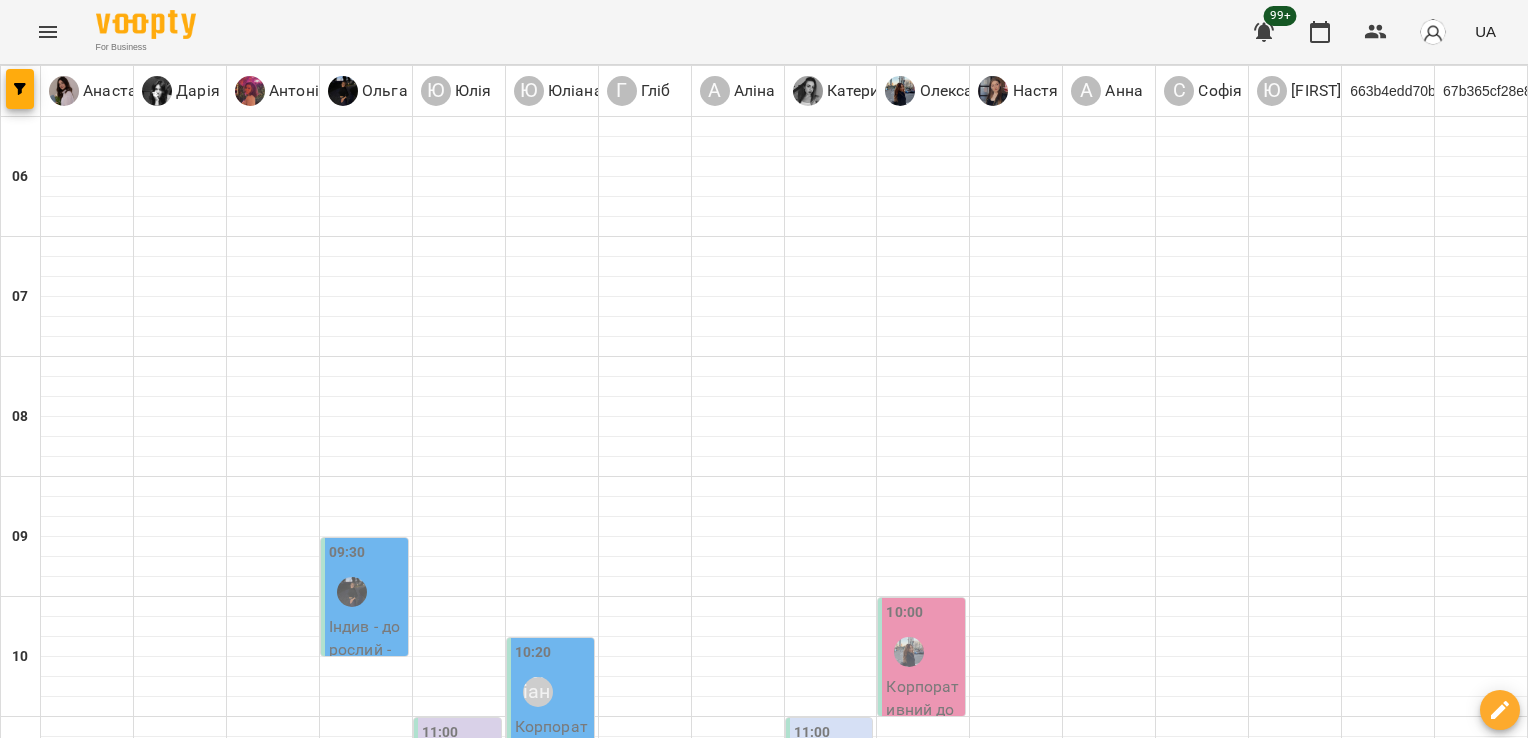 scroll, scrollTop: 299, scrollLeft: 0, axis: vertical 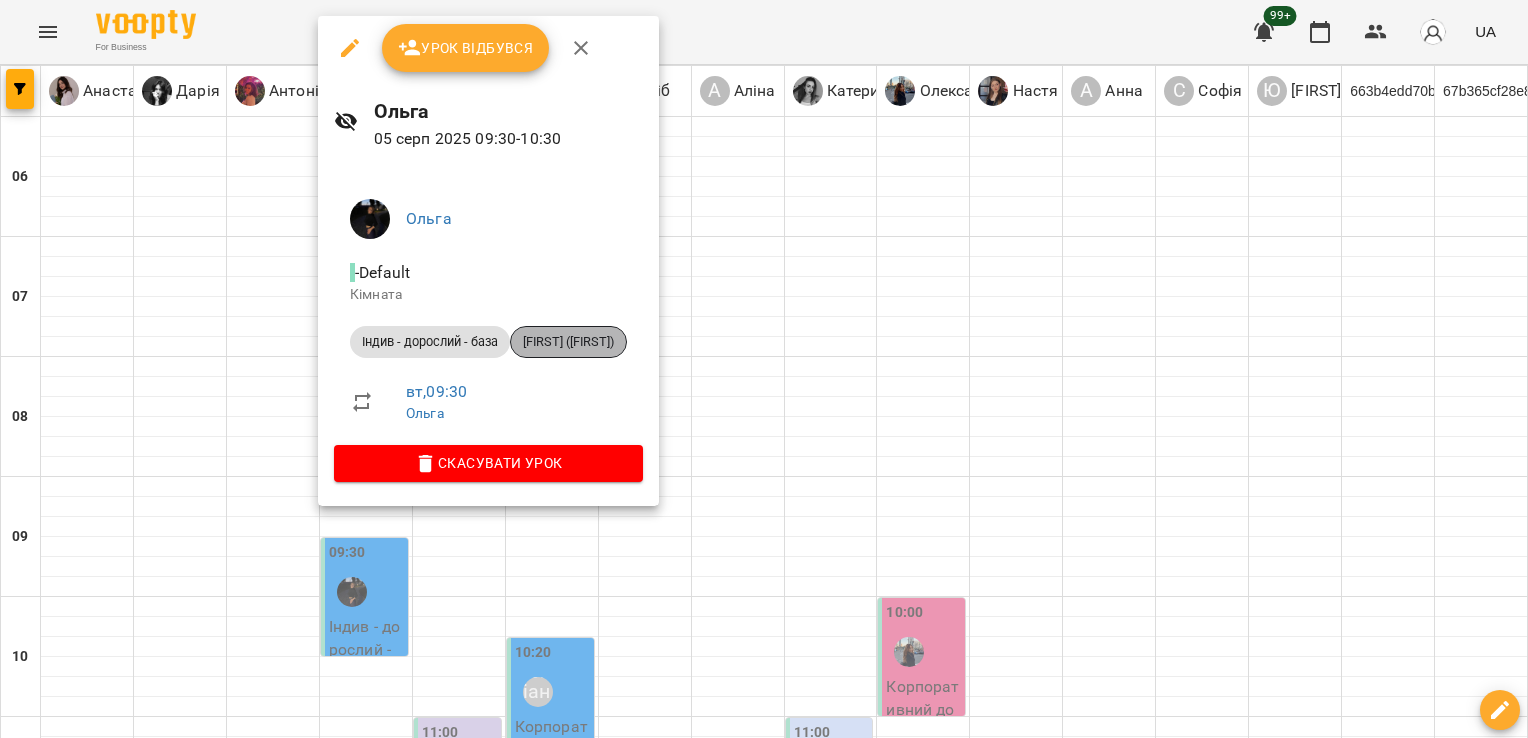click on "[FIRST] ([FIRST])" at bounding box center (568, 342) 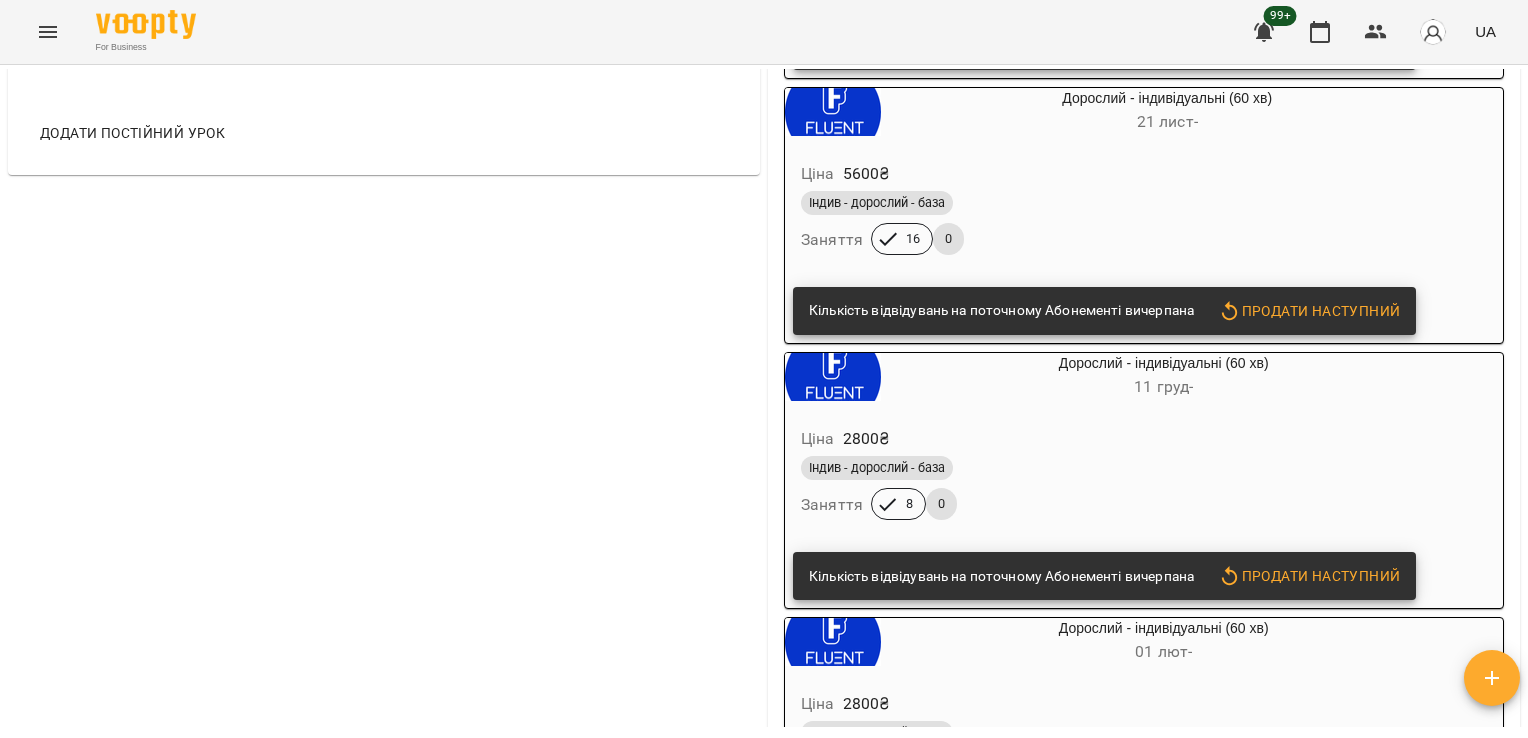 scroll, scrollTop: 0, scrollLeft: 0, axis: both 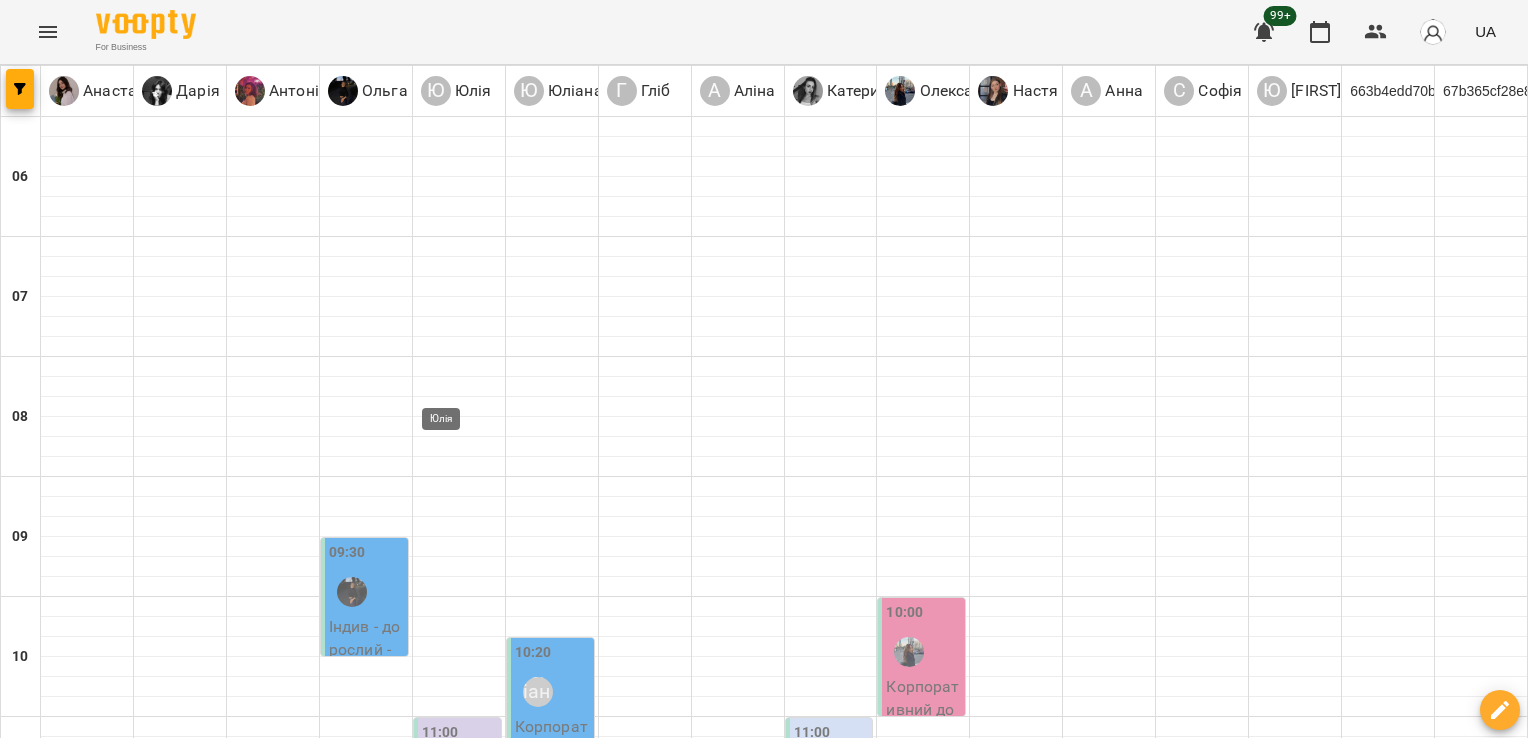 click on "Юлія" at bounding box center [445, 772] 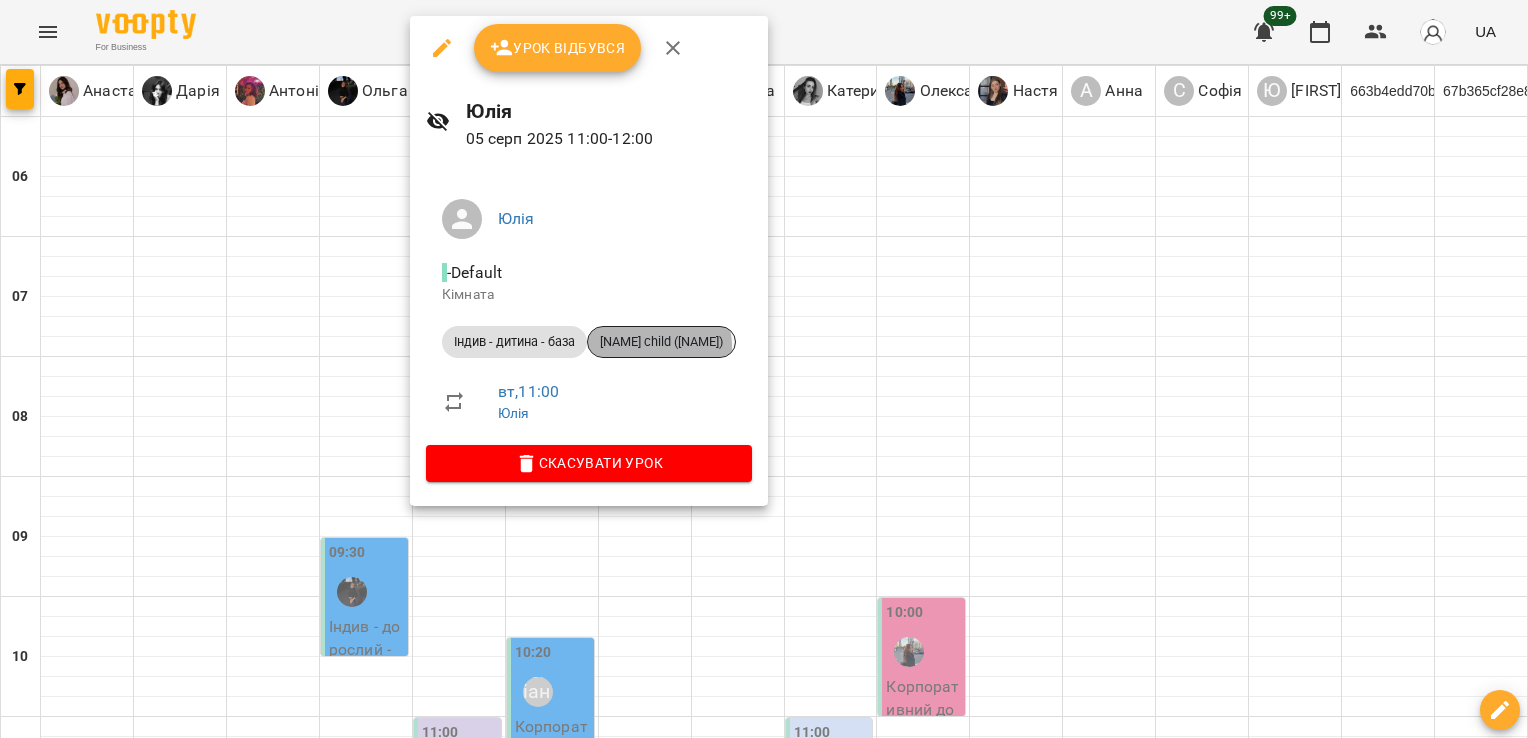 click on "[NAME] child ([NAME])" at bounding box center (661, 342) 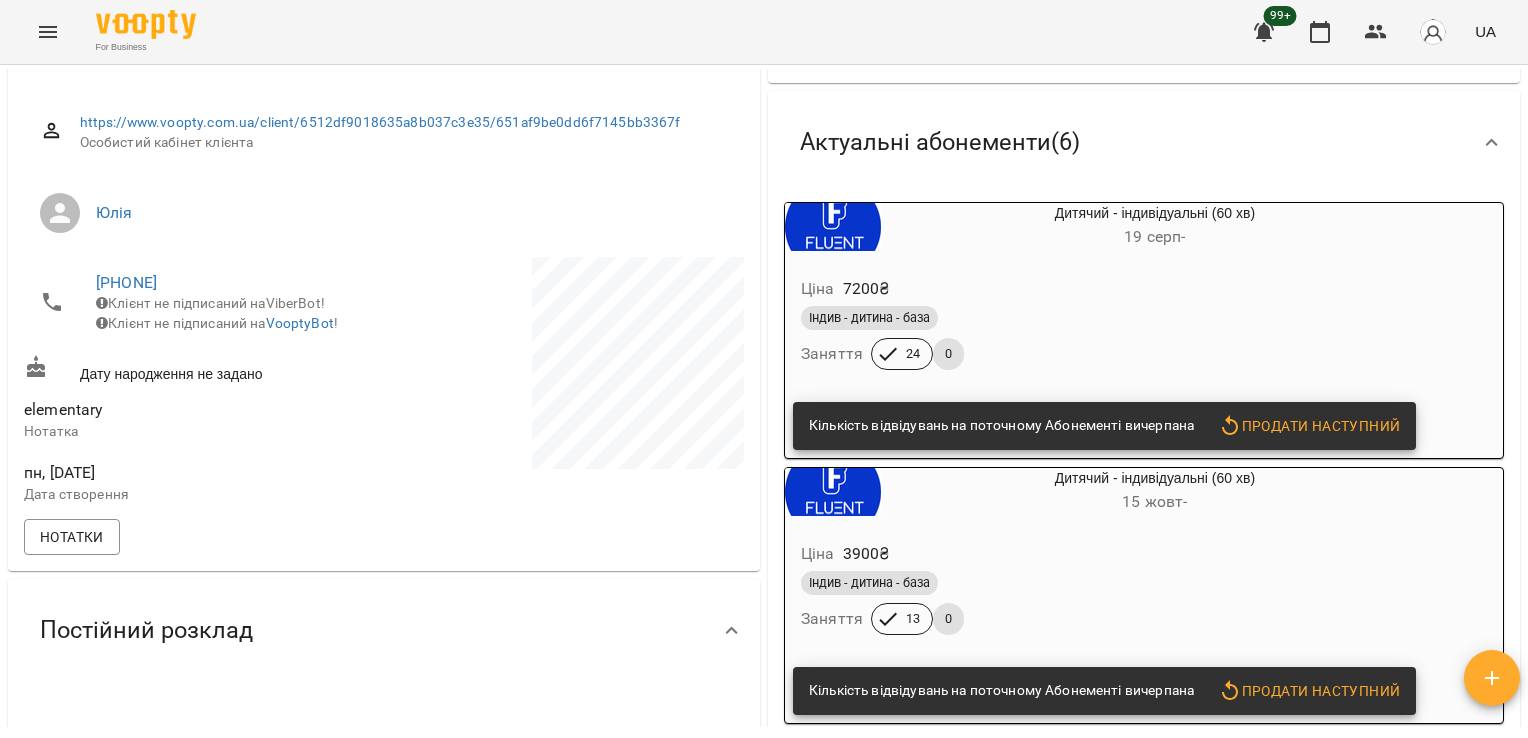 scroll, scrollTop: 0, scrollLeft: 0, axis: both 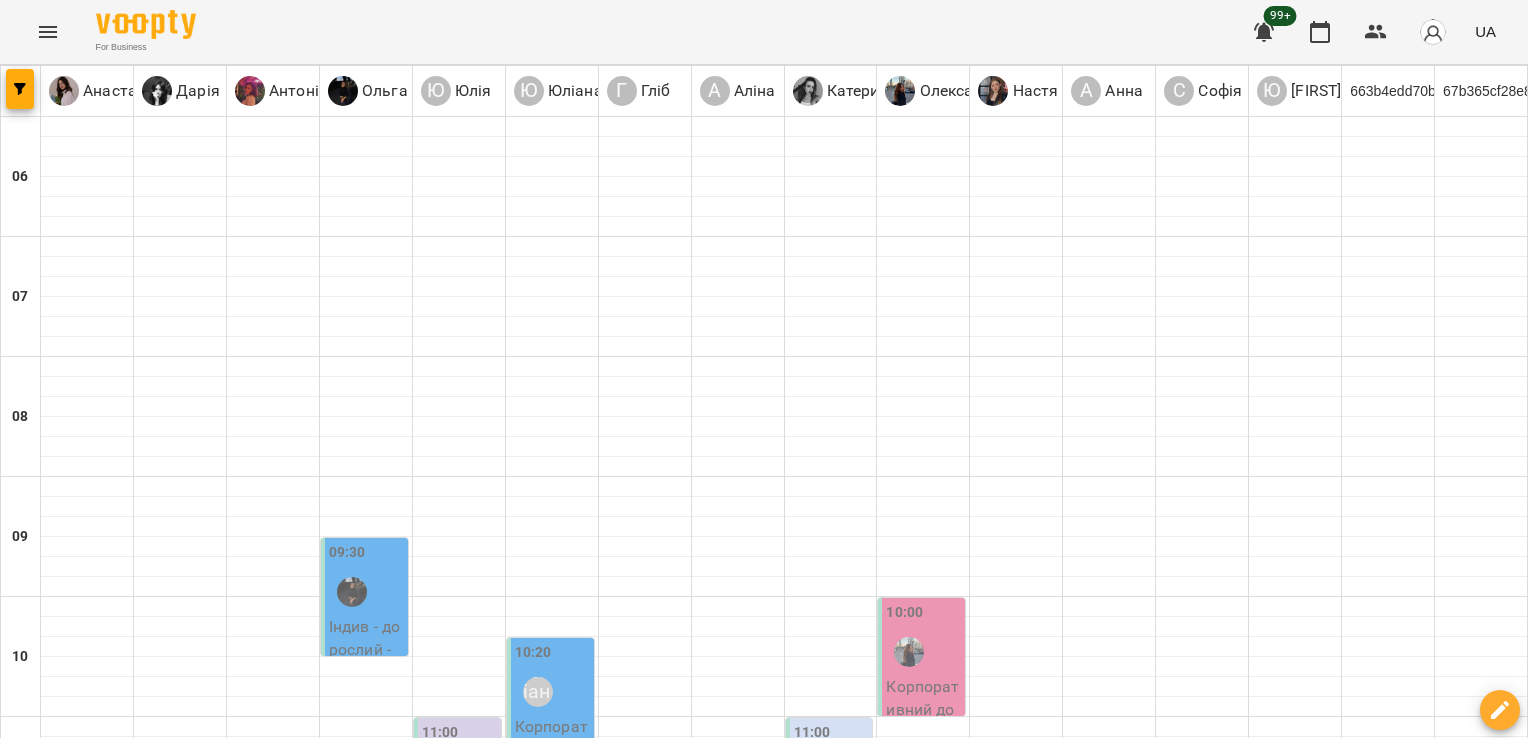 click on "Юлія" at bounding box center (445, 892) 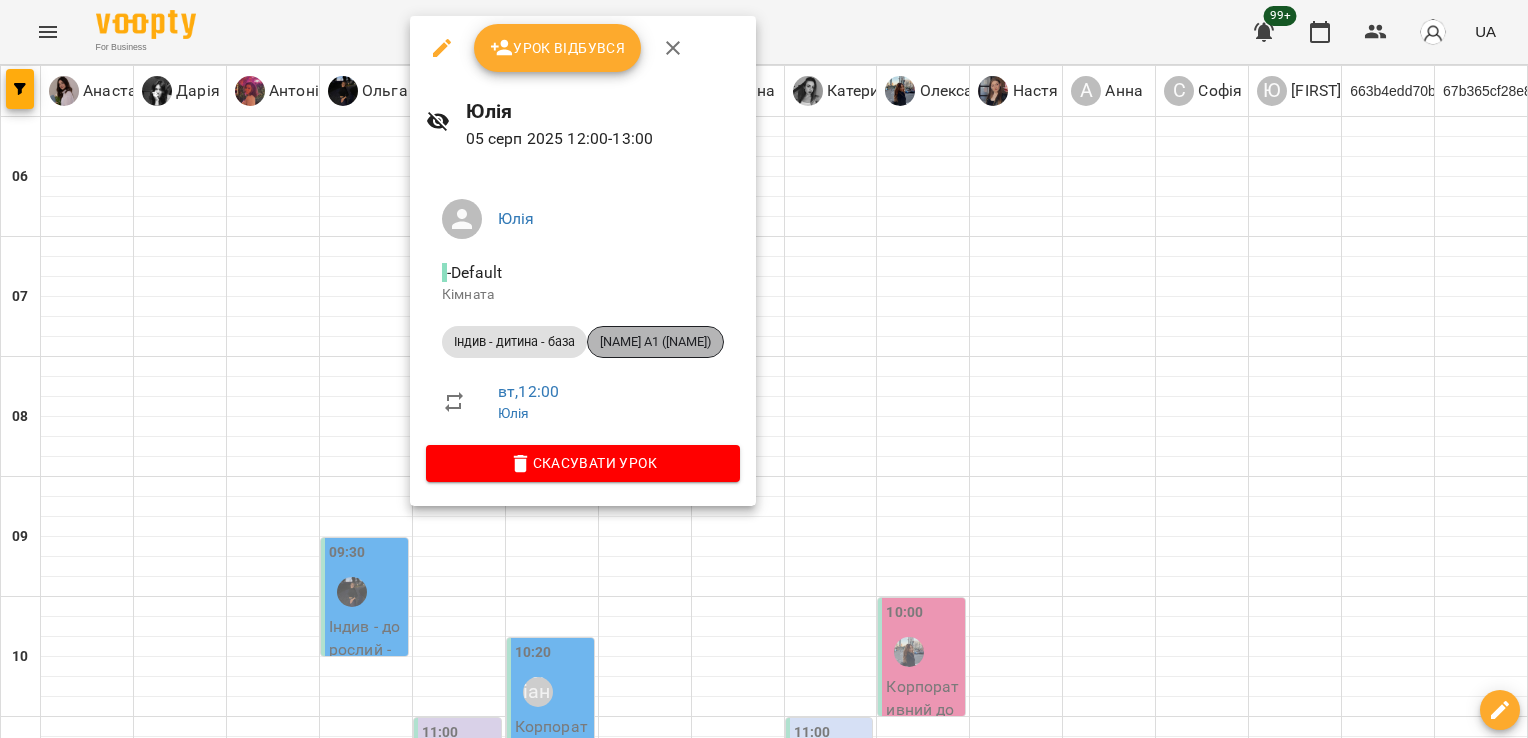 click on "[NAME] A1 ([NAME])" at bounding box center (655, 342) 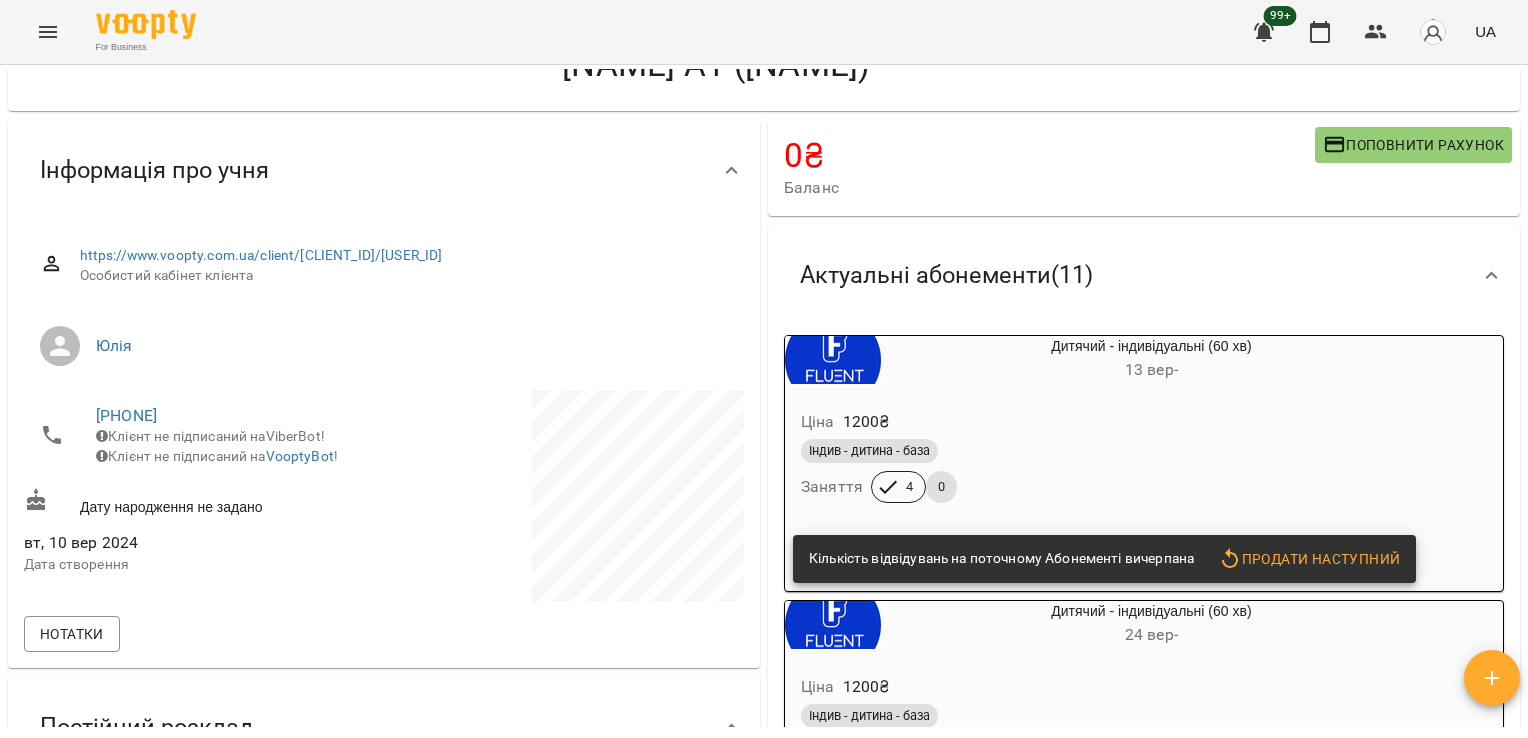 scroll, scrollTop: 0, scrollLeft: 0, axis: both 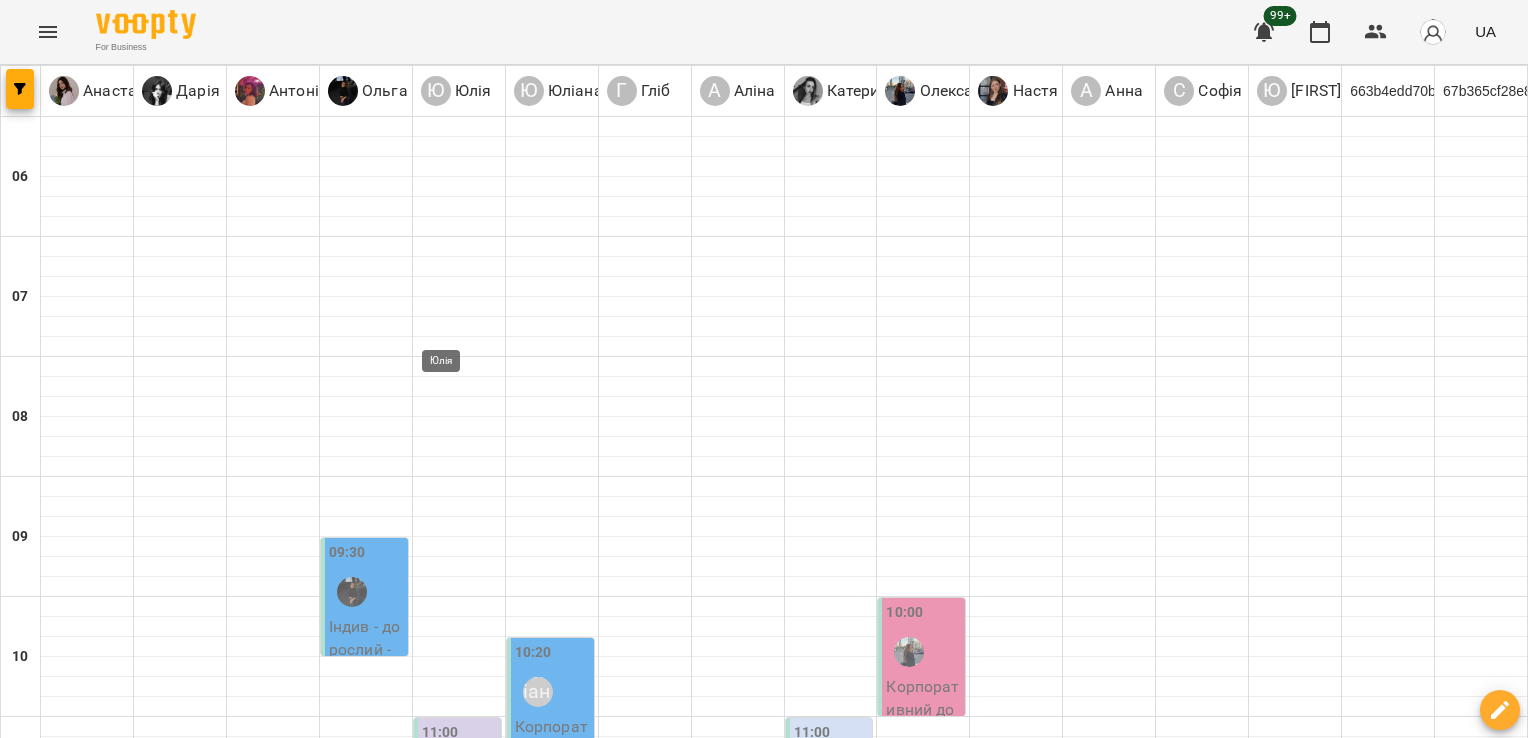 click on "Юлія" at bounding box center (445, 892) 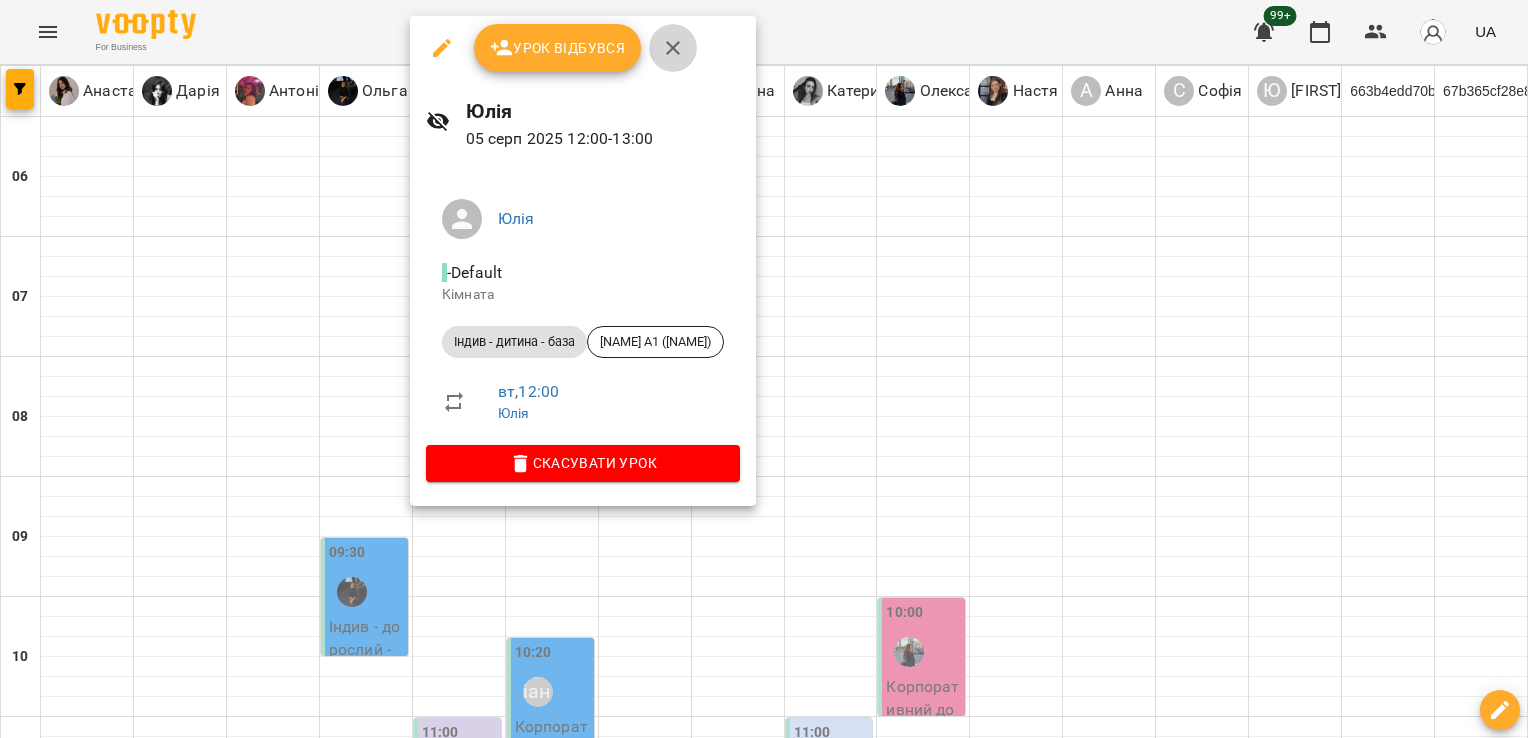 click 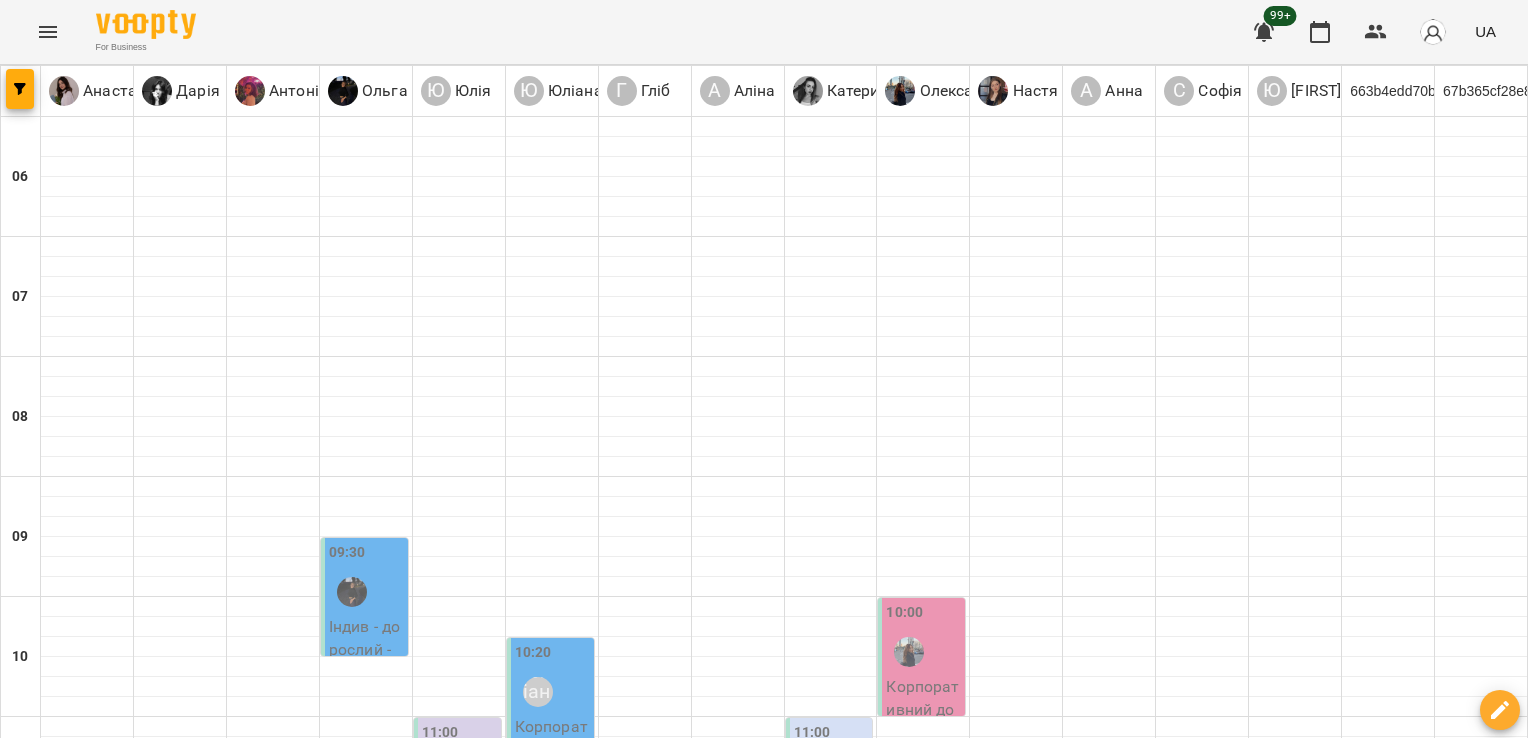 click on "Індив - дитина - база - [FIRST] child ( [FIRST] )" at bounding box center [180, 1094] 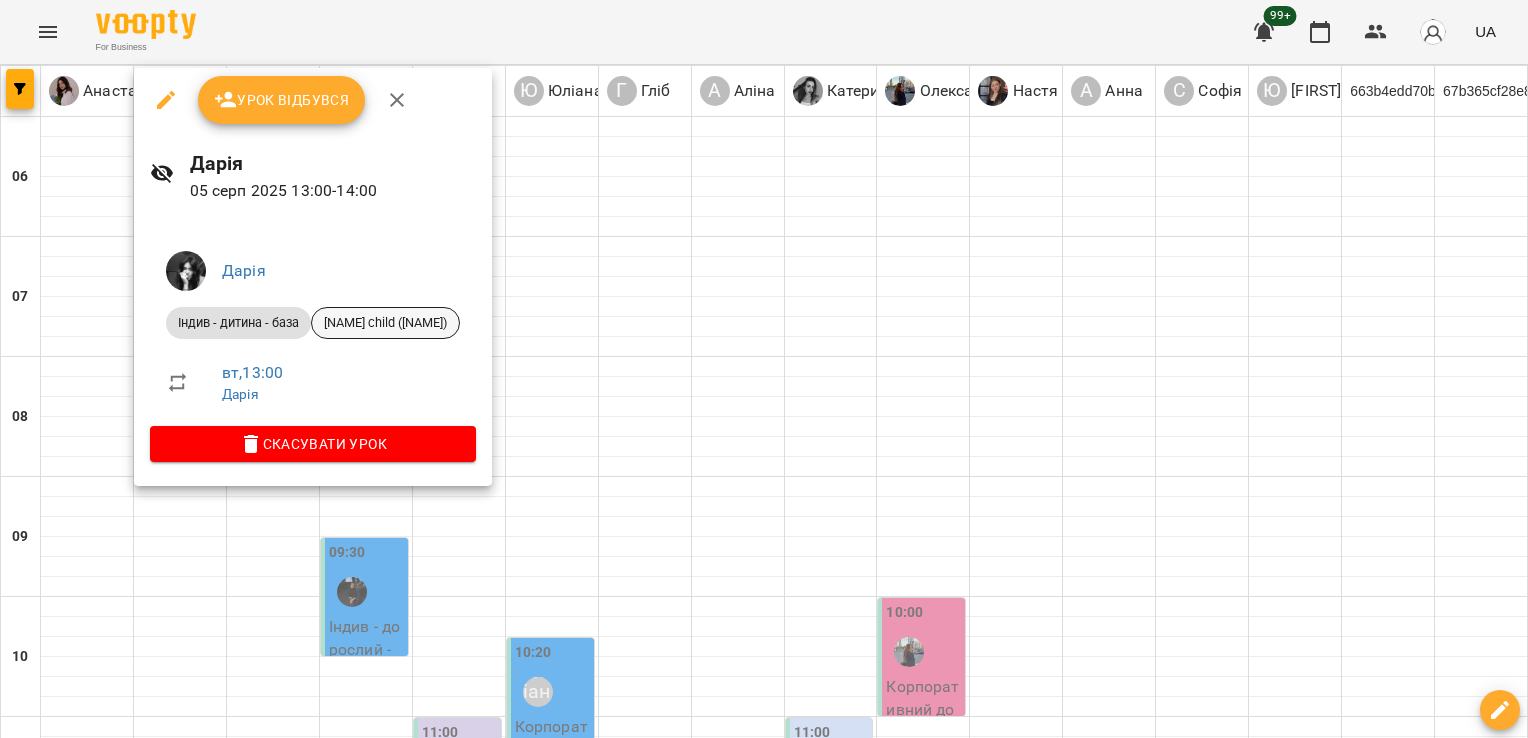 click on "[NAME] child ([NAME])" at bounding box center (385, 323) 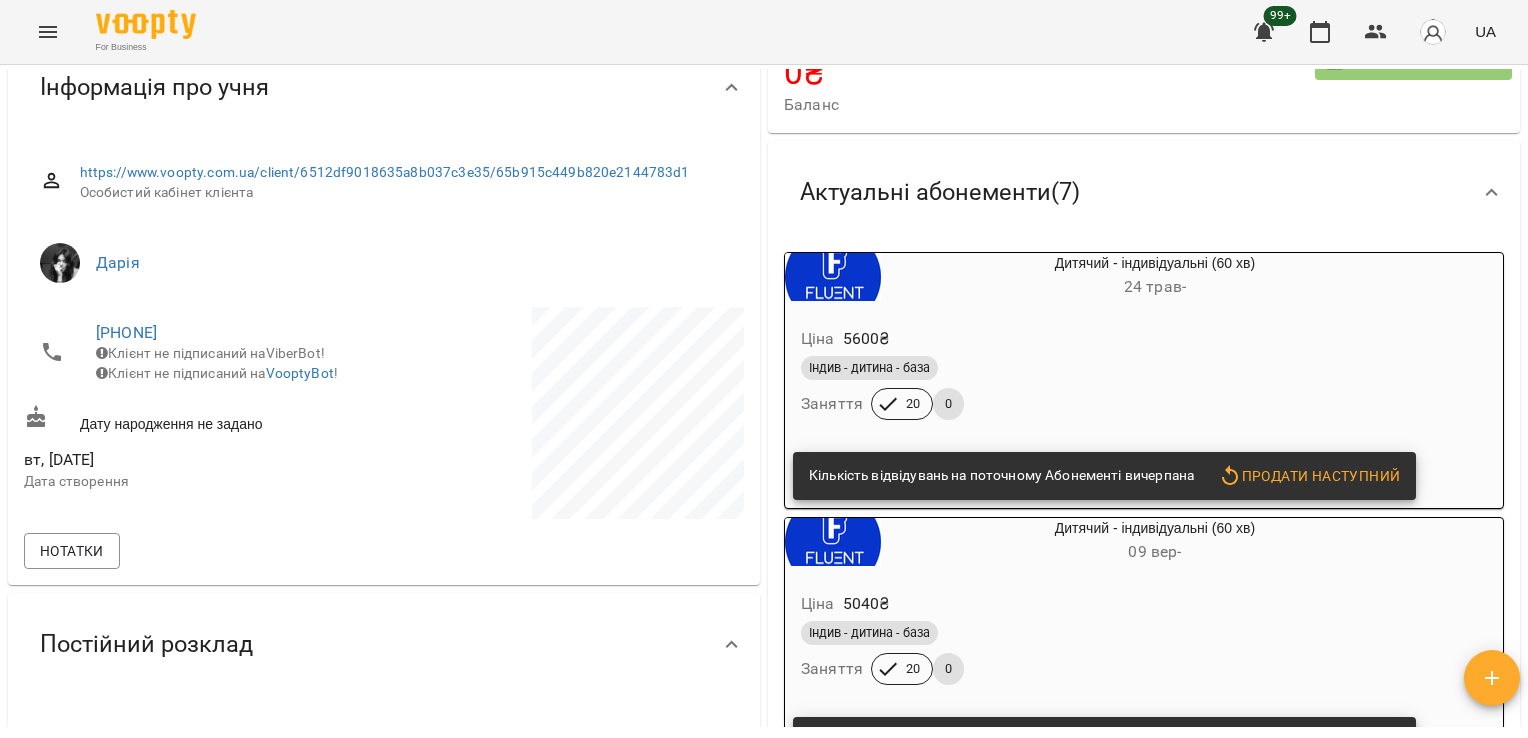 scroll, scrollTop: 0, scrollLeft: 0, axis: both 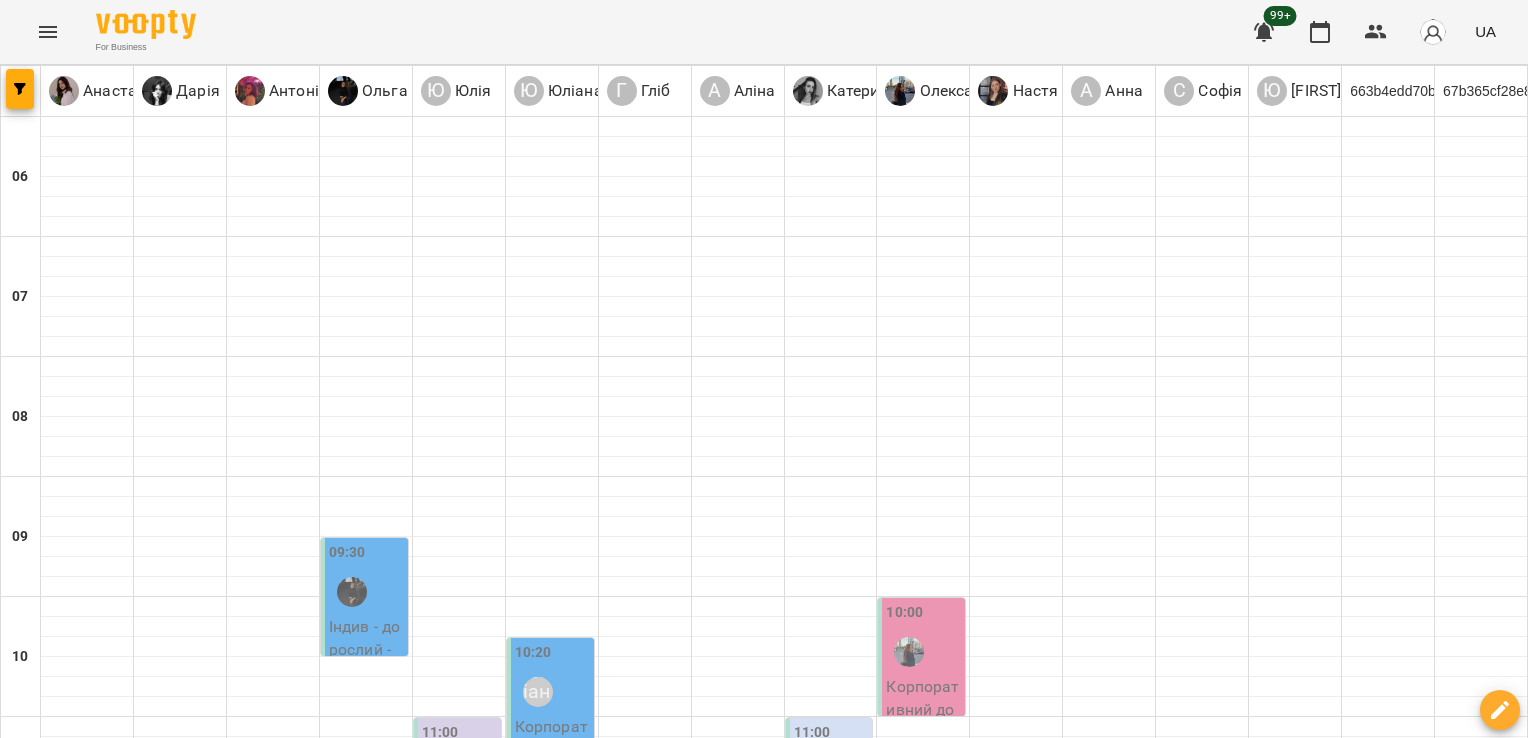 click on "Індив - дорослий - база - [FIRST] ([FIRST])" at bounding box center (552, 1114) 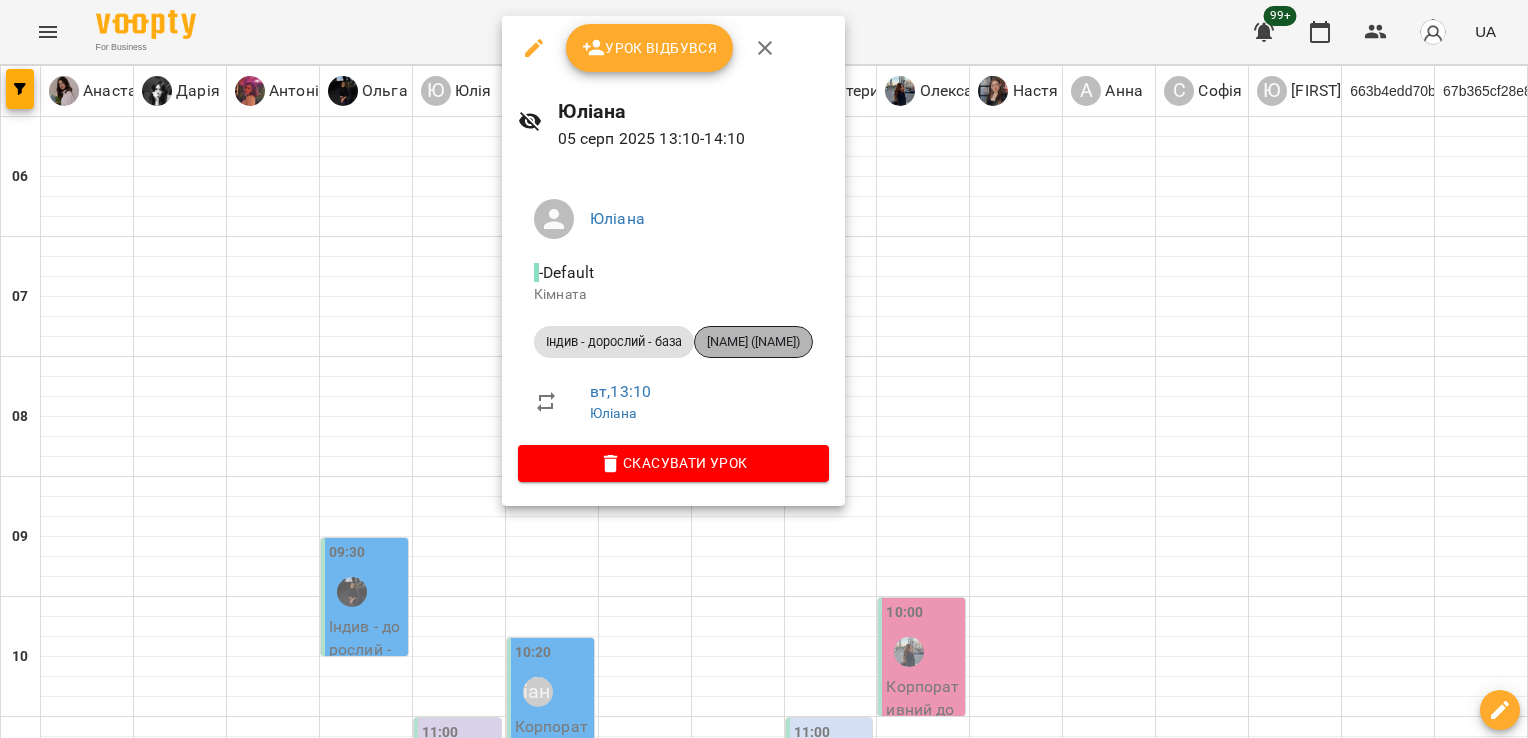 click on "[NAME] ([NAME])" at bounding box center [753, 342] 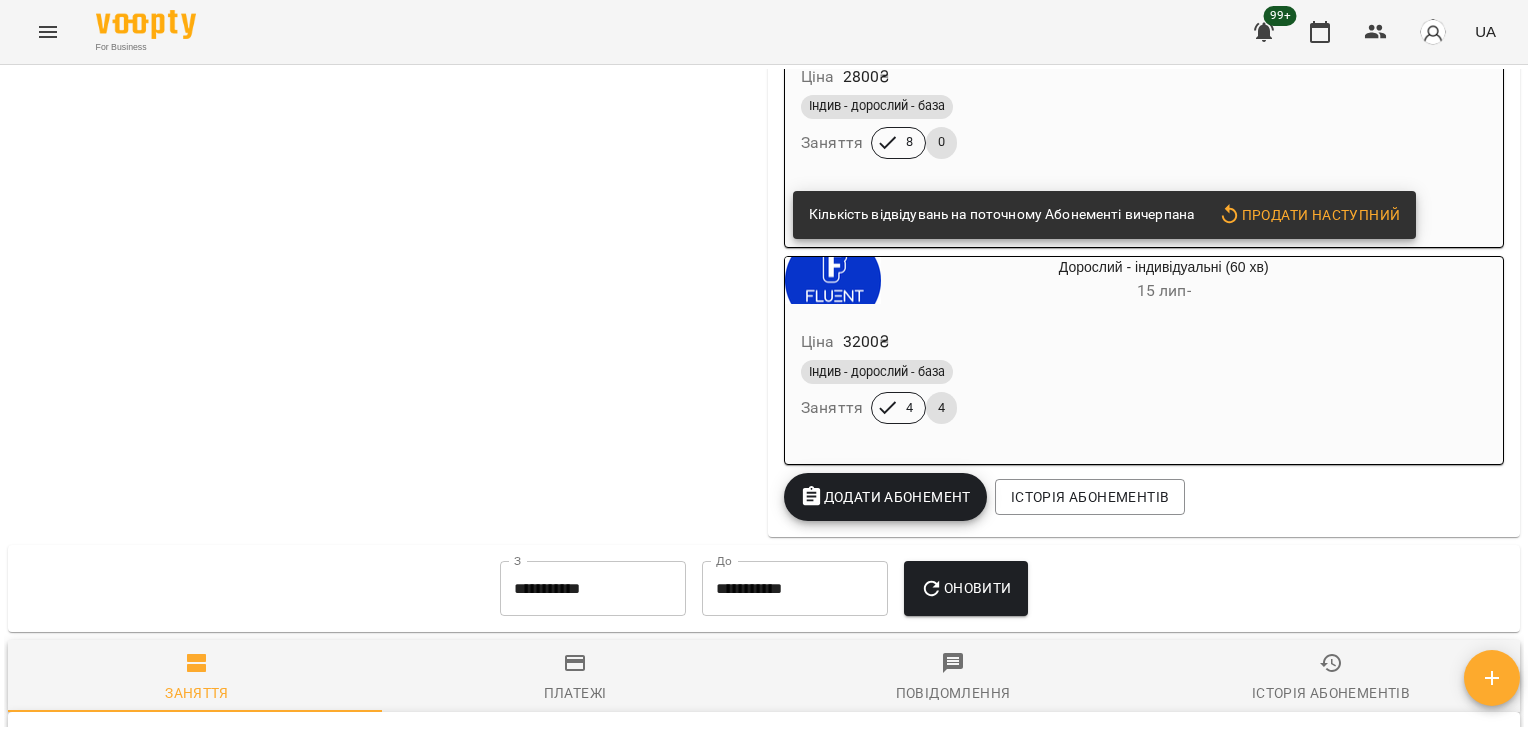 scroll, scrollTop: 2552, scrollLeft: 0, axis: vertical 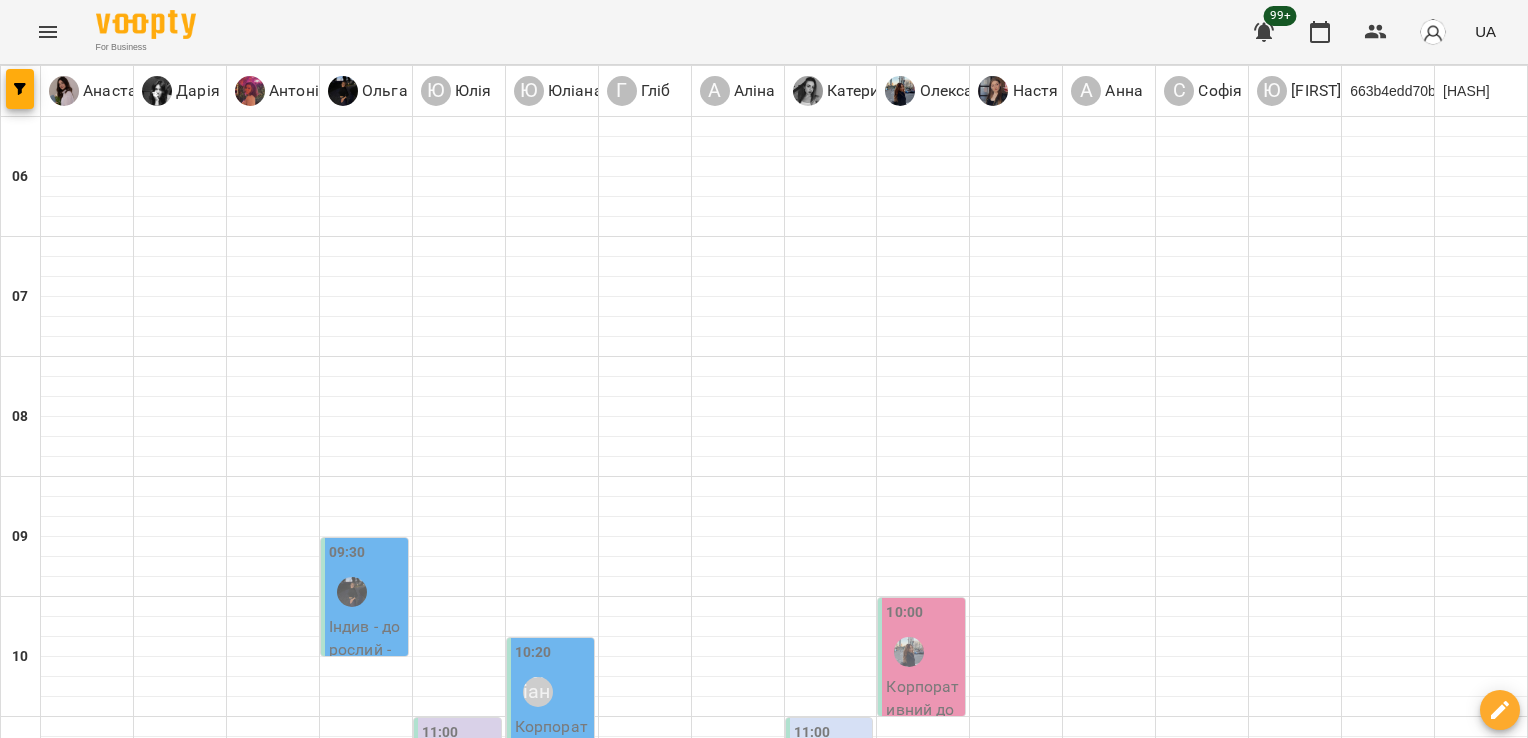 click on "13:10 Юліана" at bounding box center [552, 1018] 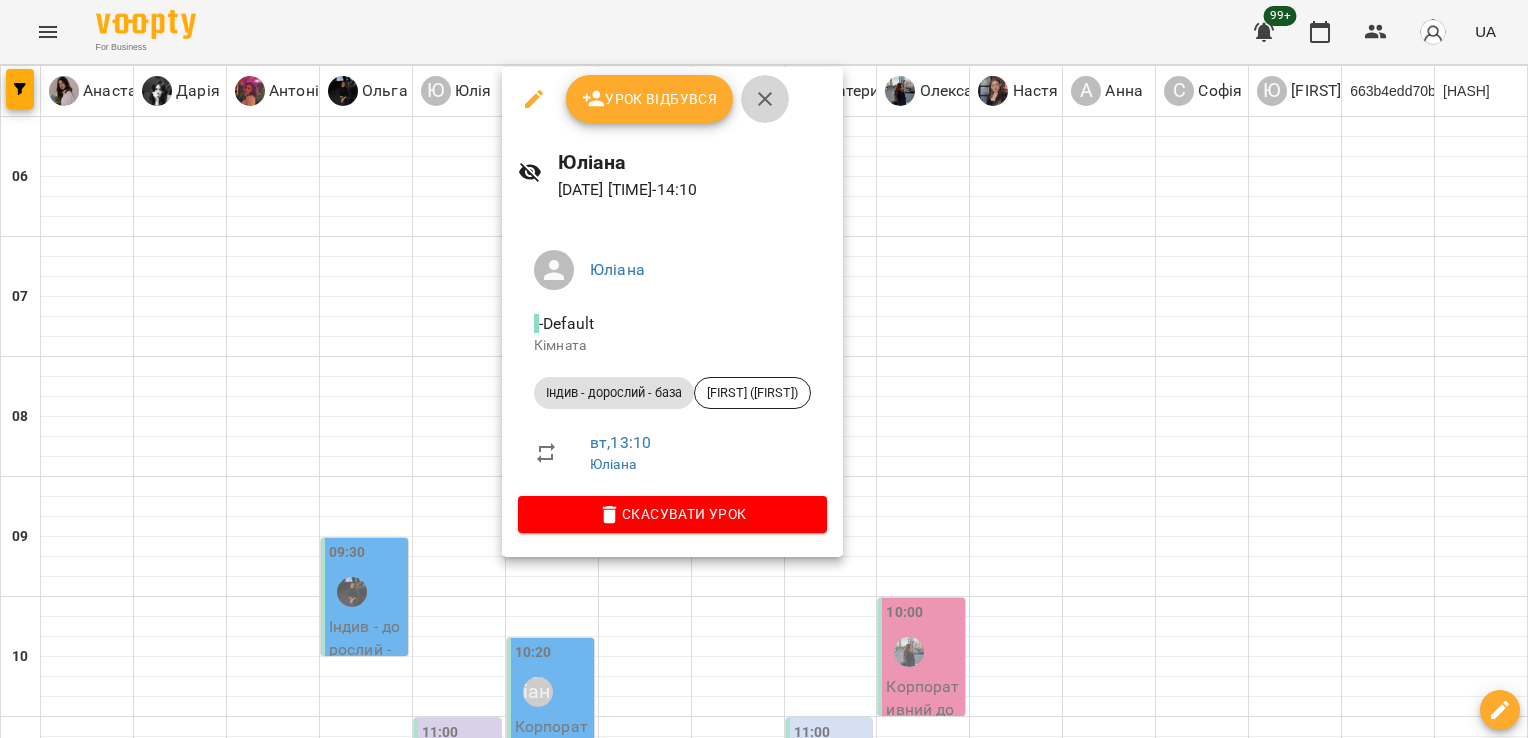click 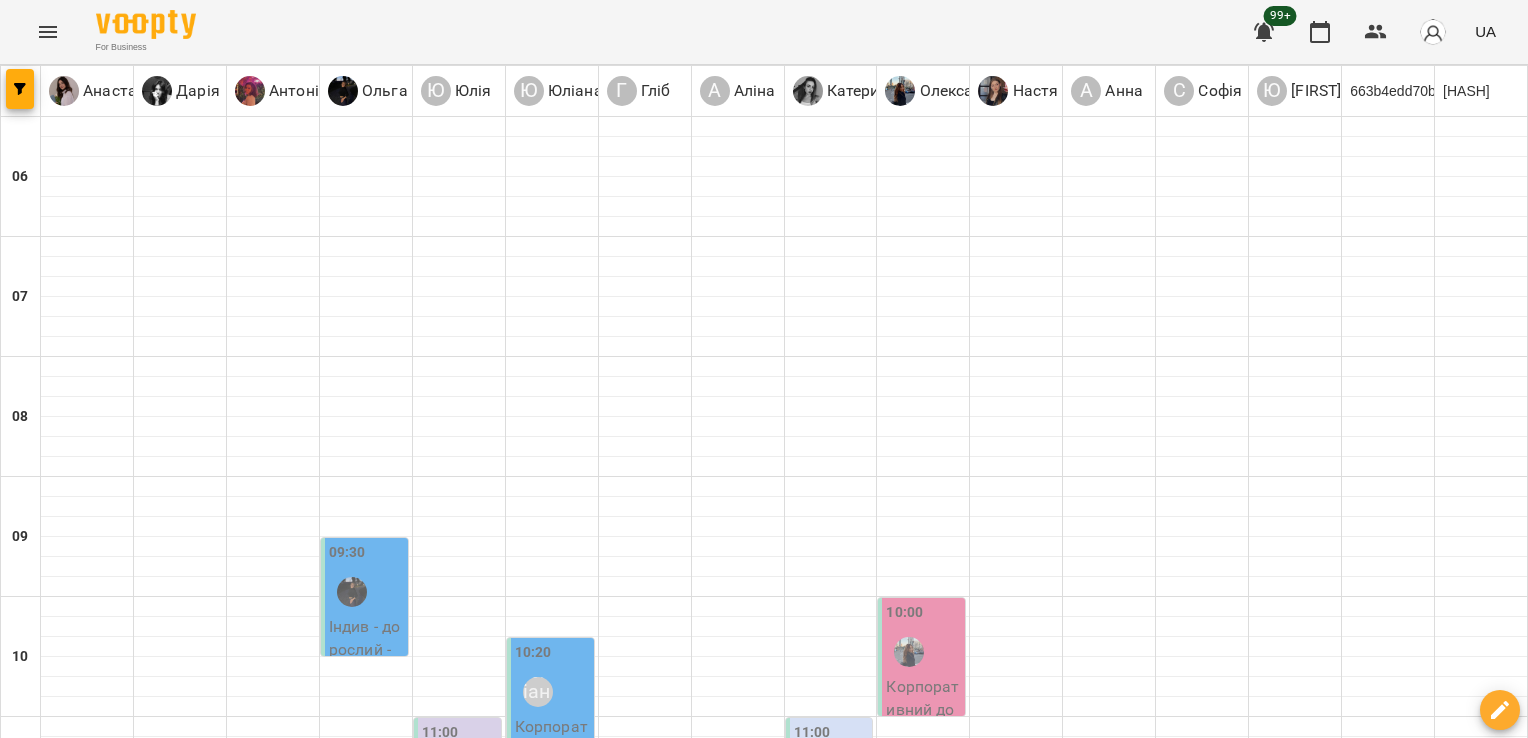 scroll, scrollTop: 716, scrollLeft: 0, axis: vertical 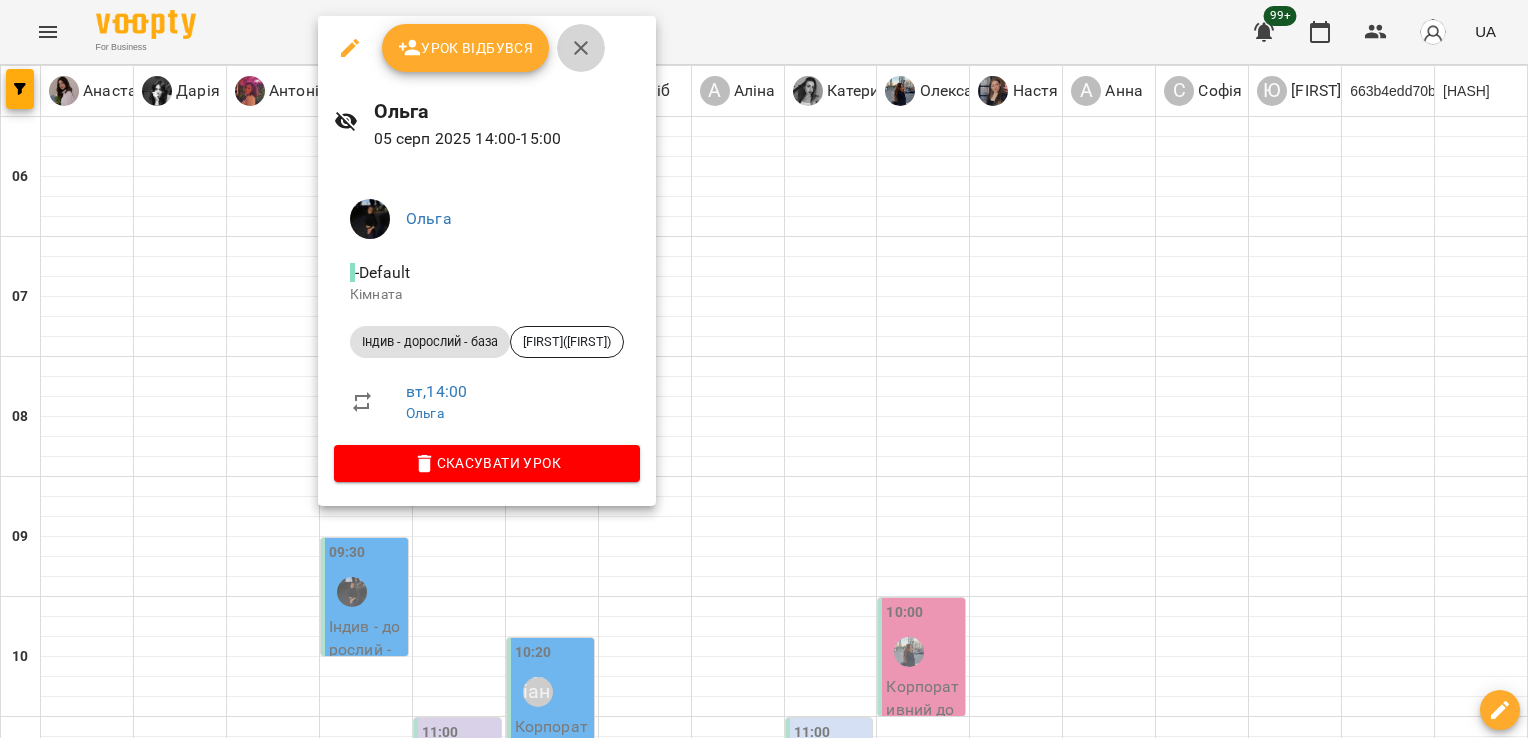 click 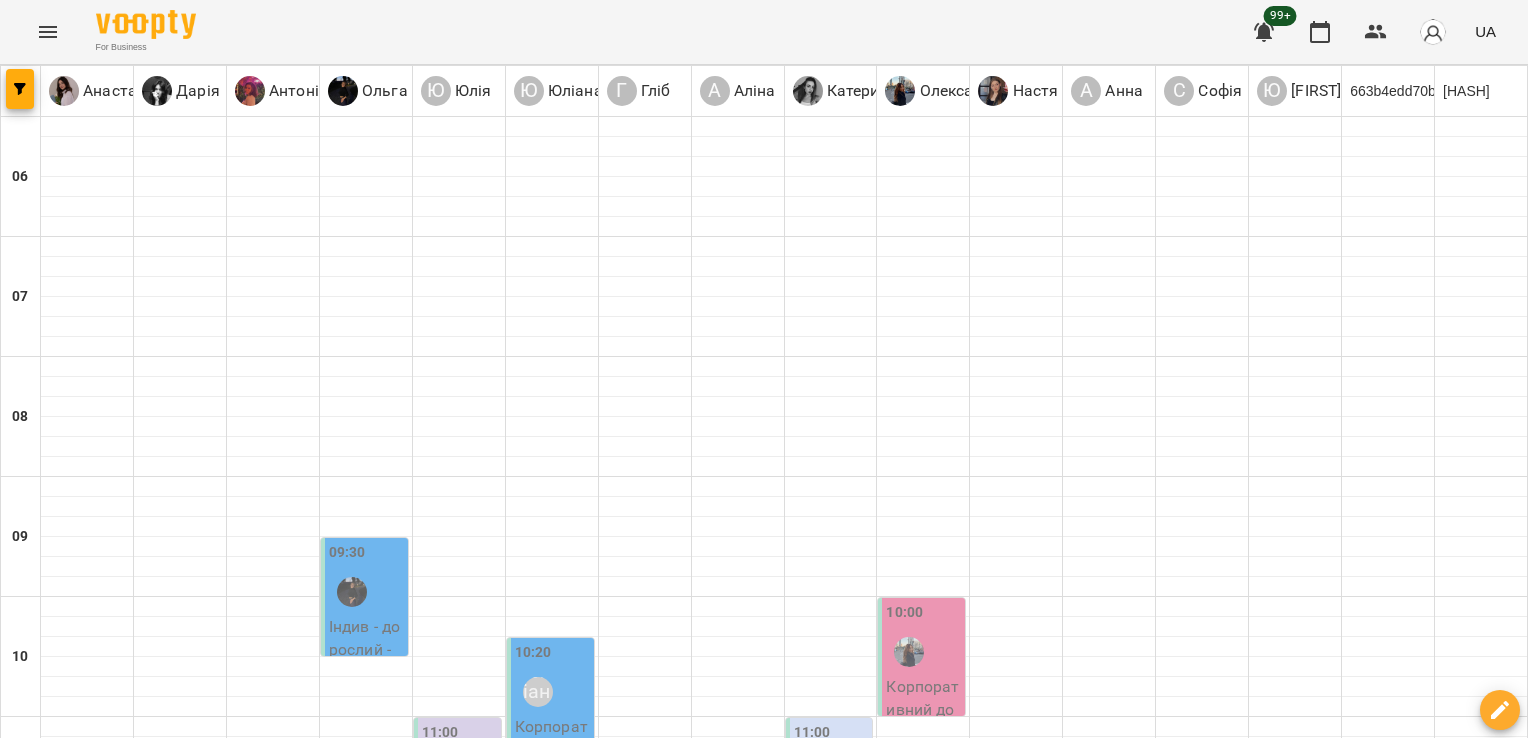 click on "15:00" at bounding box center [716, 1223] 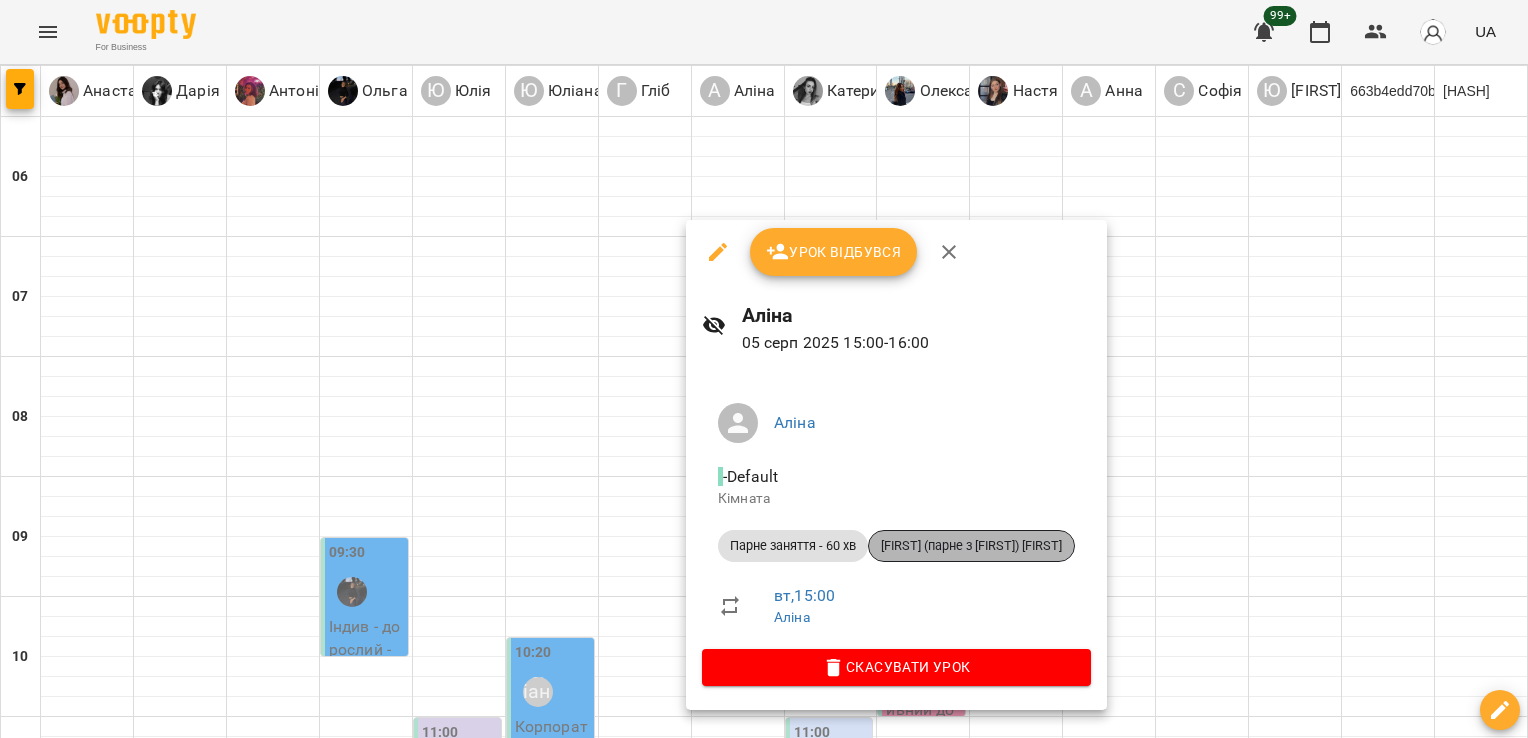 click on "[NAME] (парне з [NAME]) [NAME]" at bounding box center [971, 546] 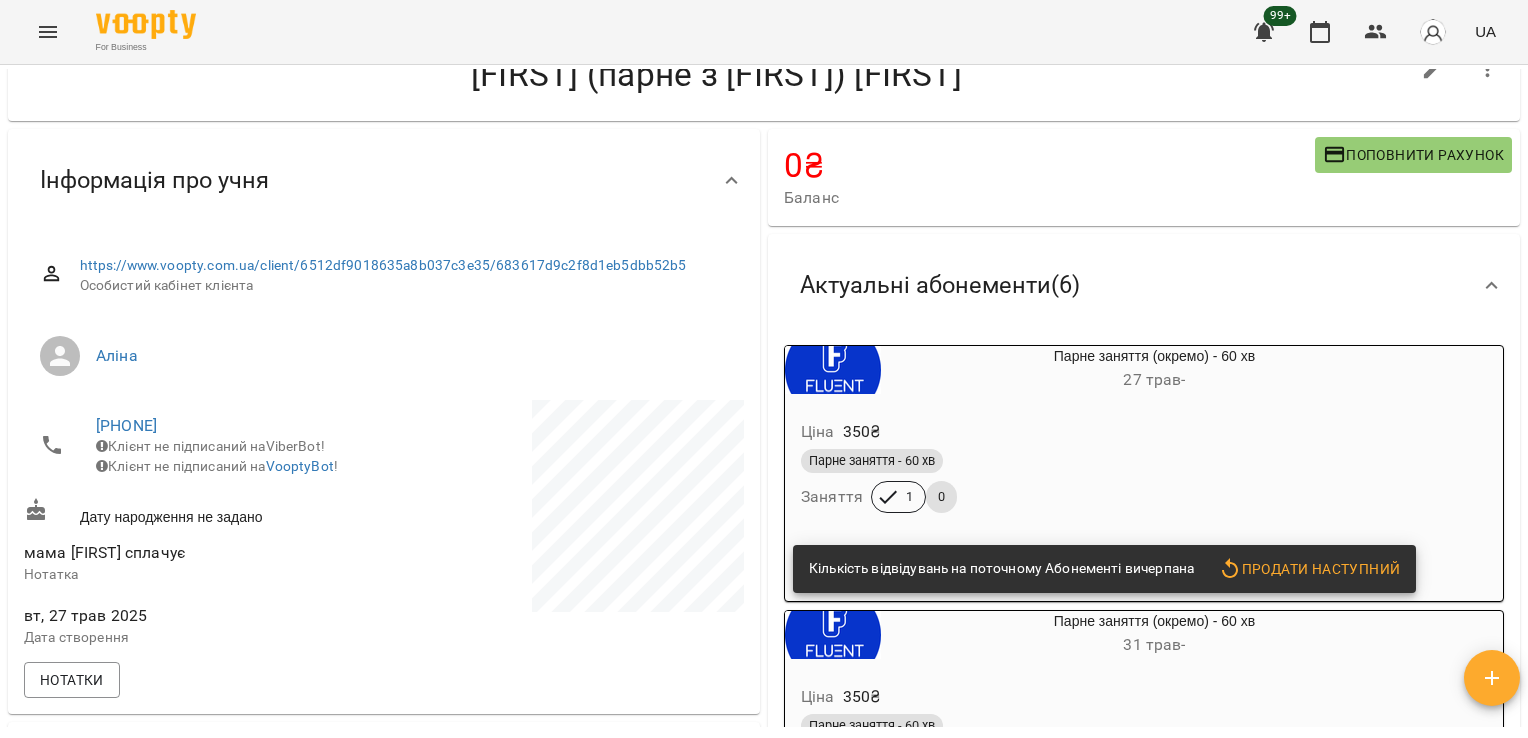 scroll, scrollTop: 0, scrollLeft: 0, axis: both 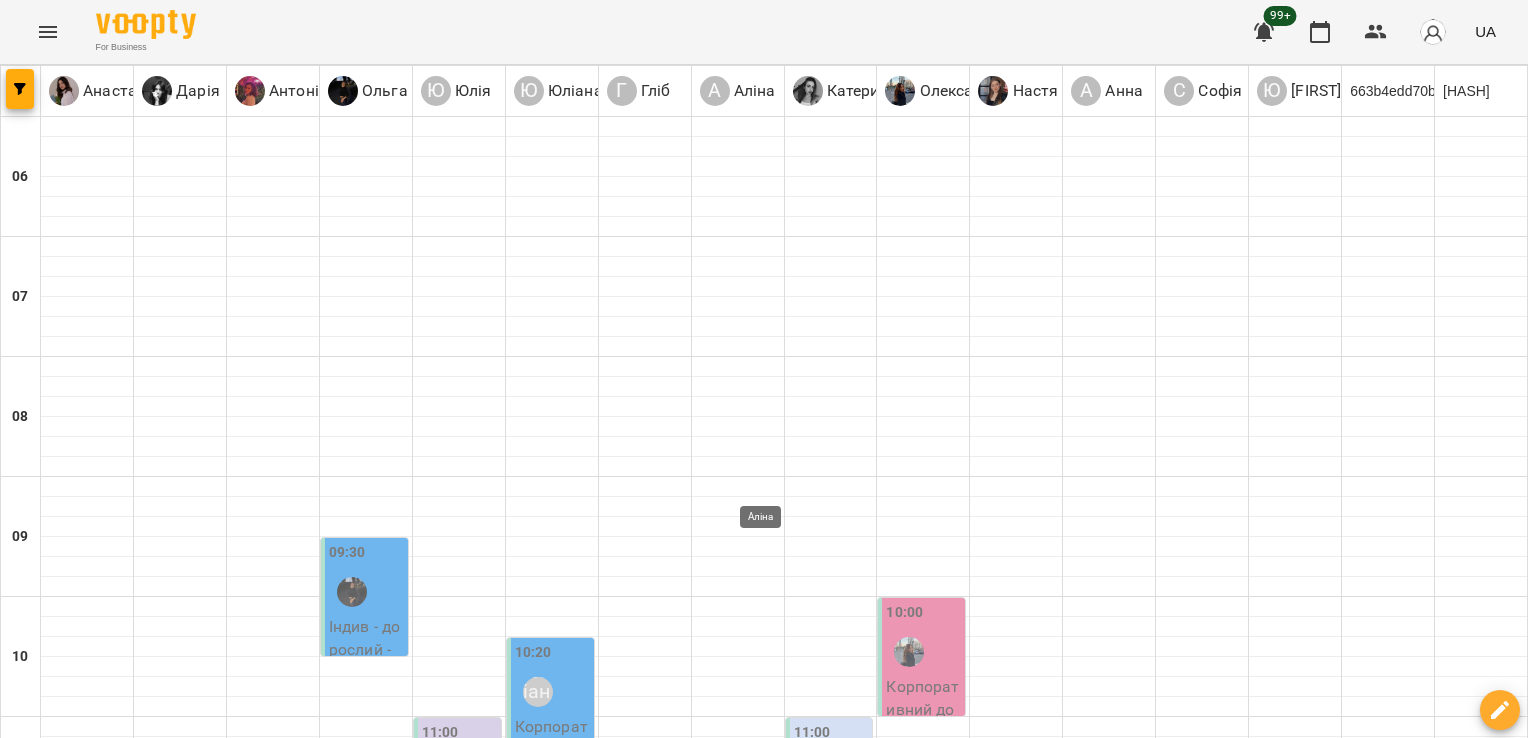 click on "Аліна" at bounding box center (768, 1273) 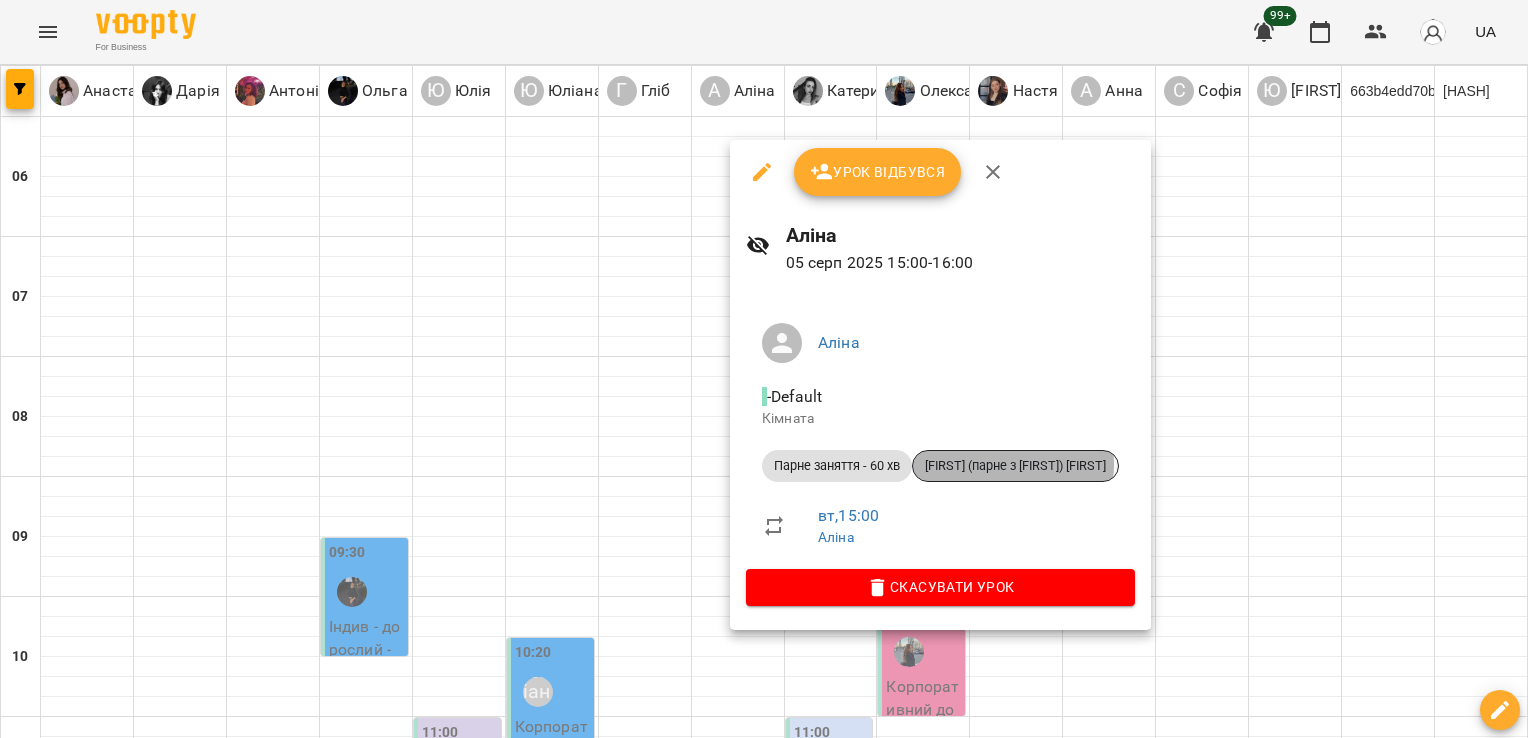 click on "[NAME] (парне з [NAME]) [NAME]" at bounding box center [1015, 466] 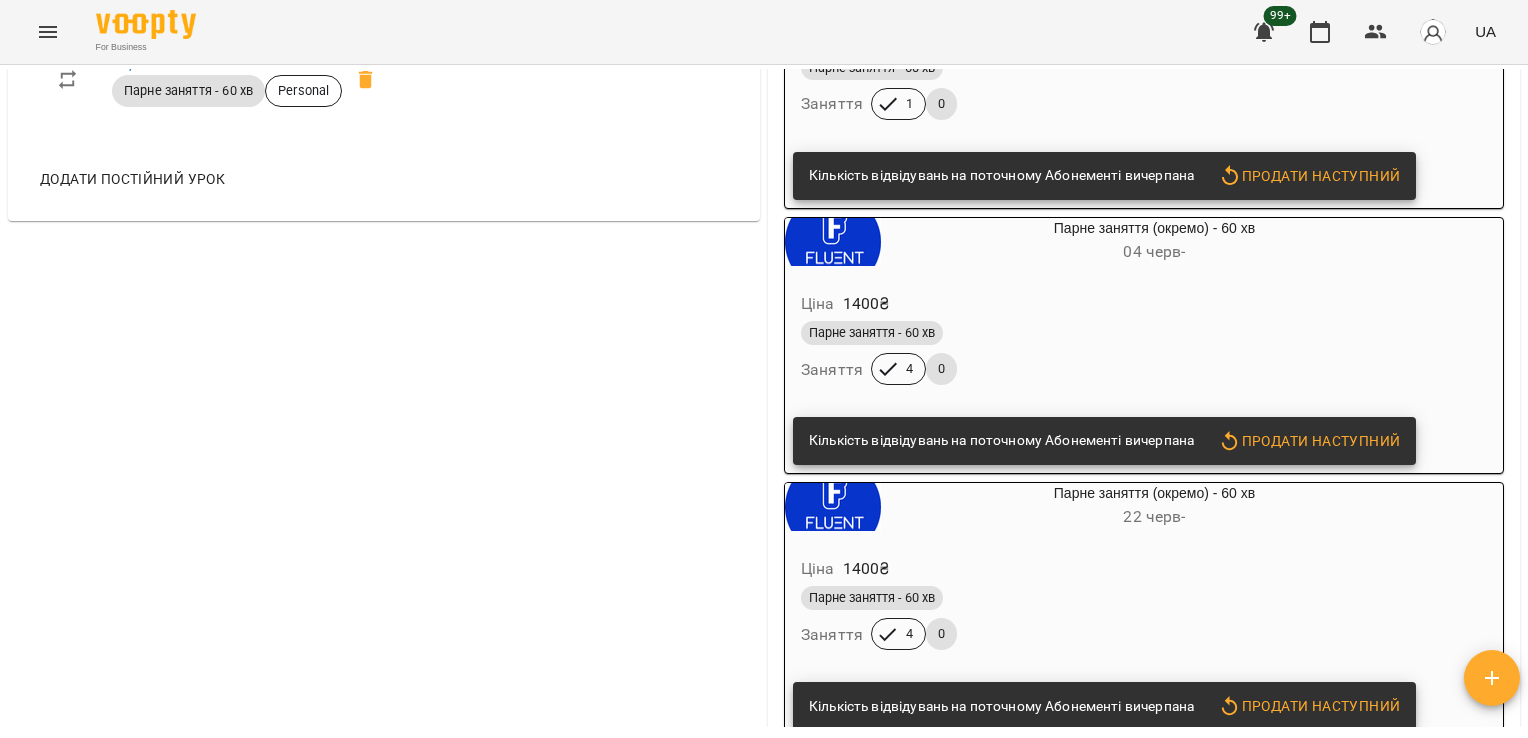 scroll, scrollTop: 0, scrollLeft: 0, axis: both 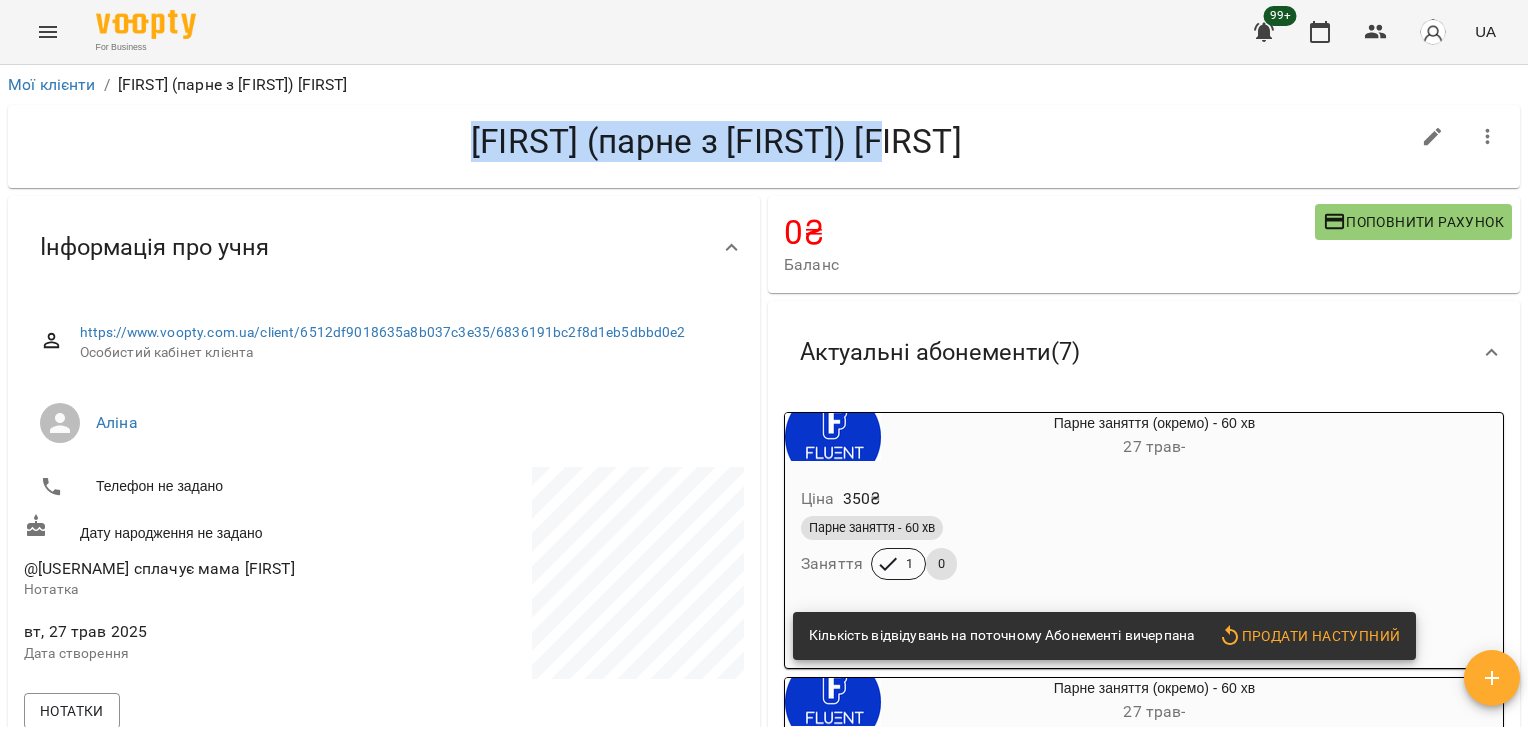 drag, startPoint x: 461, startPoint y: 127, endPoint x: 984, endPoint y: 170, distance: 524.7647 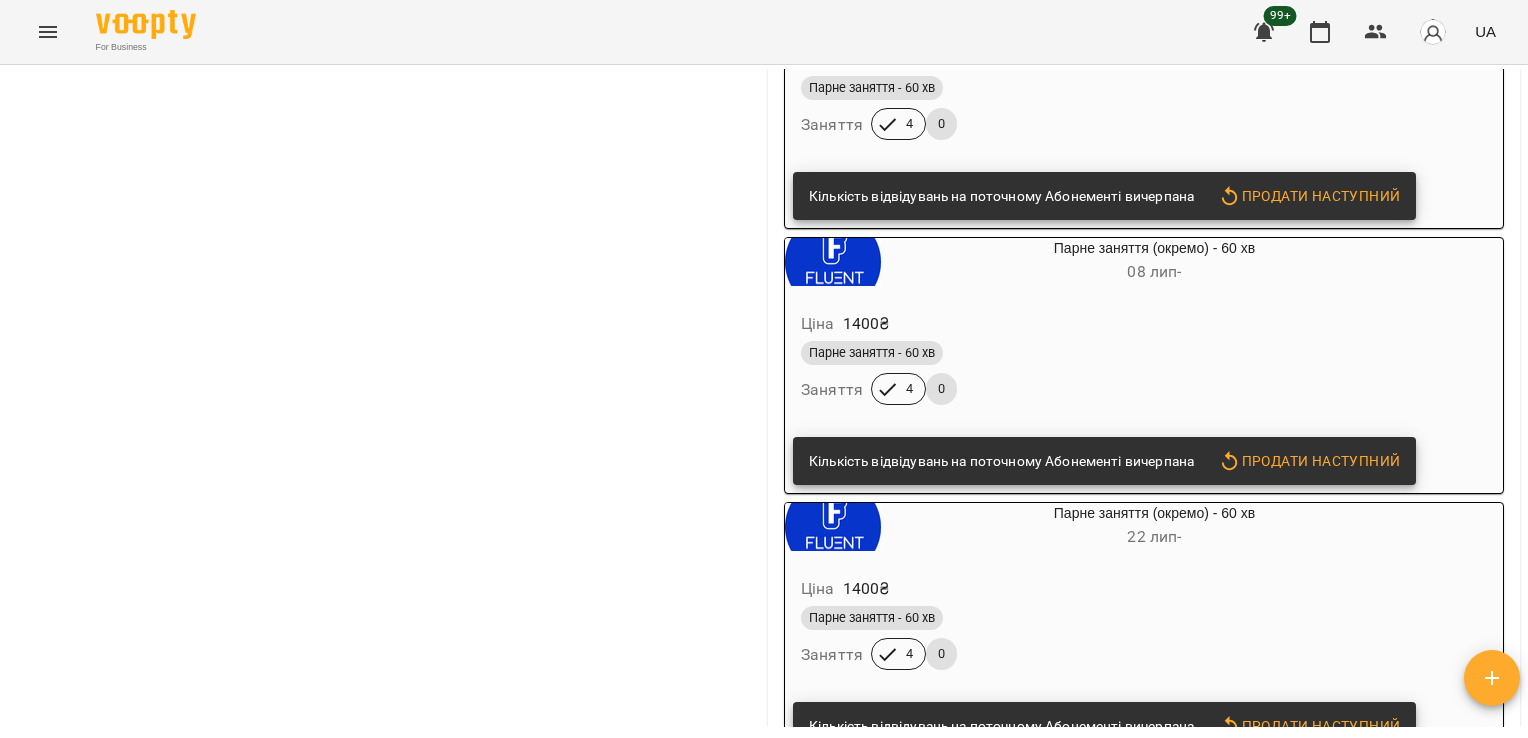 scroll, scrollTop: 0, scrollLeft: 0, axis: both 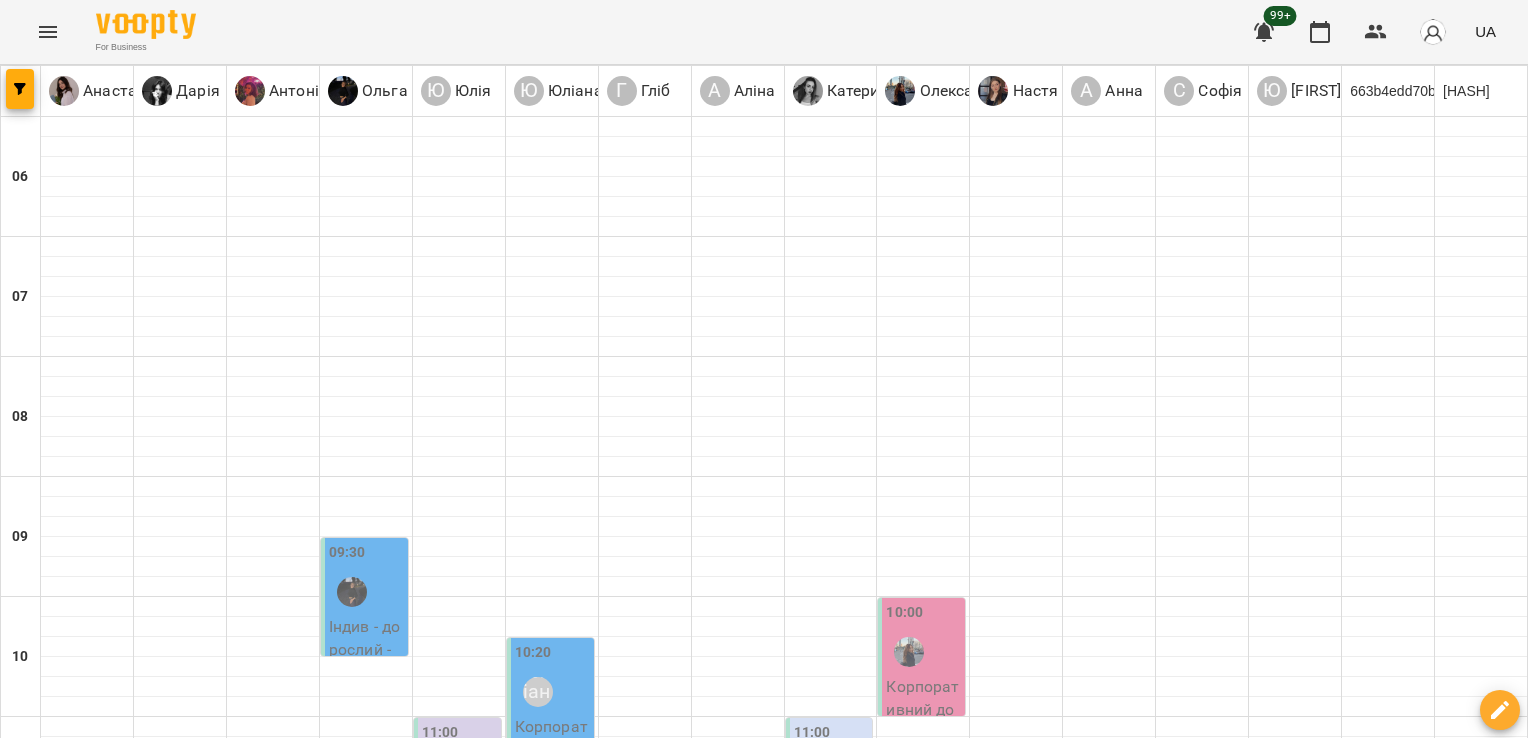 click on "[NAME] [LAST] ([NAME])" at bounding box center (1106, 1310) 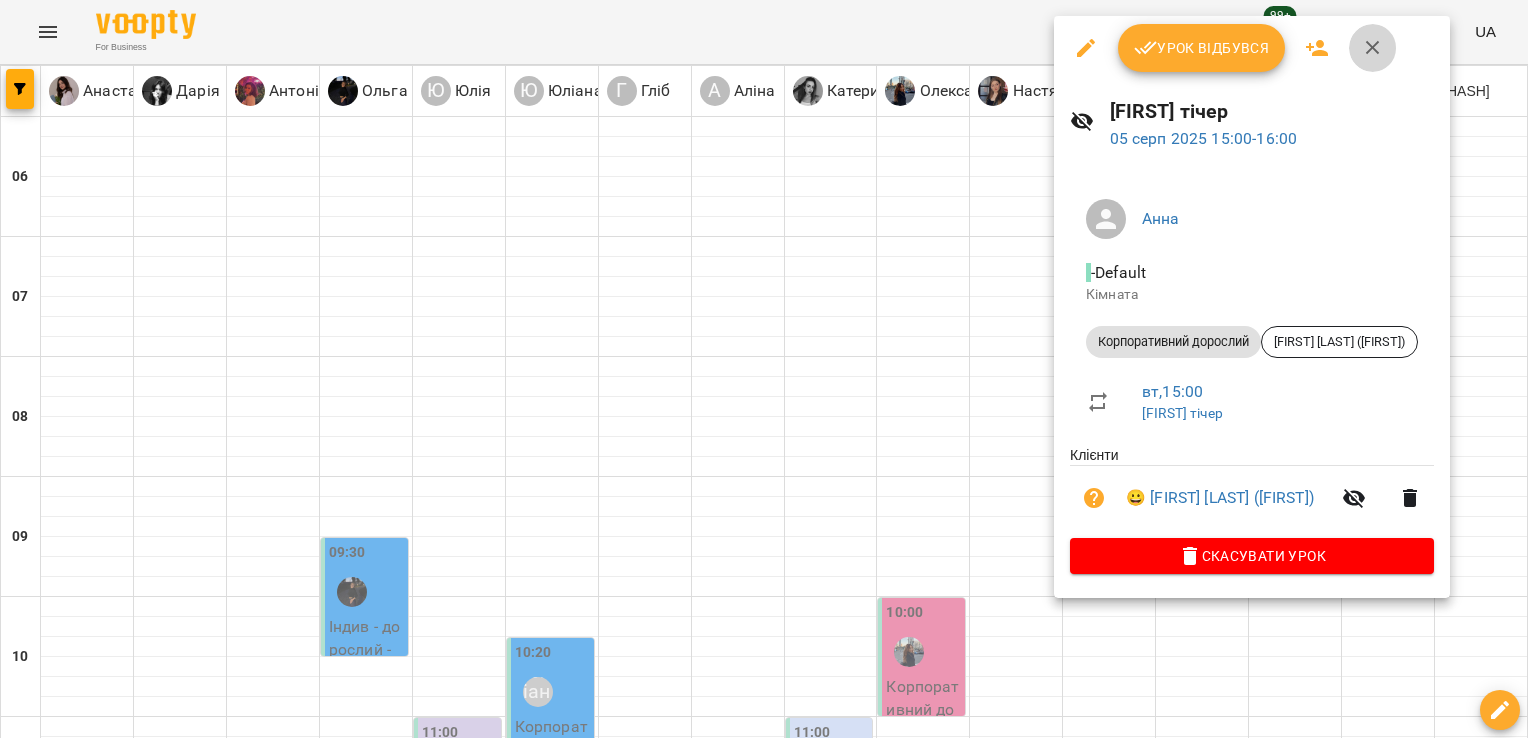 click 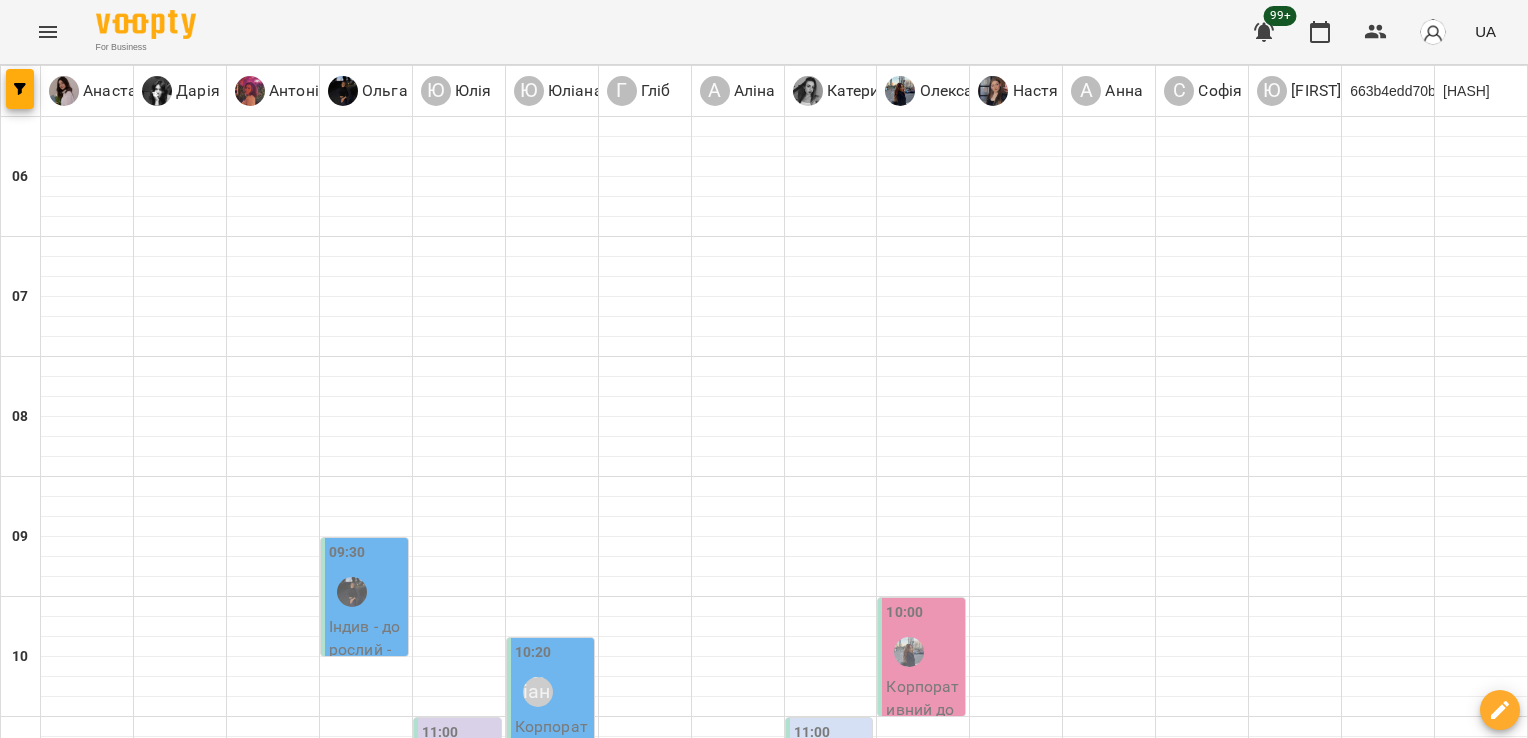 click on "16:00" at bounding box center (180, 1358) 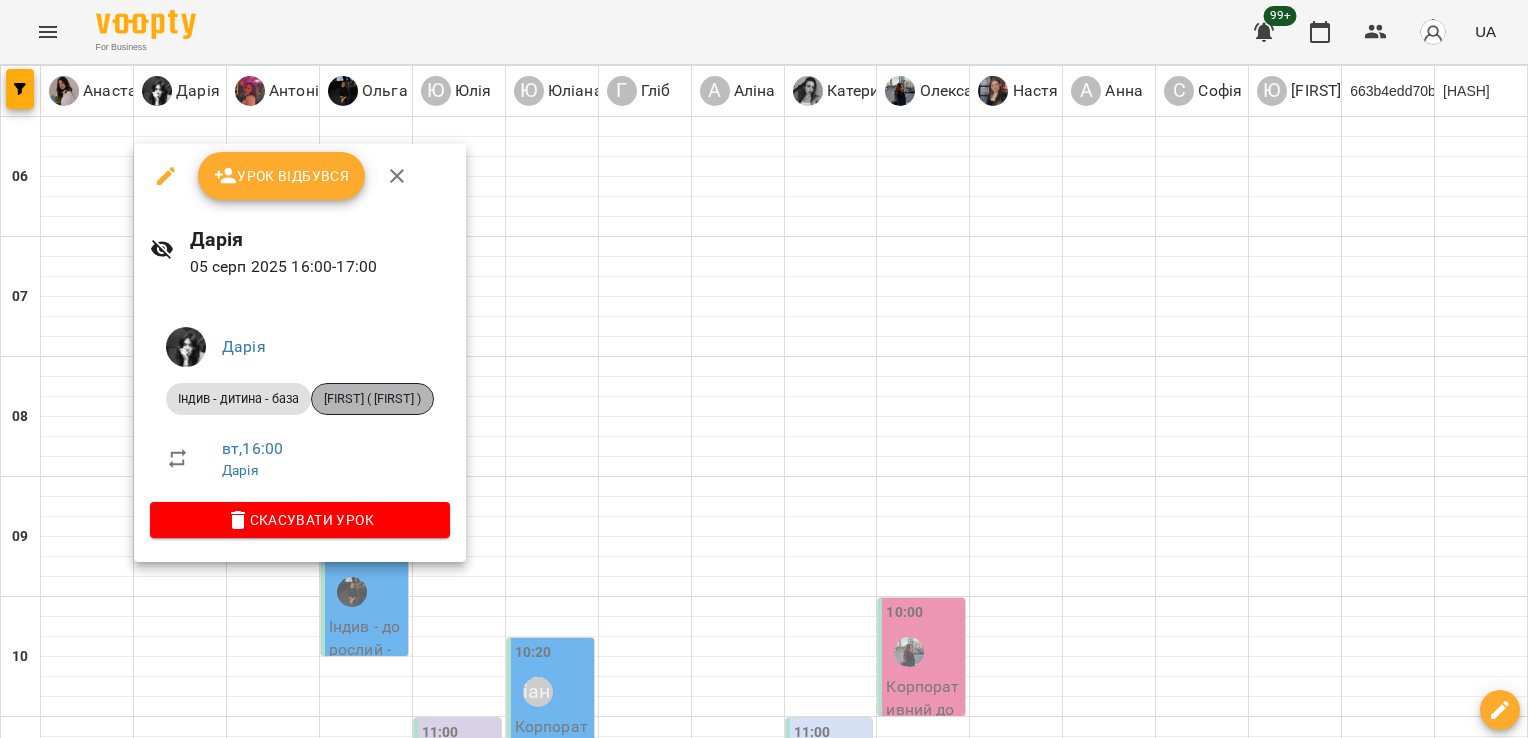 click on "[FIRST] ( [FIRST] )" at bounding box center [372, 399] 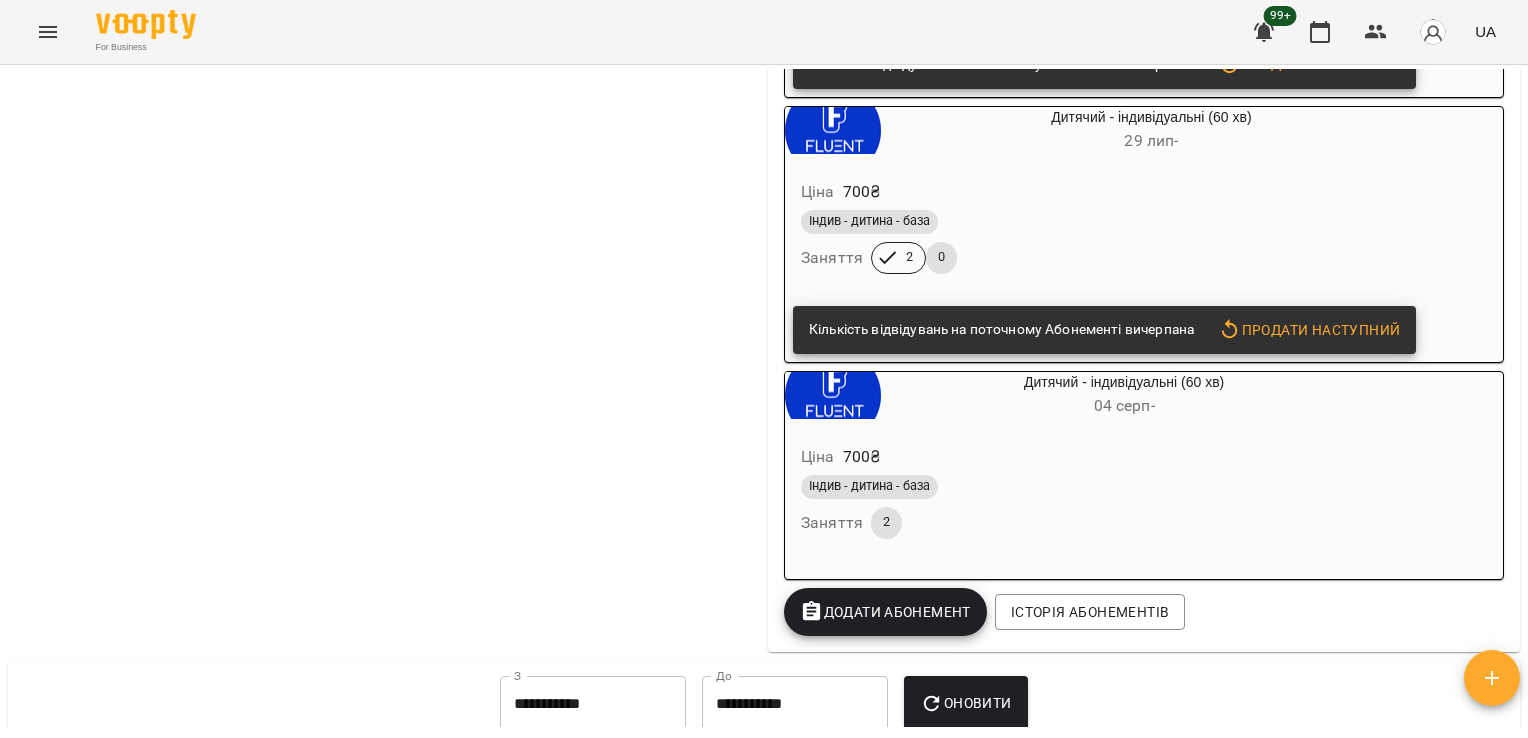 scroll, scrollTop: 10873, scrollLeft: 0, axis: vertical 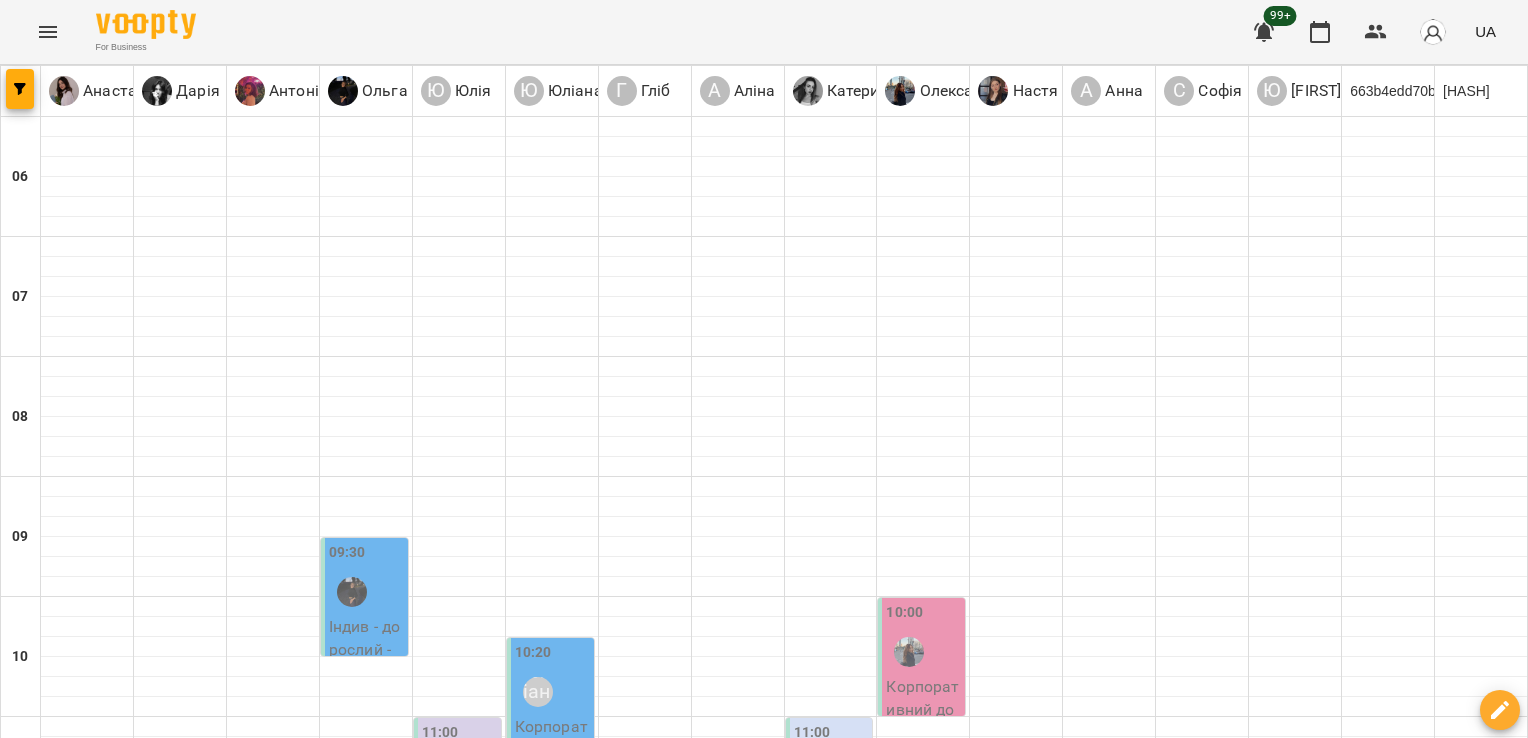 click on "Індив - дитина - база - Валерія ( Дарія )" at bounding box center [180, 1442] 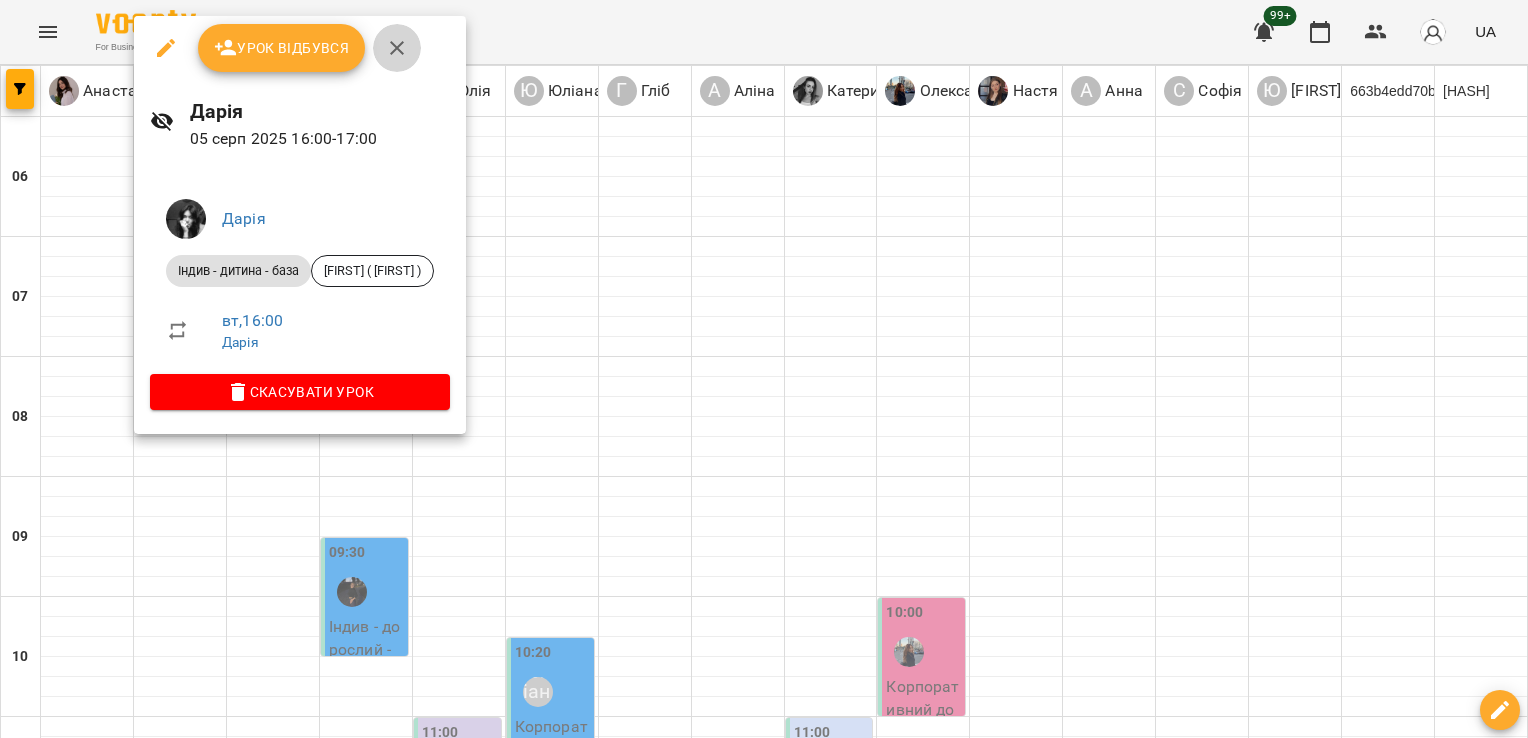 click 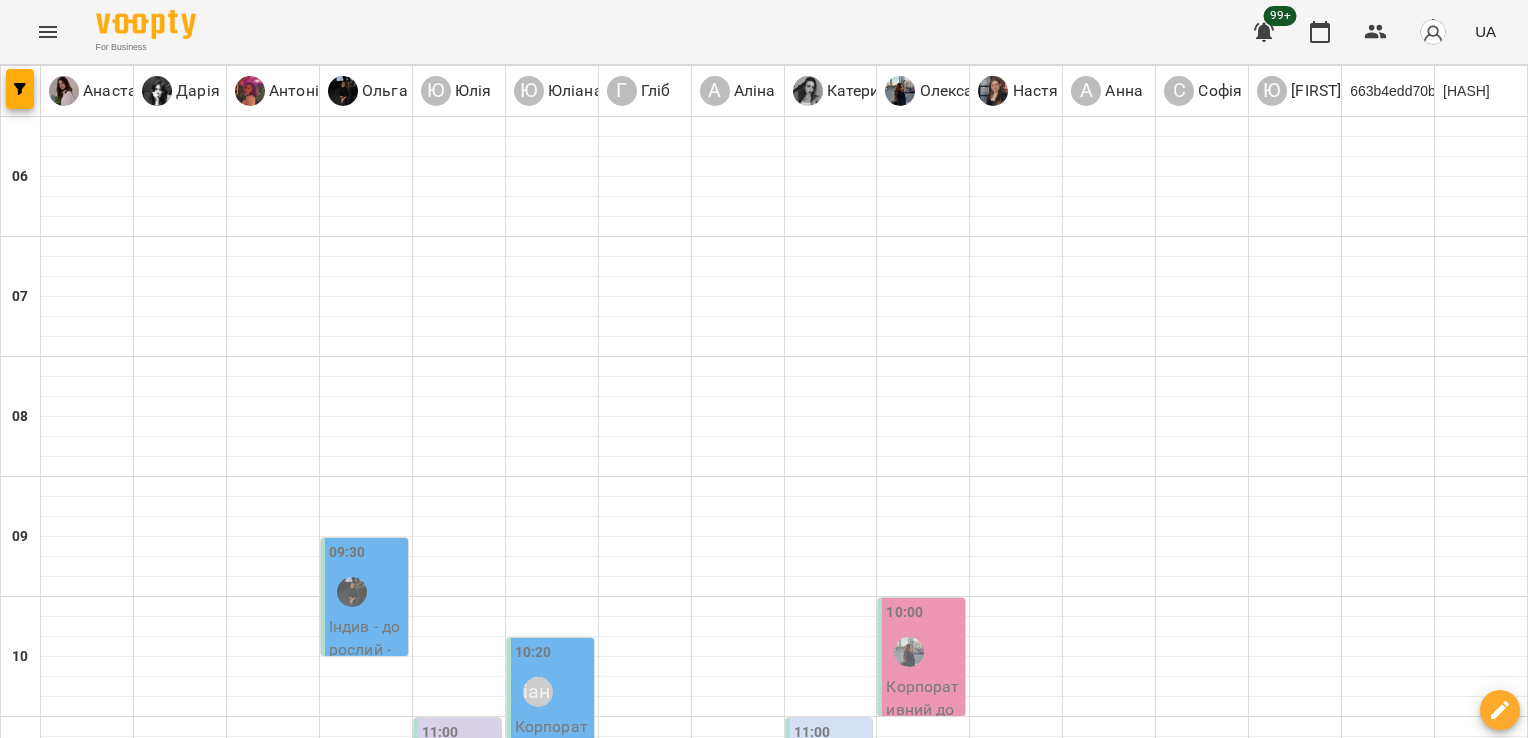 click on "16:00 Аліна" at bounding box center [738, 1358] 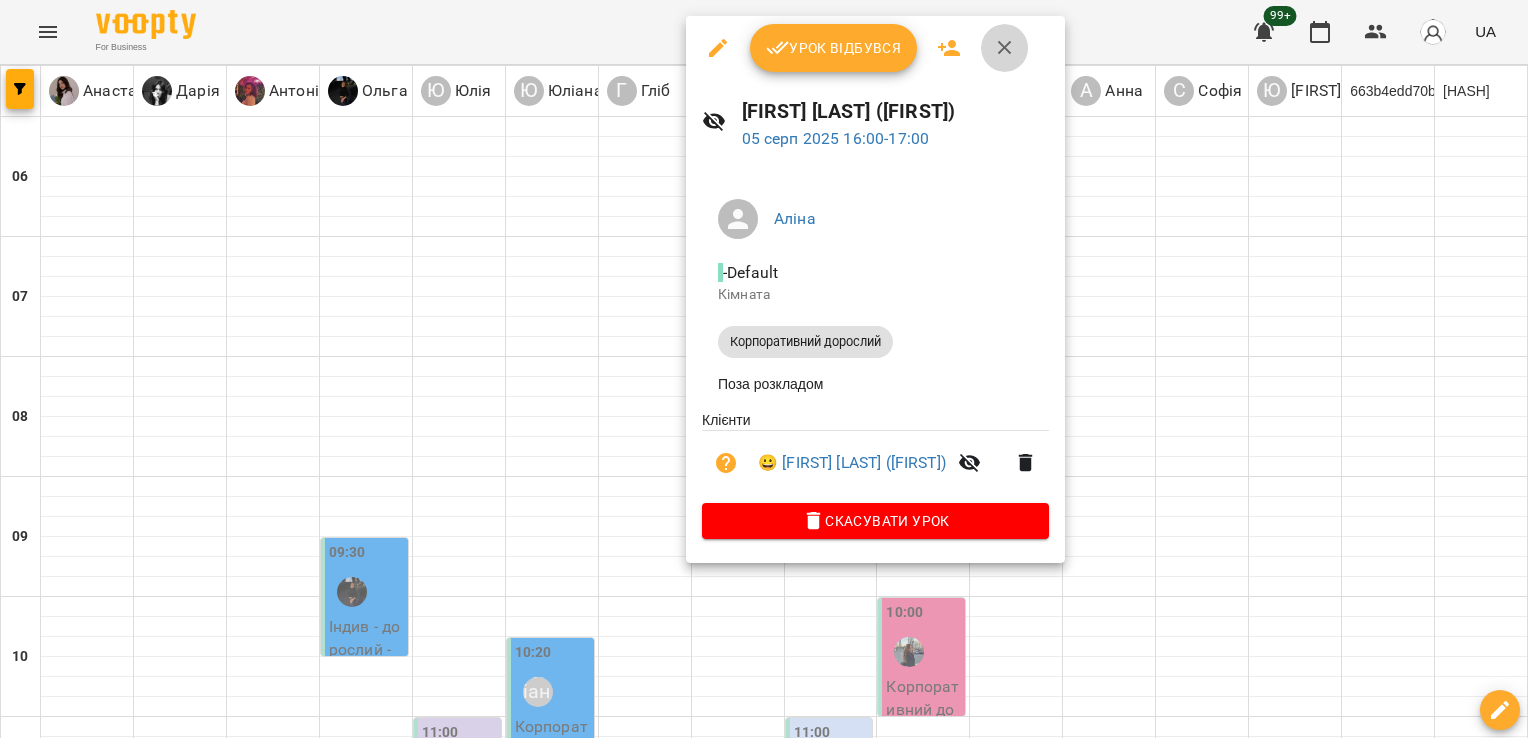 click 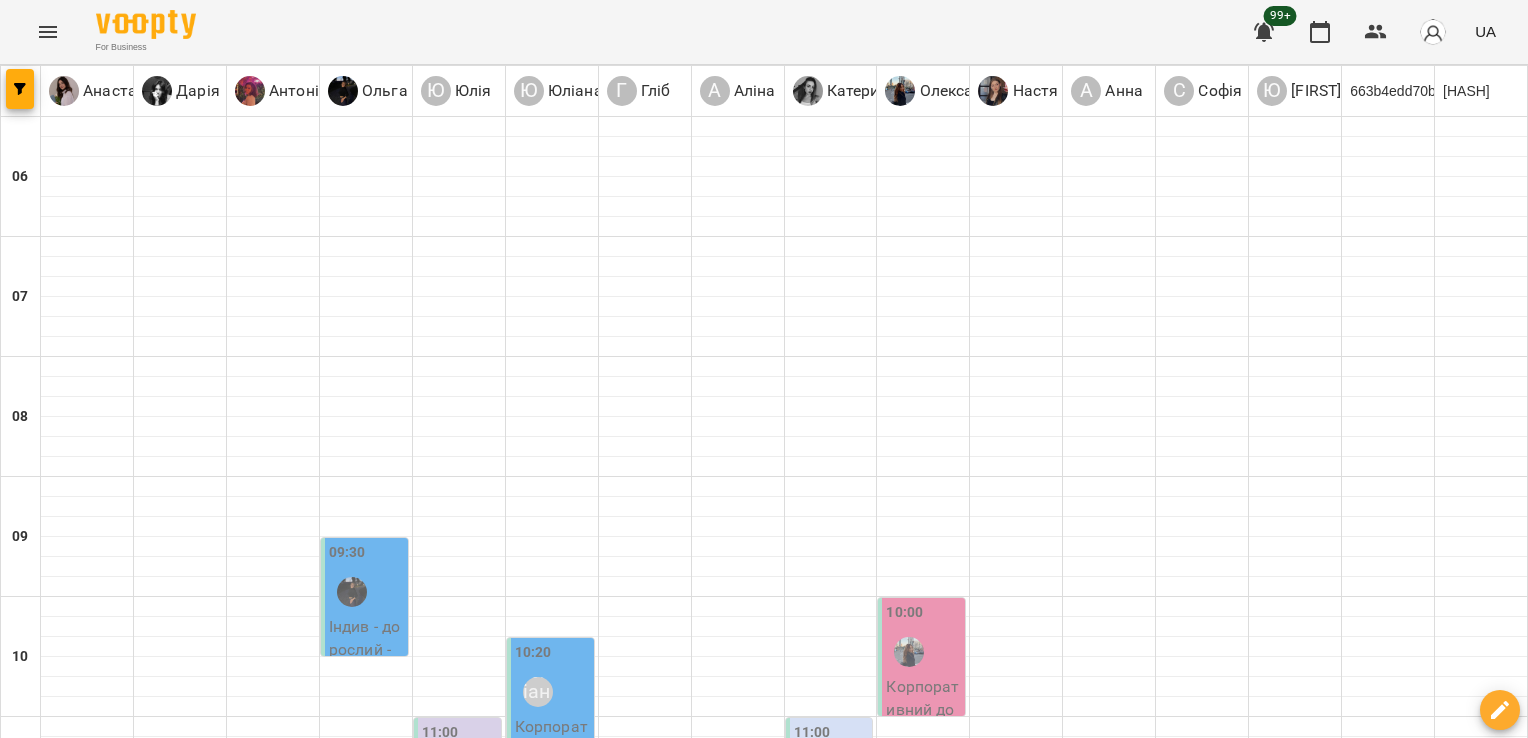 click on "Софія" at bounding box center (1188, 1372) 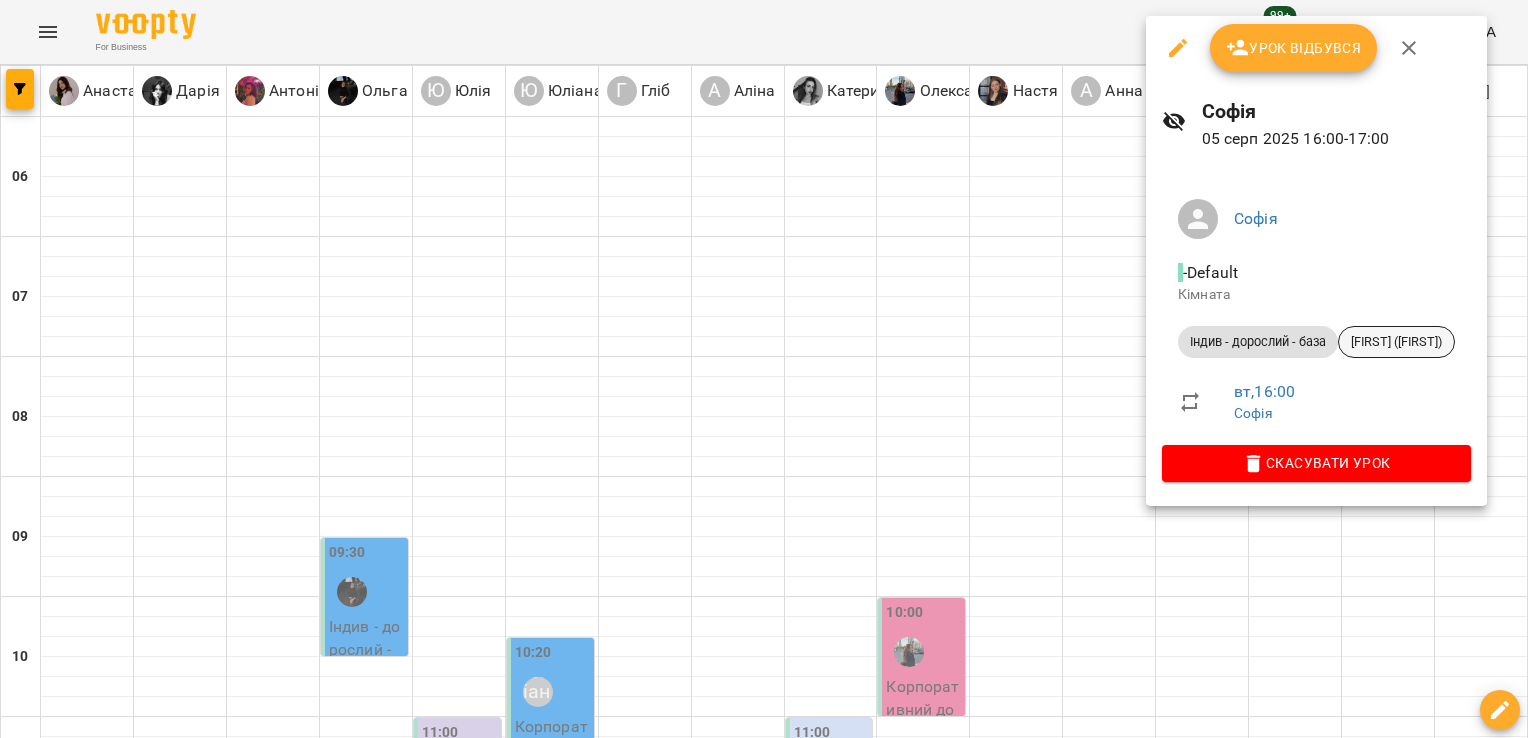 click on "[NAME] ([NAME])" at bounding box center (1396, 342) 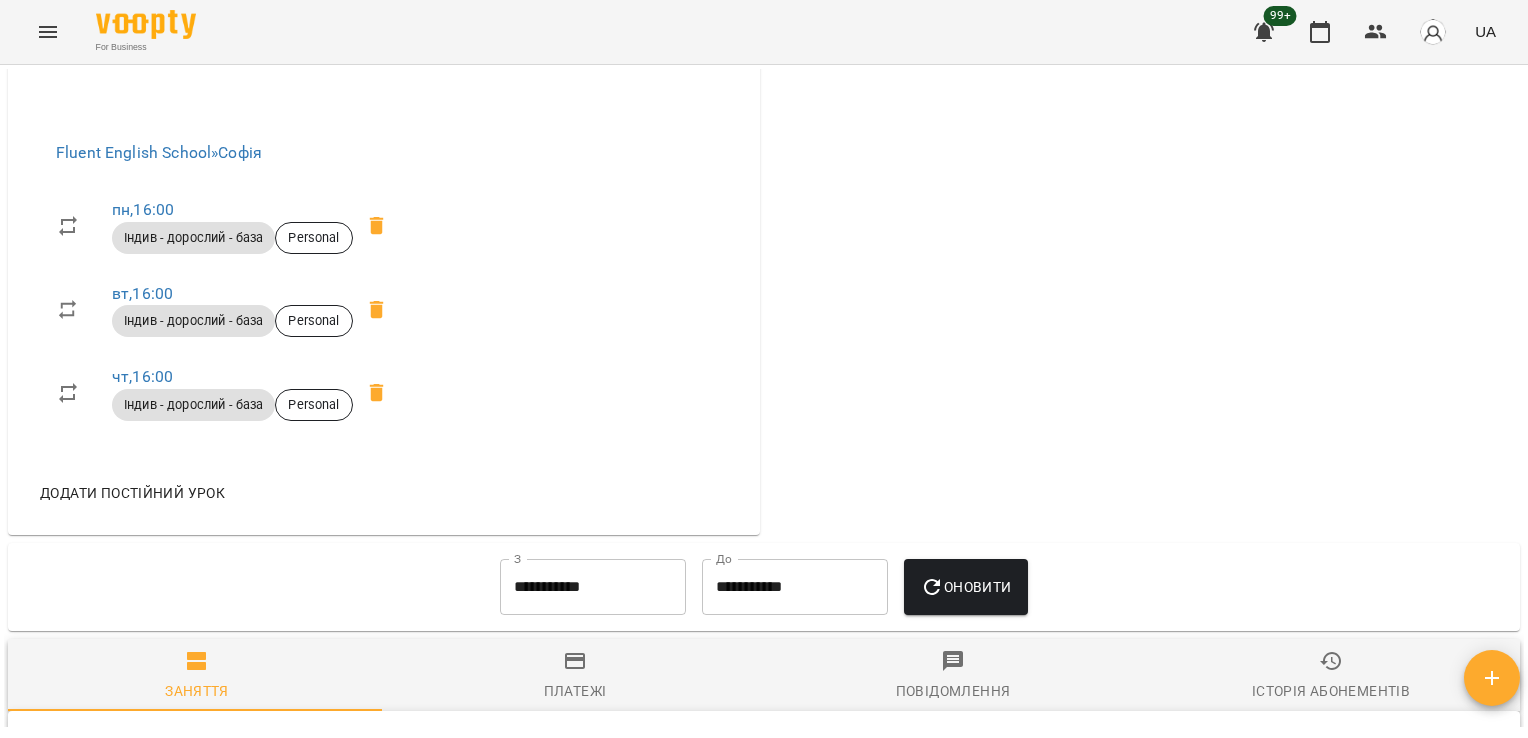 scroll, scrollTop: 1164, scrollLeft: 0, axis: vertical 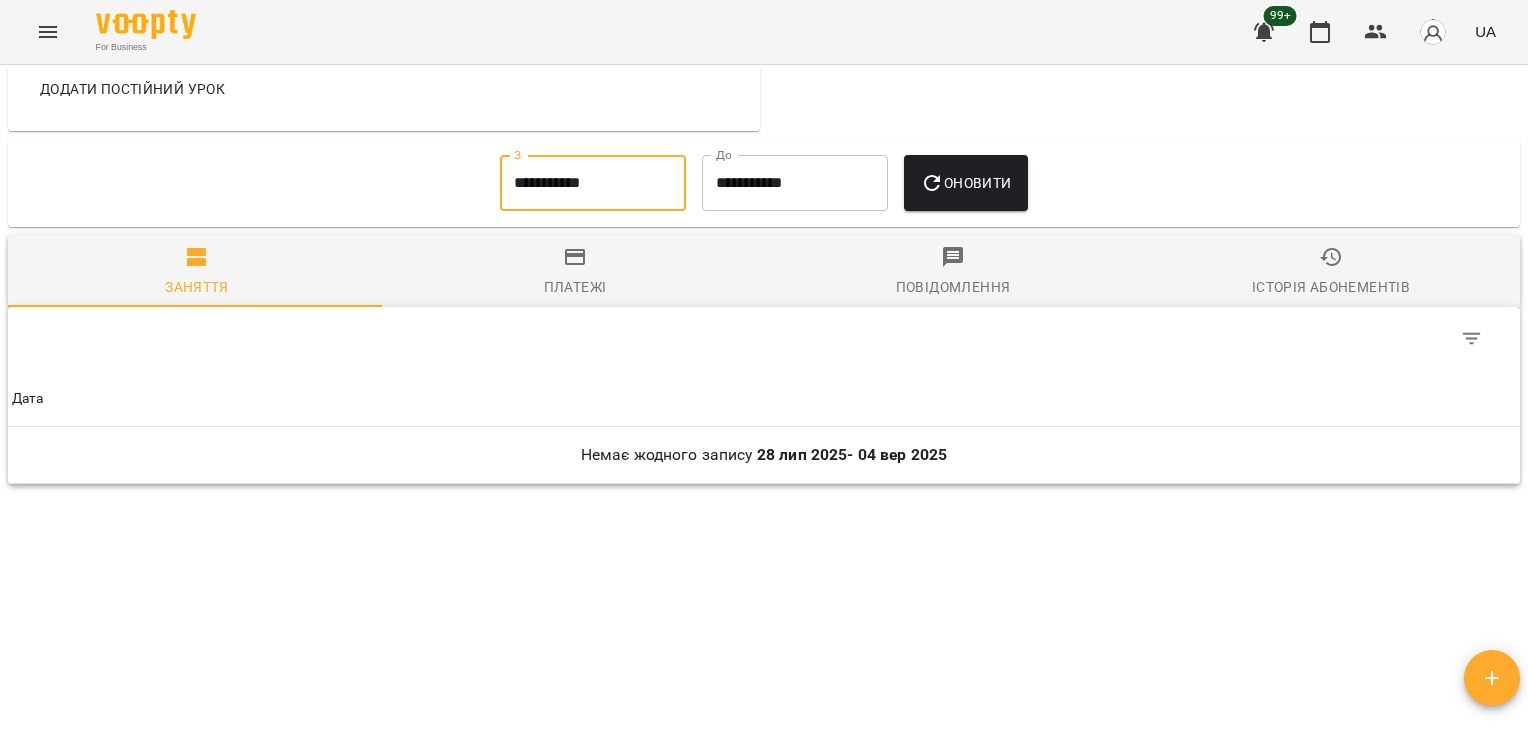 click on "**********" at bounding box center [593, 183] 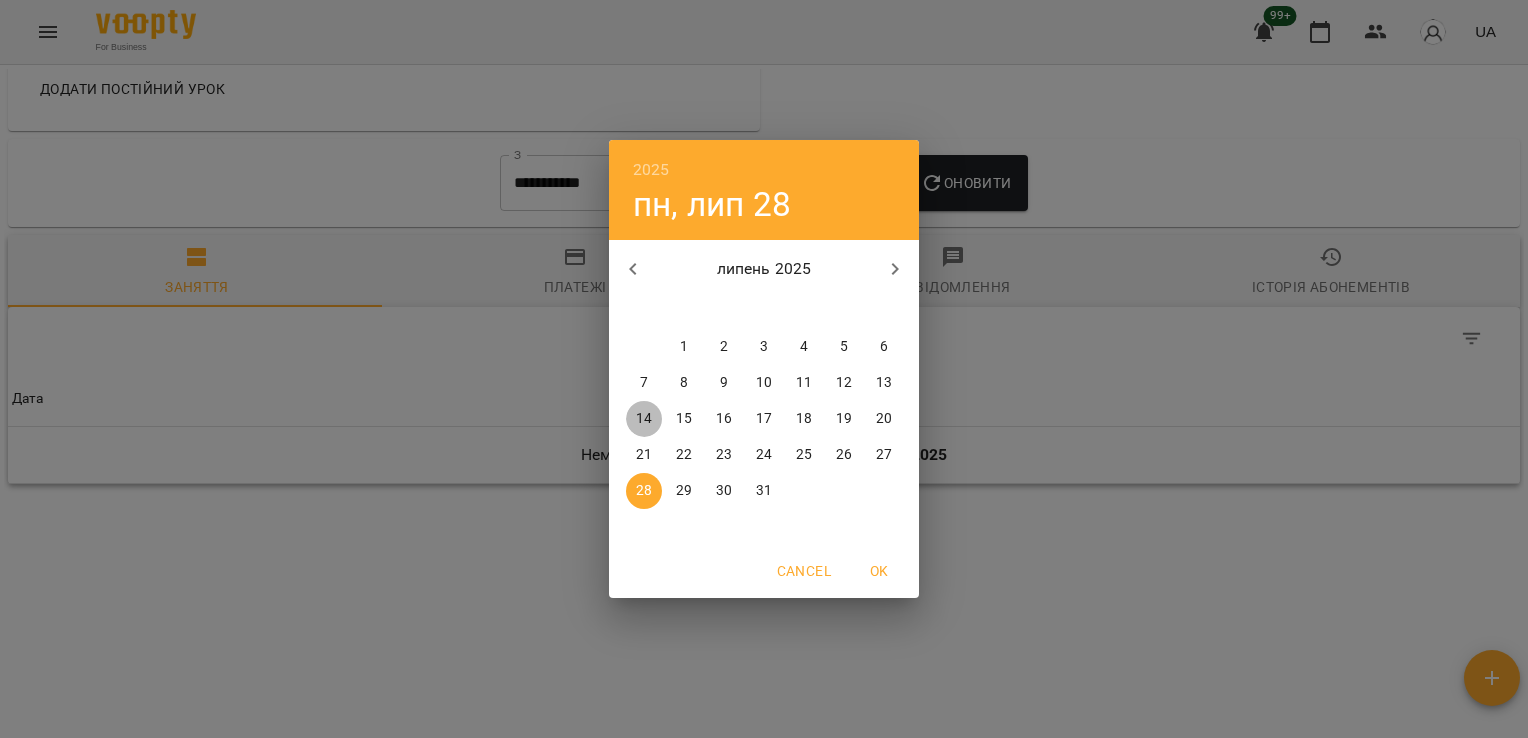 click on "14" at bounding box center (644, 419) 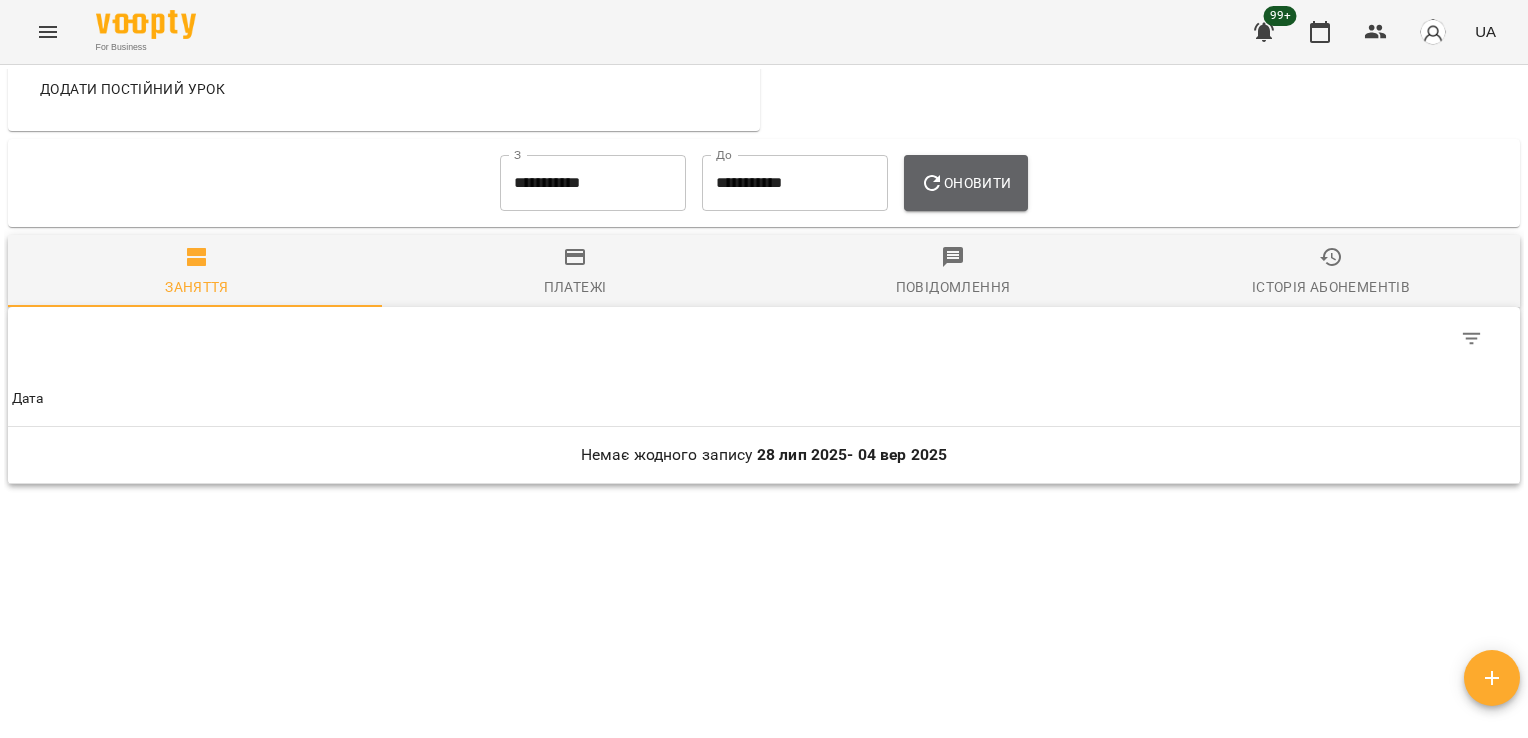 click on "Оновити" at bounding box center (965, 183) 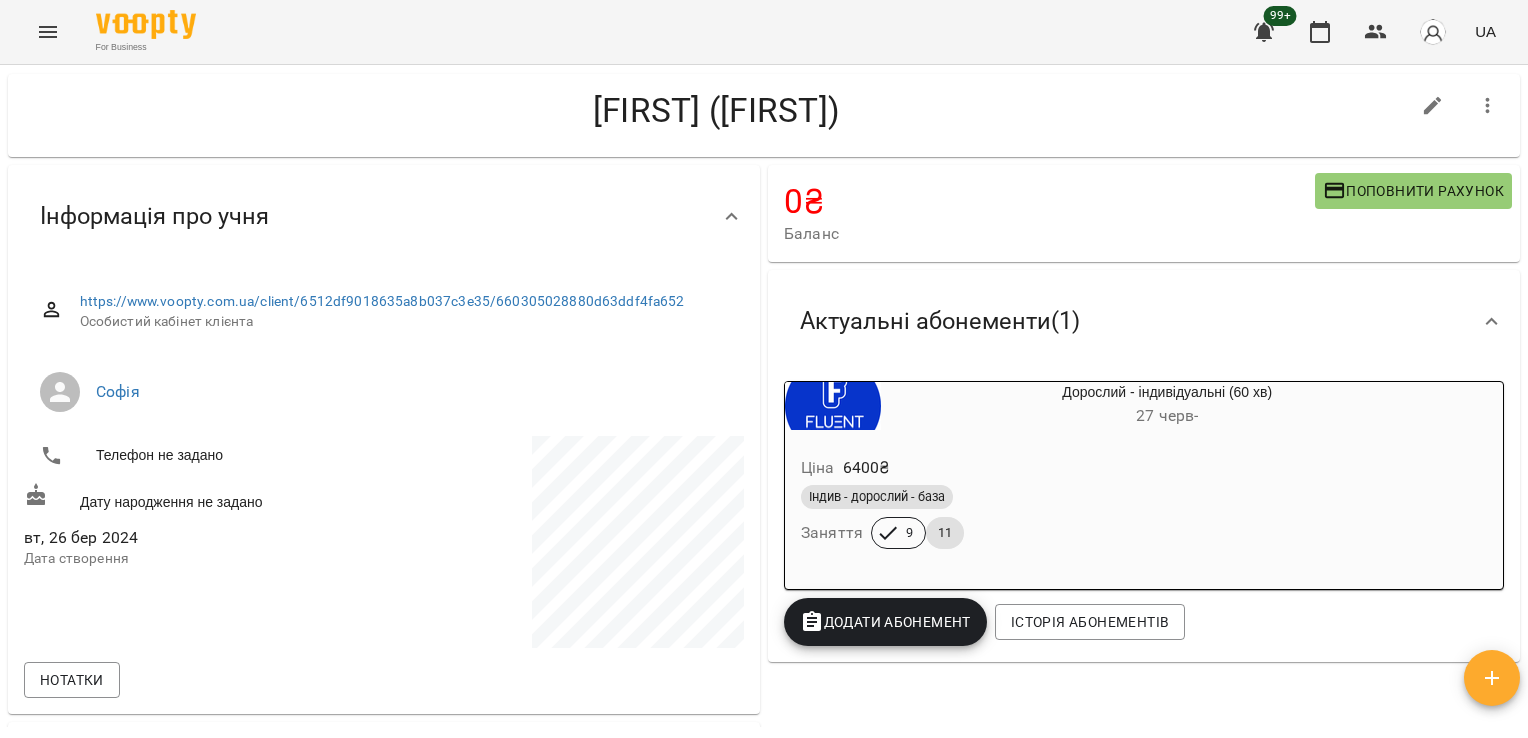 scroll, scrollTop: 0, scrollLeft: 0, axis: both 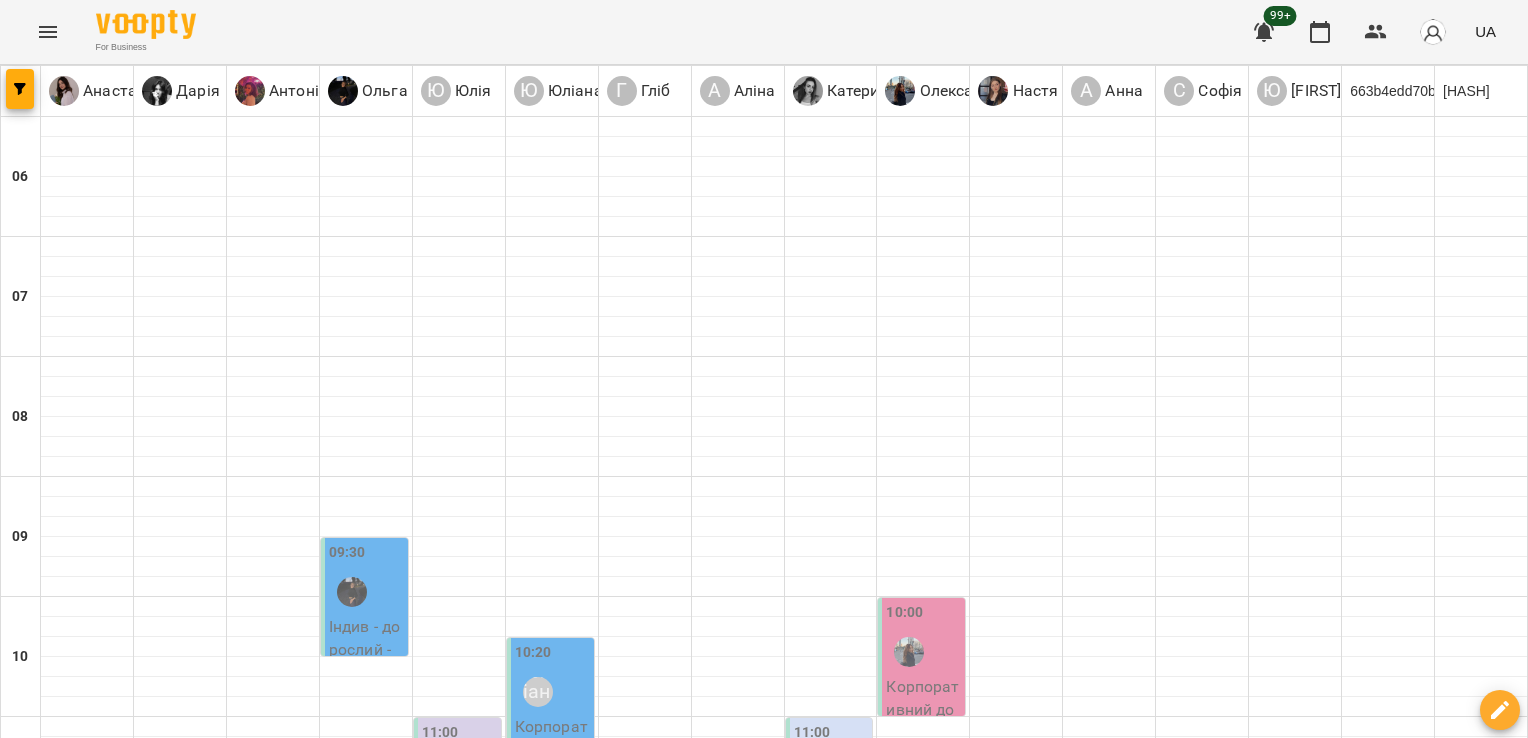 click on "Софія" at bounding box center (1188, 1372) 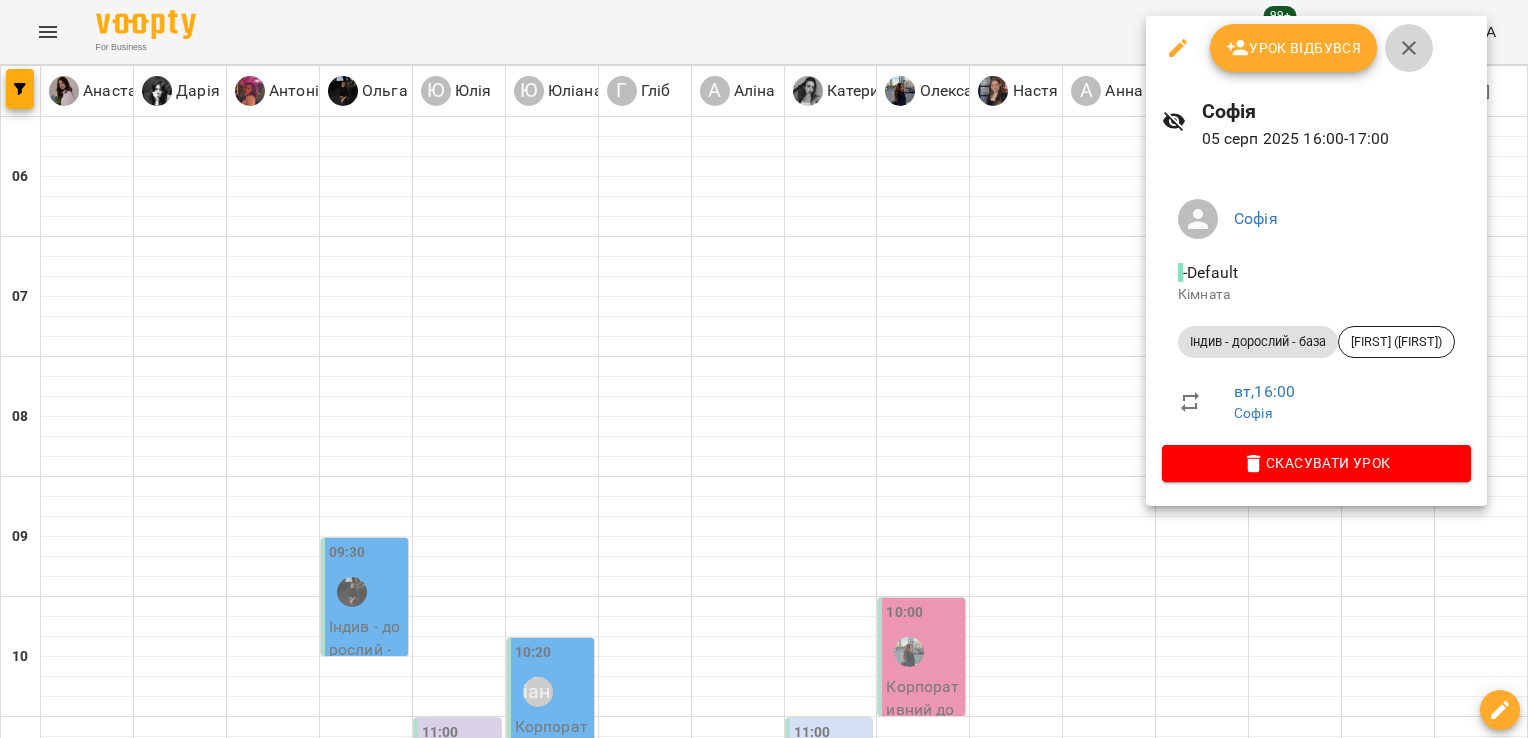 click 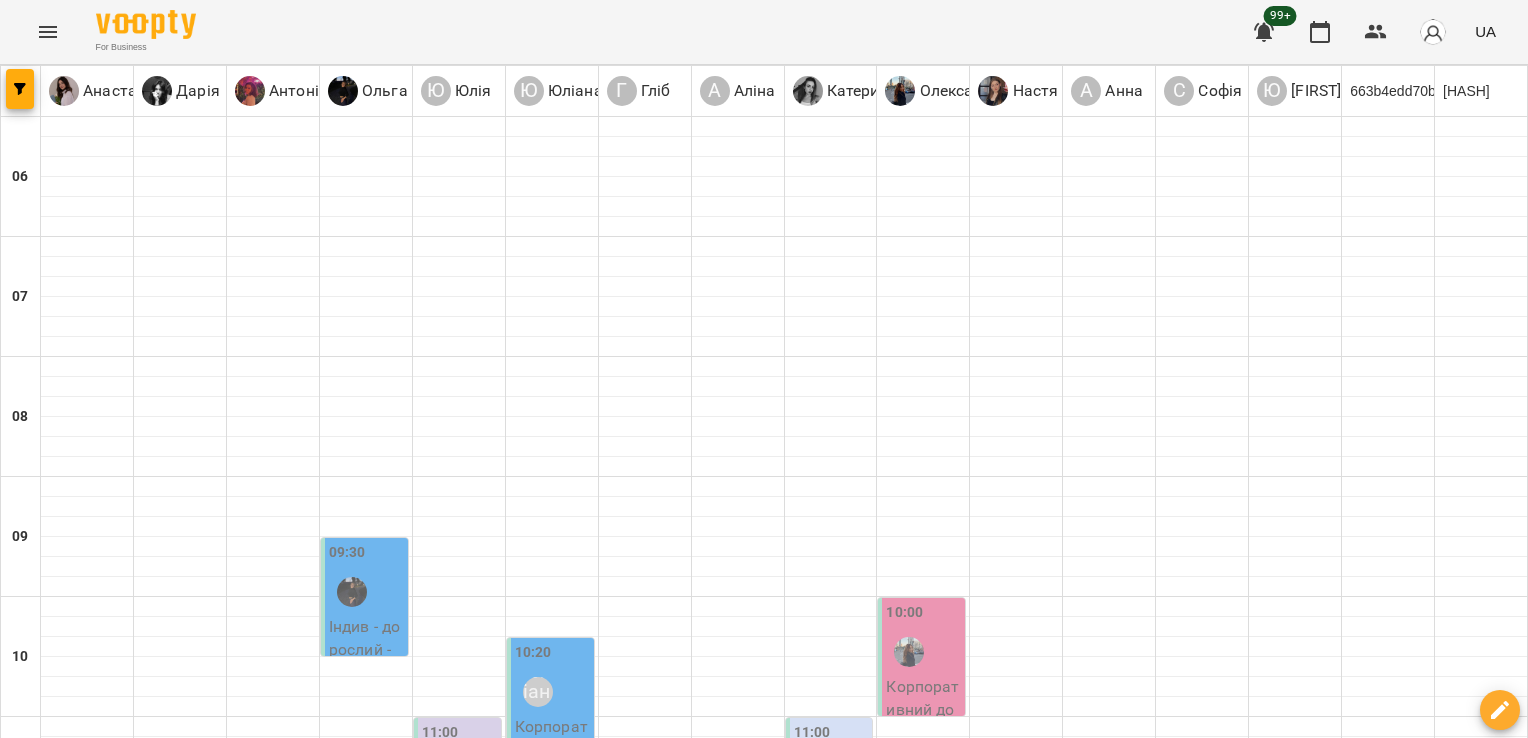 click on "[NAME] new" at bounding box center (1374, 1492) 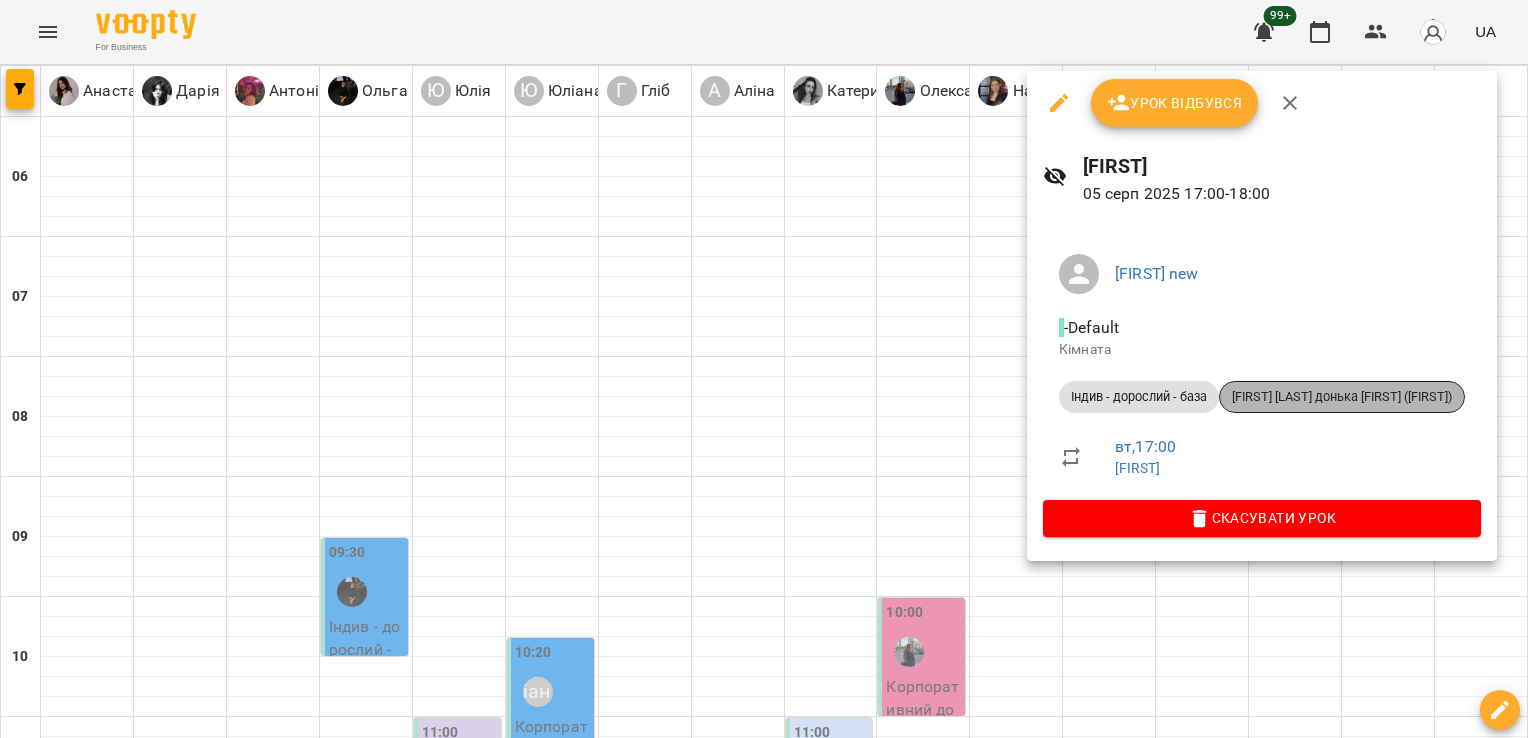 click on "[NAME] [LAST] донька [NAME] ([NAME])" at bounding box center (1342, 397) 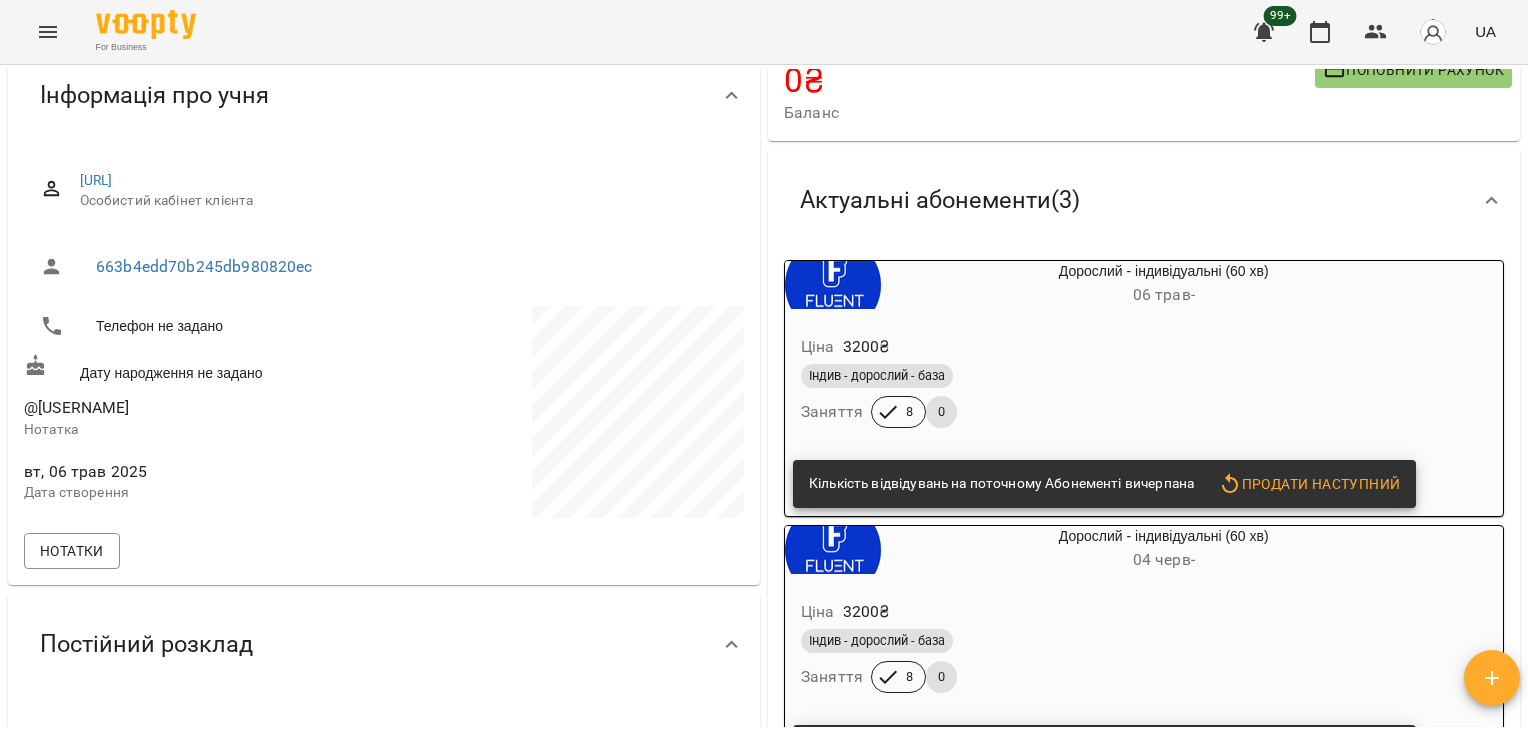 scroll, scrollTop: 0, scrollLeft: 0, axis: both 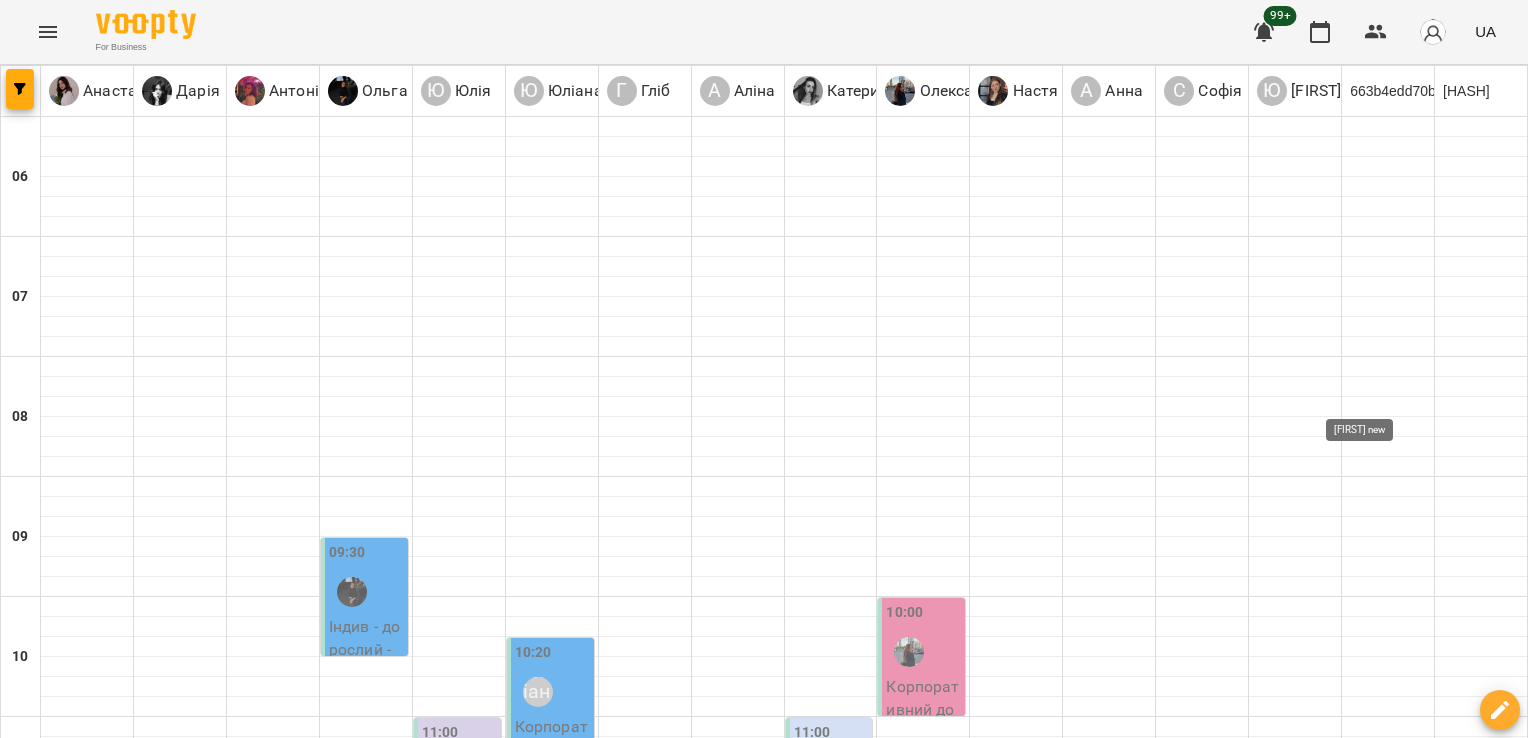 click on "[NAME] new" at bounding box center (1374, 1492) 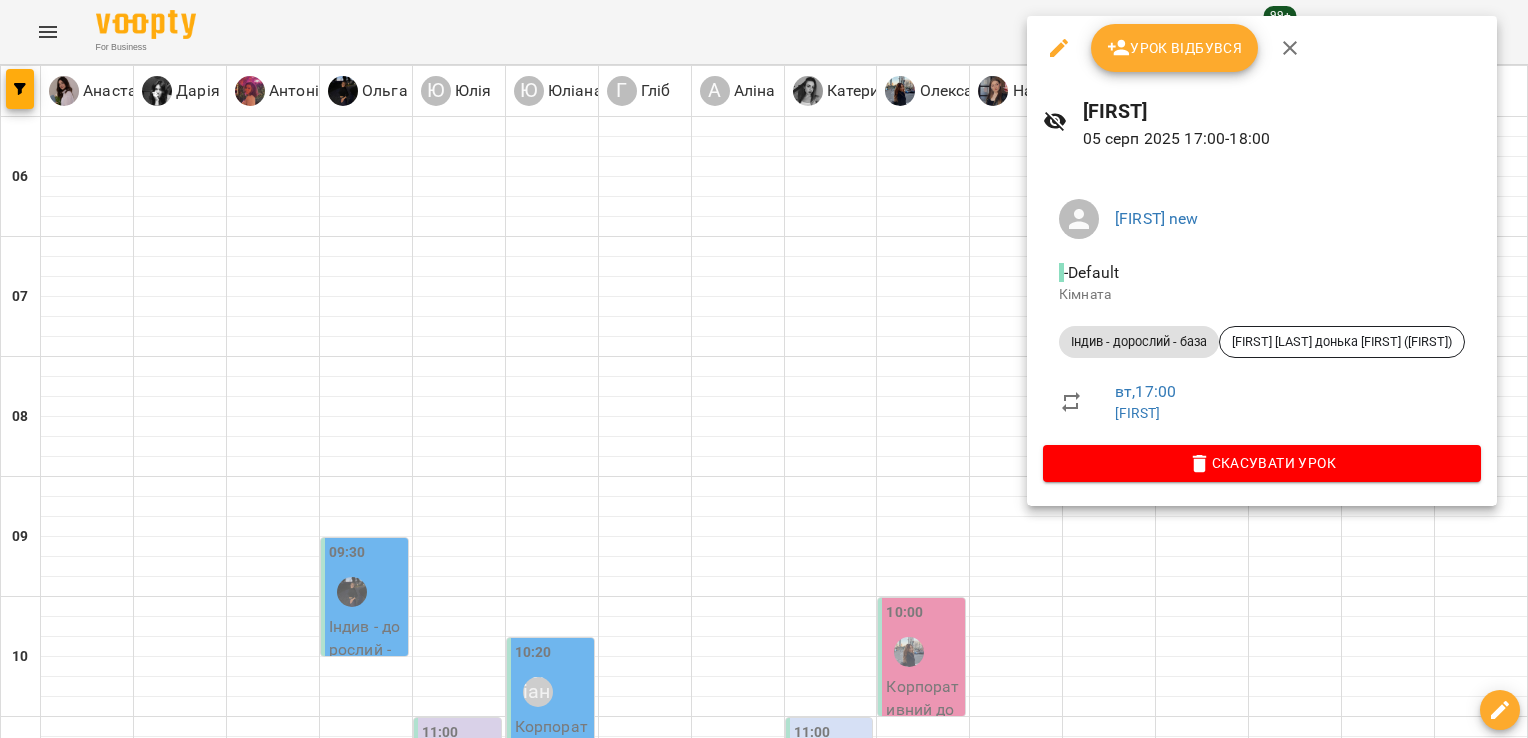 click 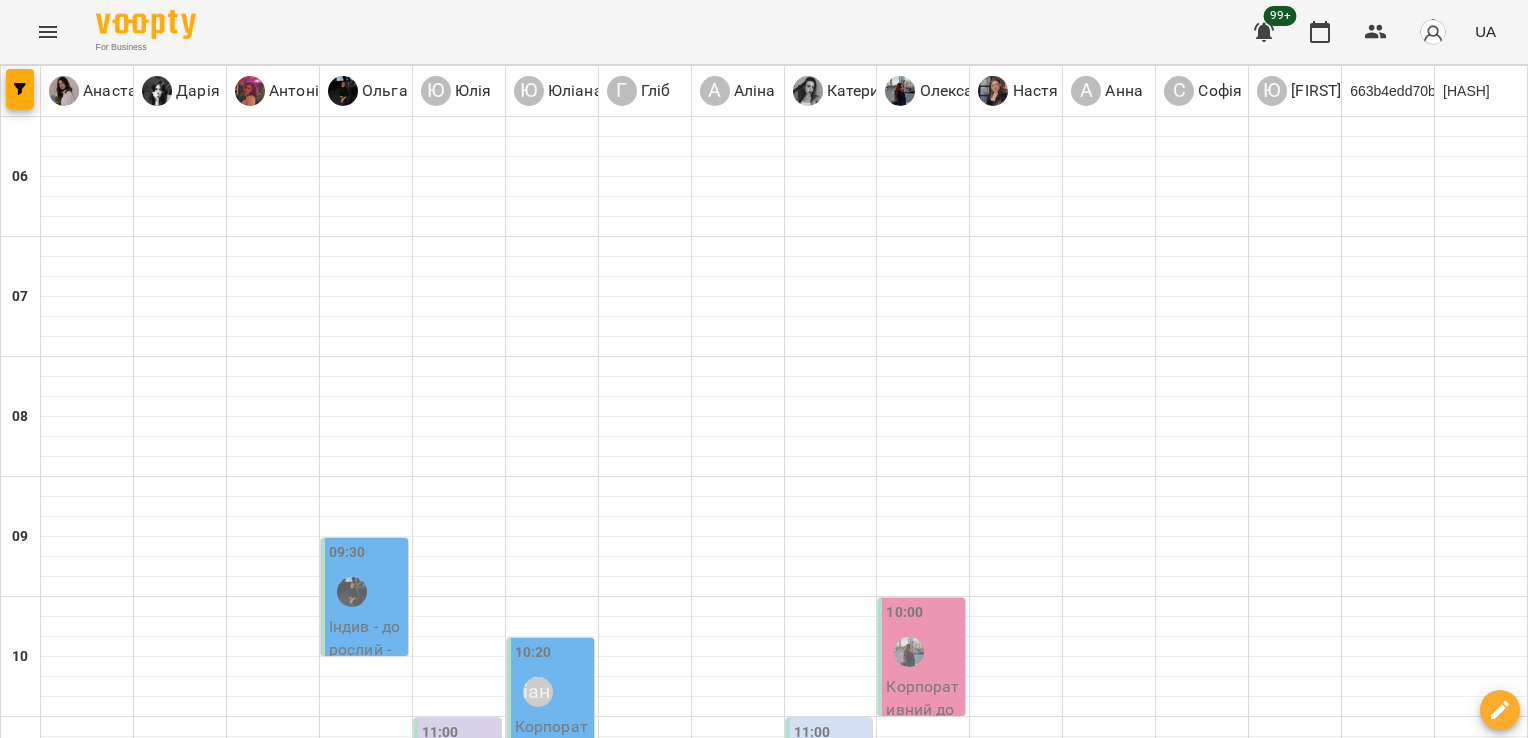 scroll, scrollTop: 1263, scrollLeft: 0, axis: vertical 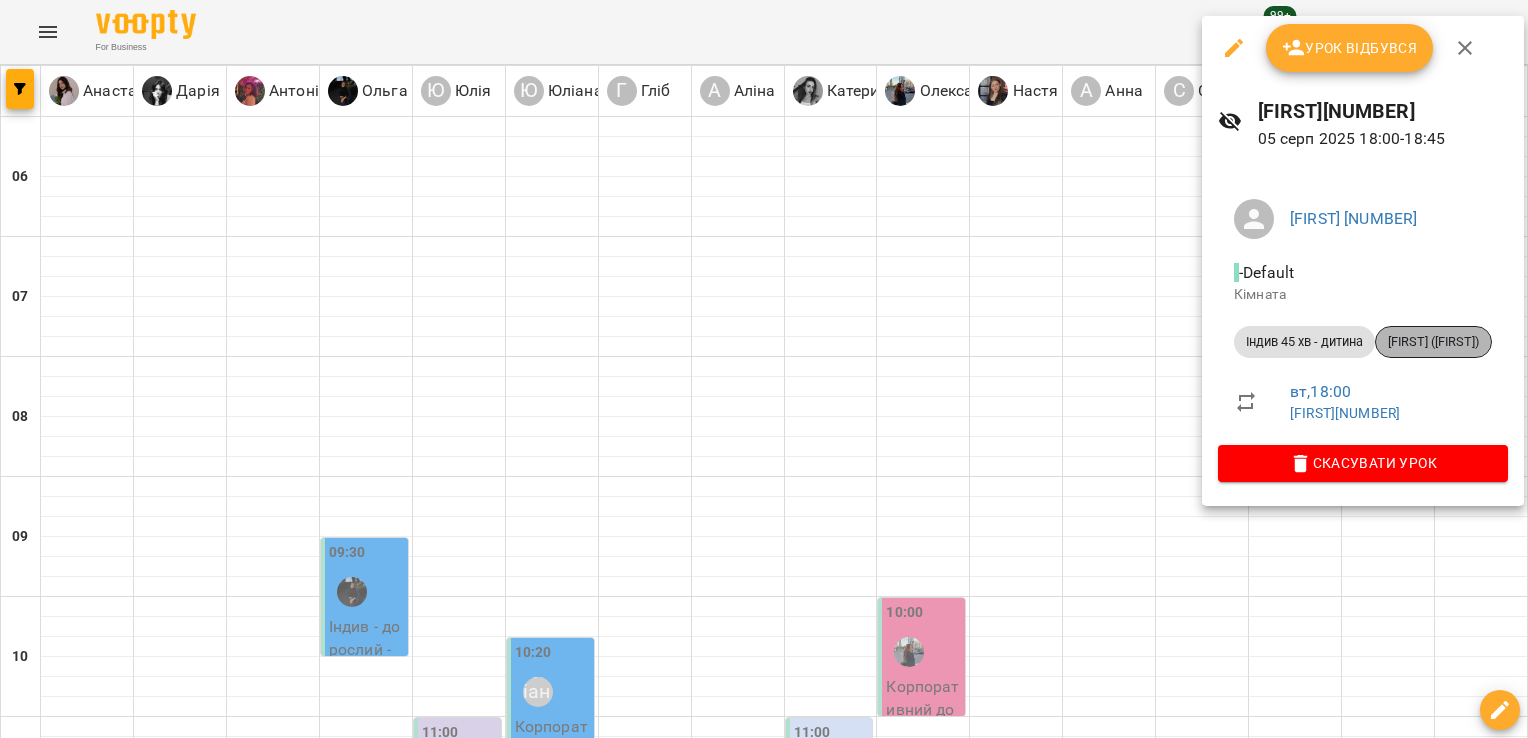 click on "[NAME] ([NAME])" at bounding box center (1433, 342) 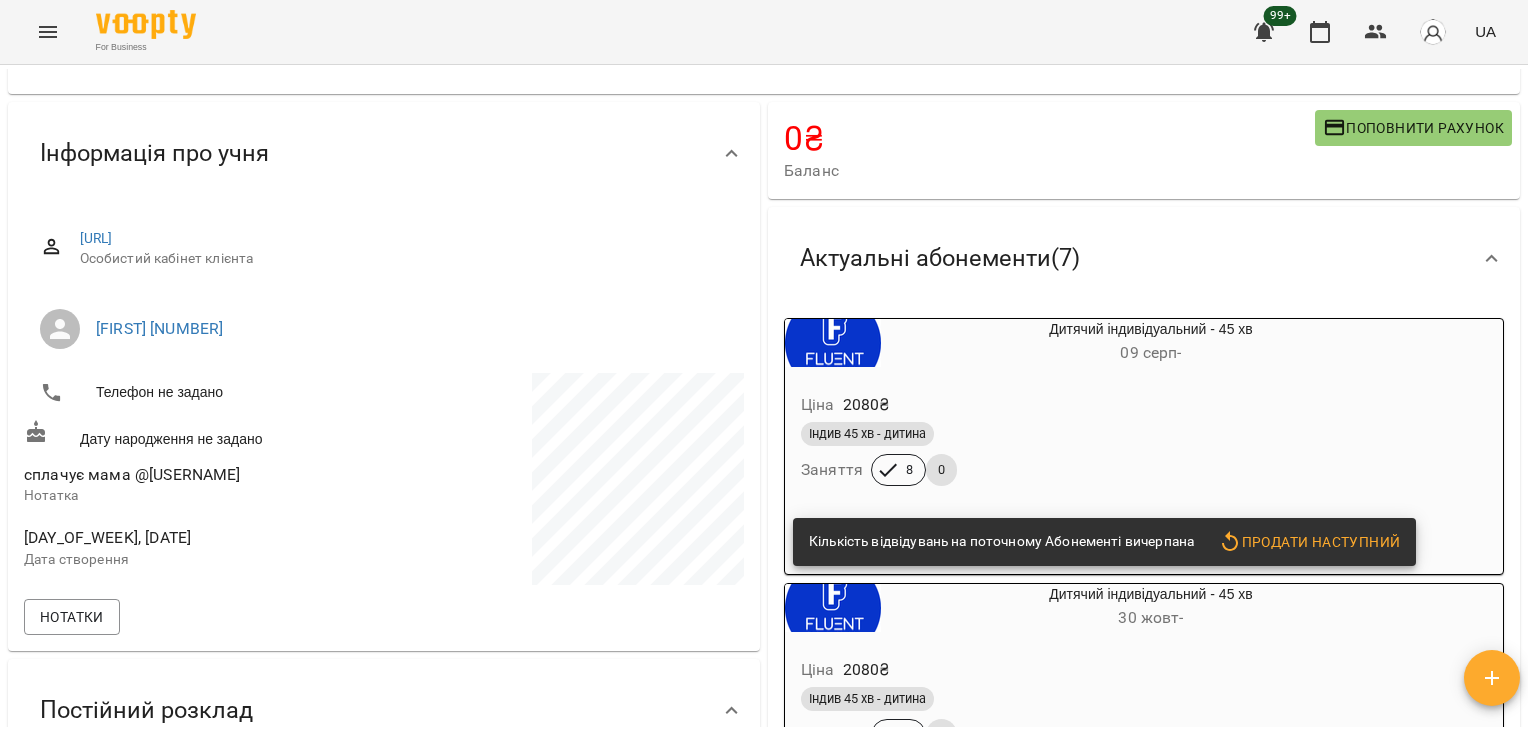scroll, scrollTop: 0, scrollLeft: 0, axis: both 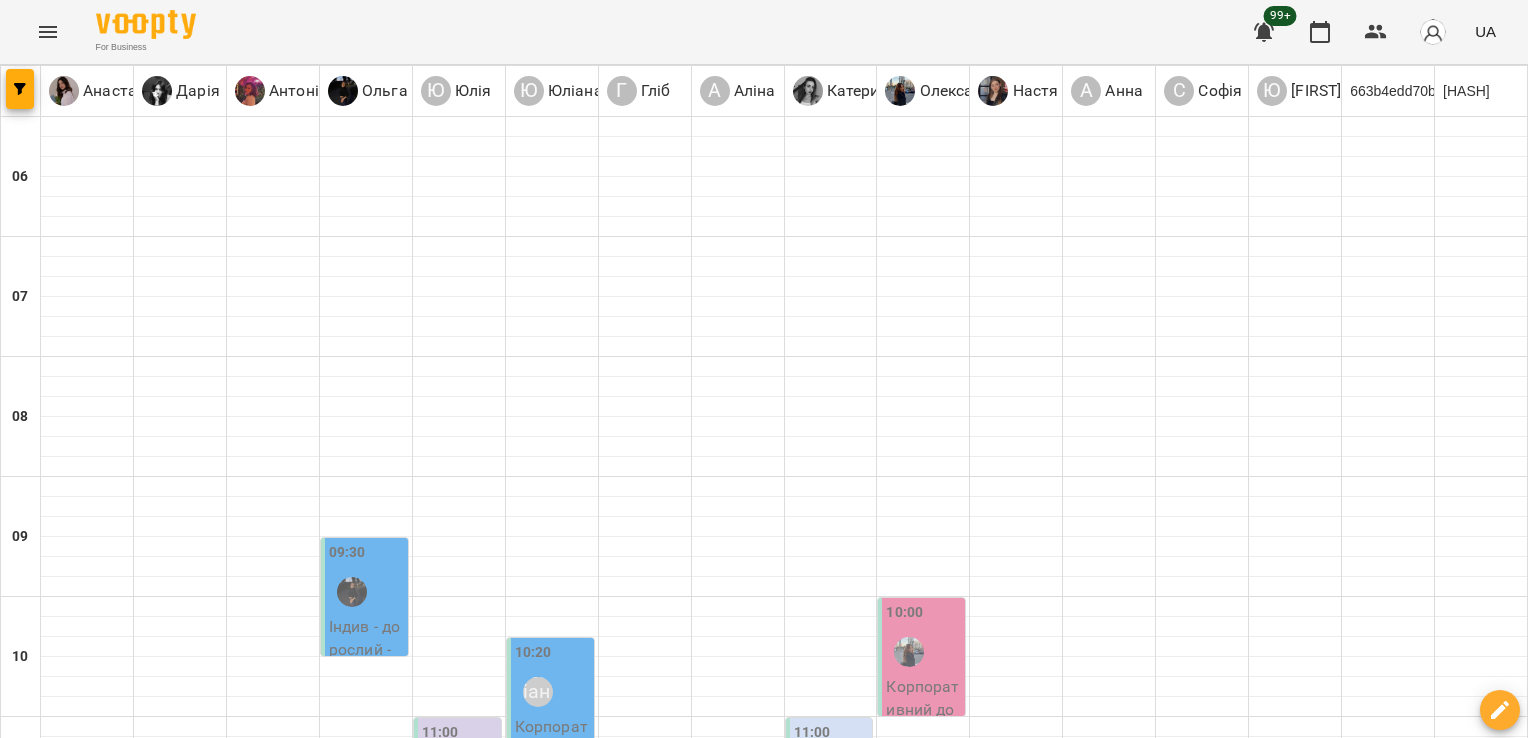 click at bounding box center (166, 1672) 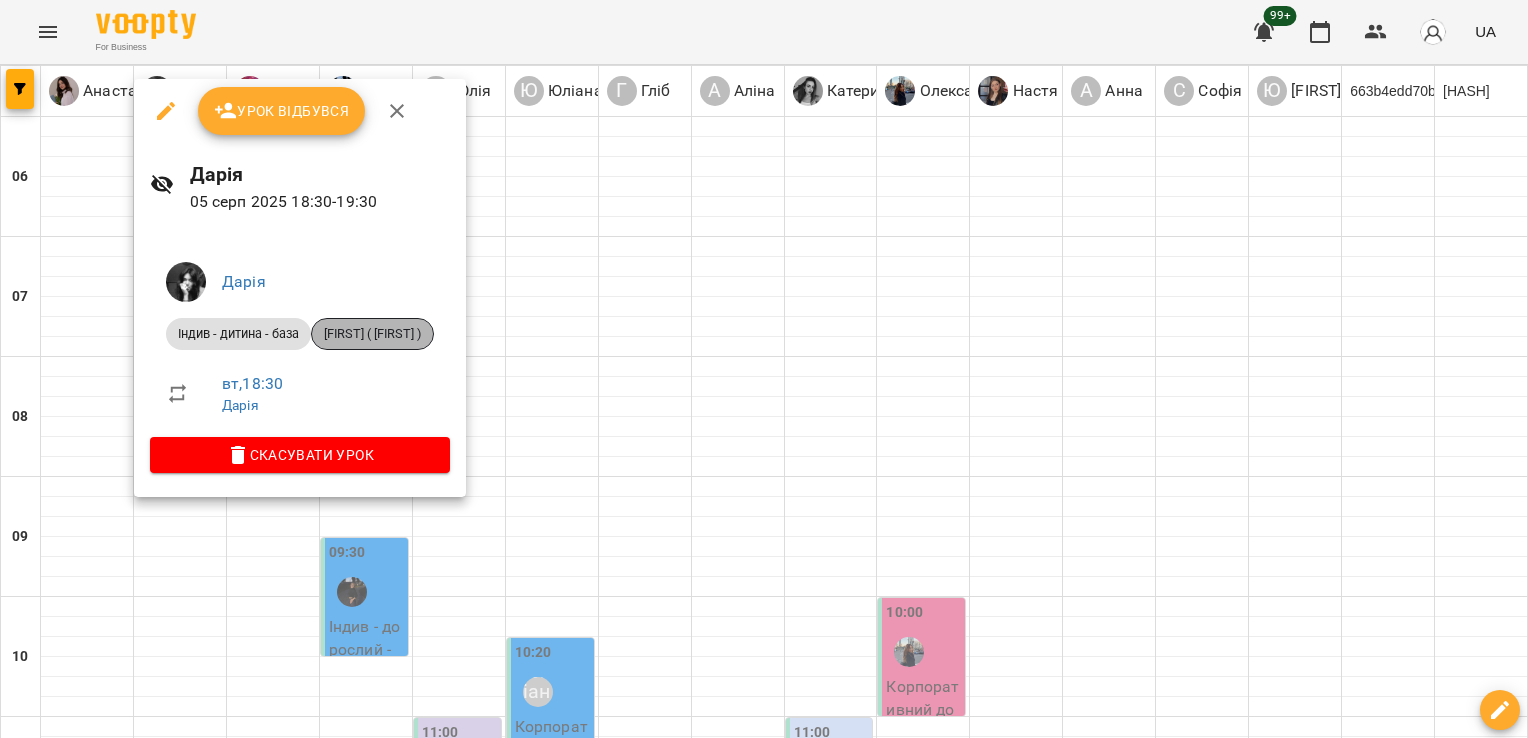 click on "[NAME] ([NAME])" at bounding box center [372, 334] 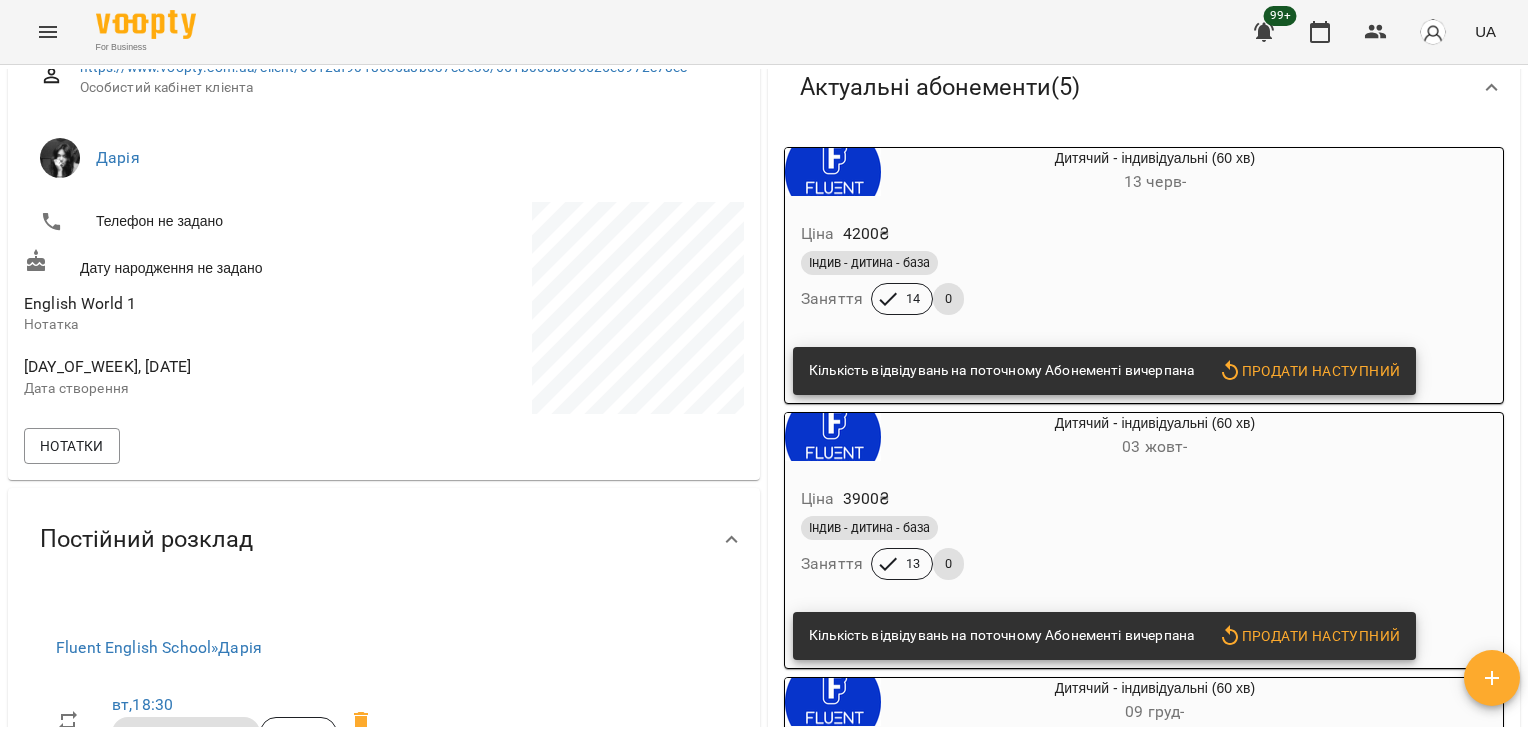 scroll, scrollTop: 0, scrollLeft: 0, axis: both 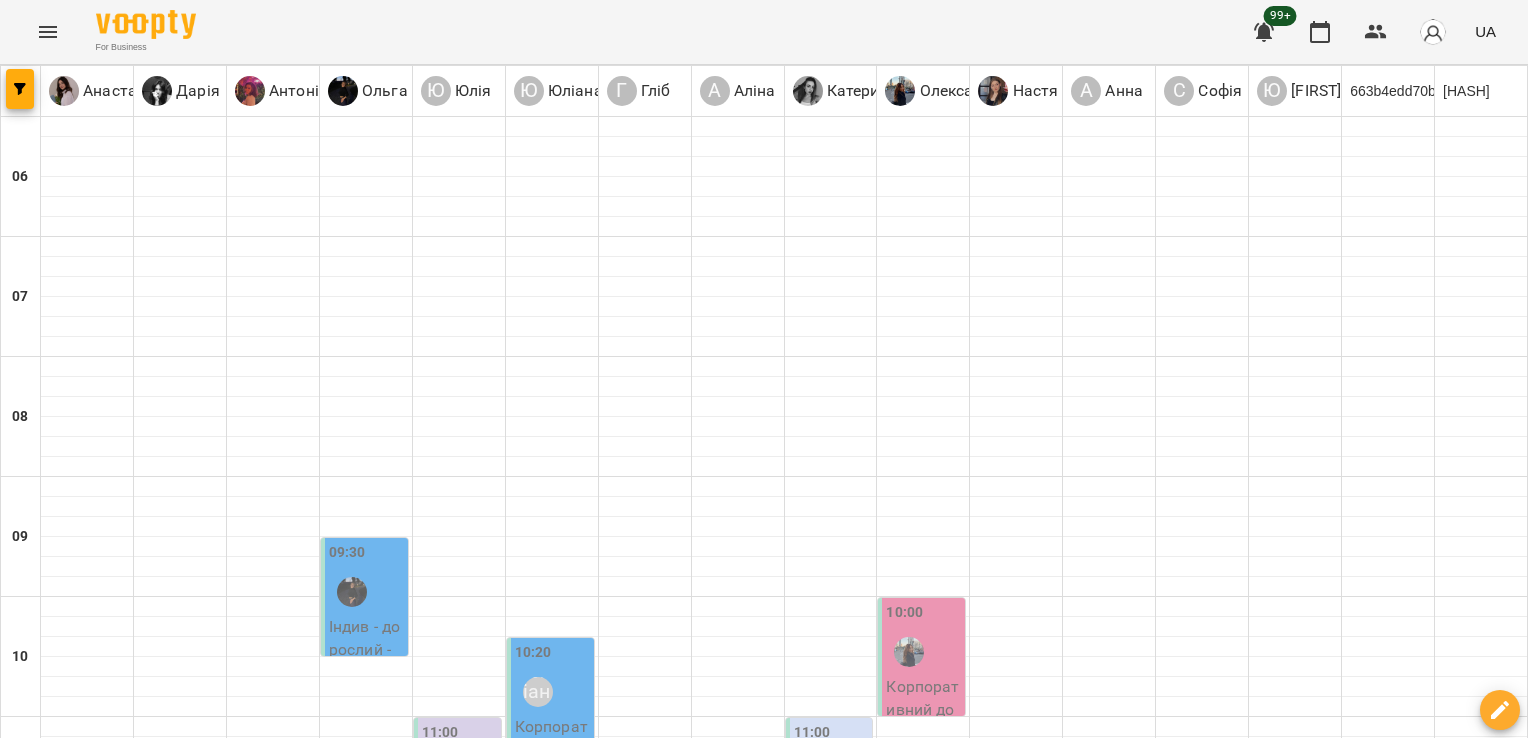 click on "18:30" at bounding box center (180, 1658) 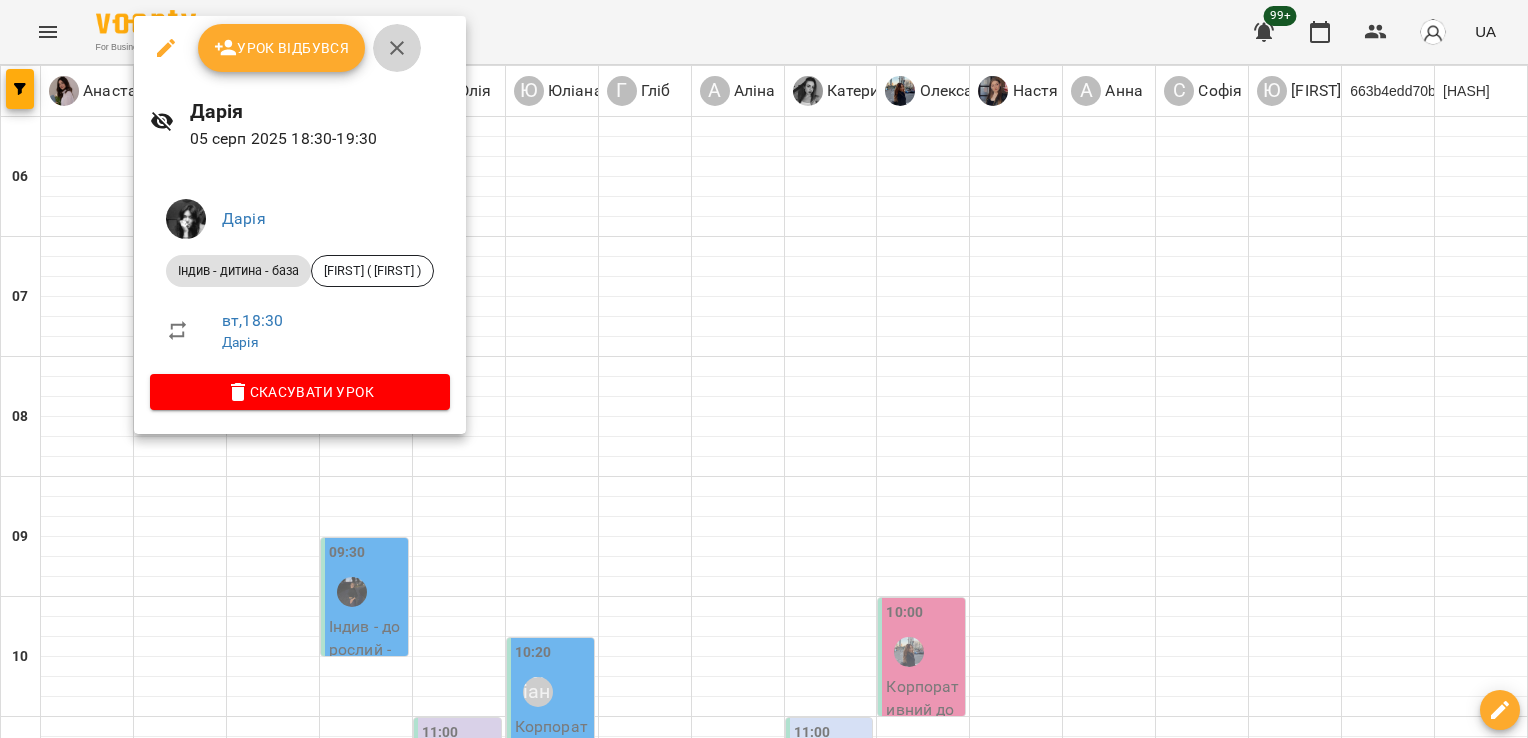click 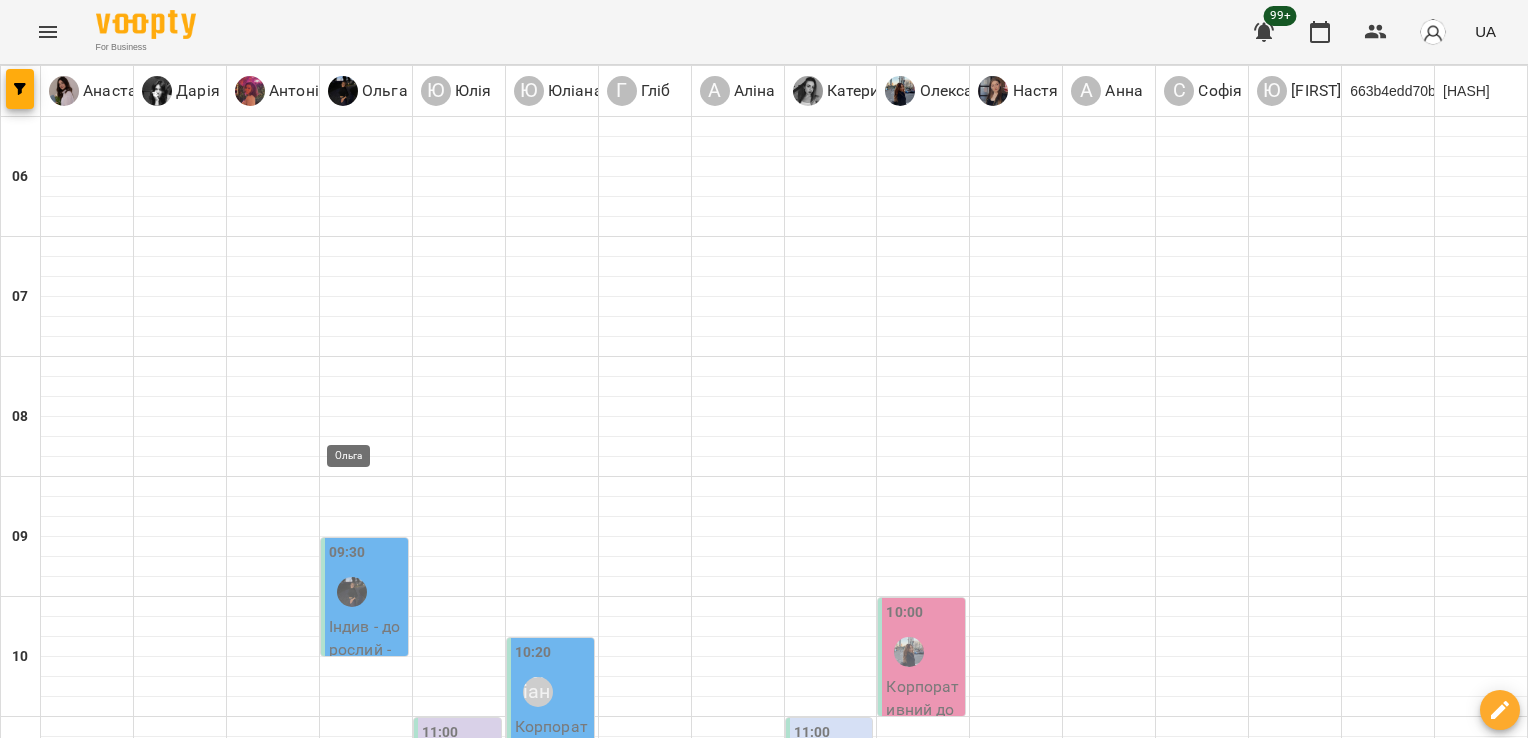 click at bounding box center (352, 1732) 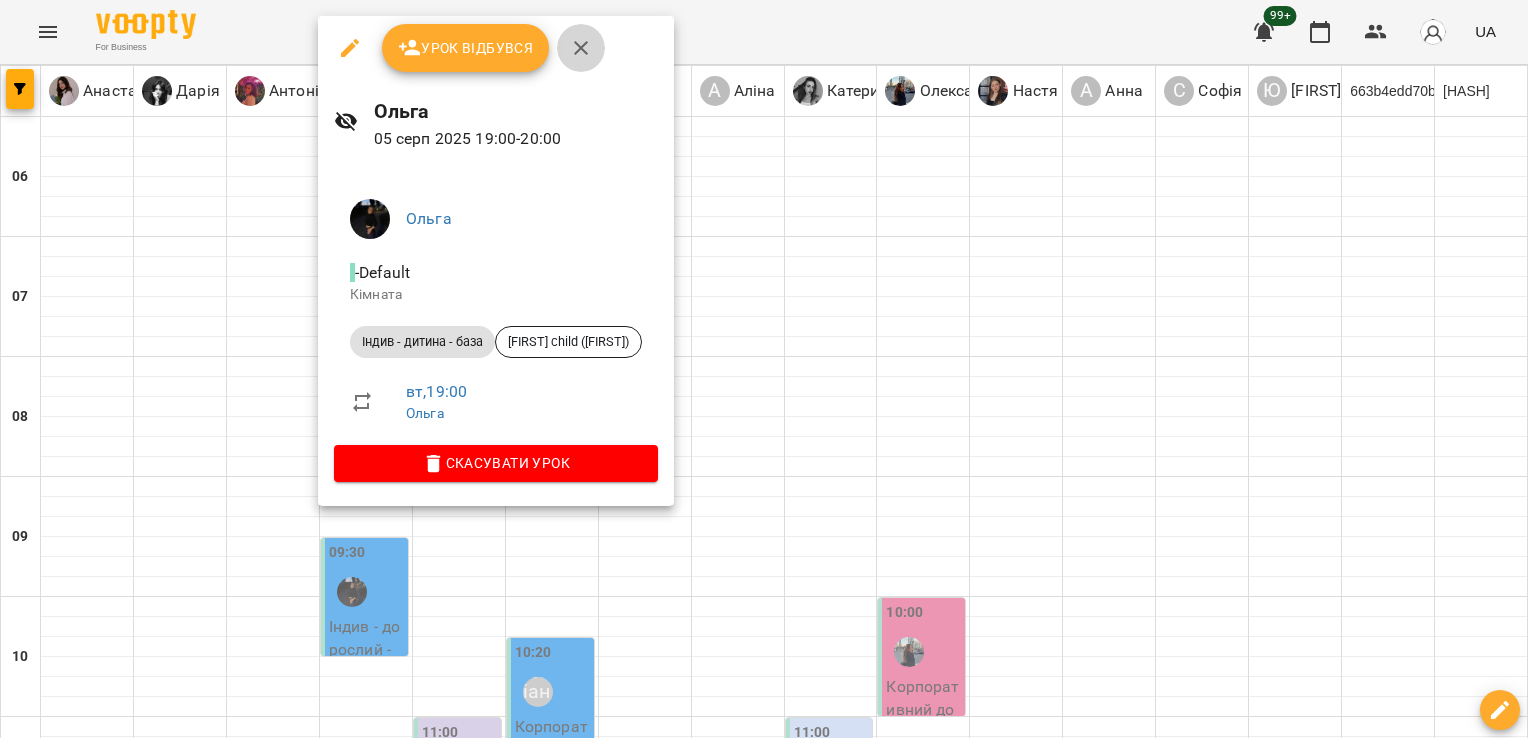 click 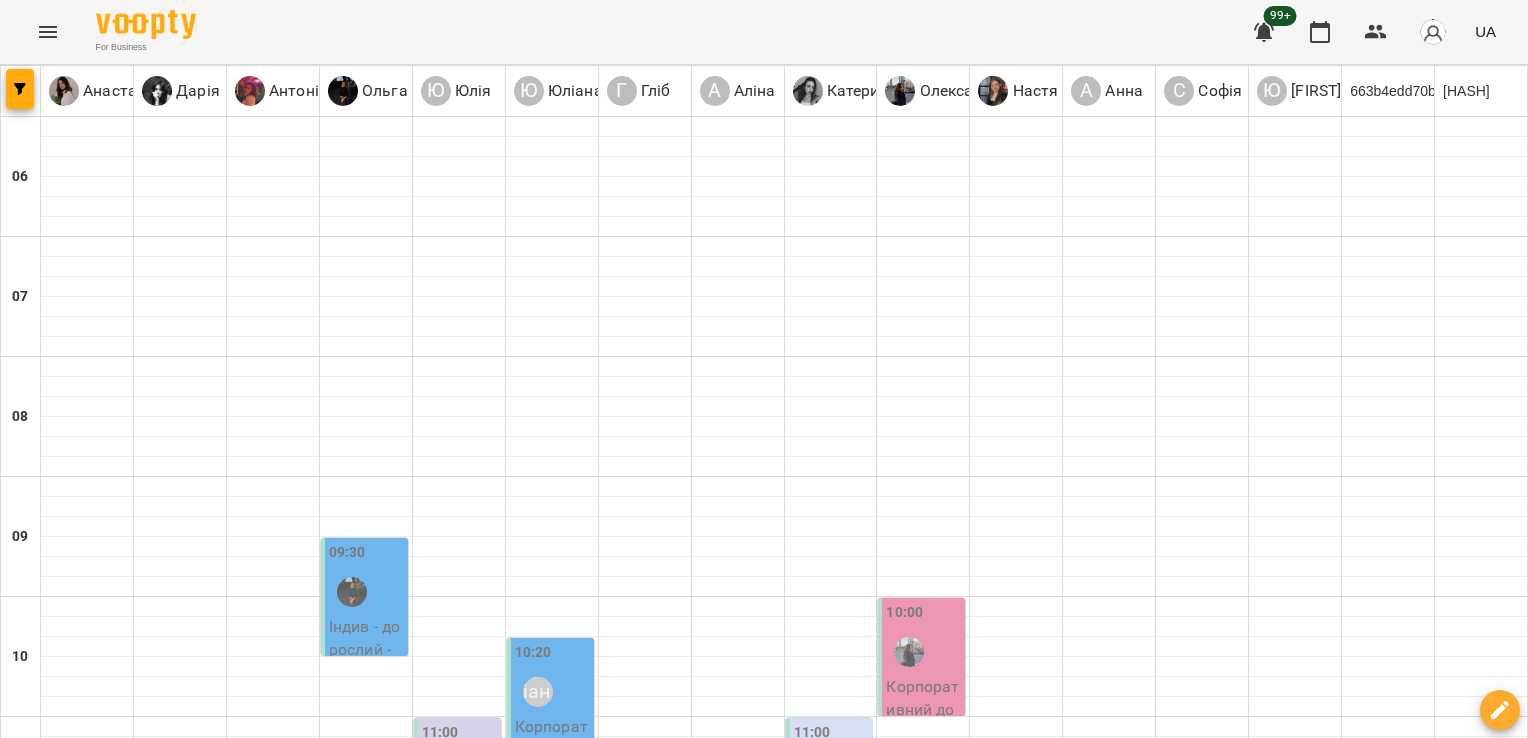 click on "19:00 Юлія" at bounding box center [459, 1718] 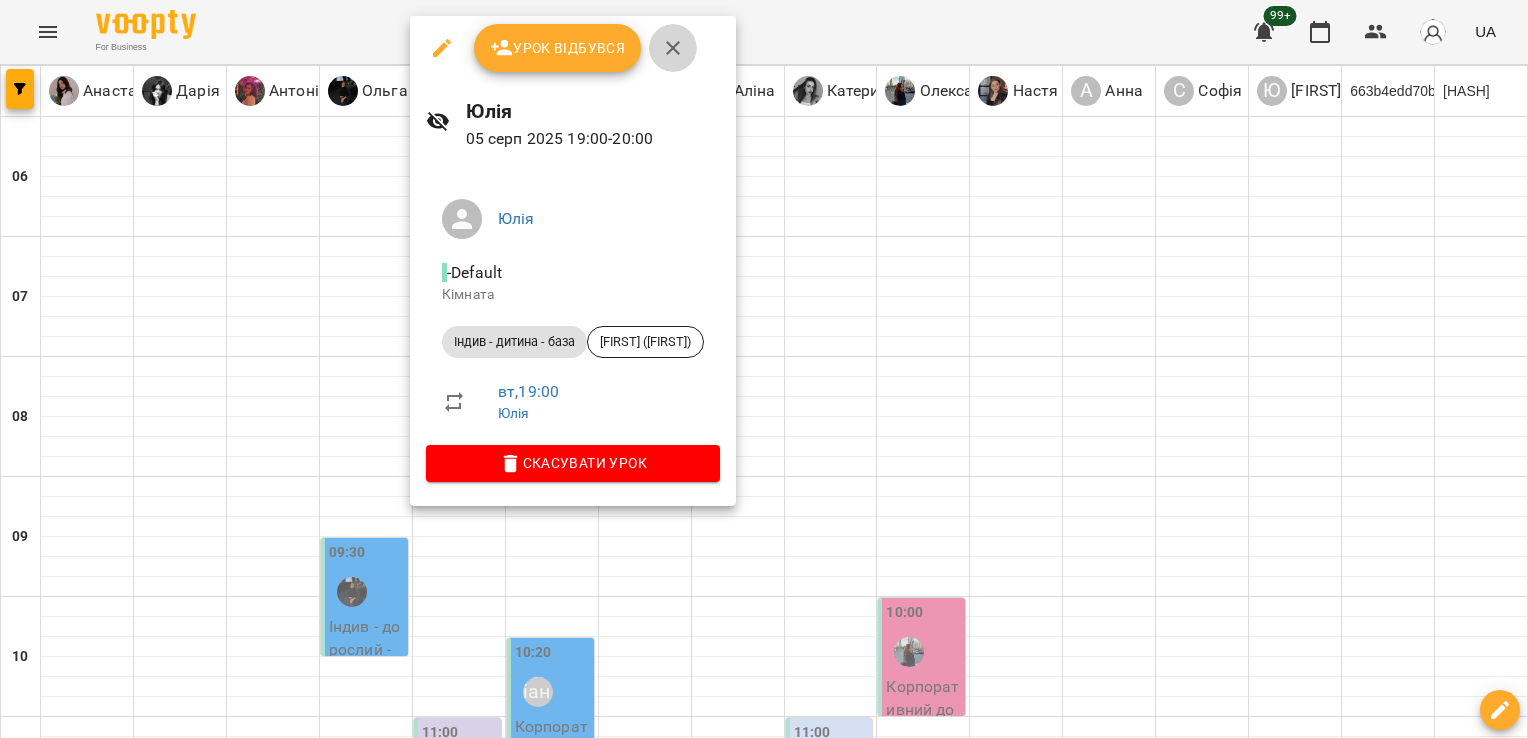 click 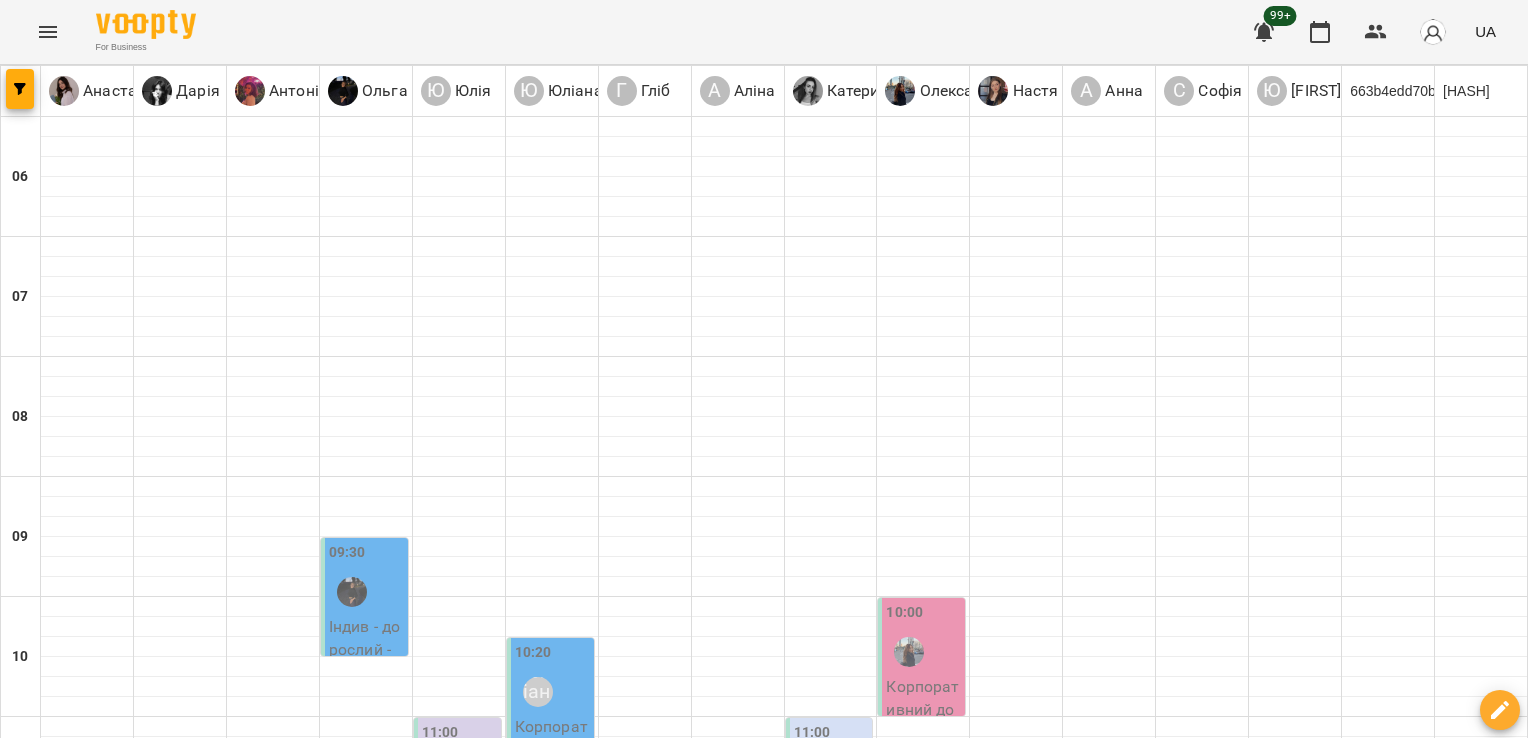 click on "Софія" at bounding box center [1188, 1732] 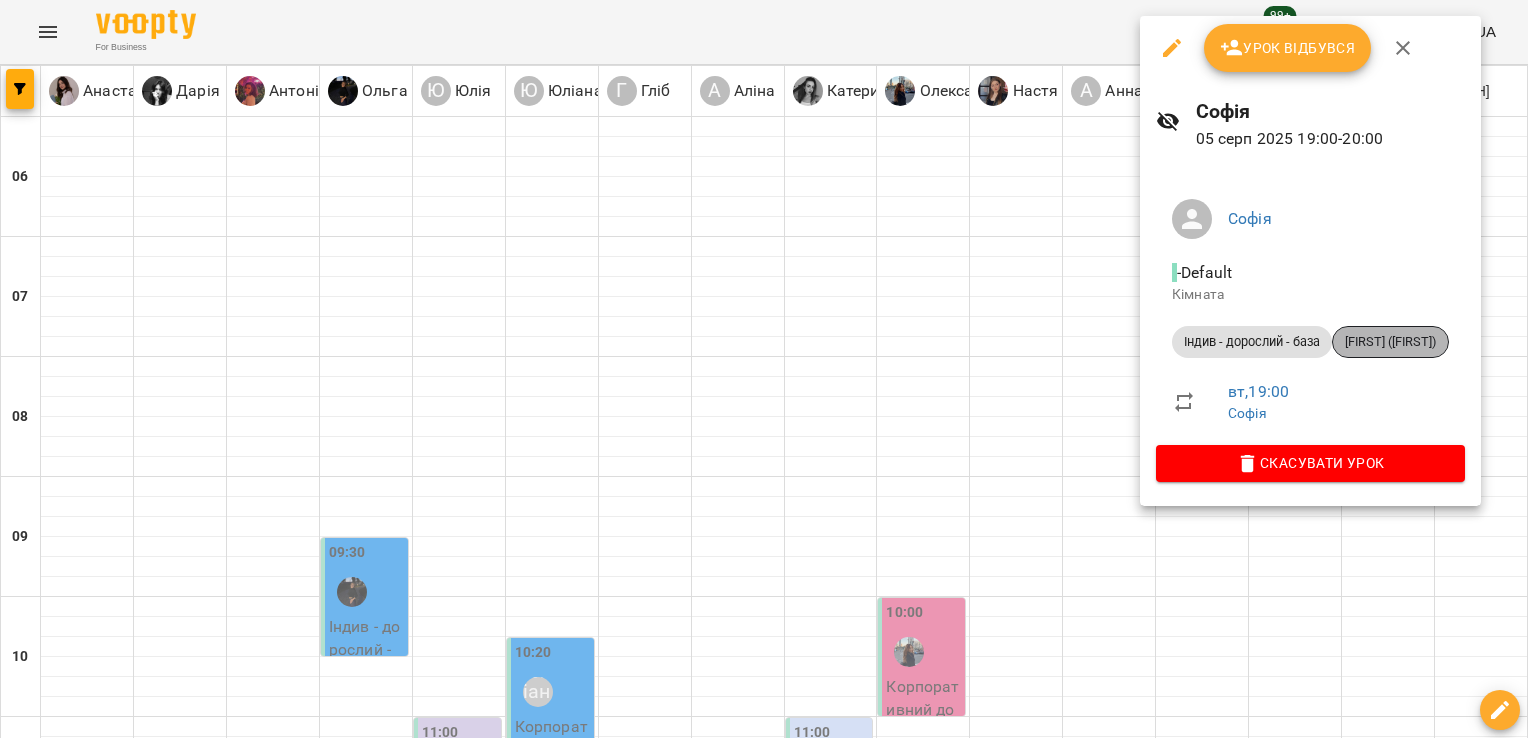 click on "[FIRST] ([FIRST])" at bounding box center [1390, 342] 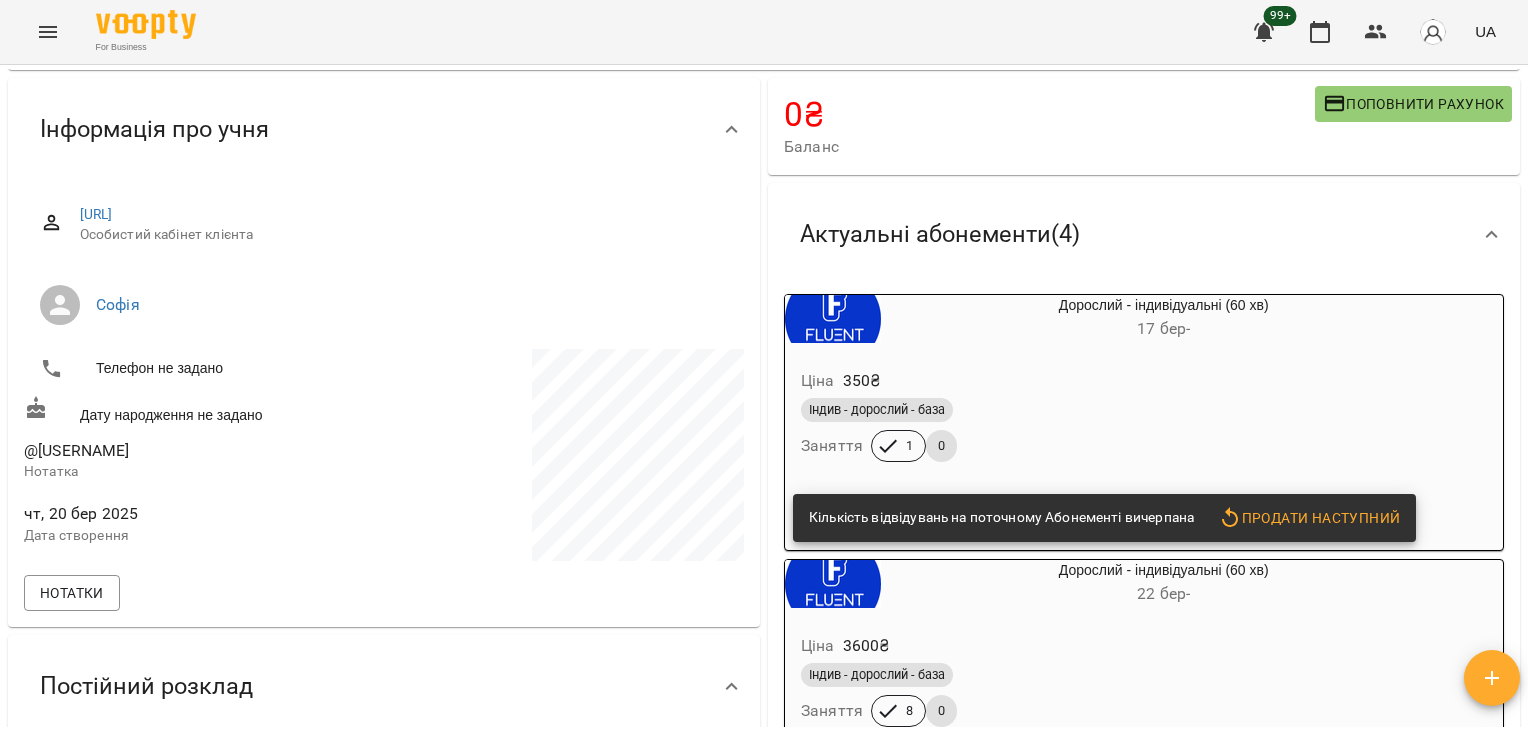 scroll, scrollTop: 0, scrollLeft: 0, axis: both 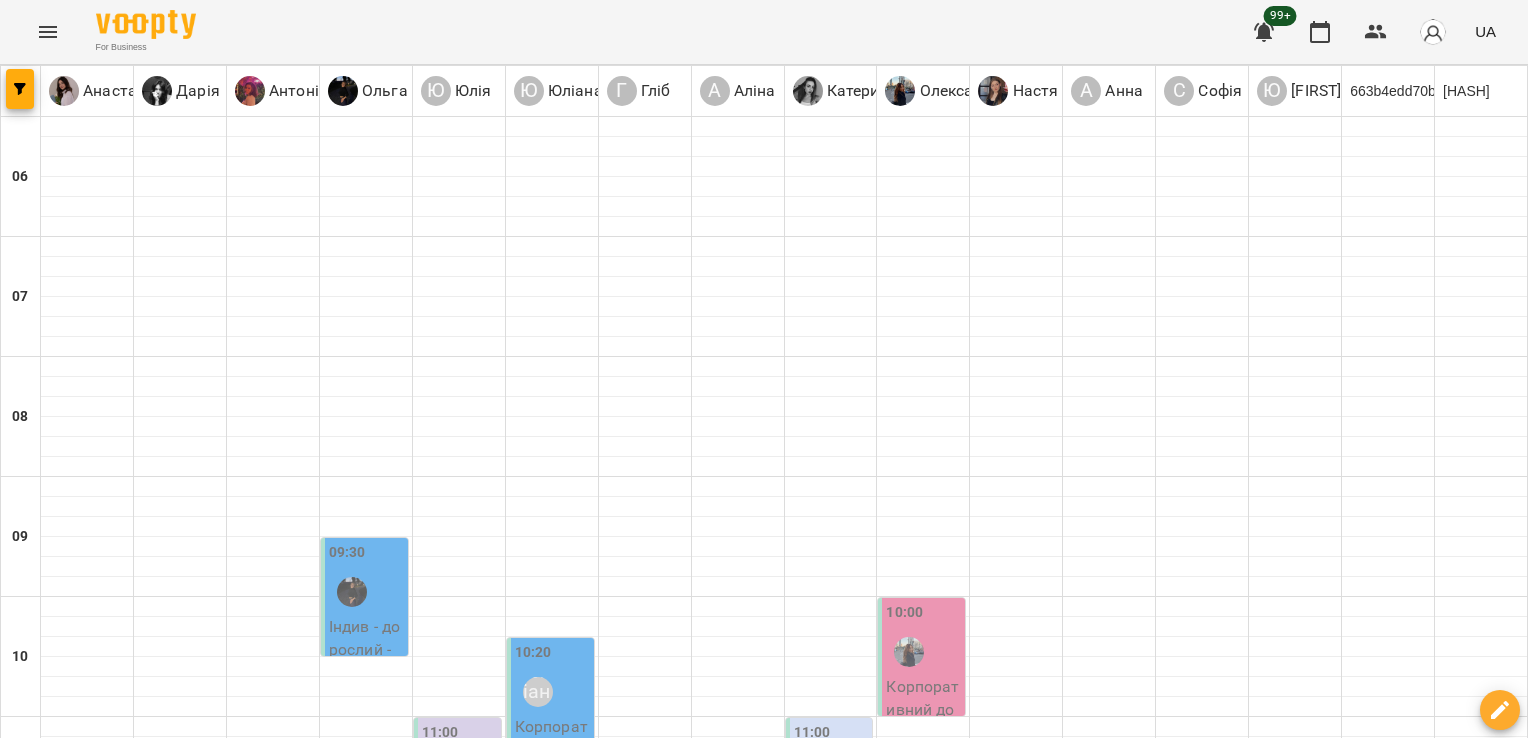 click on "19:00 Софія" at bounding box center [1202, 1718] 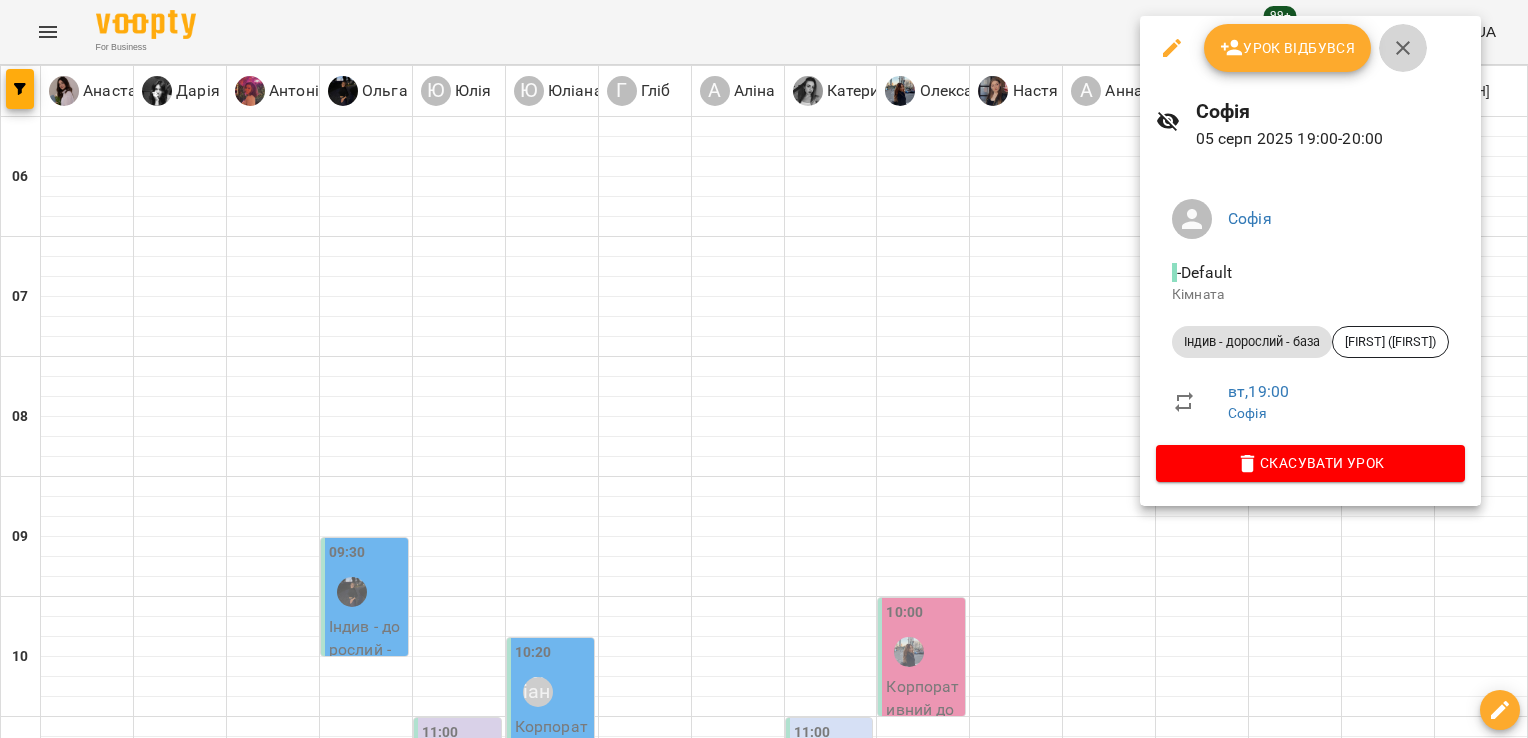 click at bounding box center (1403, 48) 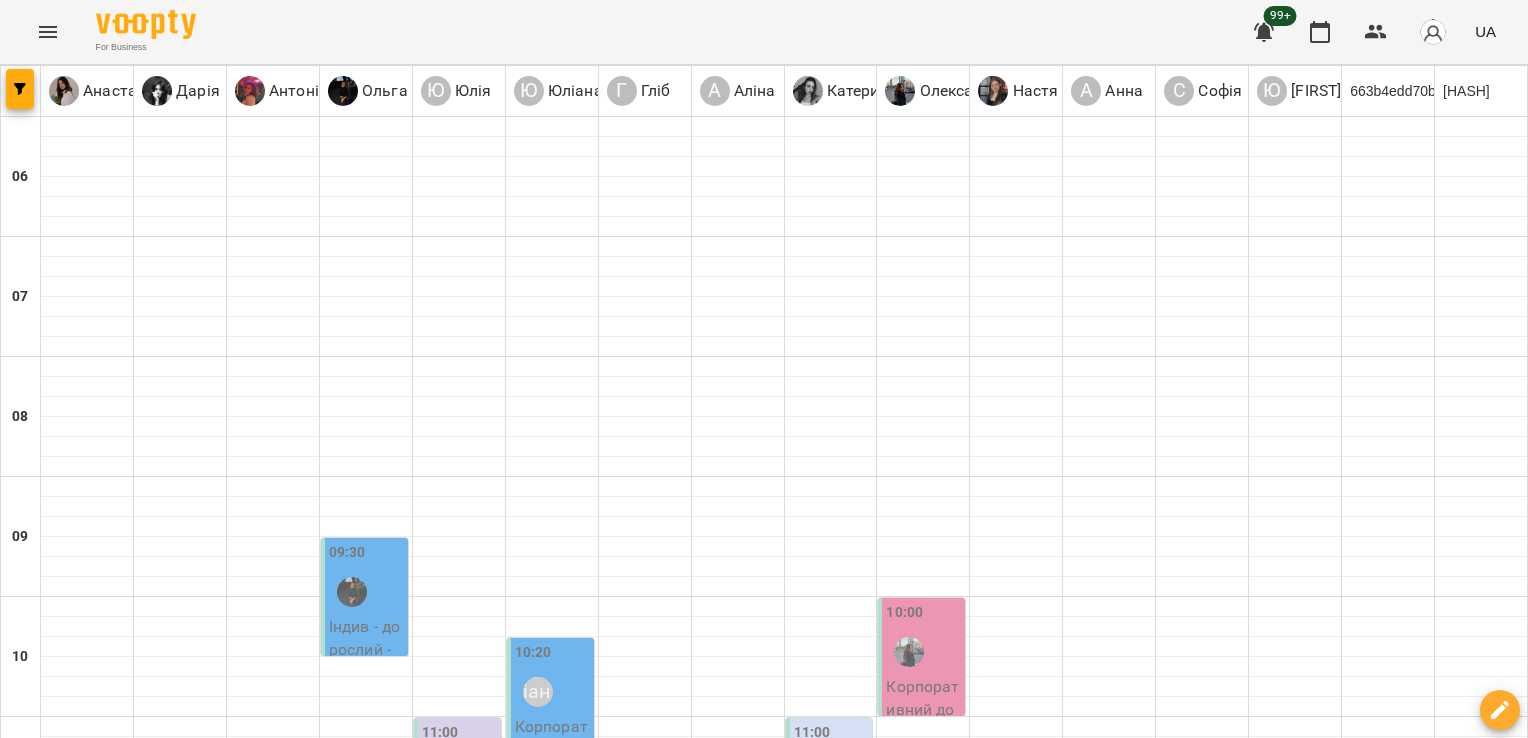 click on "Індив - дитина - база - Марк (Юлія)" at bounding box center (459, 1802) 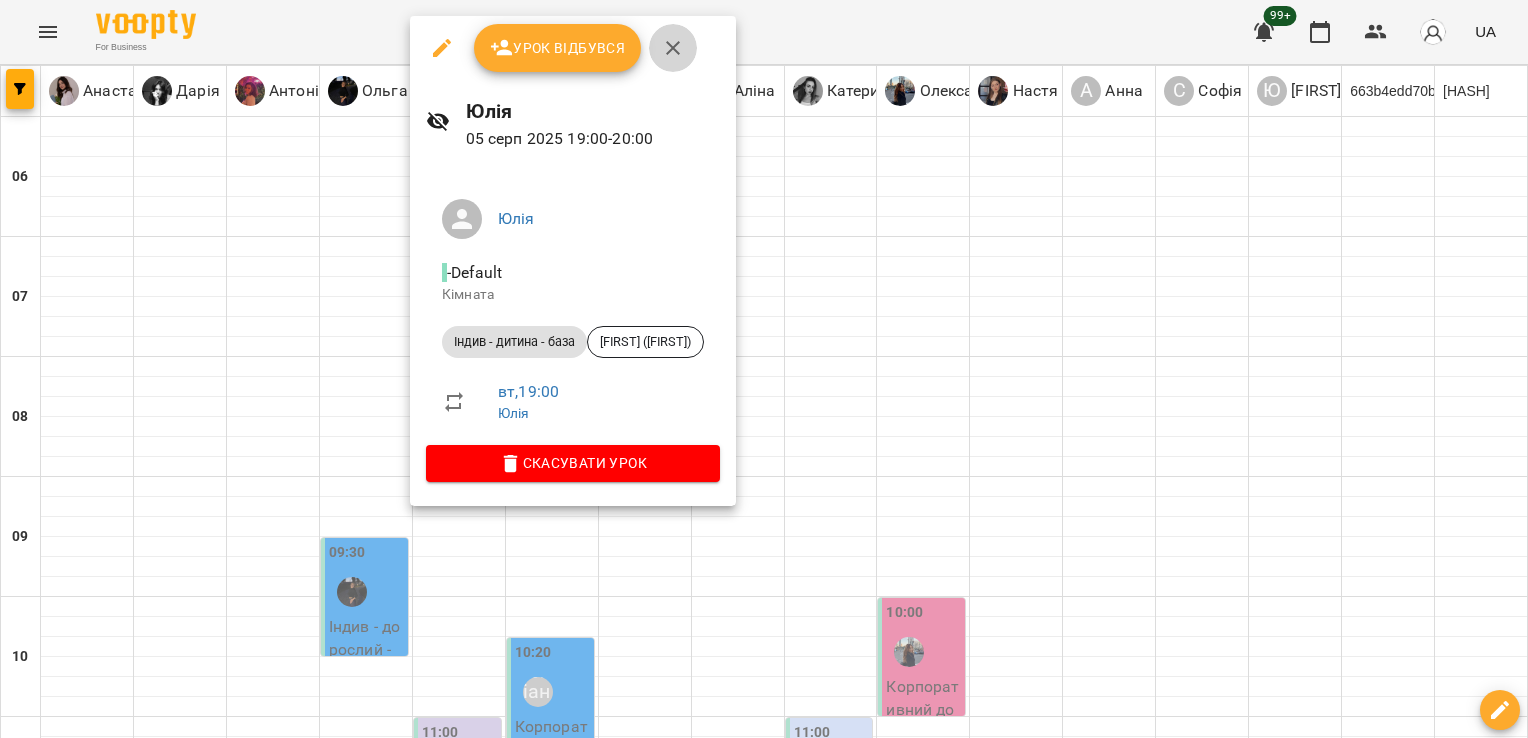 click 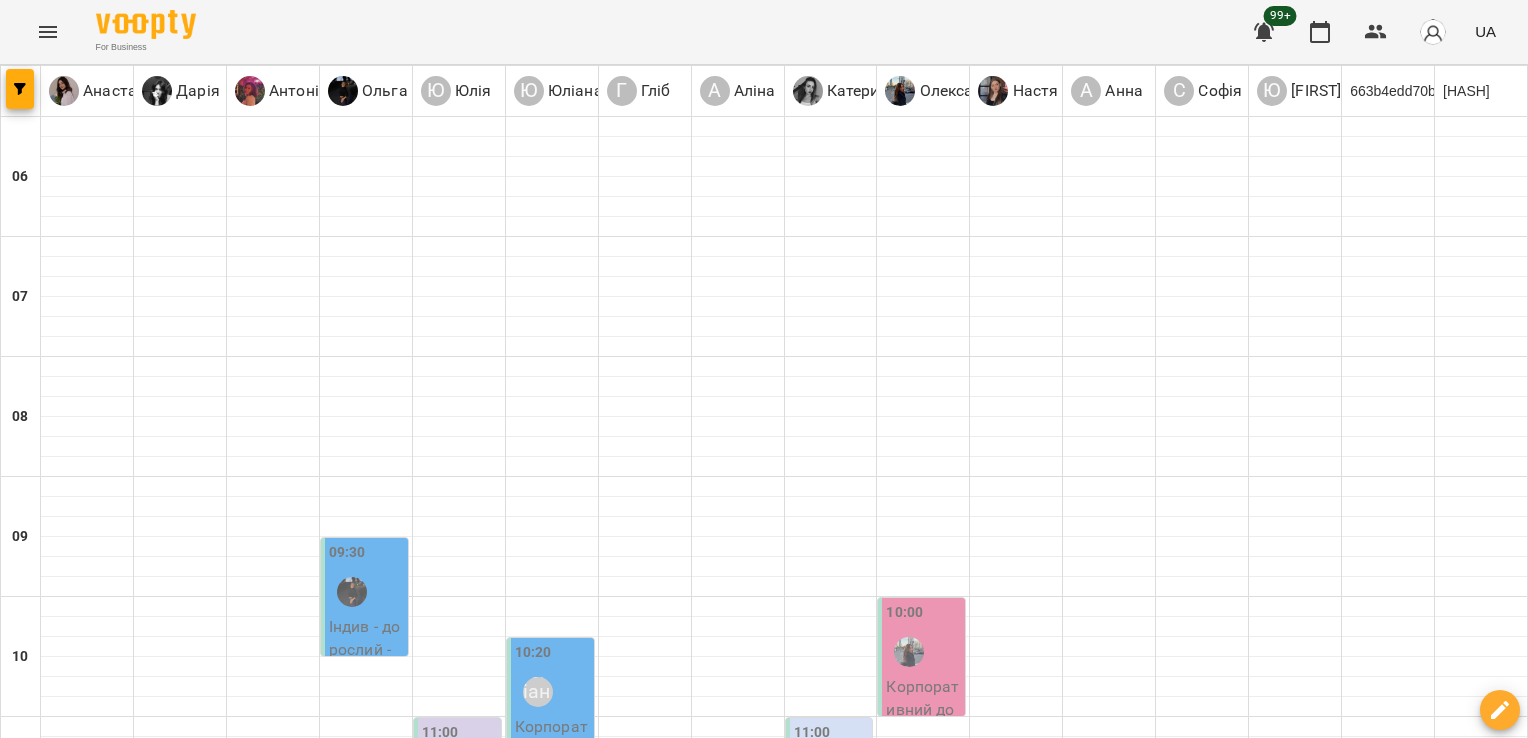 click at bounding box center [166, 1792] 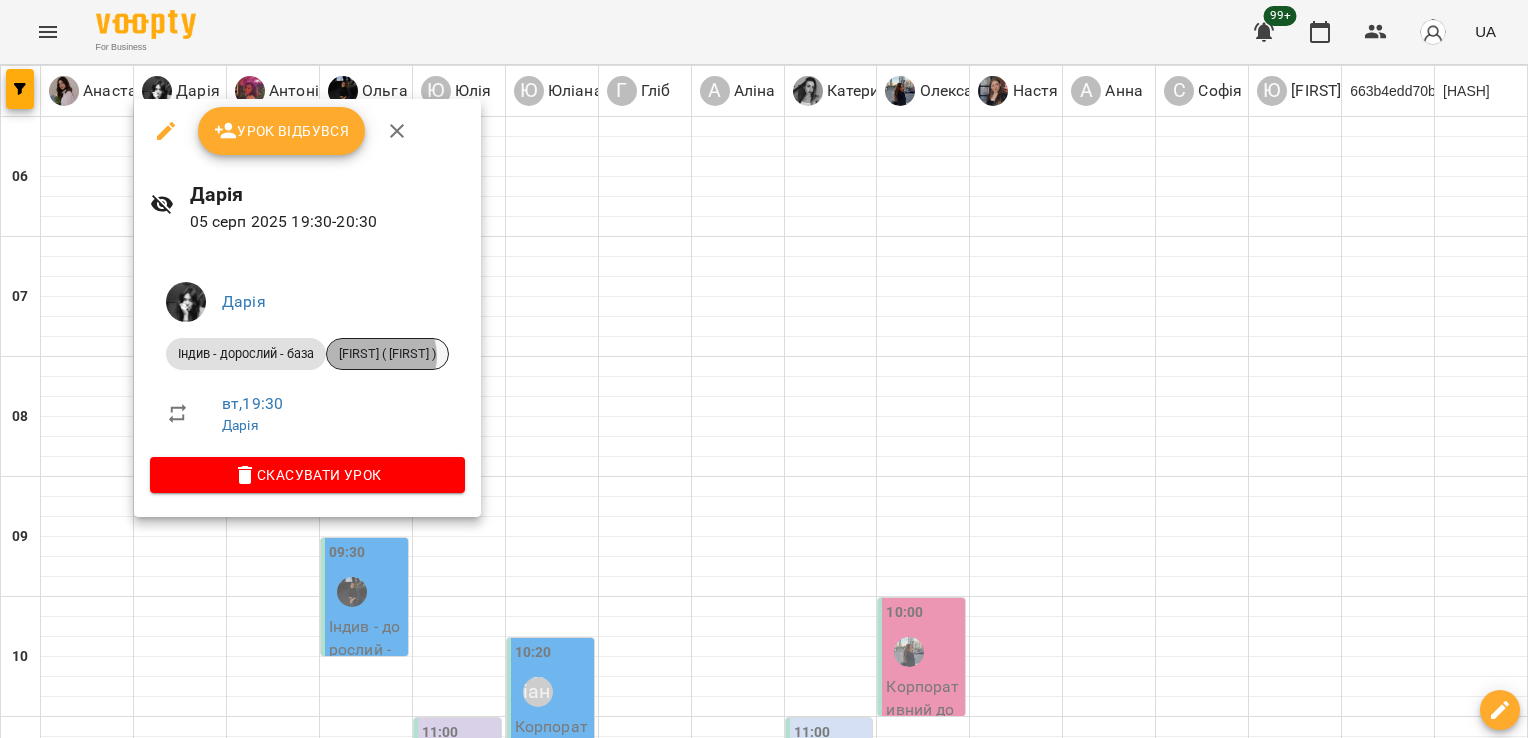 click on "[NAME] ([NAME])" at bounding box center (387, 354) 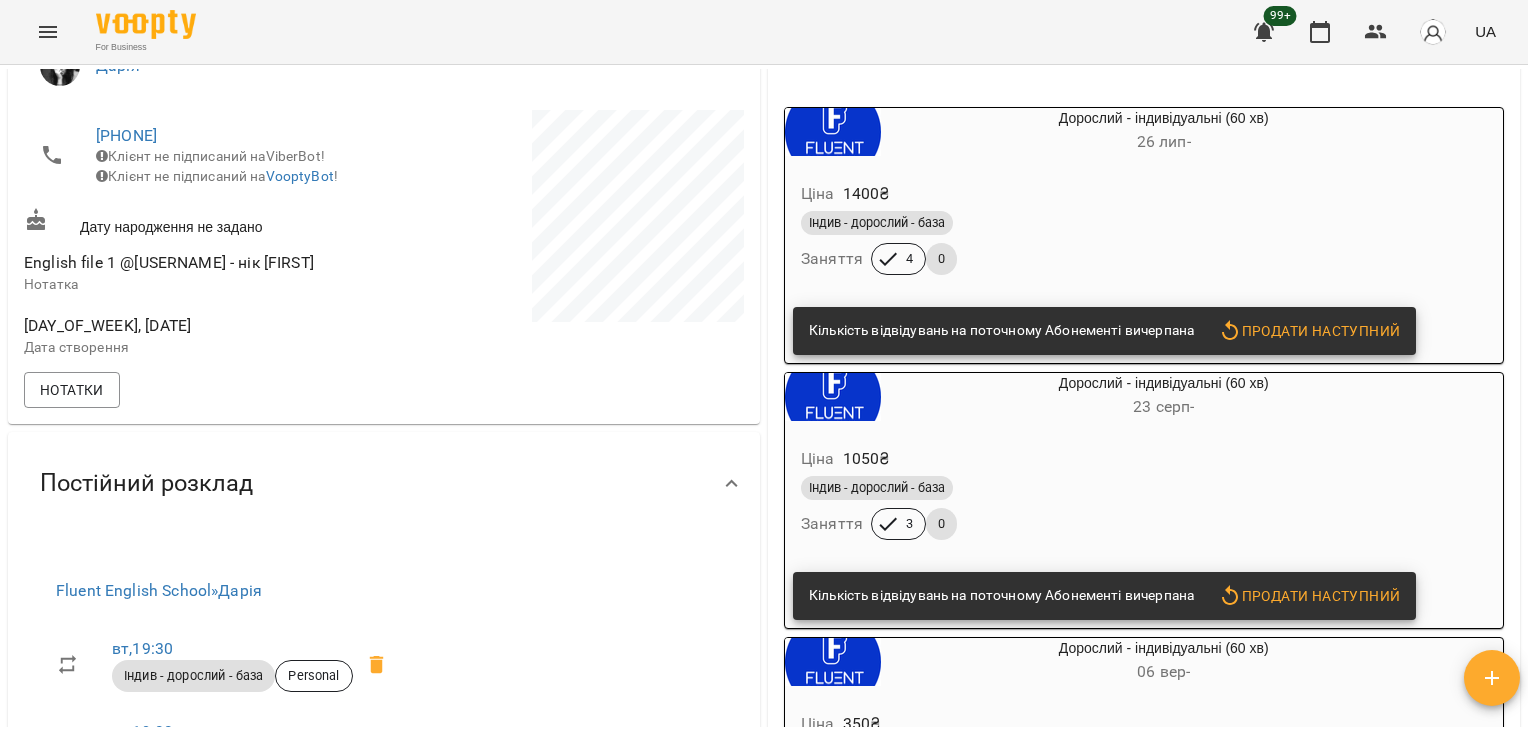scroll, scrollTop: 0, scrollLeft: 0, axis: both 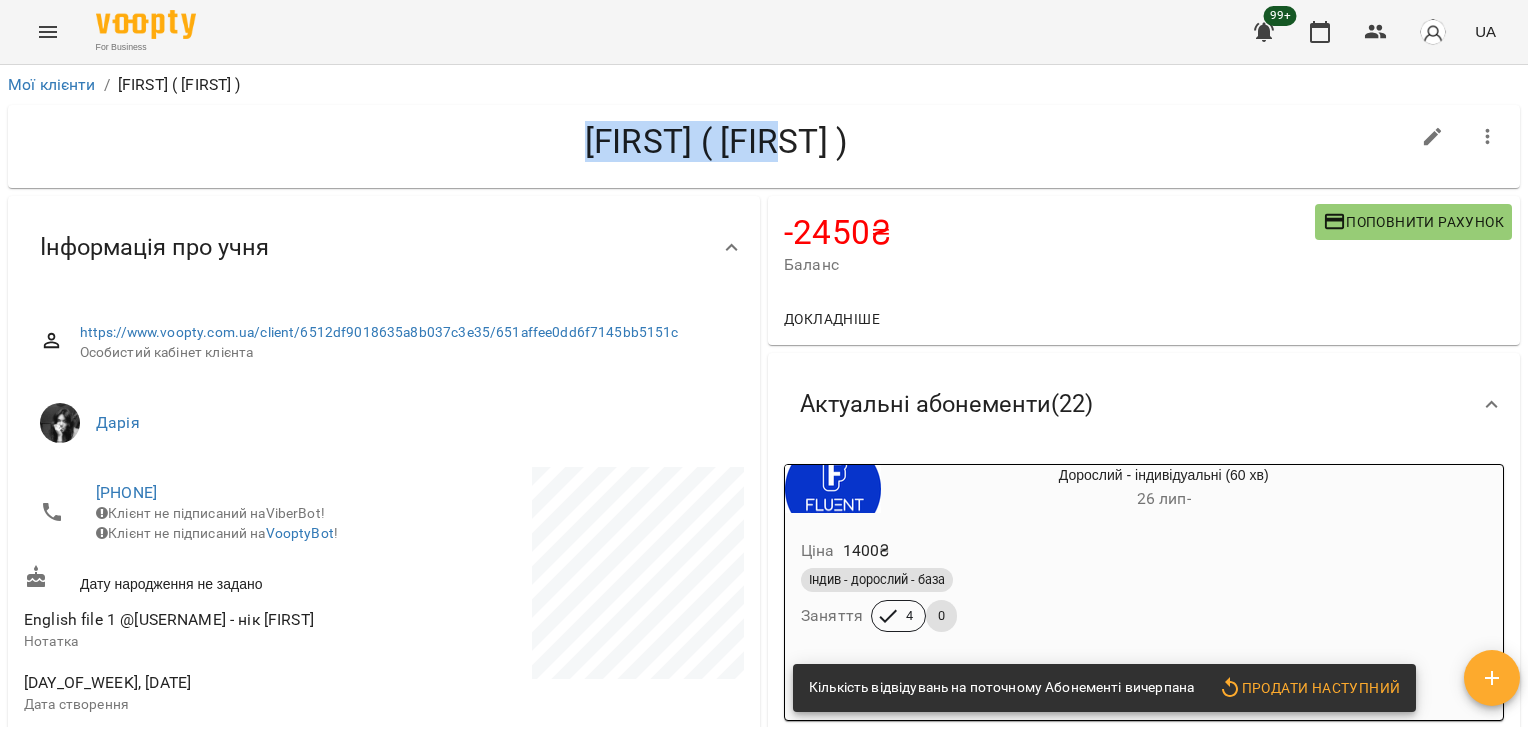 drag, startPoint x: 572, startPoint y: 110, endPoint x: 910, endPoint y: 146, distance: 339.91174 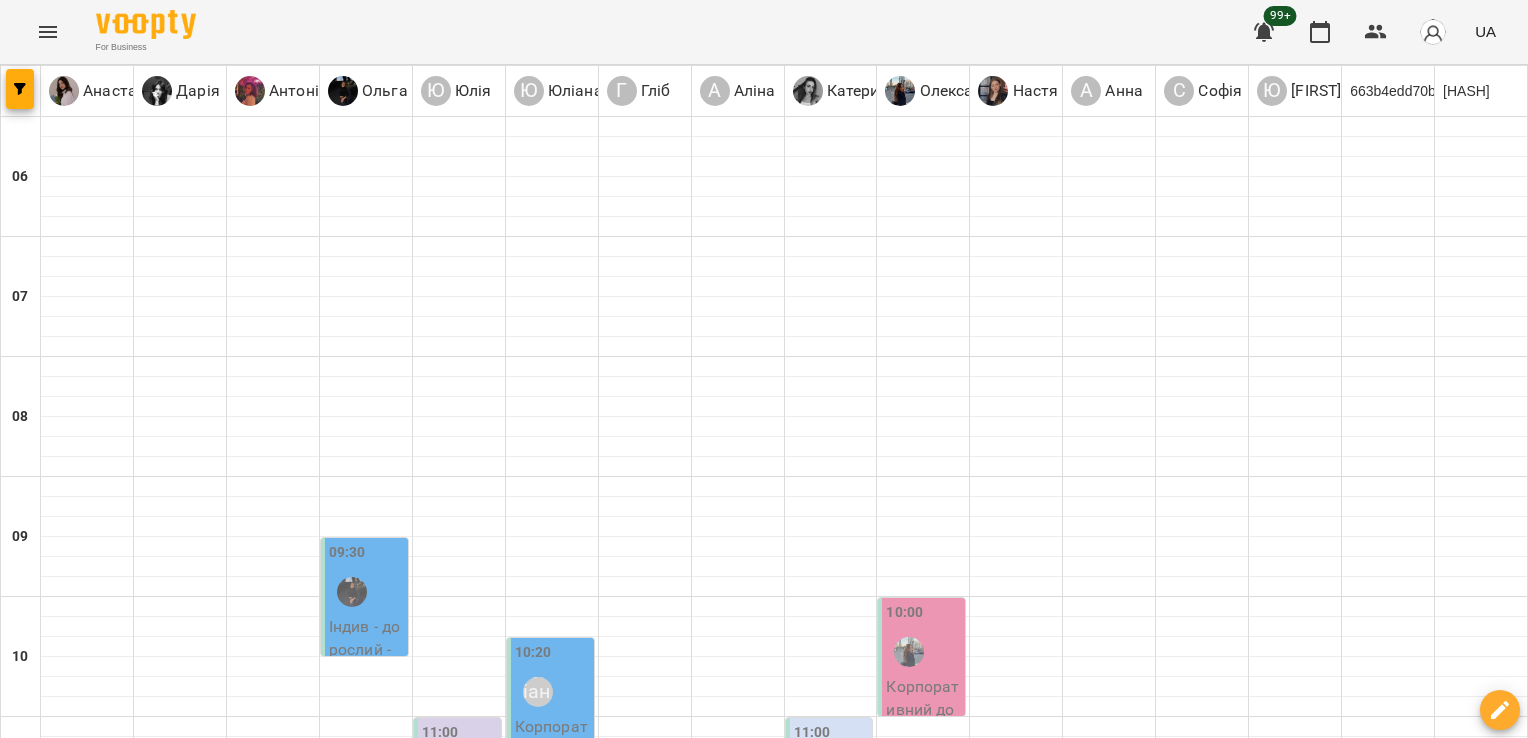 scroll, scrollTop: 1415, scrollLeft: 0, axis: vertical 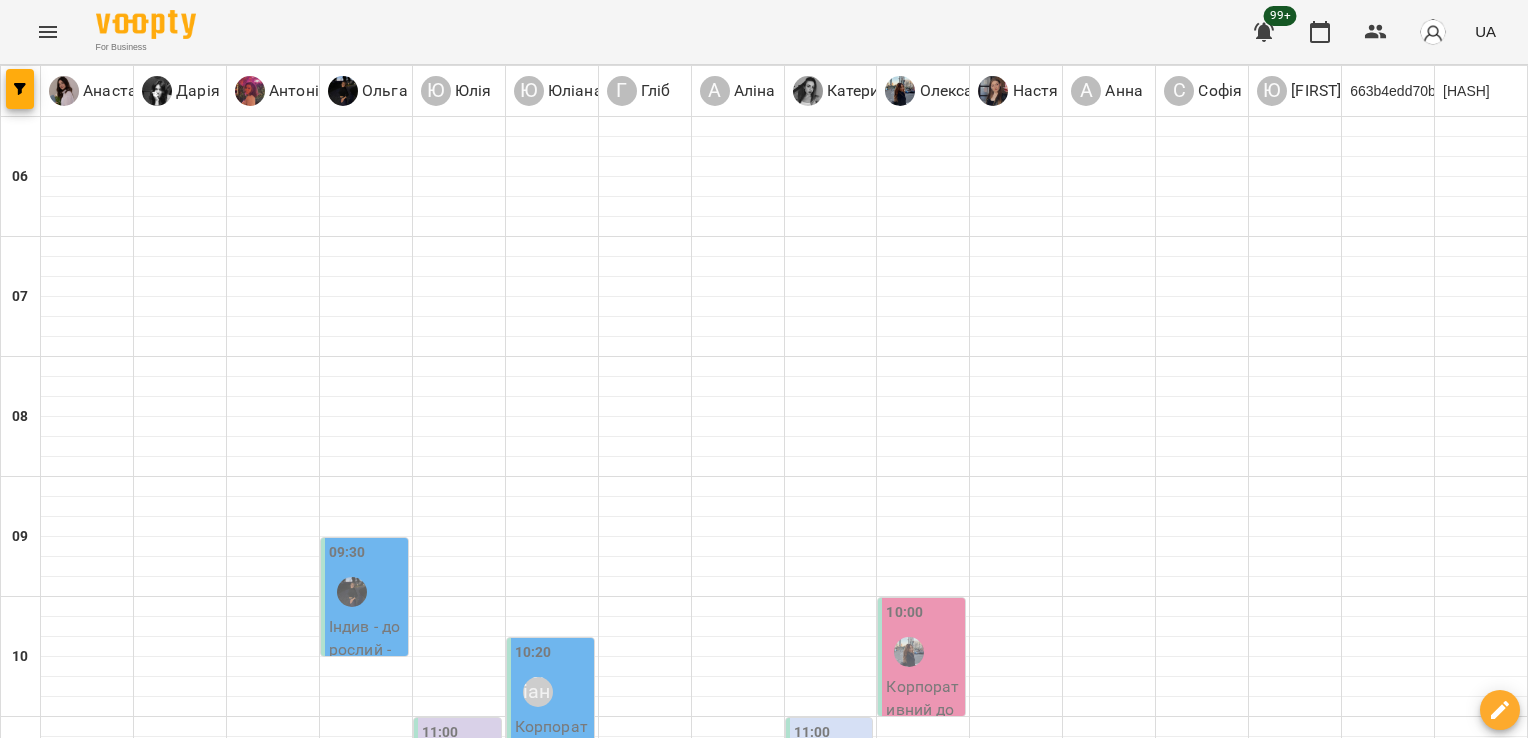 click on "19:30" at bounding box center (180, 1778) 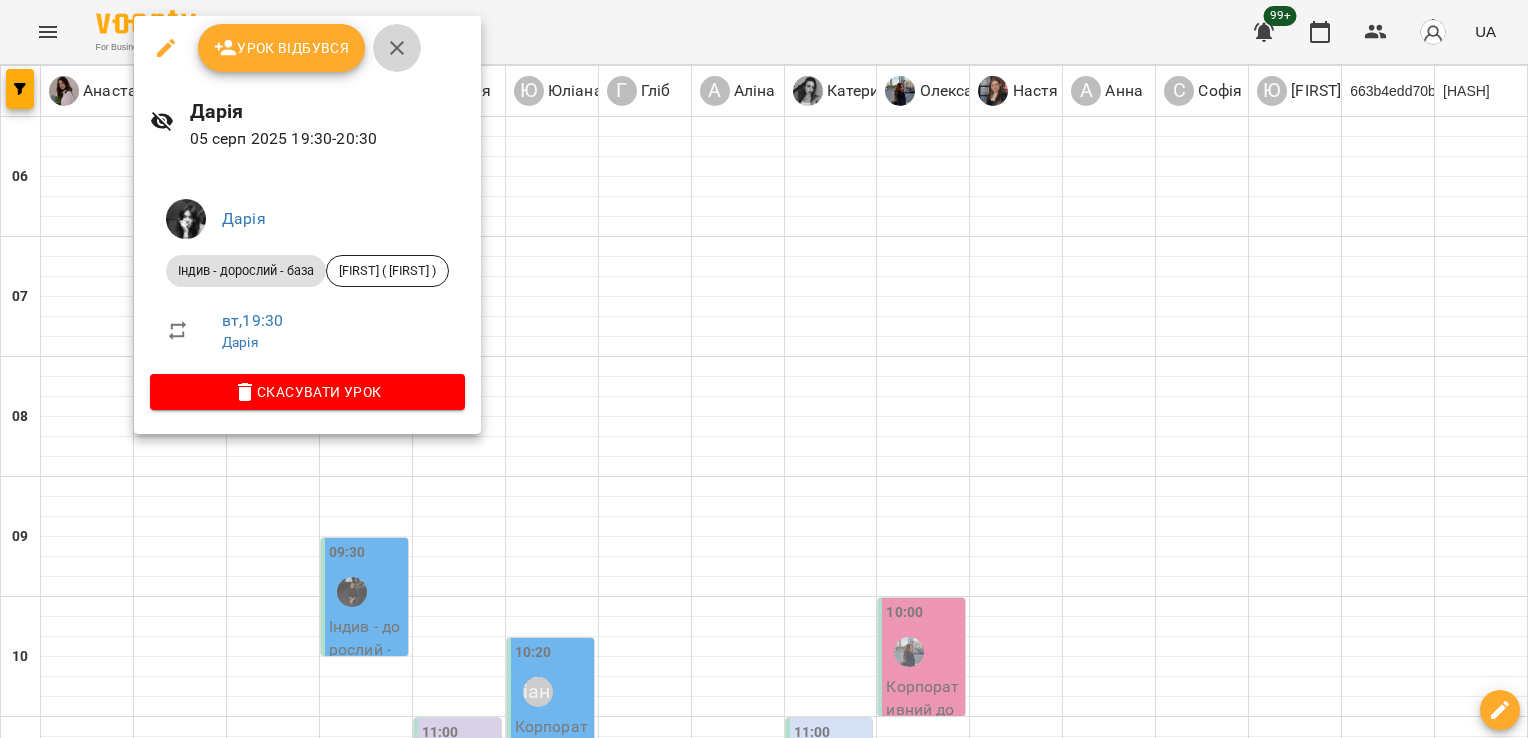 click 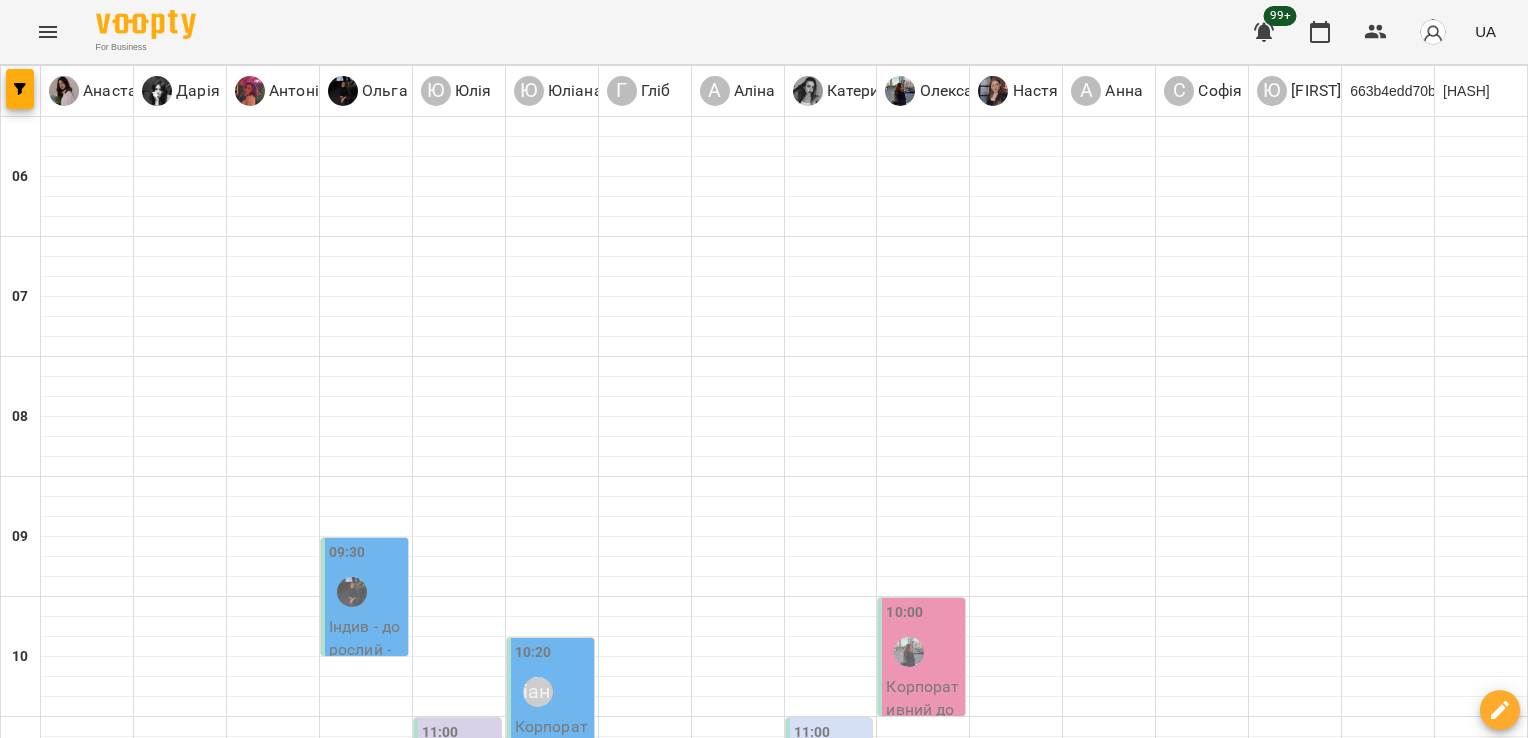 click on "19:00 Софія" at bounding box center [1202, 1718] 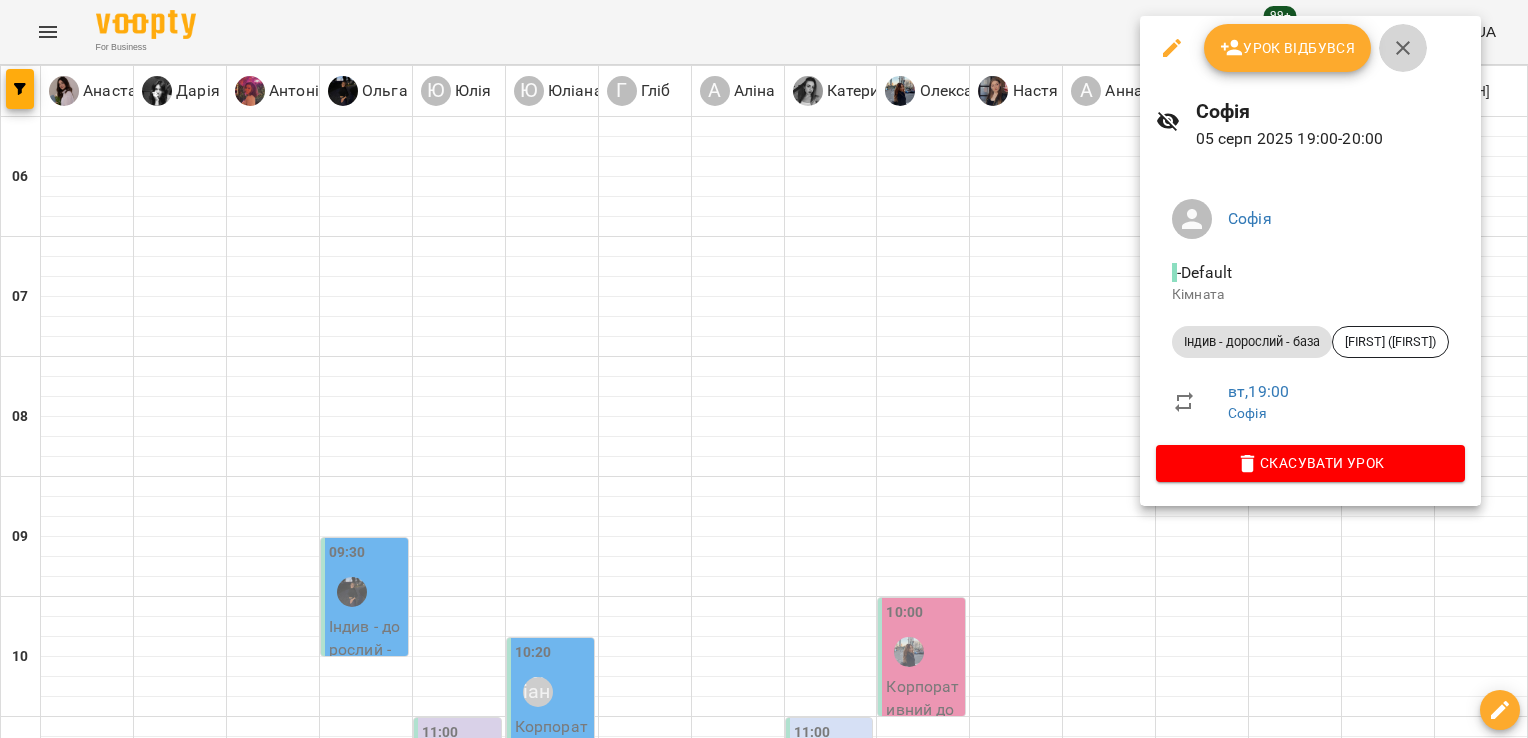 click 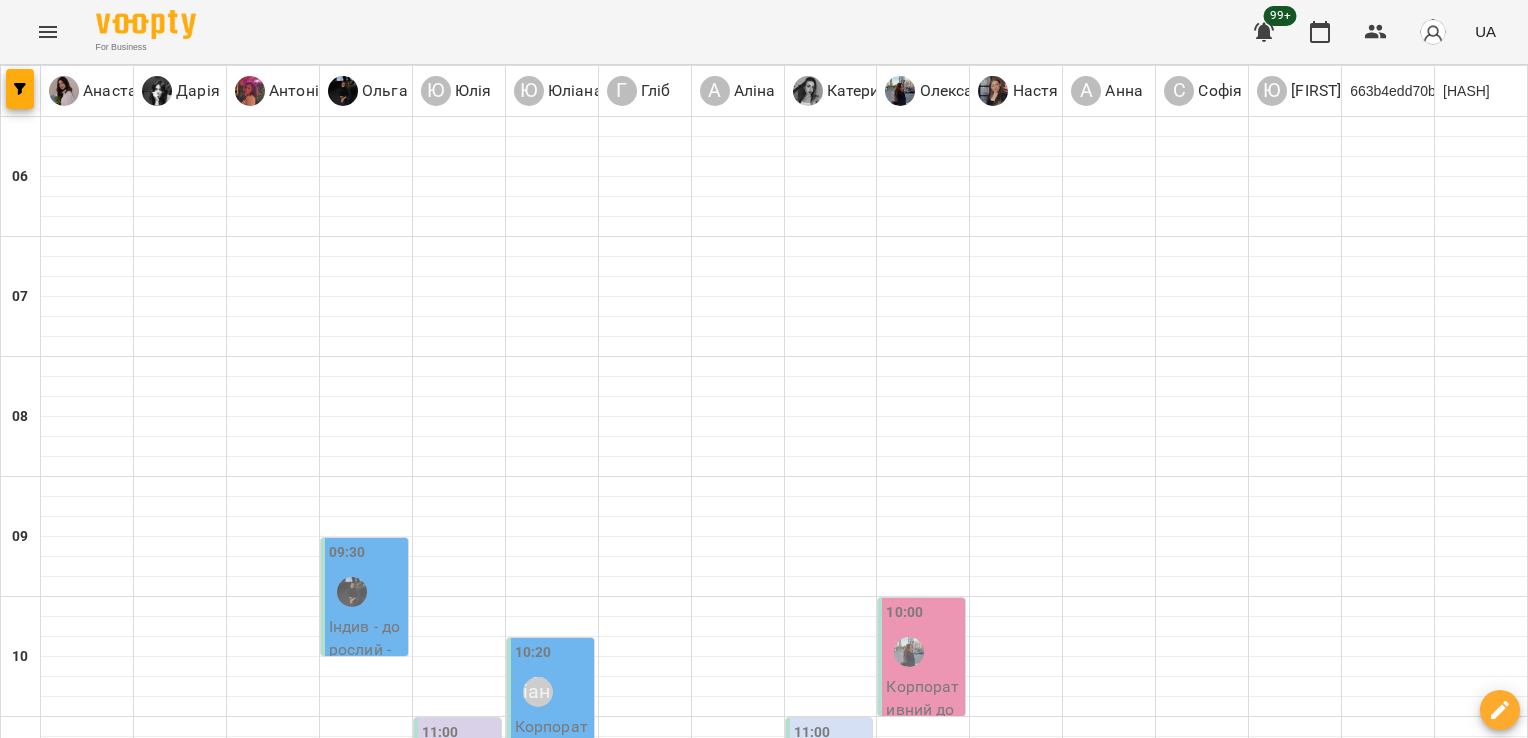 scroll, scrollTop: 0, scrollLeft: 0, axis: both 